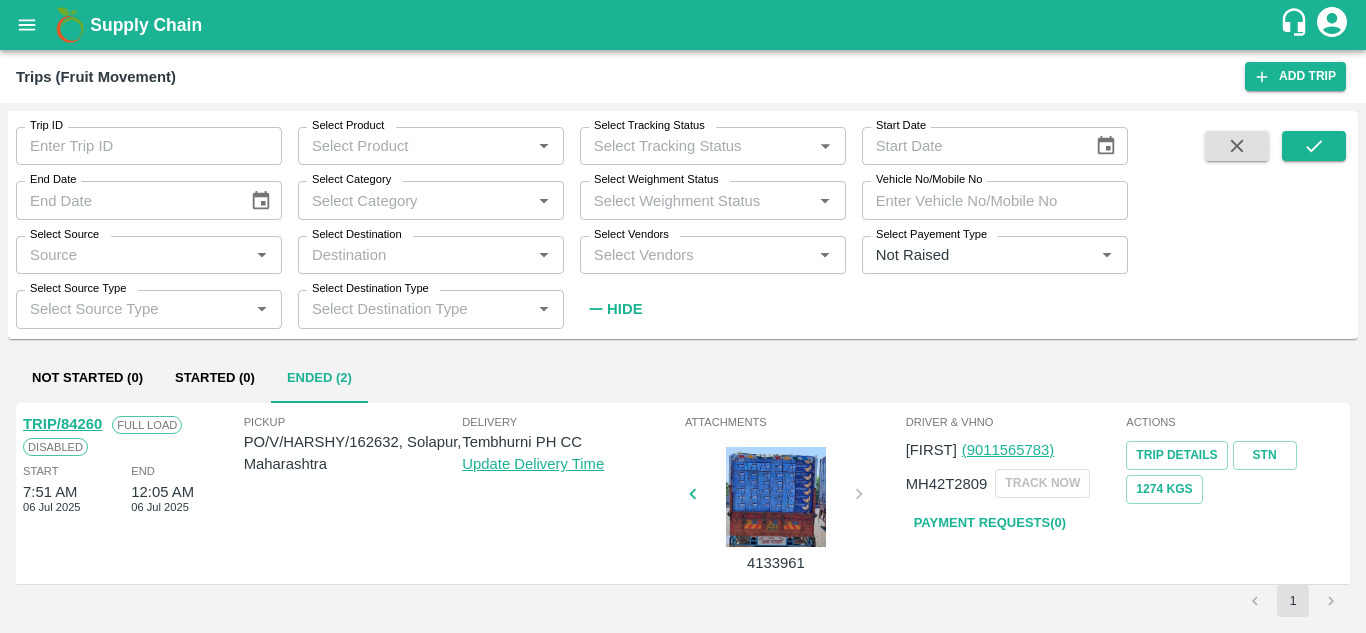 scroll, scrollTop: 0, scrollLeft: 0, axis: both 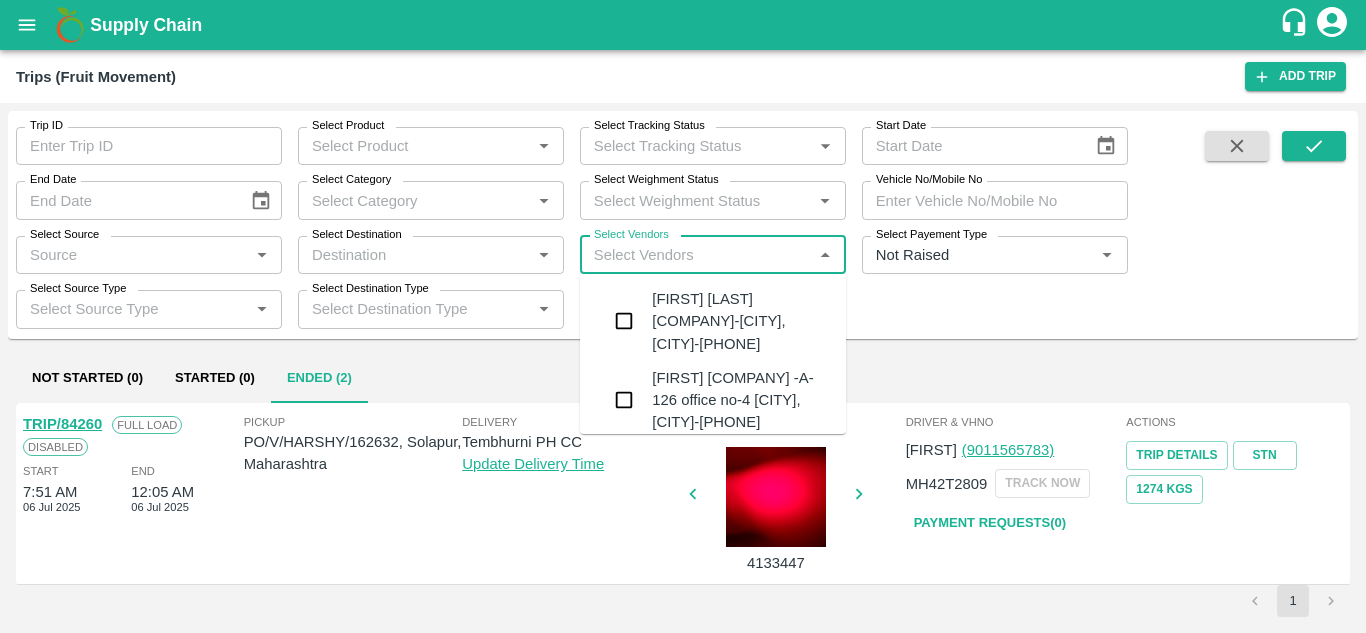 click on "Select Vendors" at bounding box center [696, 255] 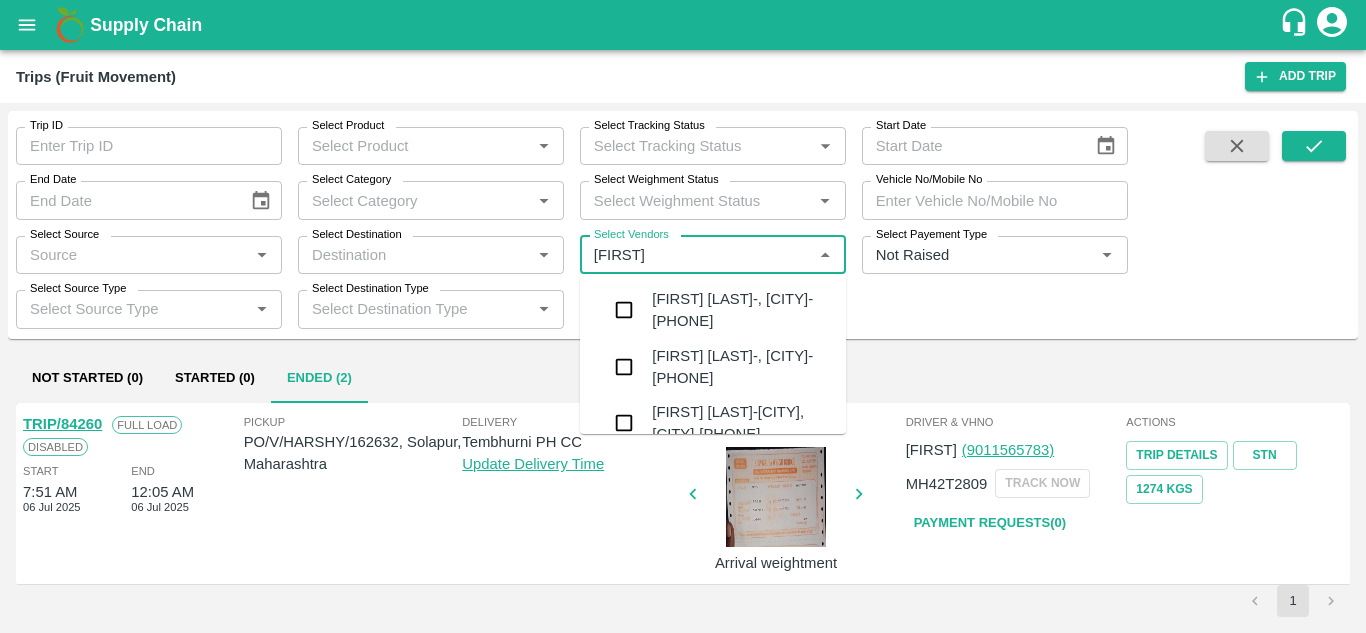 type on "a" 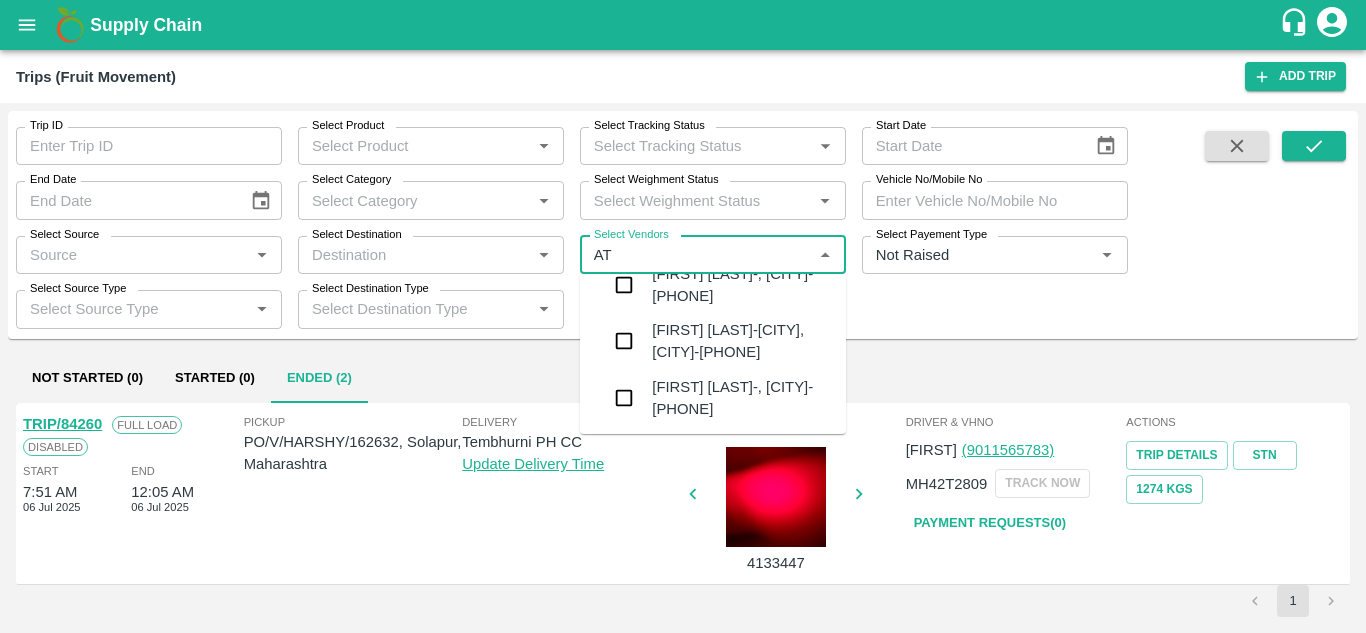 scroll, scrollTop: 149, scrollLeft: 0, axis: vertical 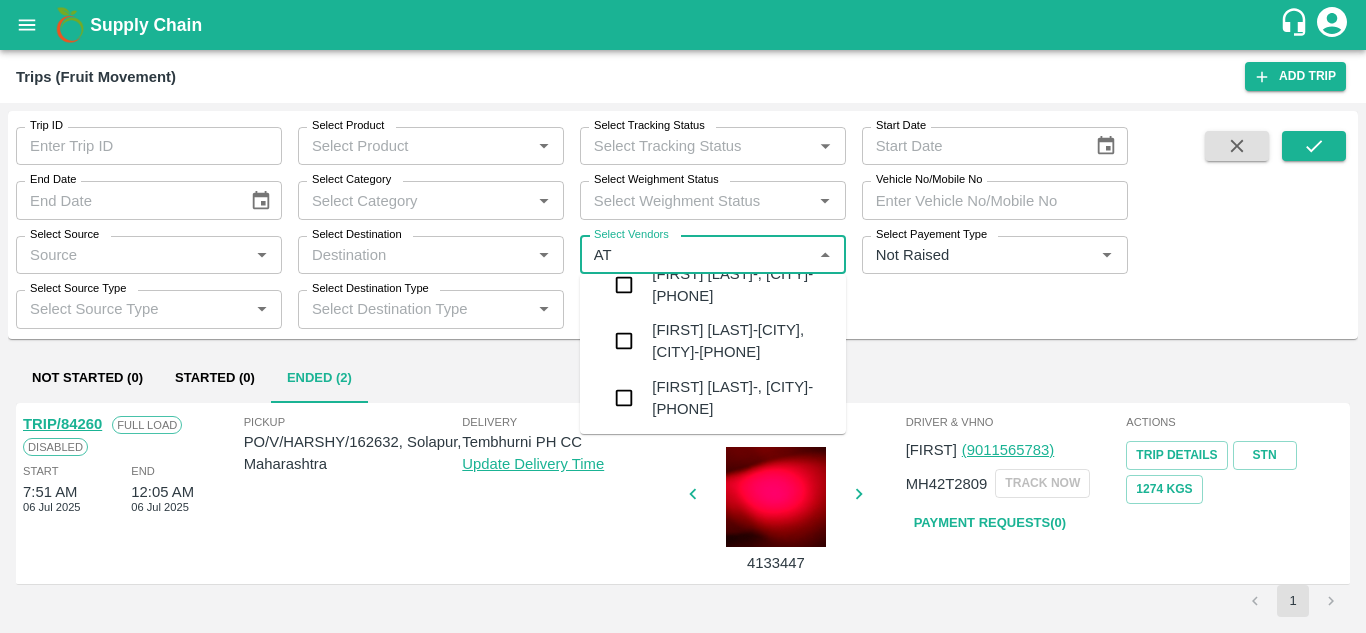 type on "AT" 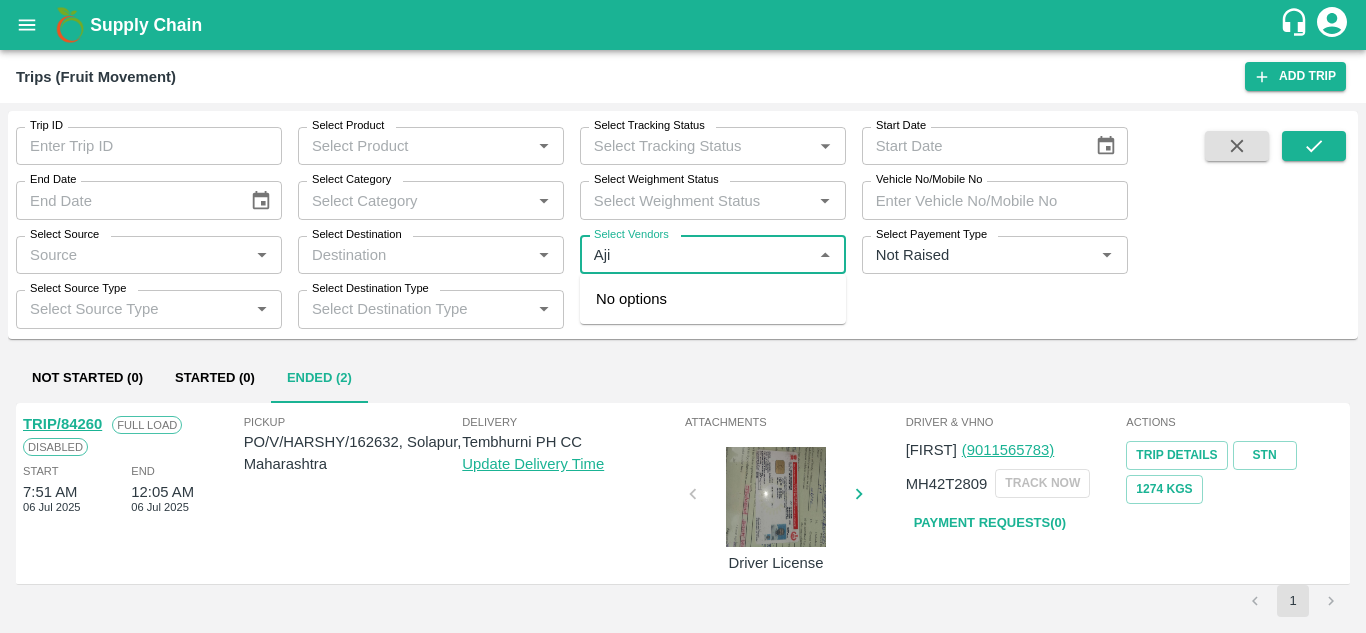 type on "[FIRST]" 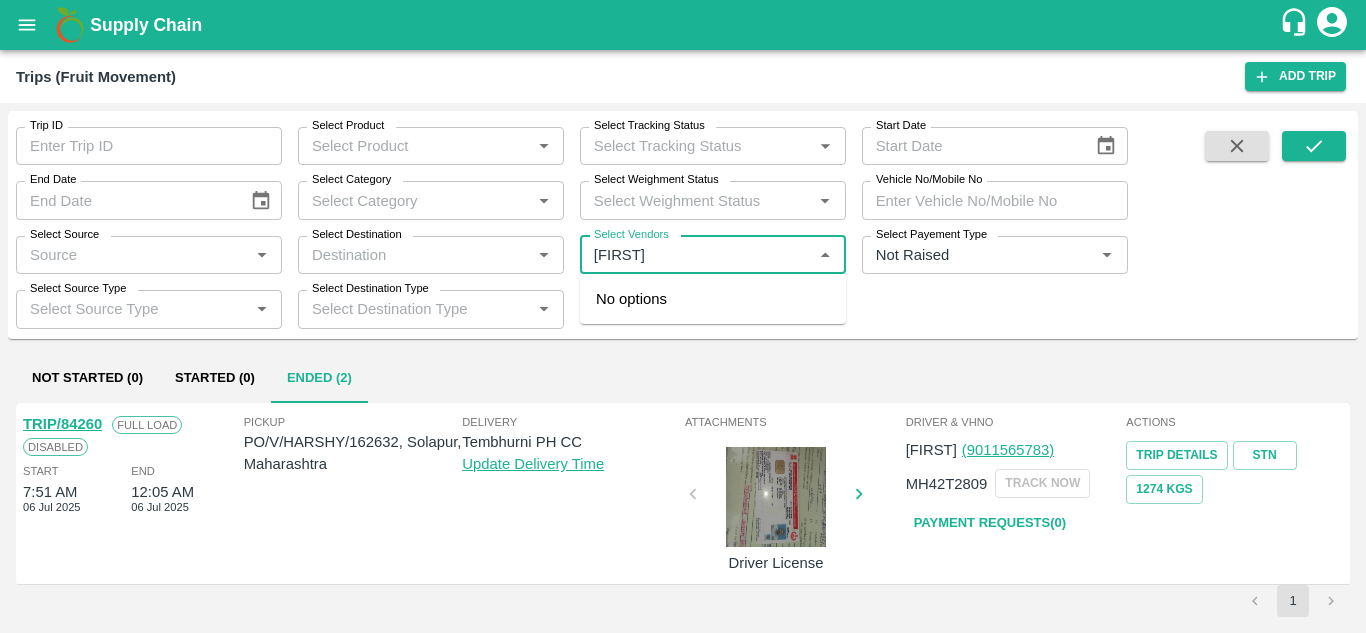type 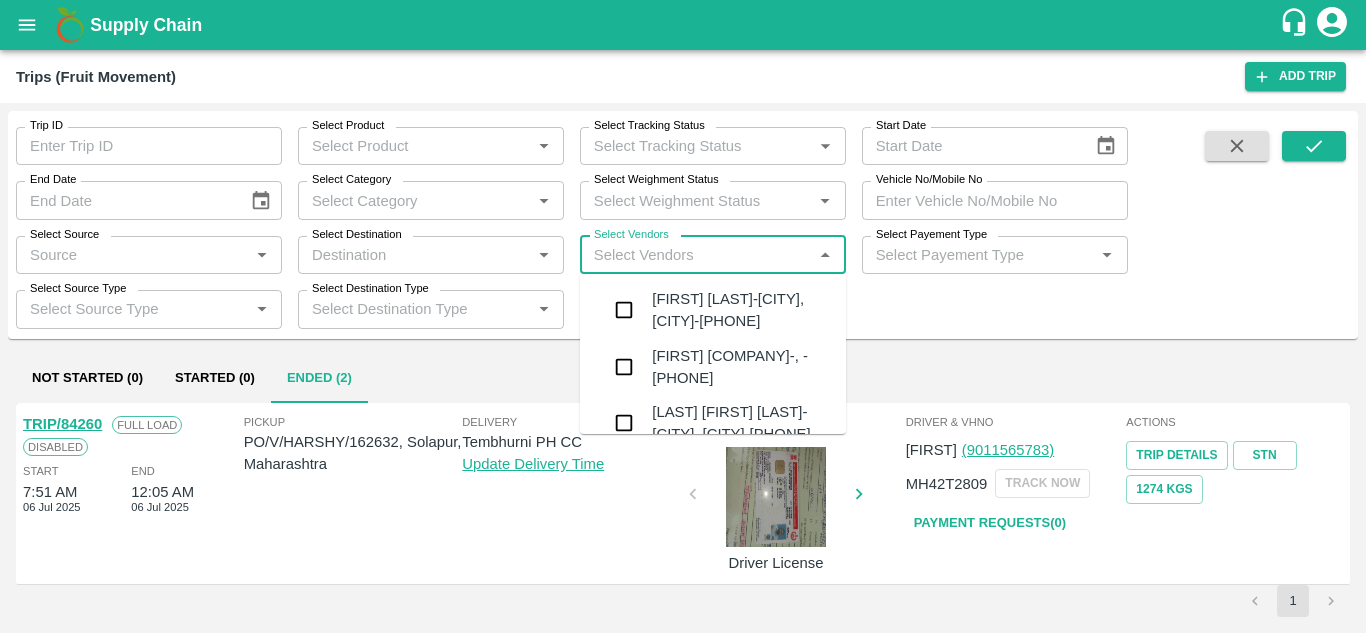 type on "k" 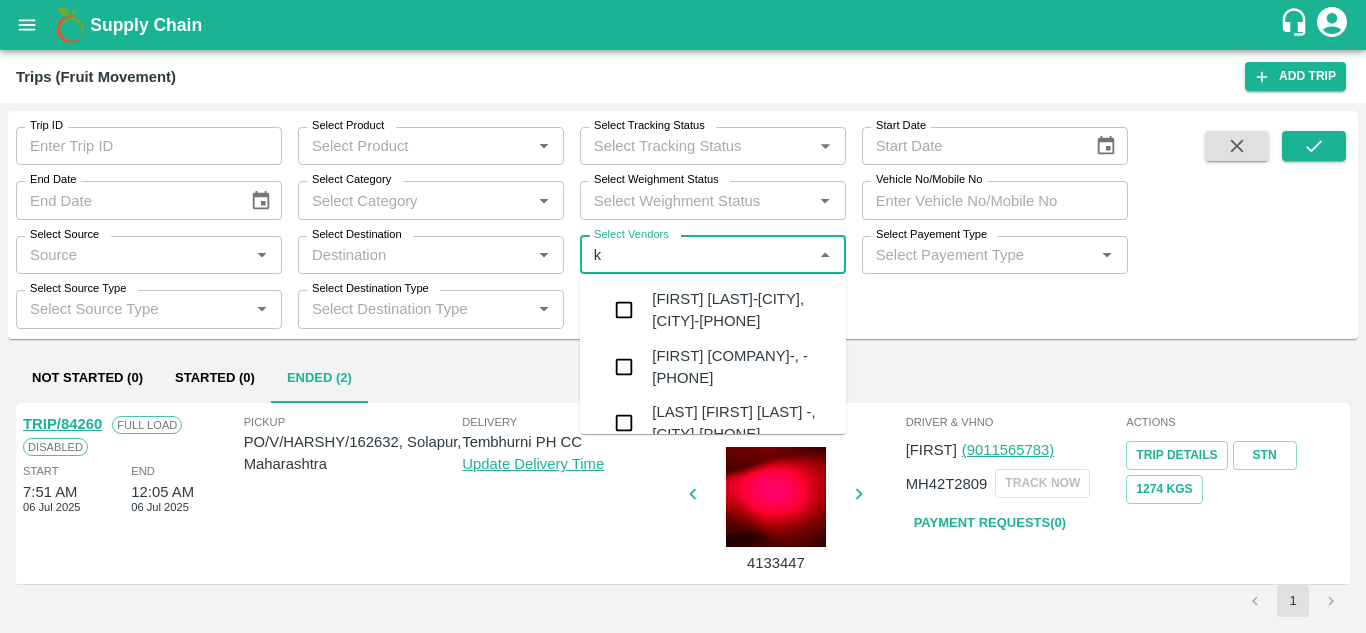 click on "[FIRST] [LAST]-[CITY], [CITY]-[PHONE]" at bounding box center (713, 310) 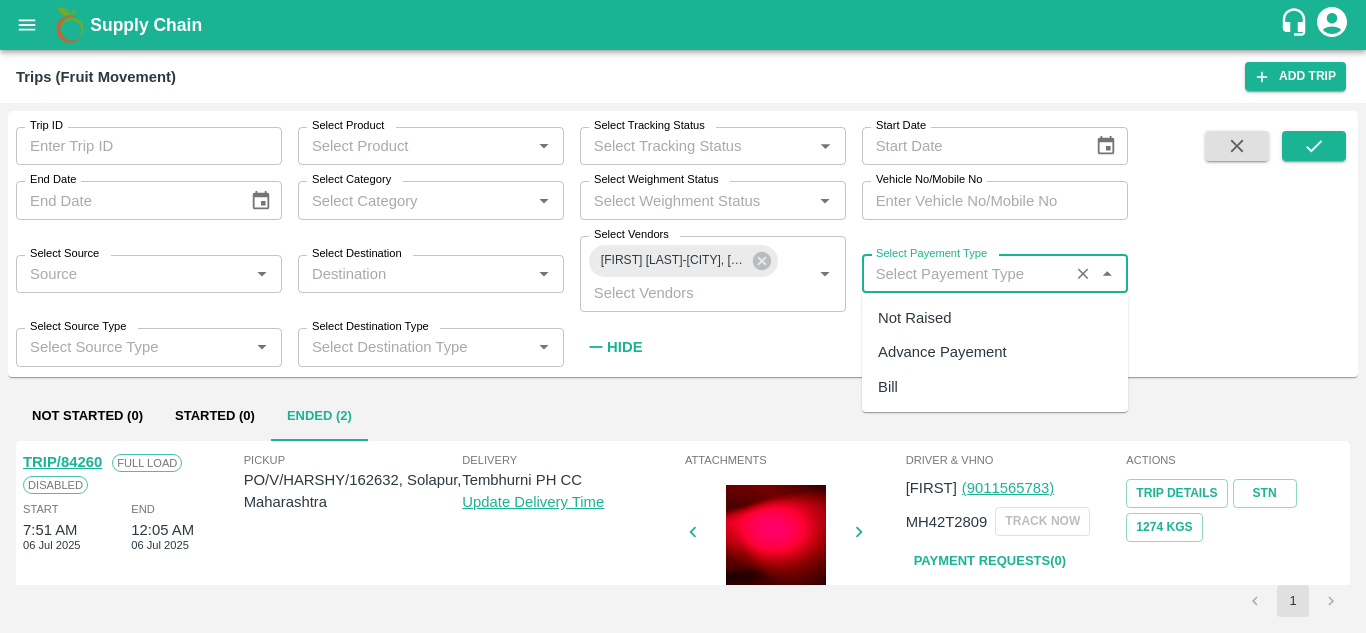 click on "Select Payement Type" at bounding box center (965, 274) 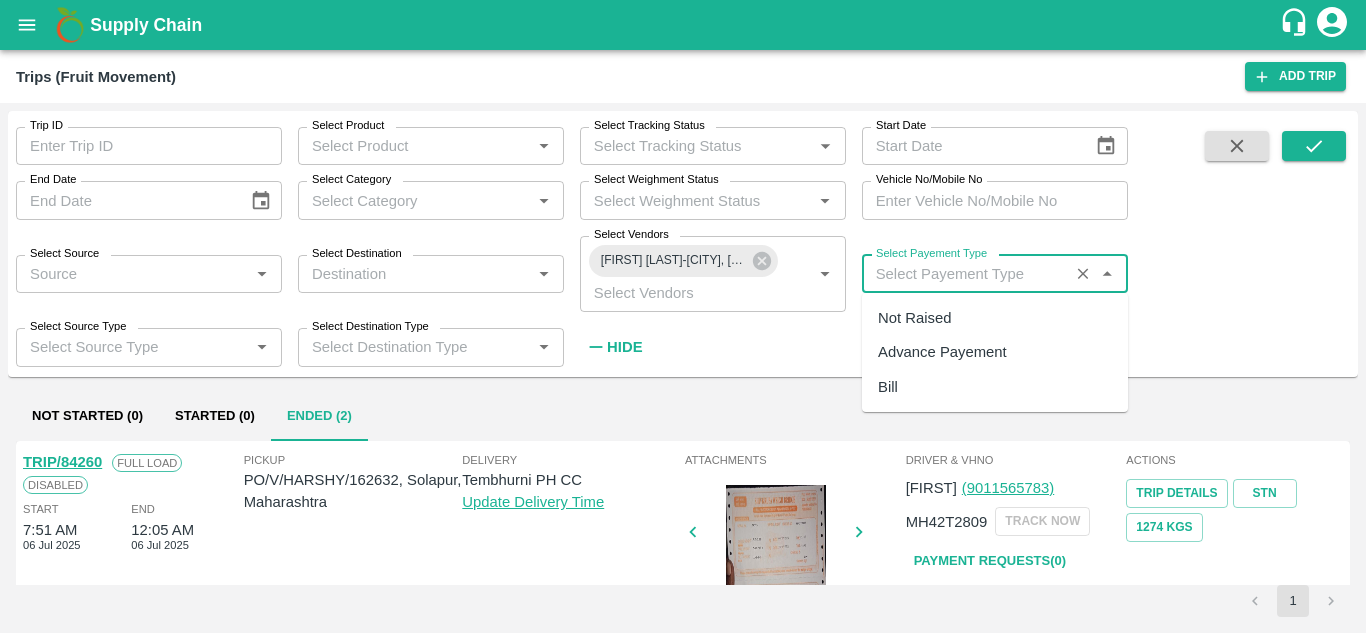 click on "Not Raised" at bounding box center (914, 318) 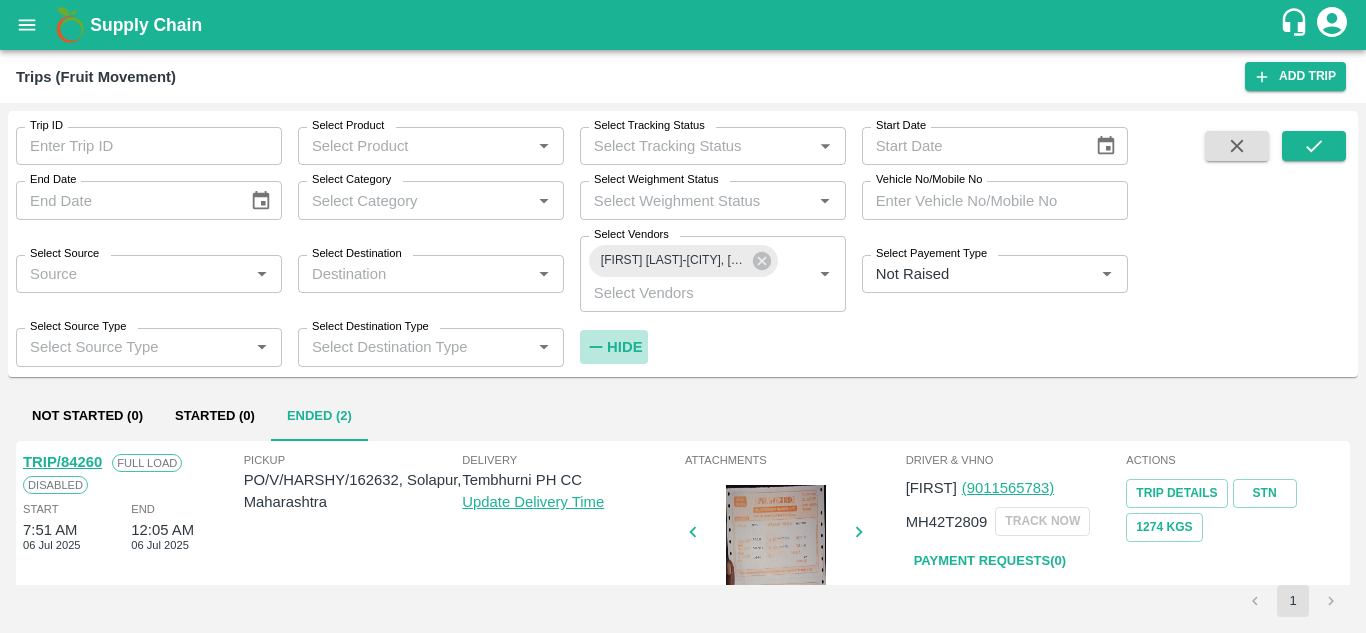 click on "Hide" at bounding box center [624, 347] 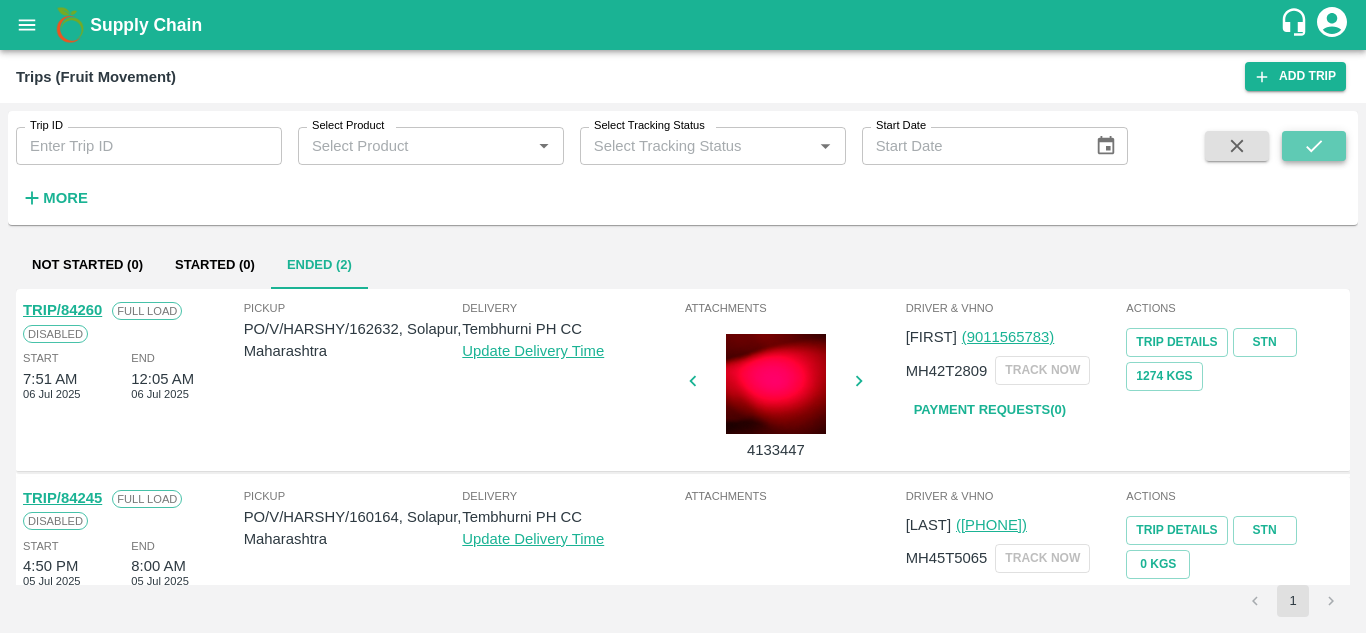 click 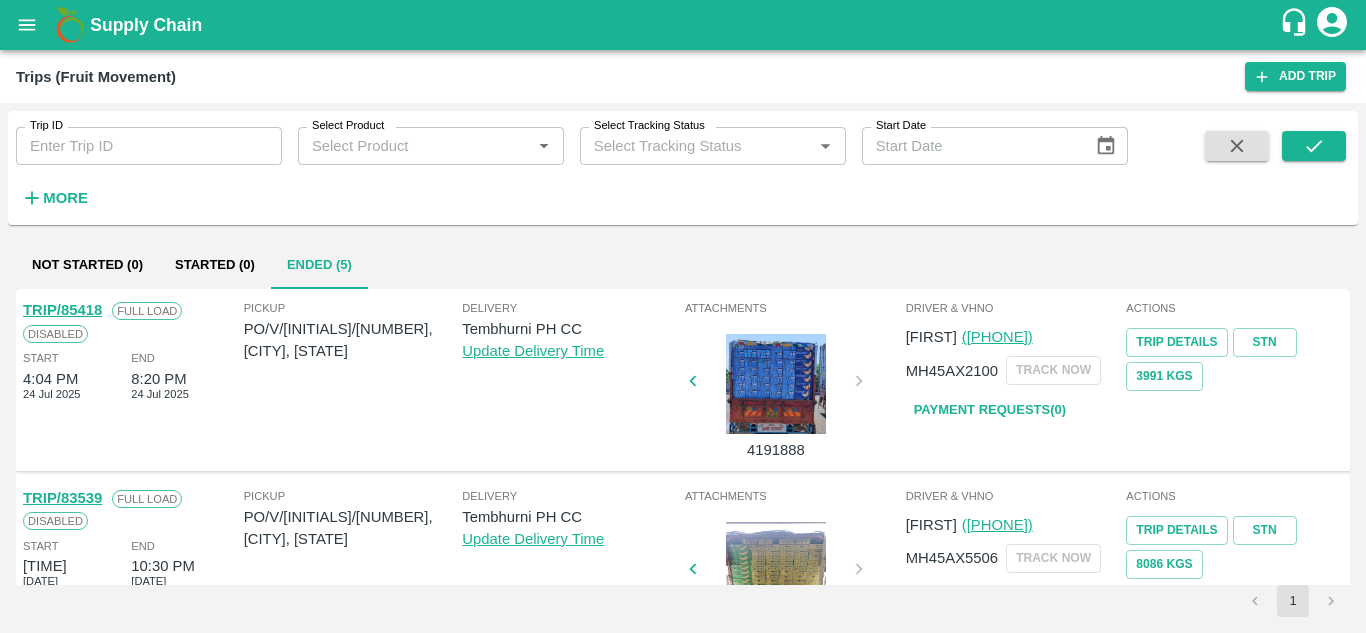 scroll, scrollTop: 92, scrollLeft: 0, axis: vertical 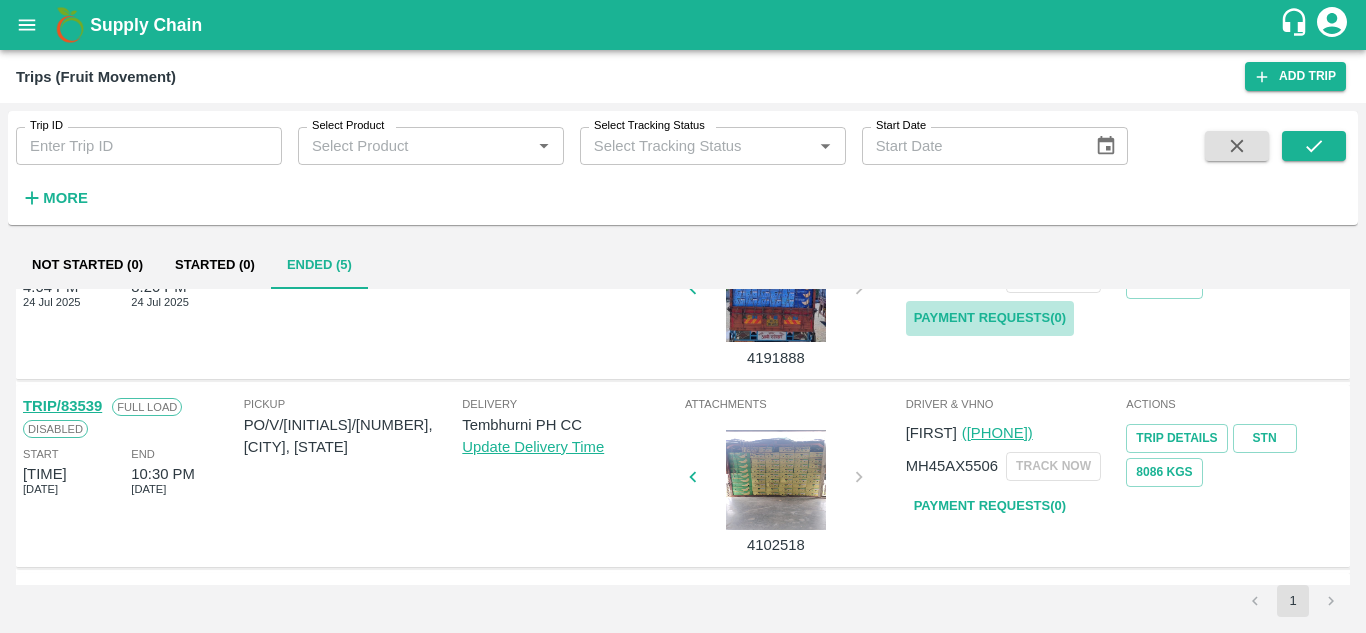 click on "Payment Requests( 0 )" at bounding box center [990, 318] 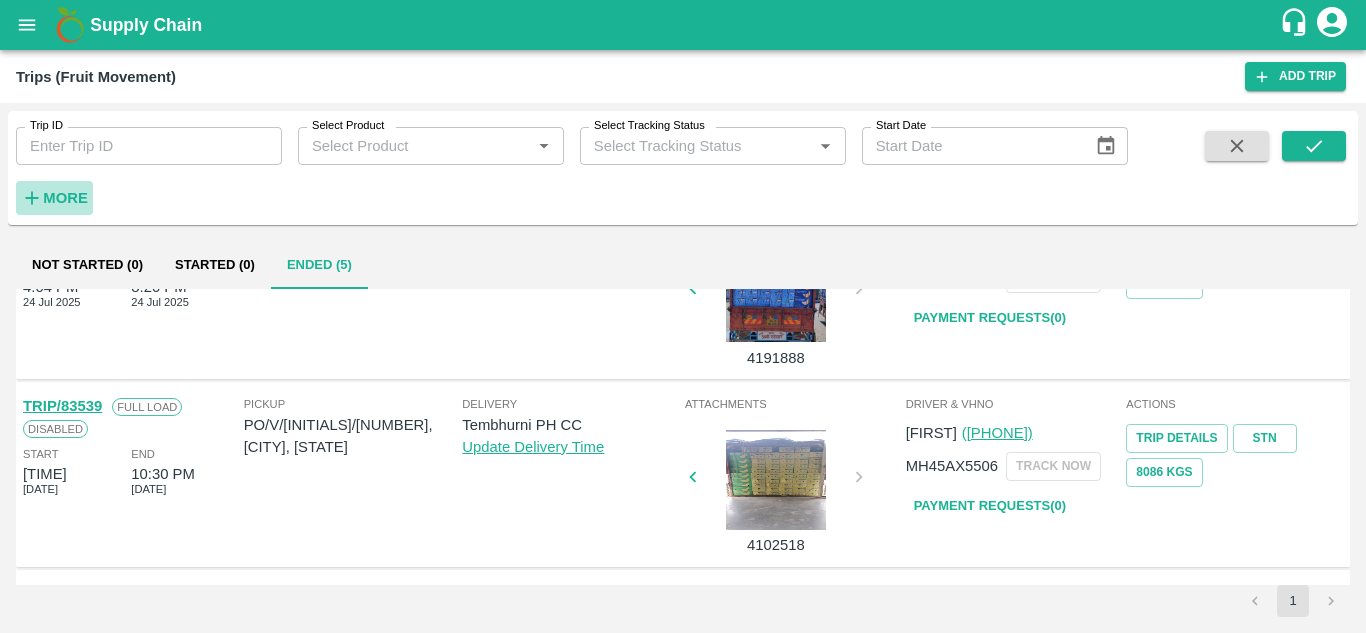 click on "More" at bounding box center (65, 198) 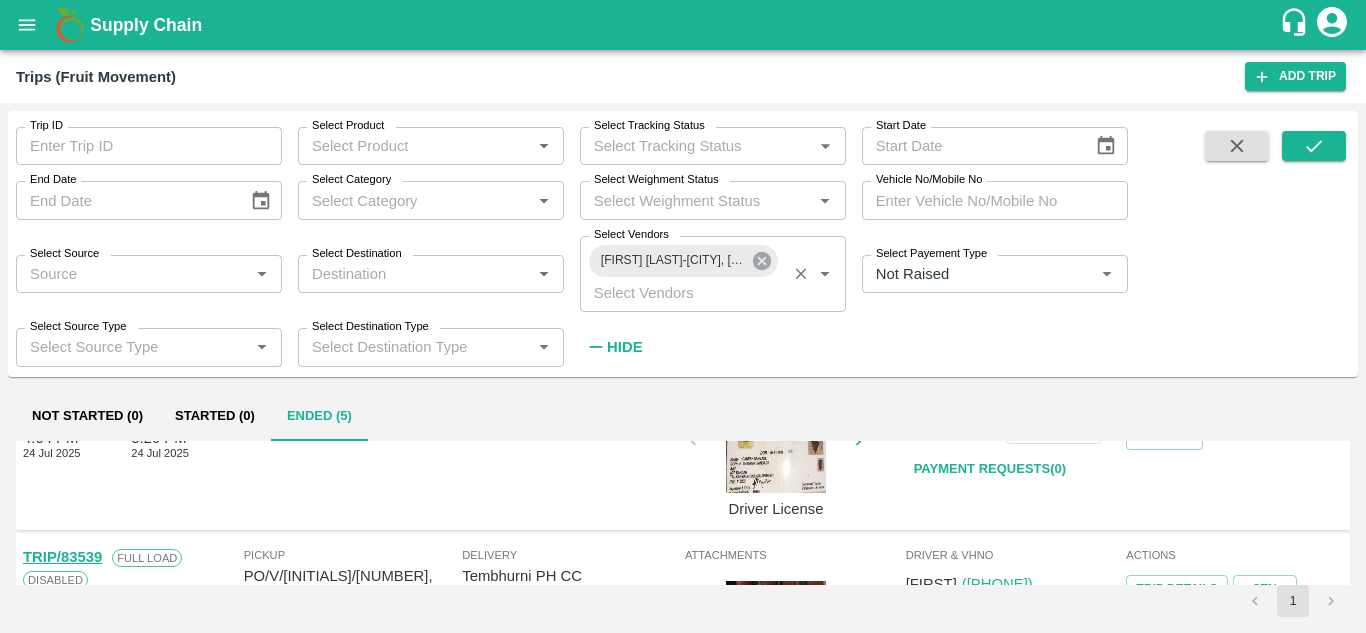 click 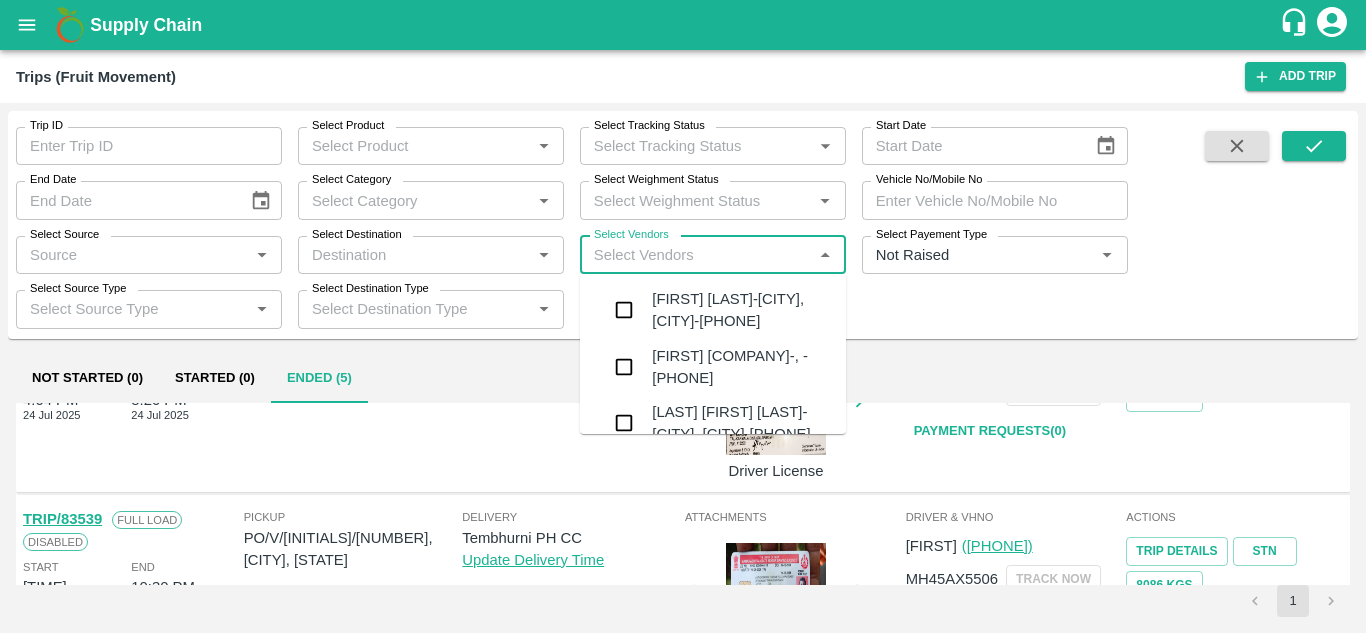 click on "Select Vendors" at bounding box center [696, 255] 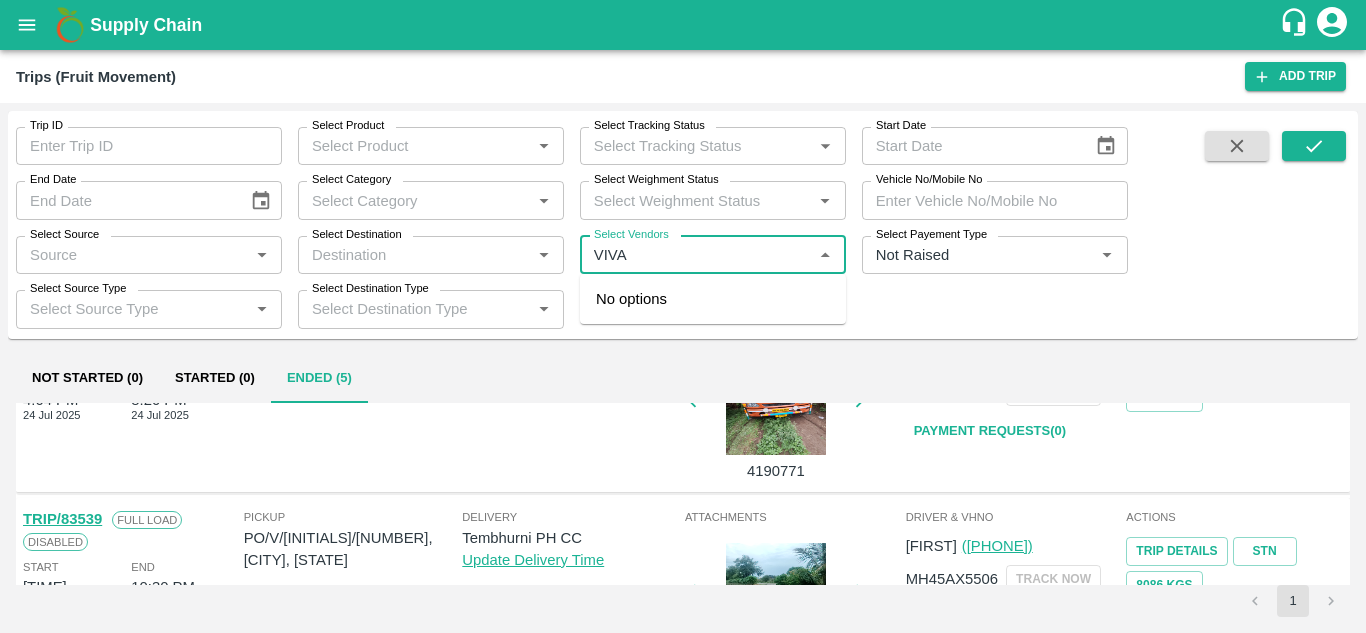 type on "VIVAN" 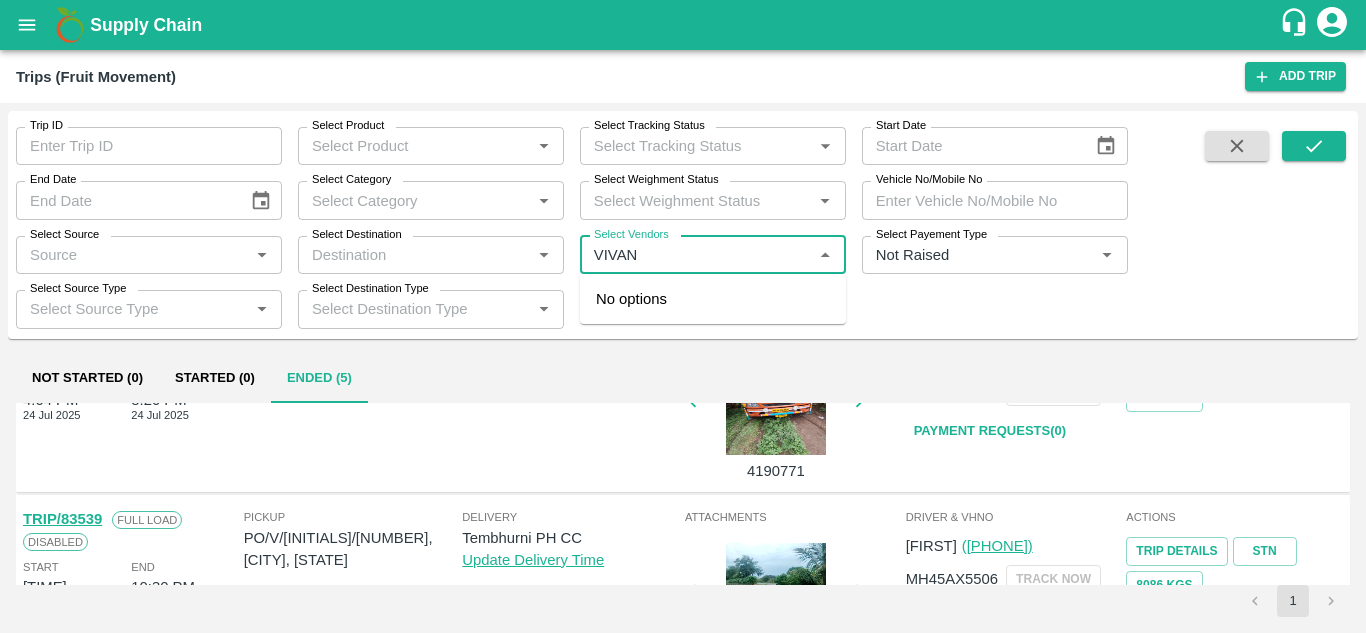 type 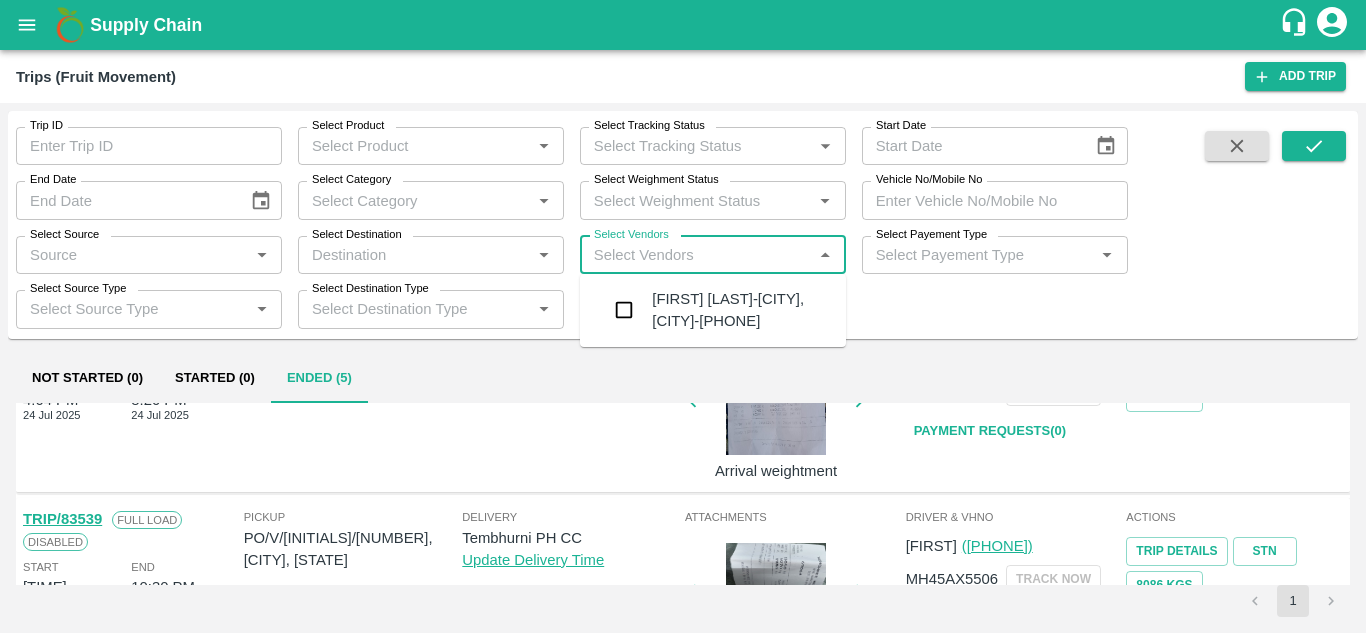 click on "[FIRST] [LAST]-[CITY], [CITY]-[PHONE]" at bounding box center [741, 310] 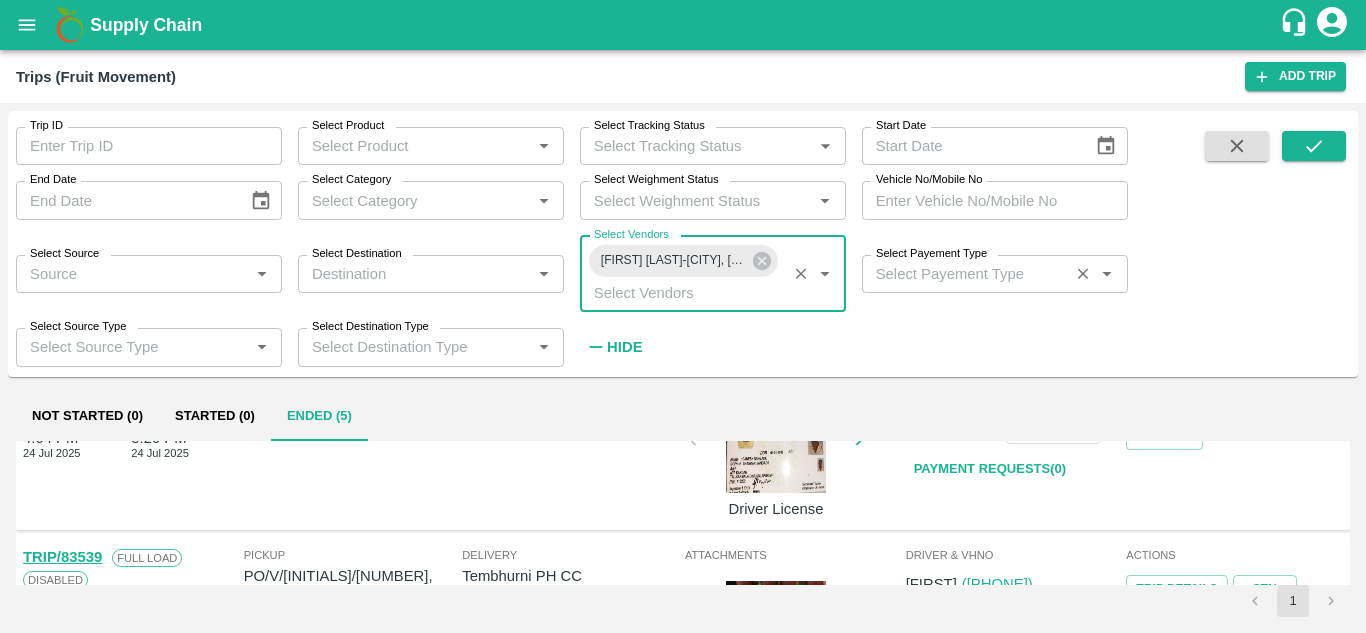click on "Select Payement Type" at bounding box center (965, 274) 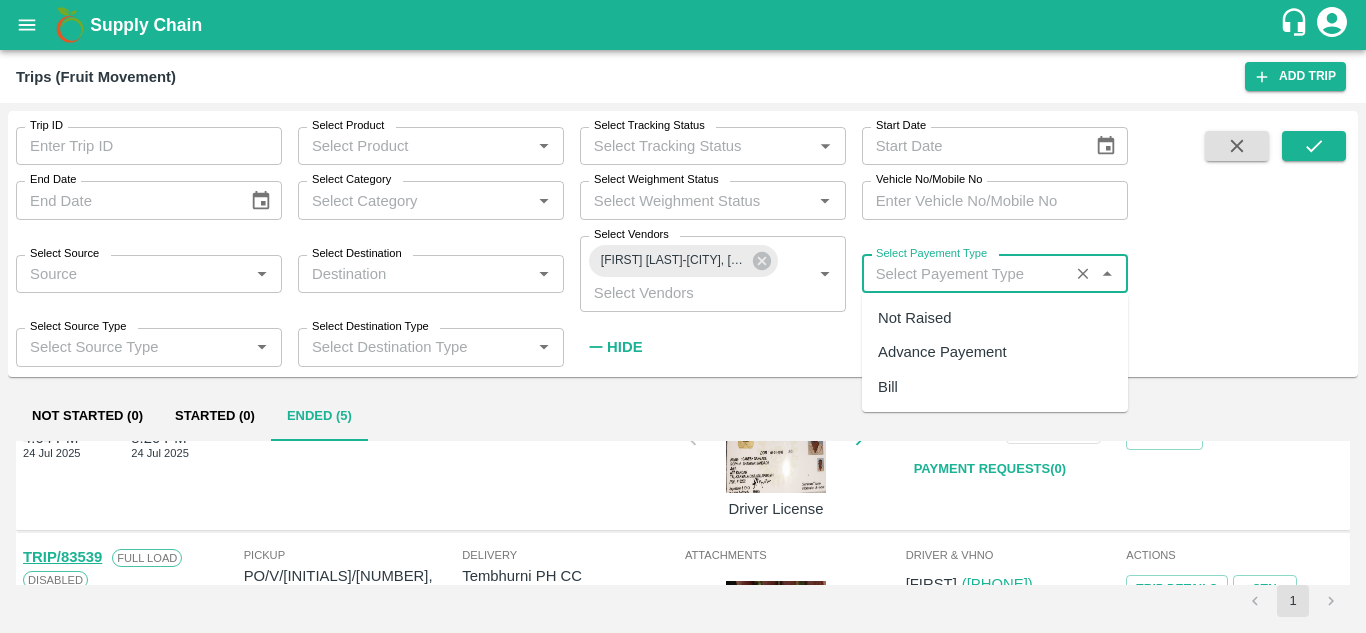 click on "Not Raised" at bounding box center (914, 318) 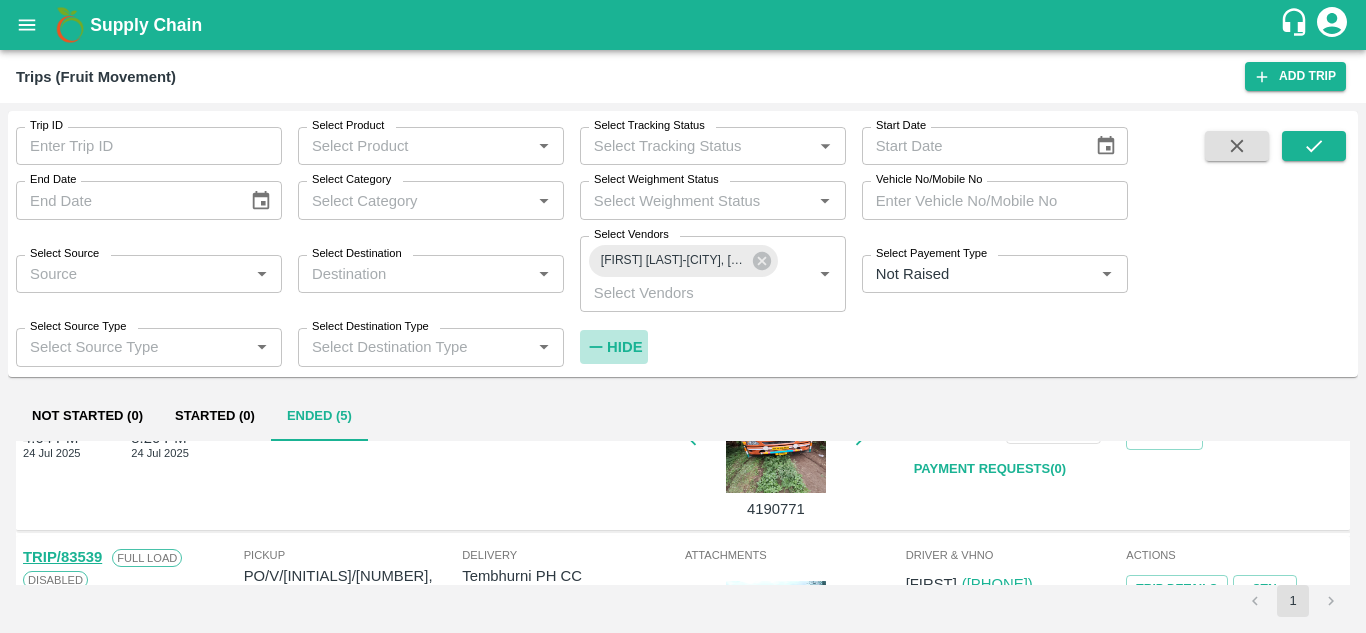 click on "Hide" at bounding box center [624, 347] 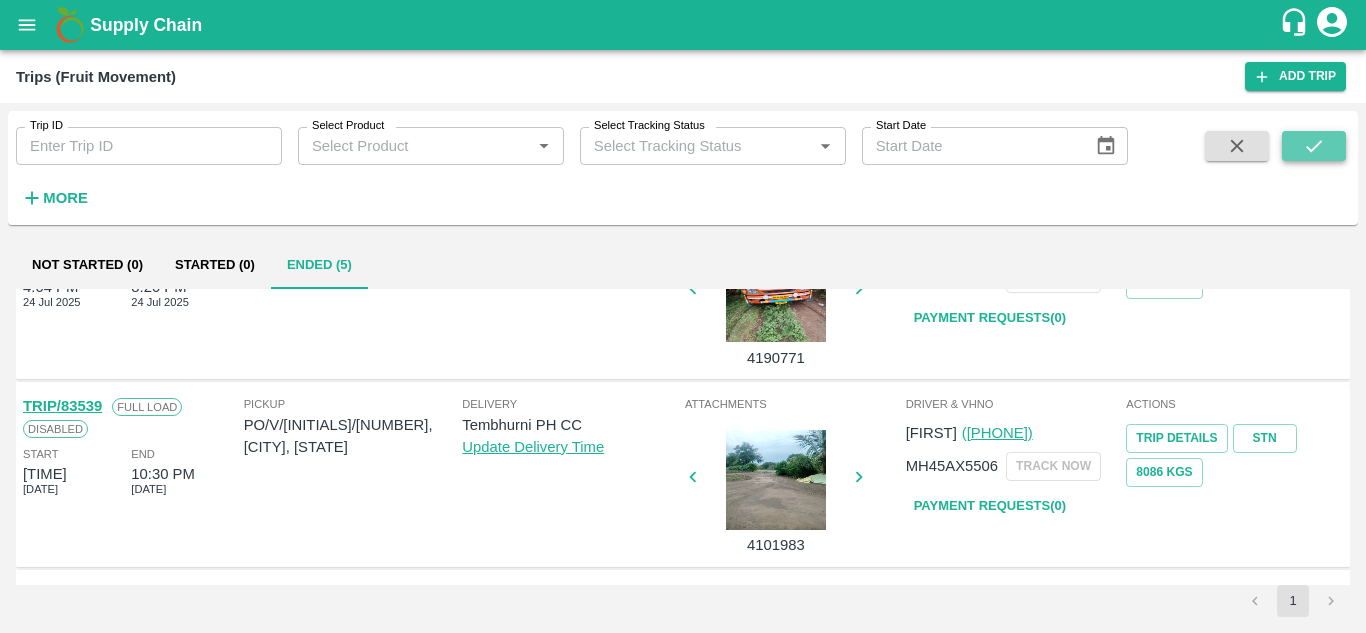 click 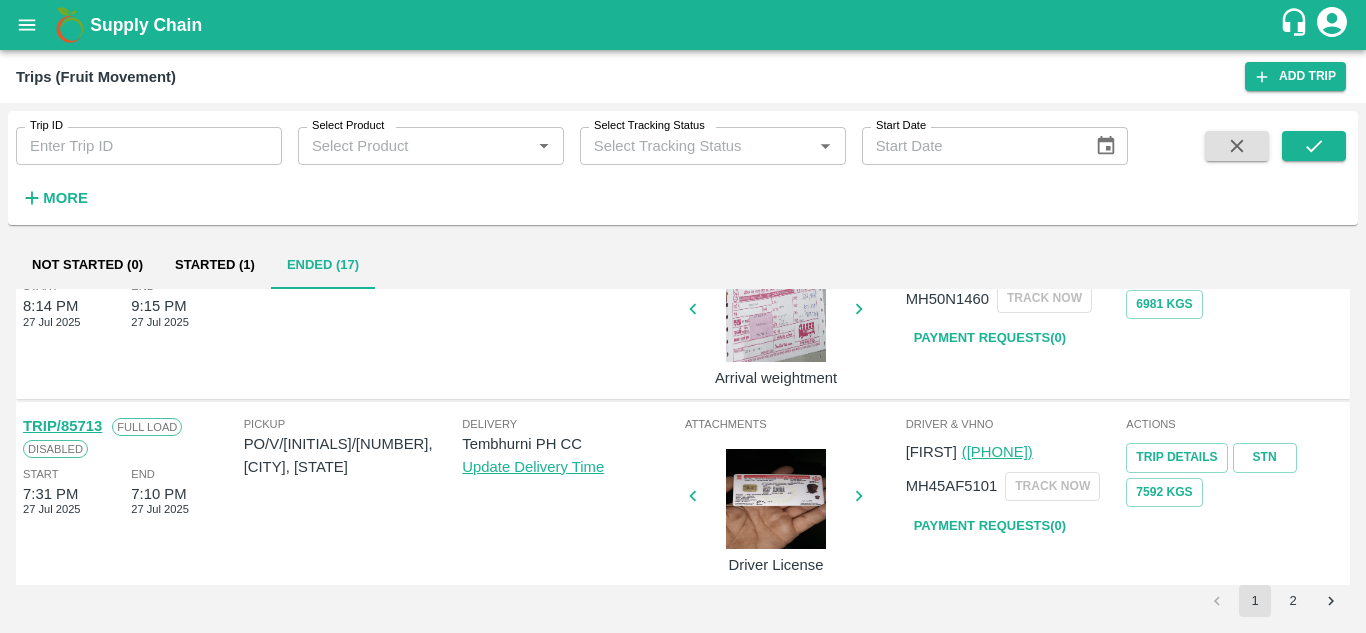 scroll, scrollTop: 1580, scrollLeft: 0, axis: vertical 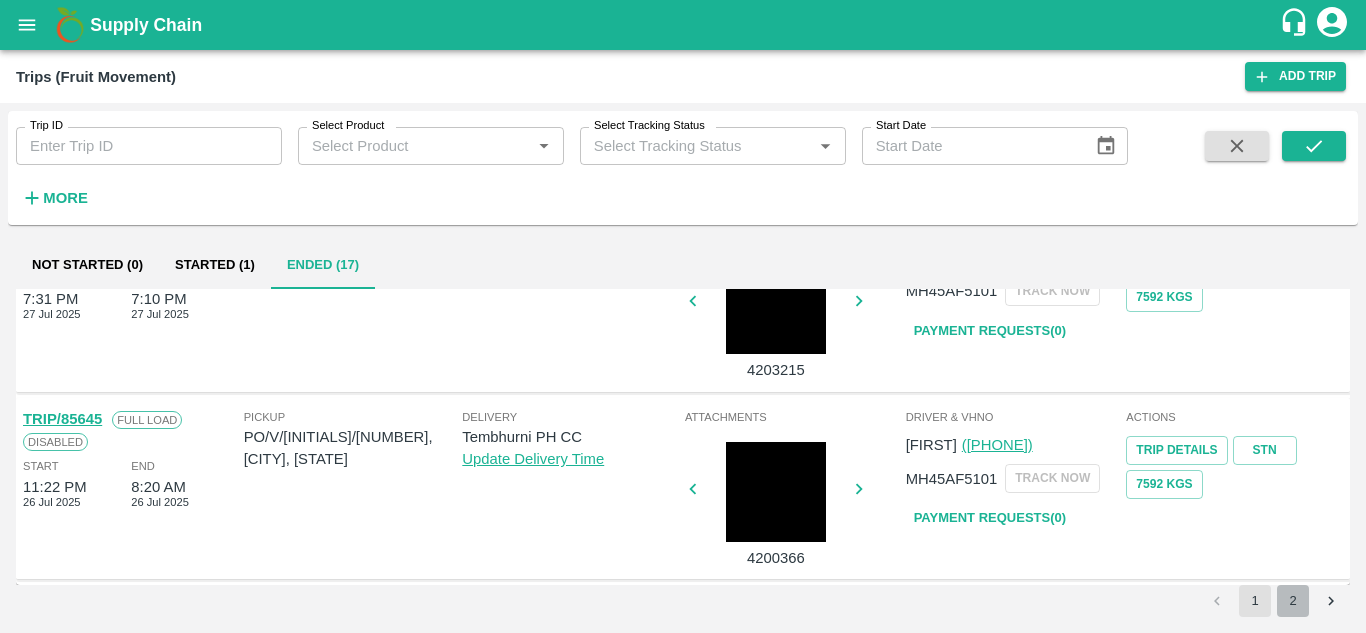 click on "2" at bounding box center (1293, 601) 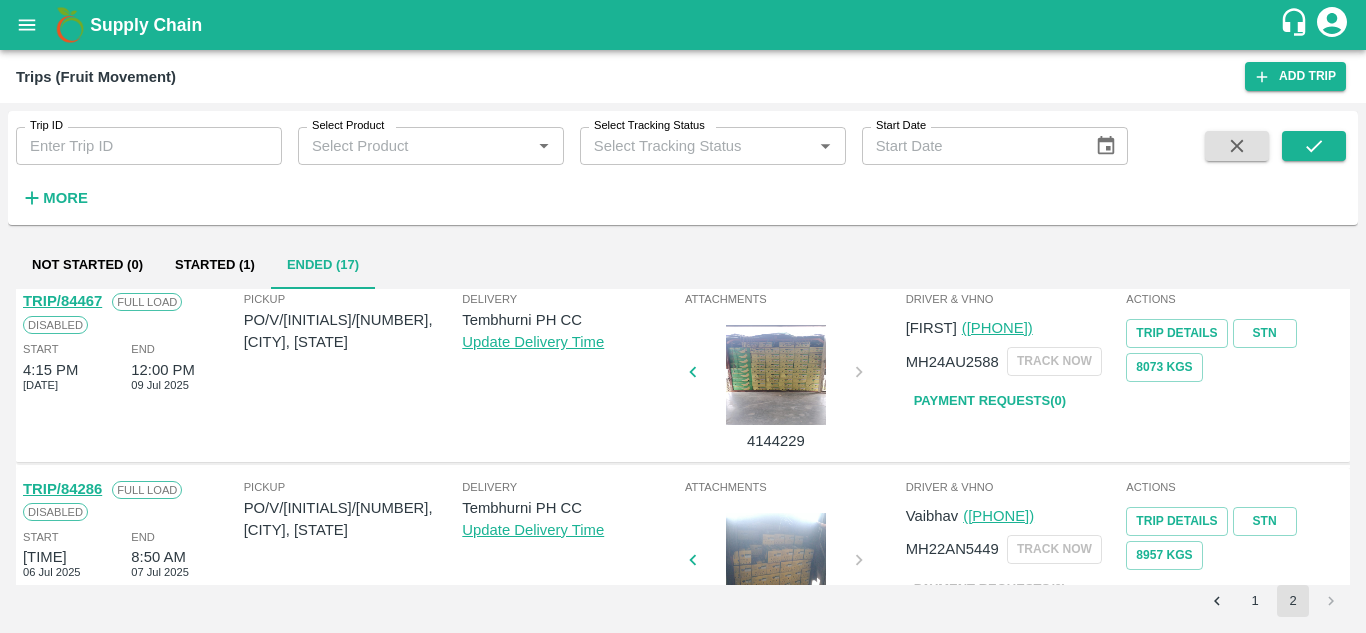 scroll, scrollTop: 0, scrollLeft: 0, axis: both 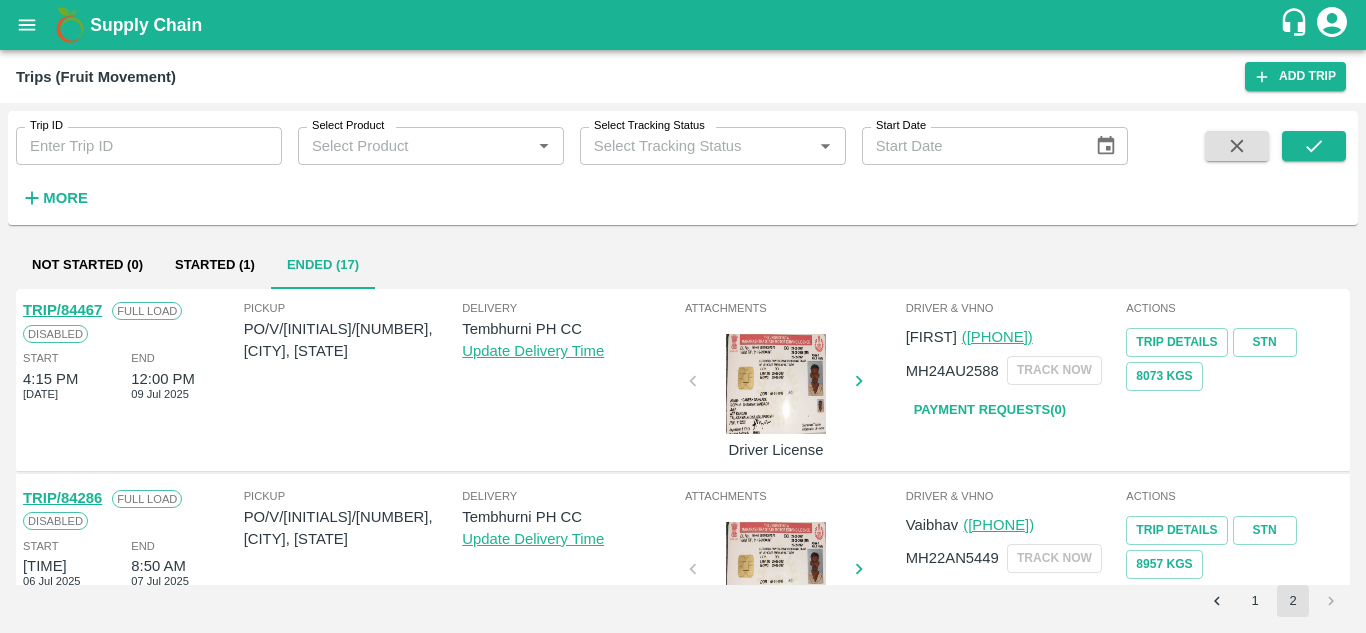 click at bounding box center (1331, 601) 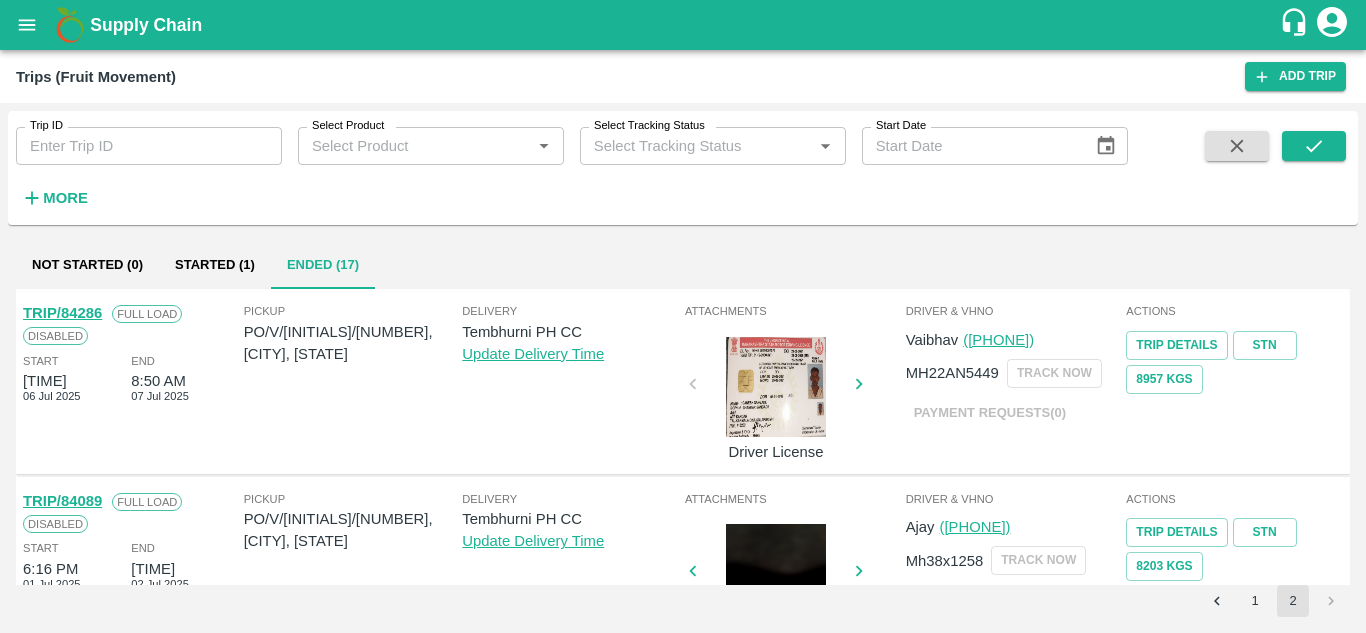 scroll, scrollTop: 0, scrollLeft: 0, axis: both 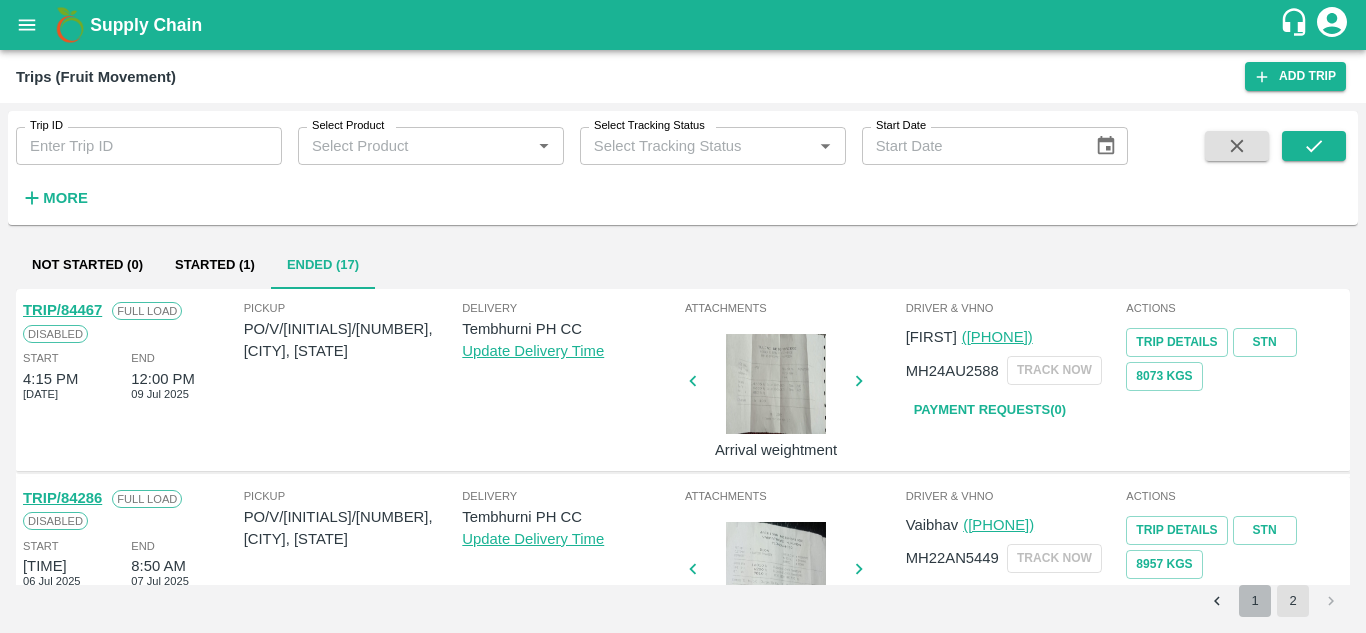 click on "1" at bounding box center [1255, 601] 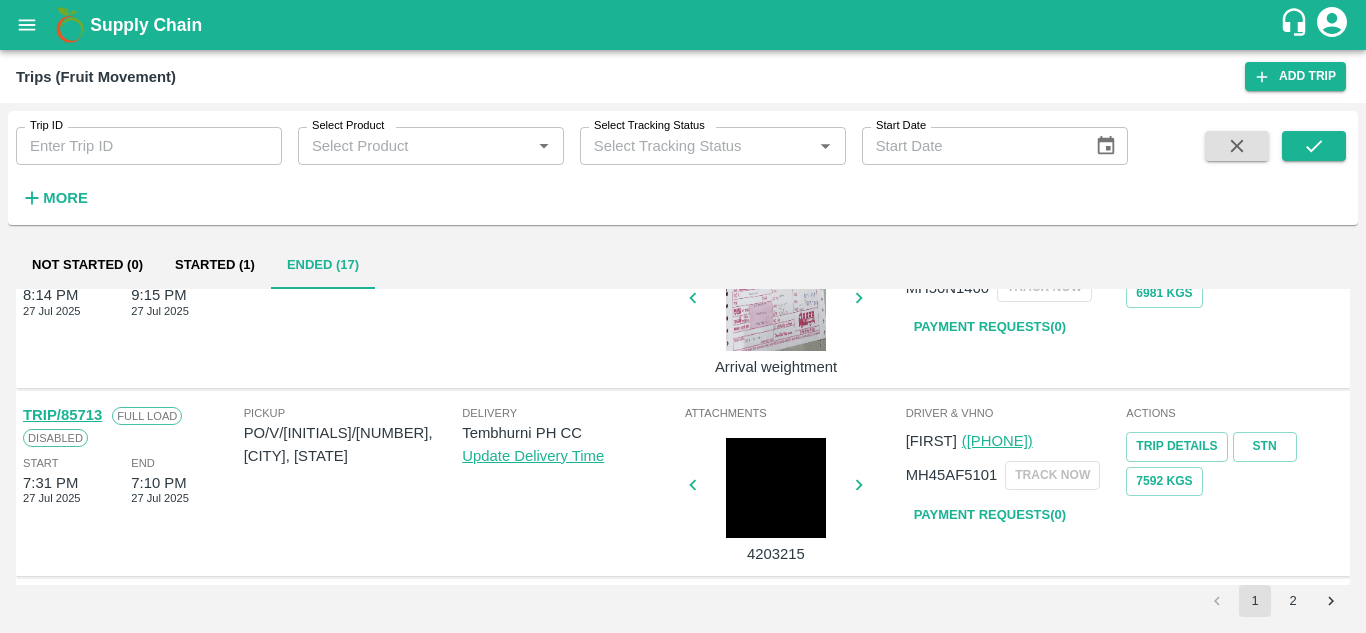 scroll, scrollTop: 1580, scrollLeft: 0, axis: vertical 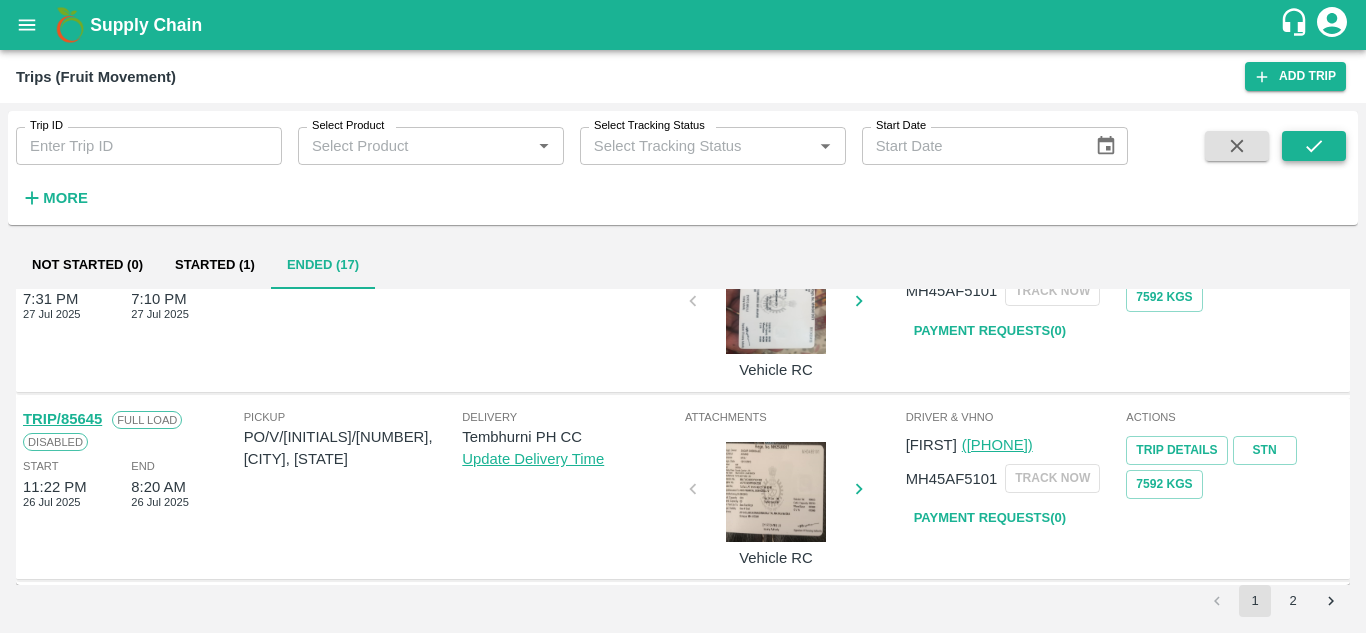 click at bounding box center [1314, 146] 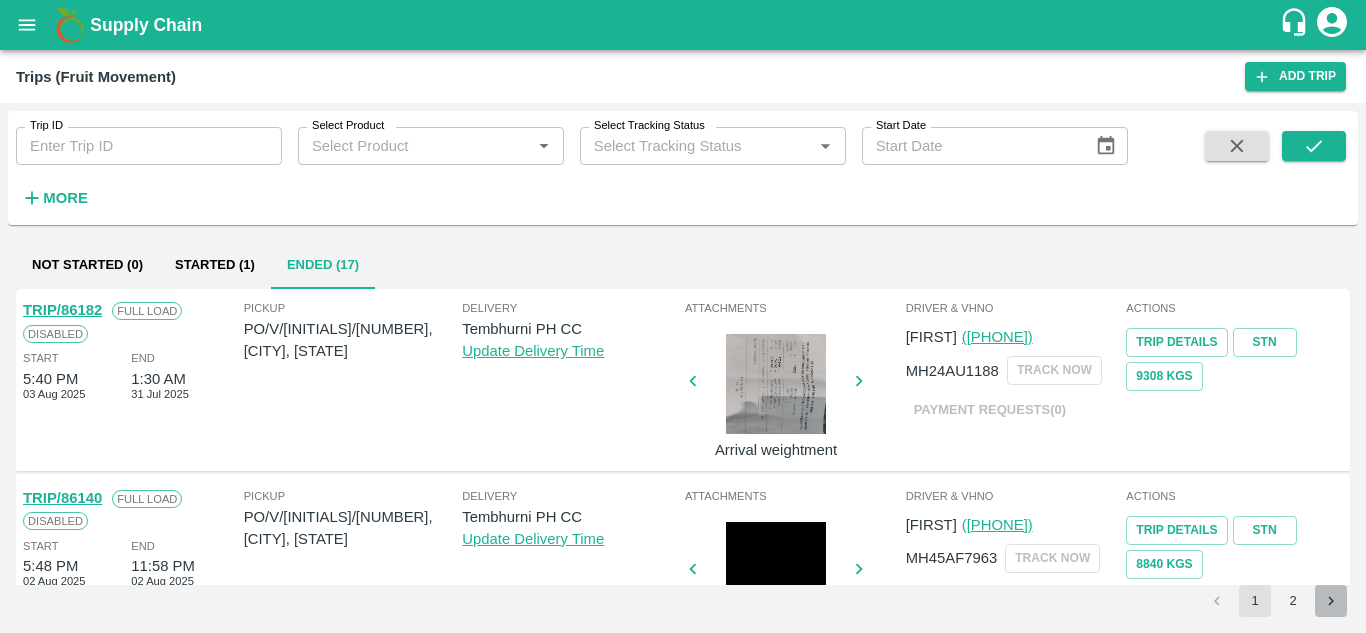 click at bounding box center [1331, 601] 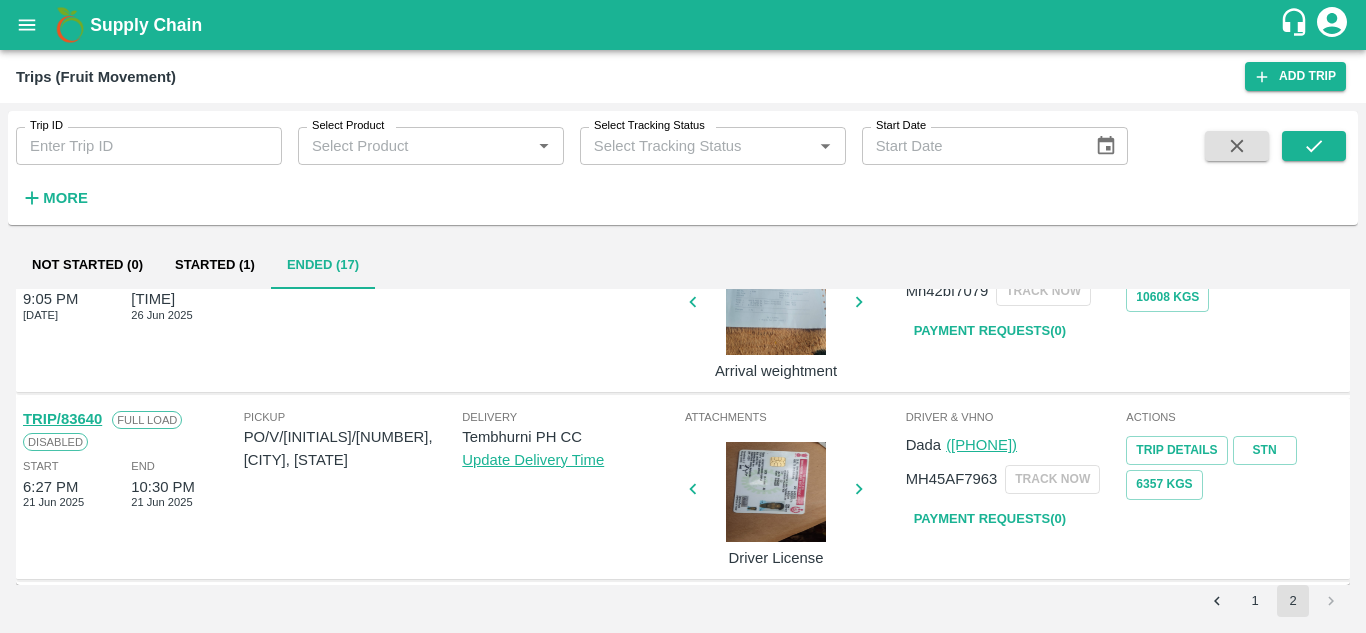 scroll, scrollTop: 0, scrollLeft: 0, axis: both 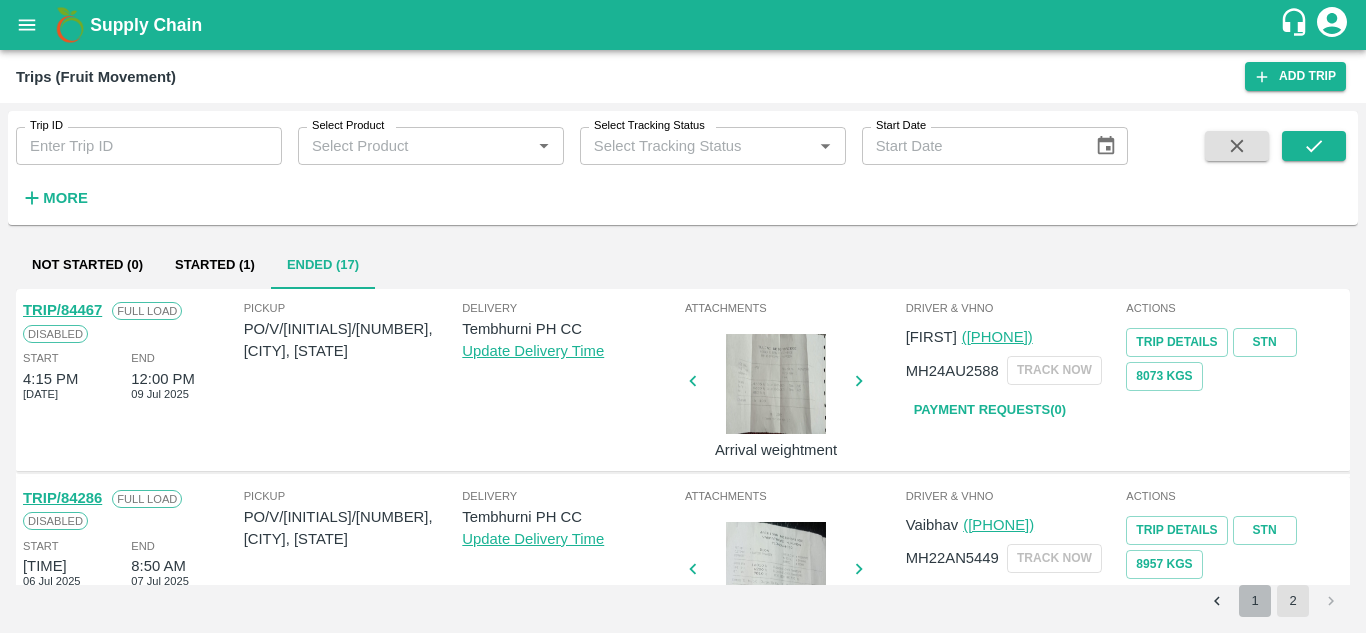 click on "1" at bounding box center (1255, 601) 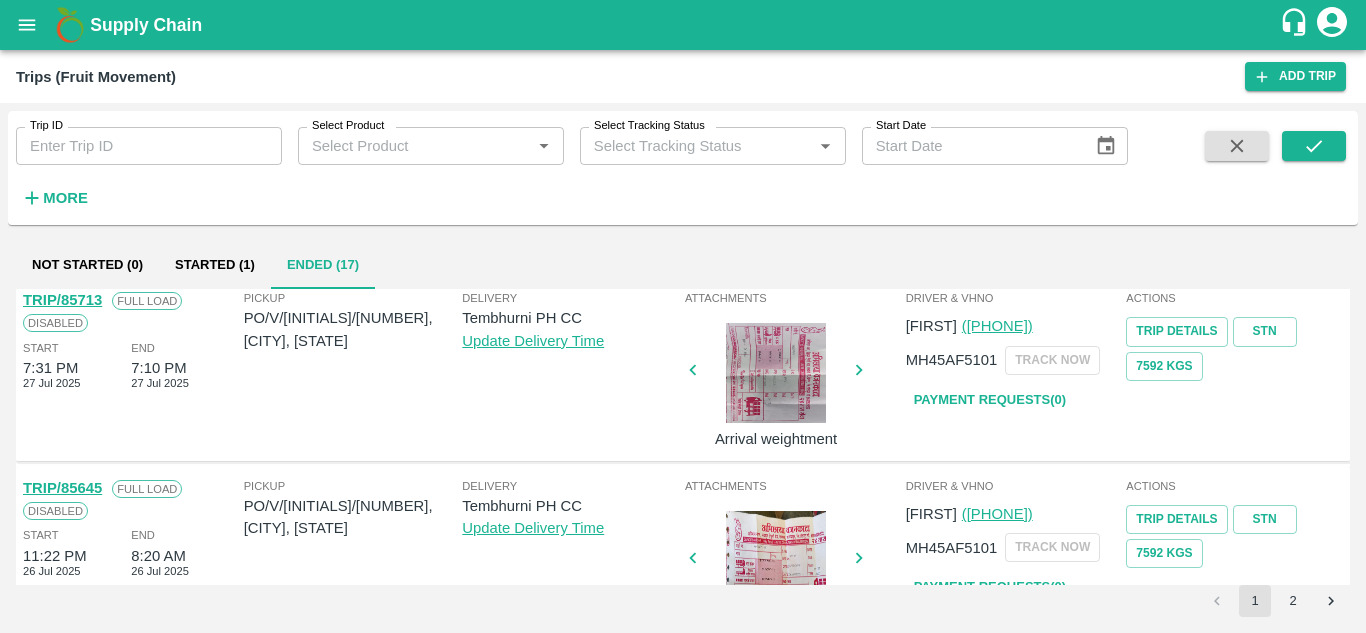 scroll, scrollTop: 1580, scrollLeft: 0, axis: vertical 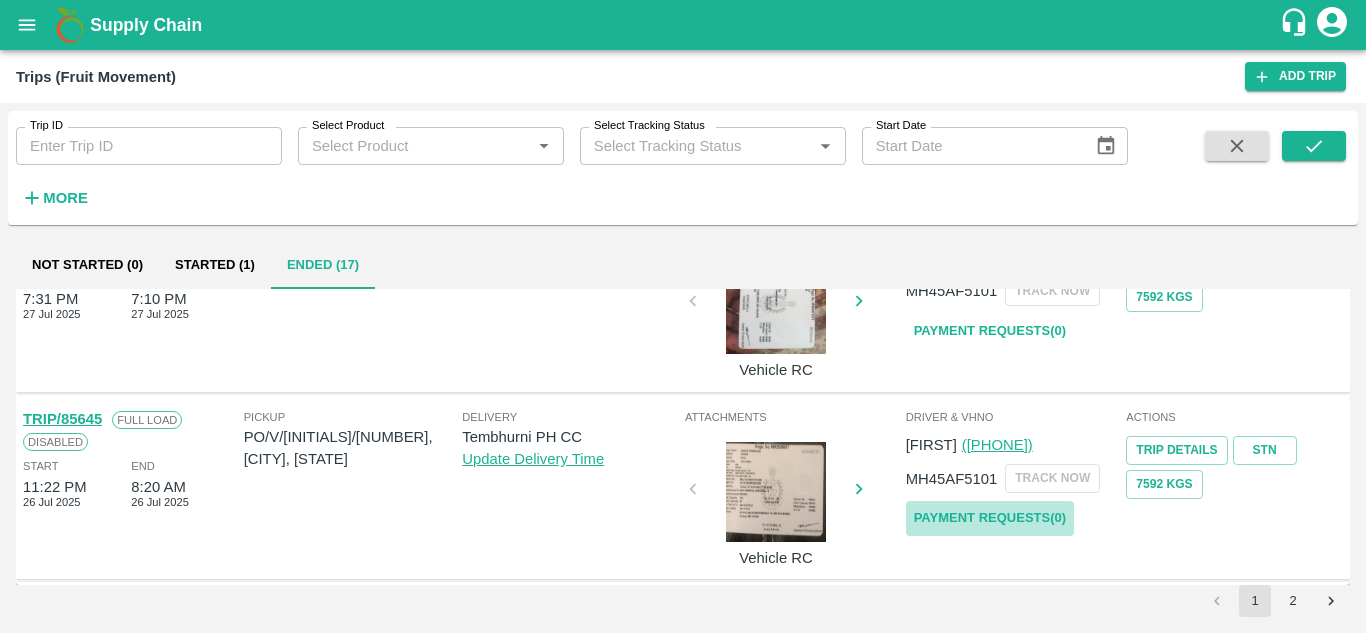 click on "Payment Requests( 0 )" at bounding box center [990, 518] 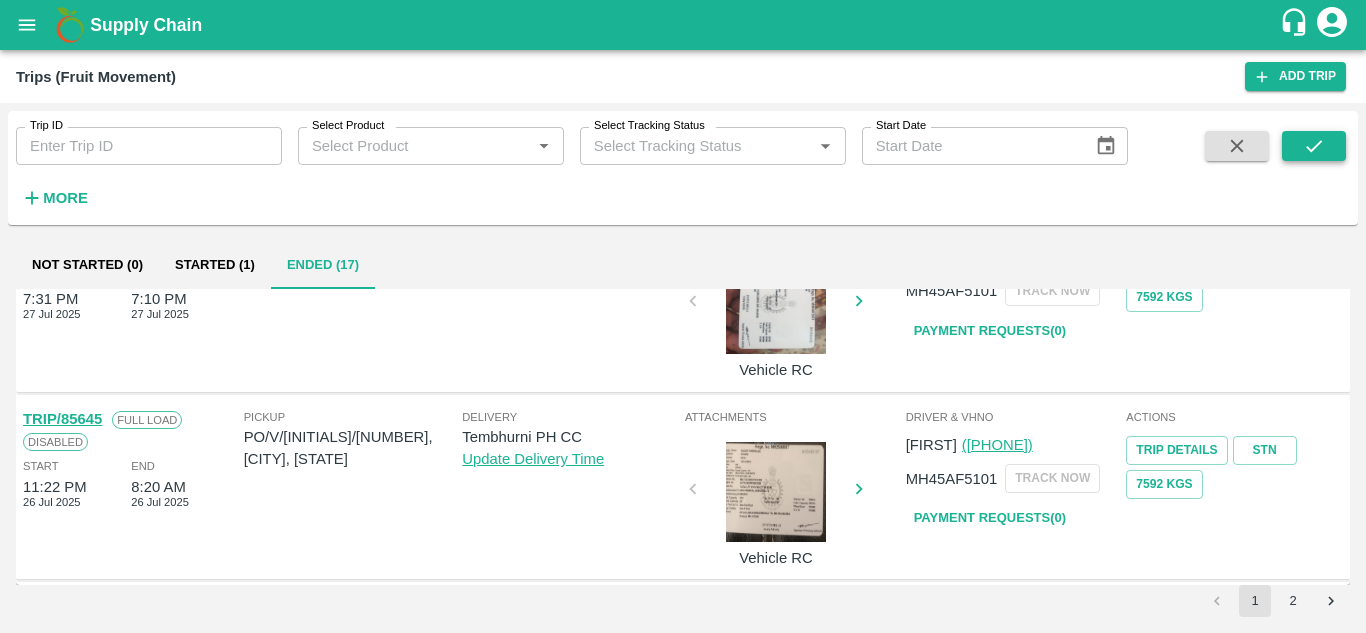 click 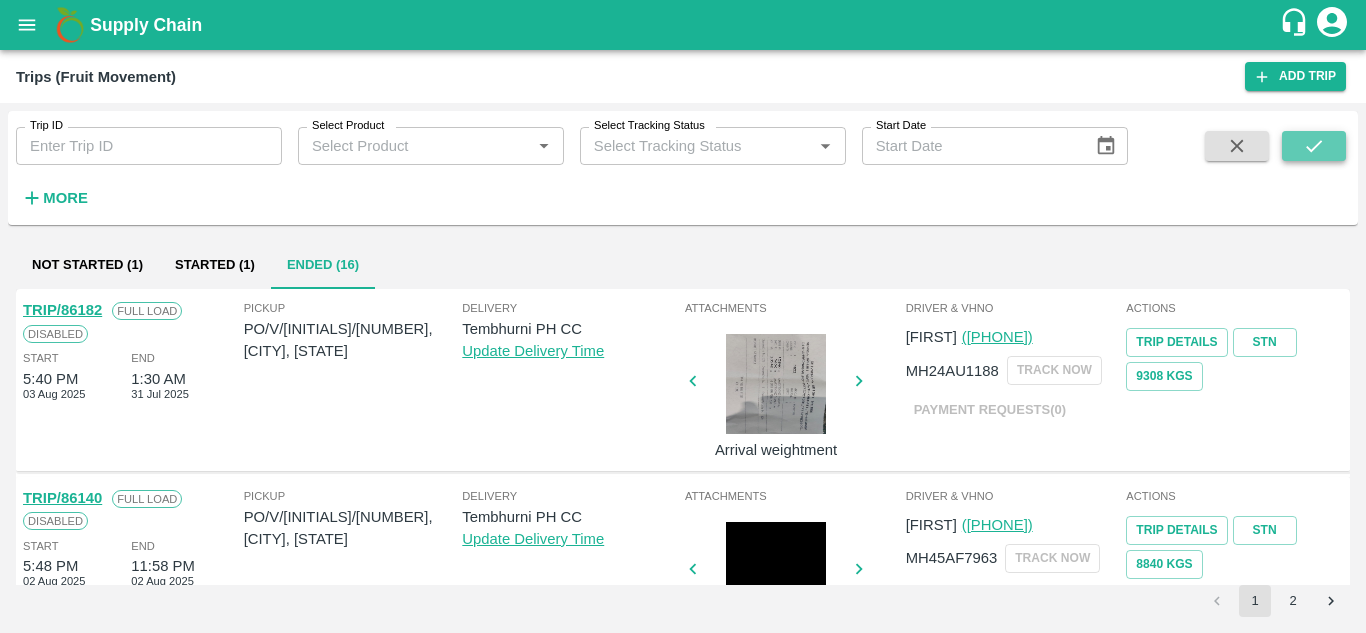 click 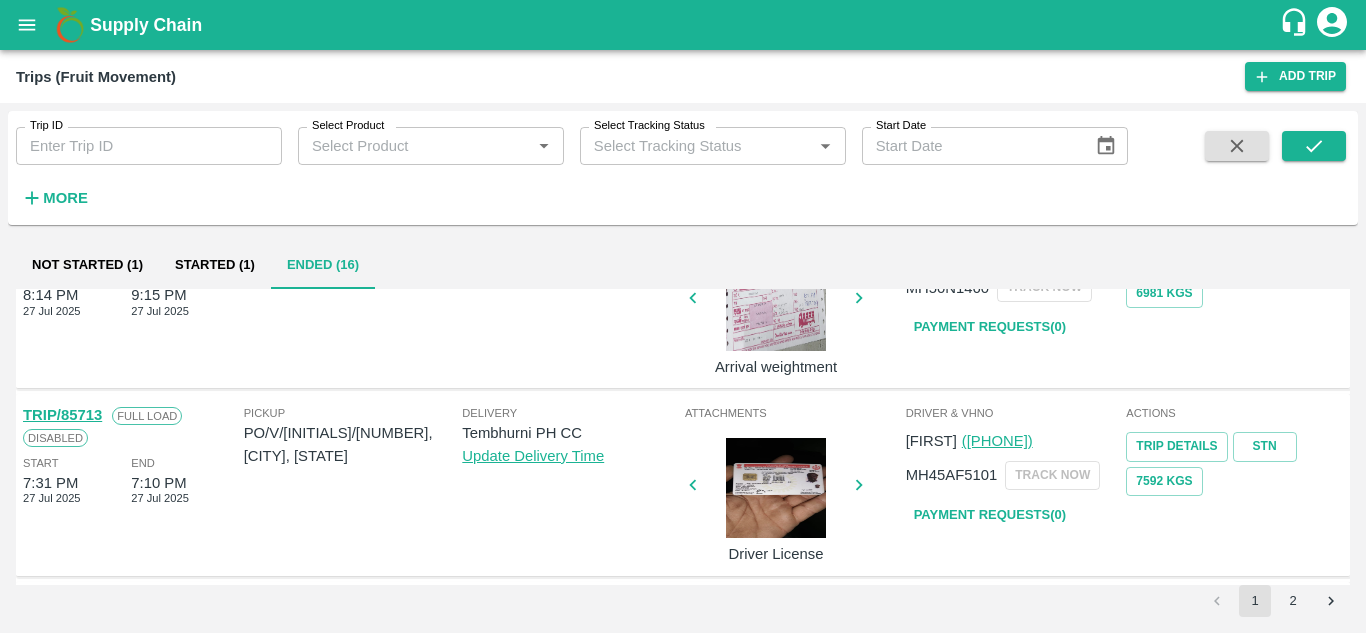 scroll, scrollTop: 1428, scrollLeft: 0, axis: vertical 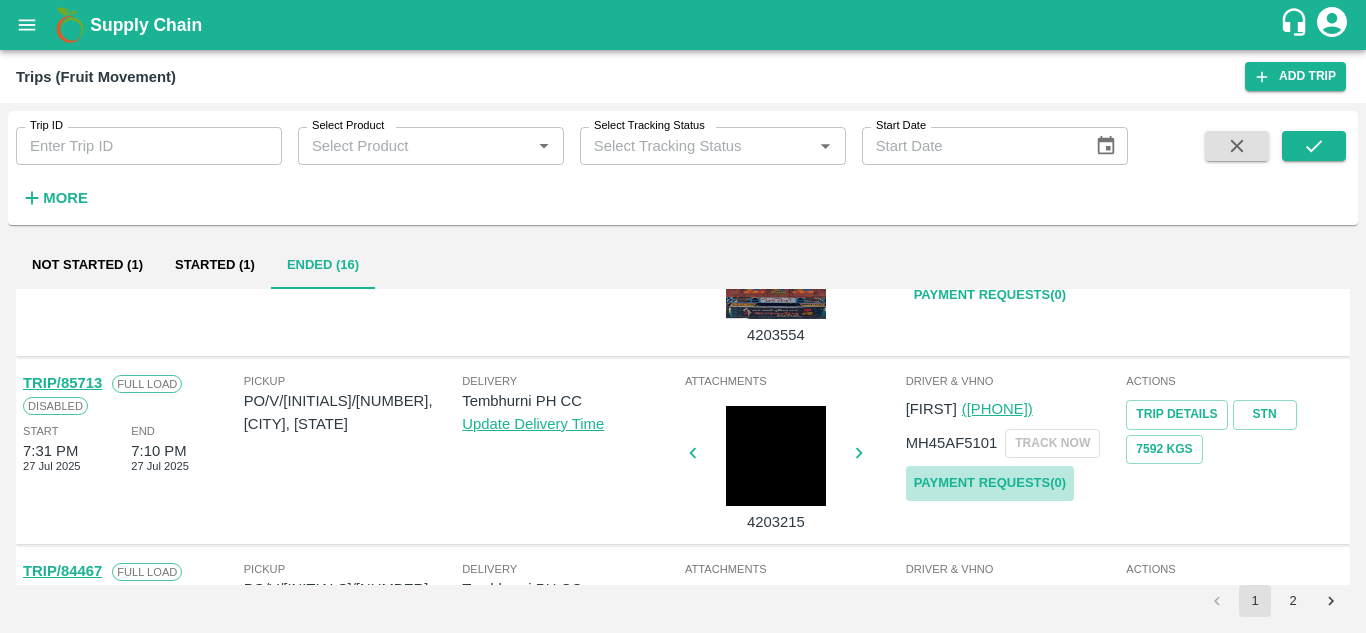 click on "Payment Requests( 0 )" at bounding box center [990, 483] 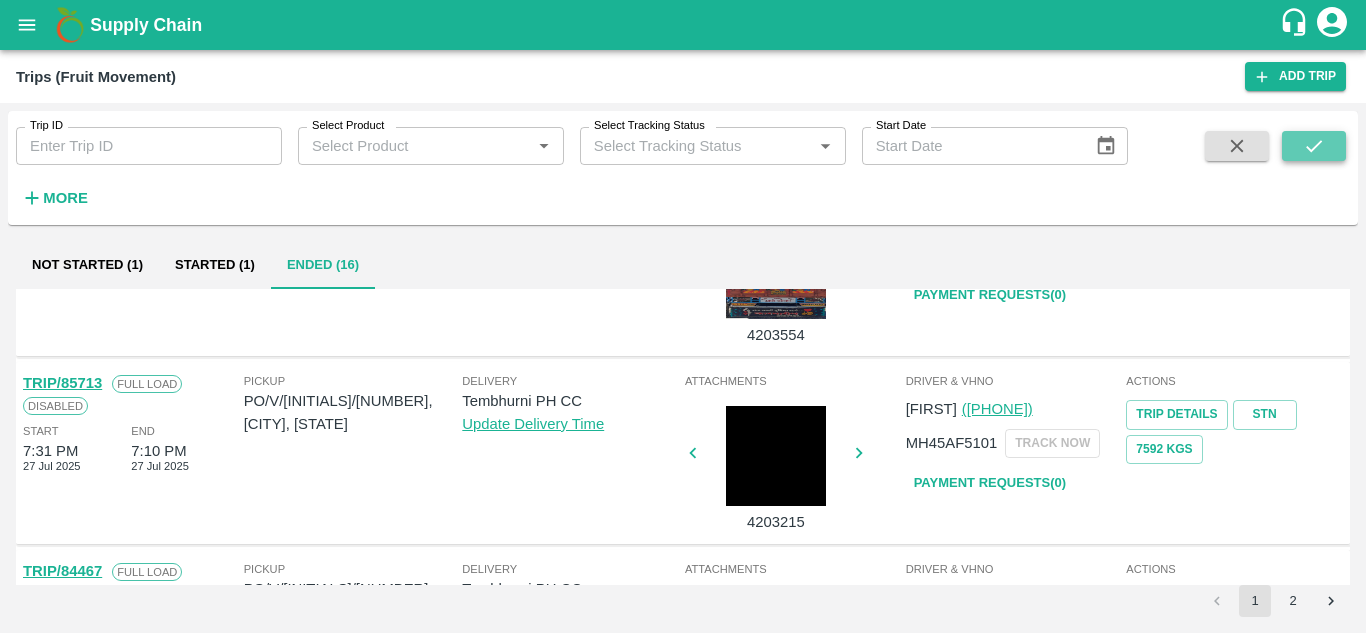 click at bounding box center [1314, 146] 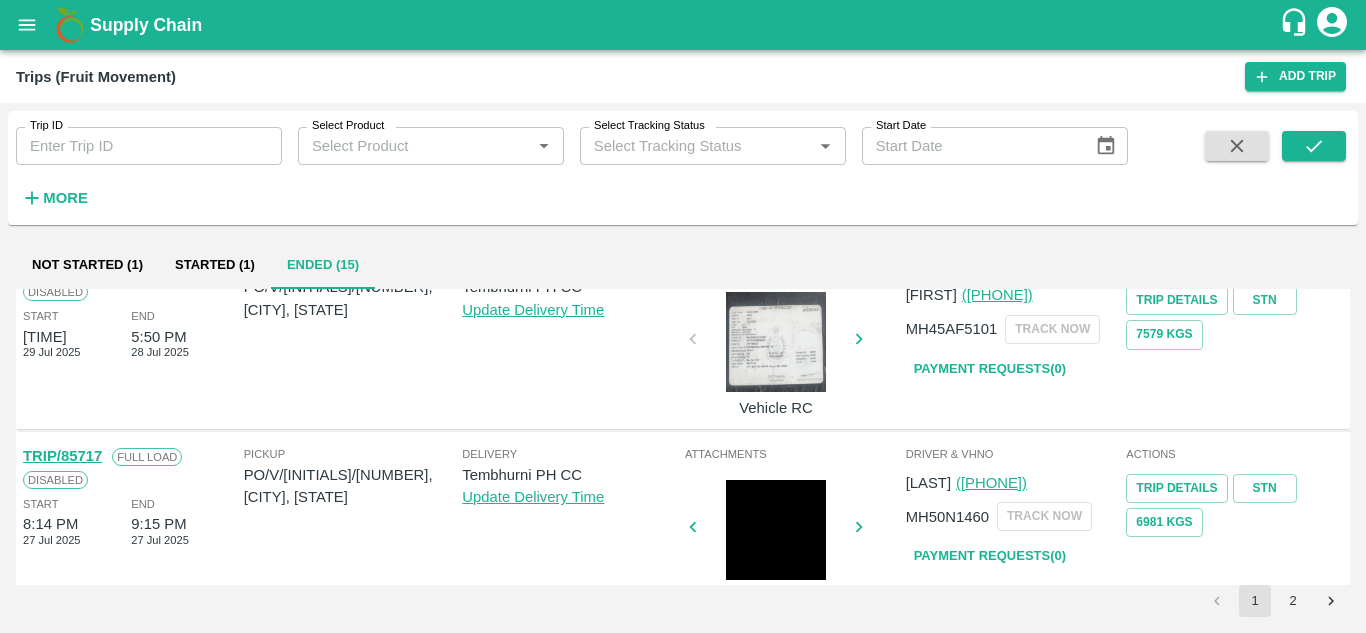 scroll, scrollTop: 1166, scrollLeft: 0, axis: vertical 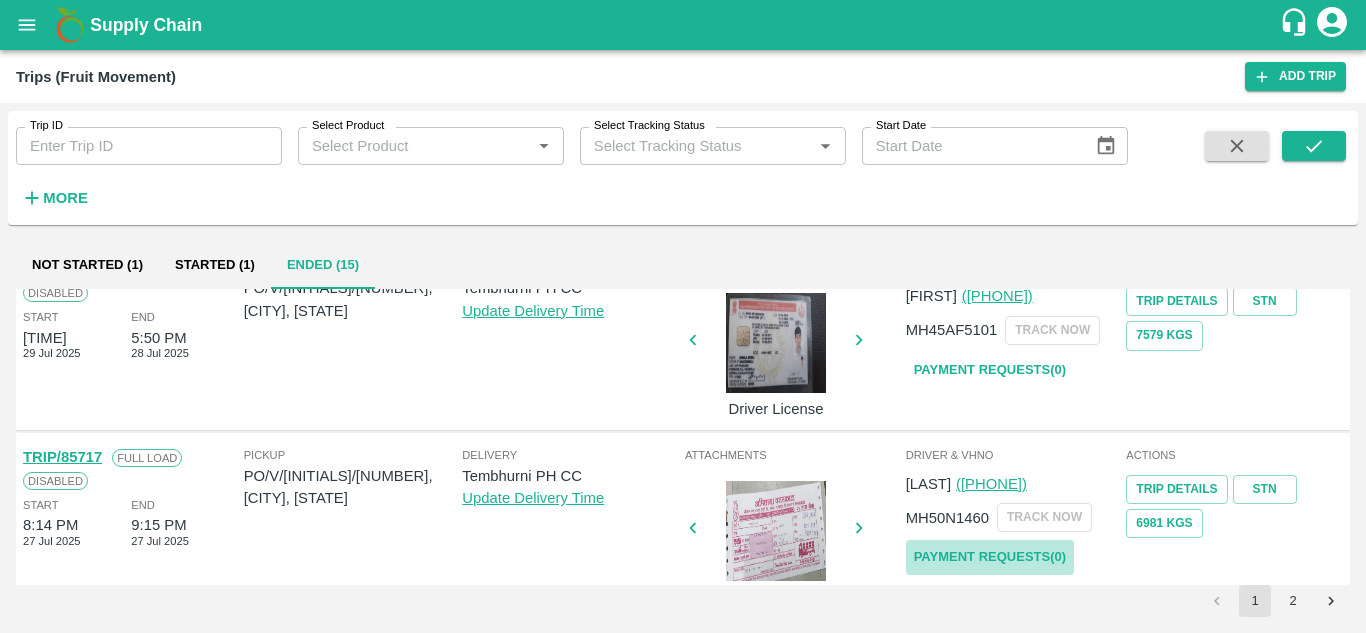 click on "Payment Requests( 0 )" at bounding box center [990, 557] 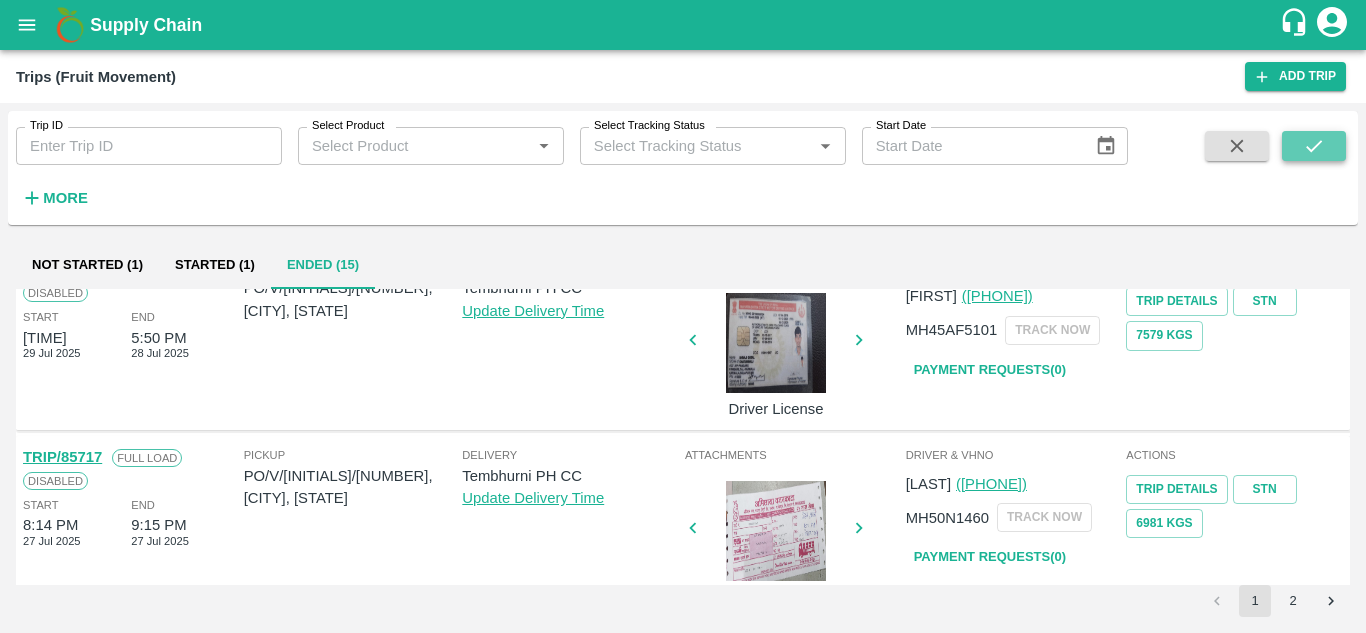 click at bounding box center [1314, 146] 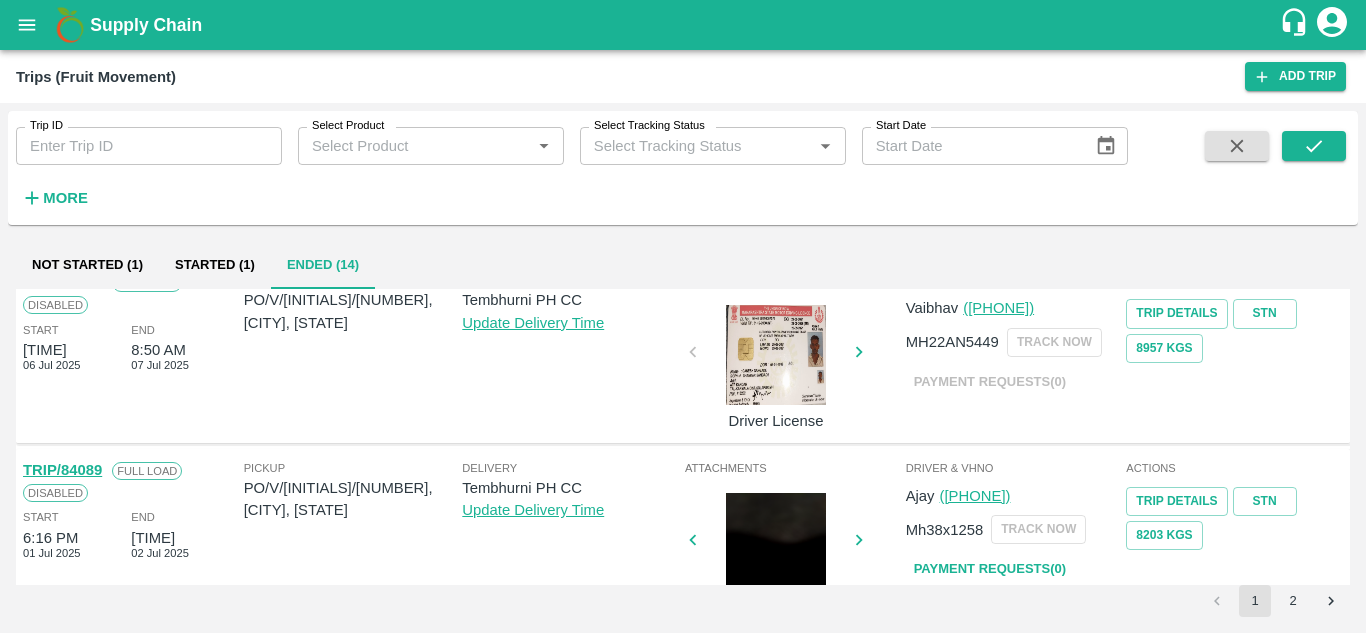 scroll, scrollTop: 1580, scrollLeft: 0, axis: vertical 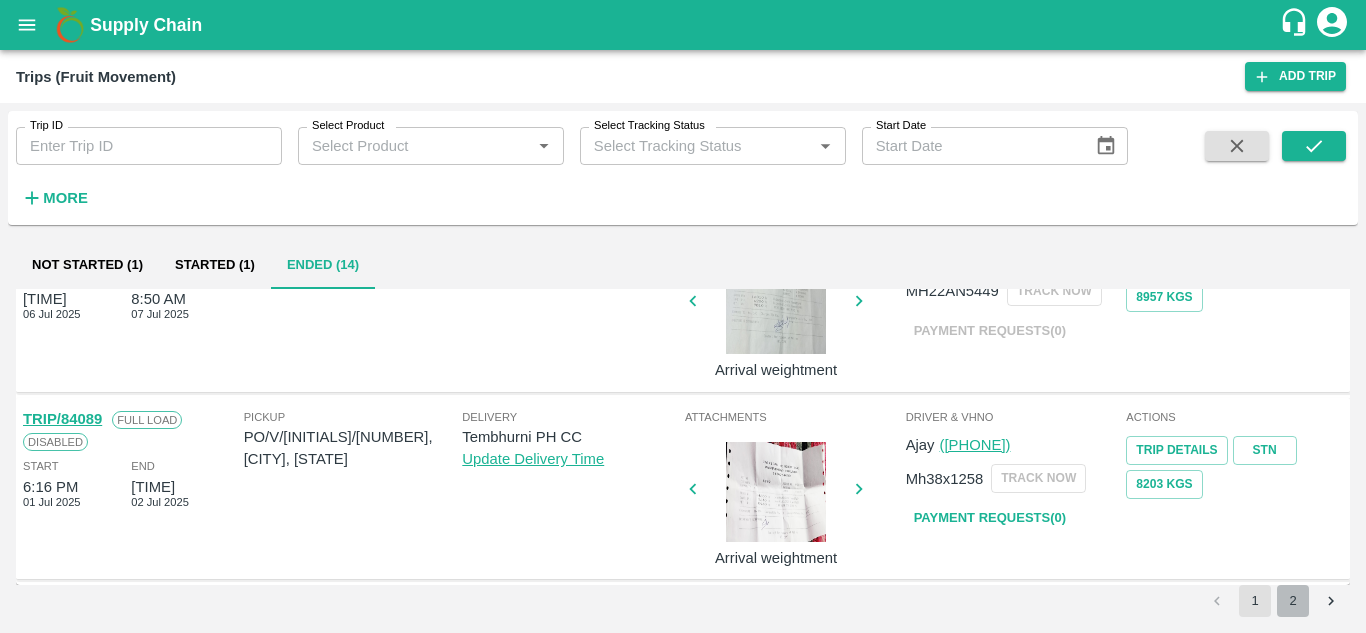 click on "2" at bounding box center (1293, 601) 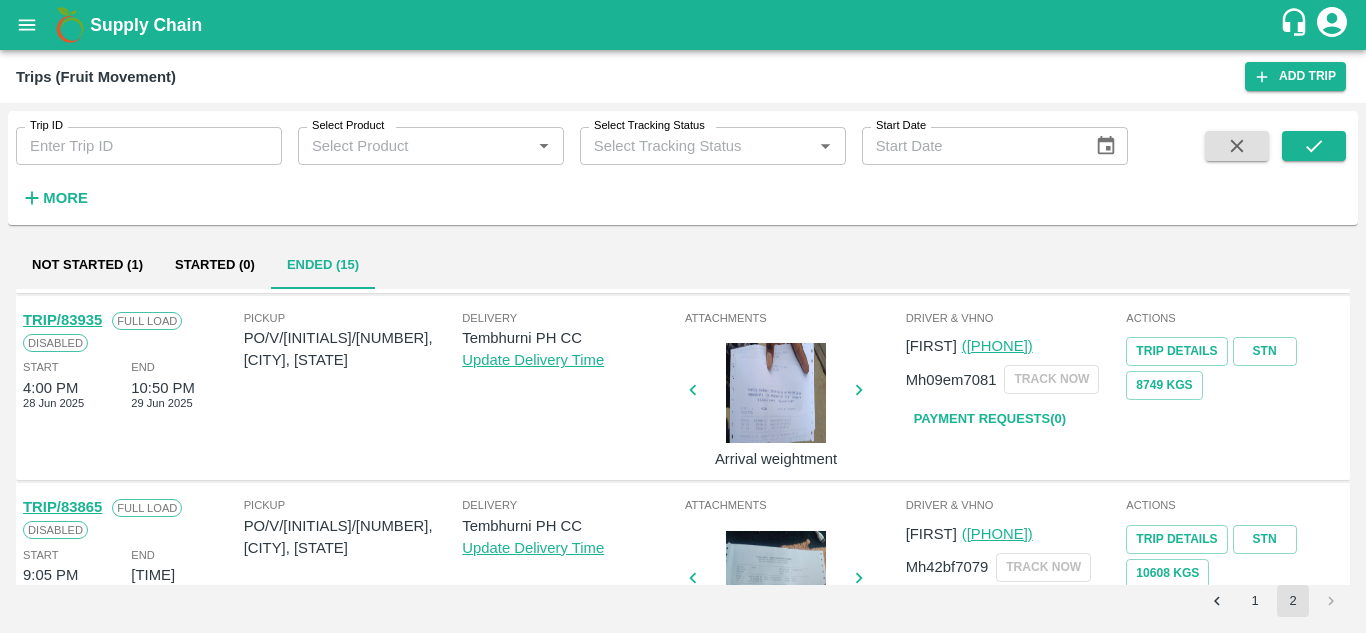 scroll, scrollTop: 362, scrollLeft: 0, axis: vertical 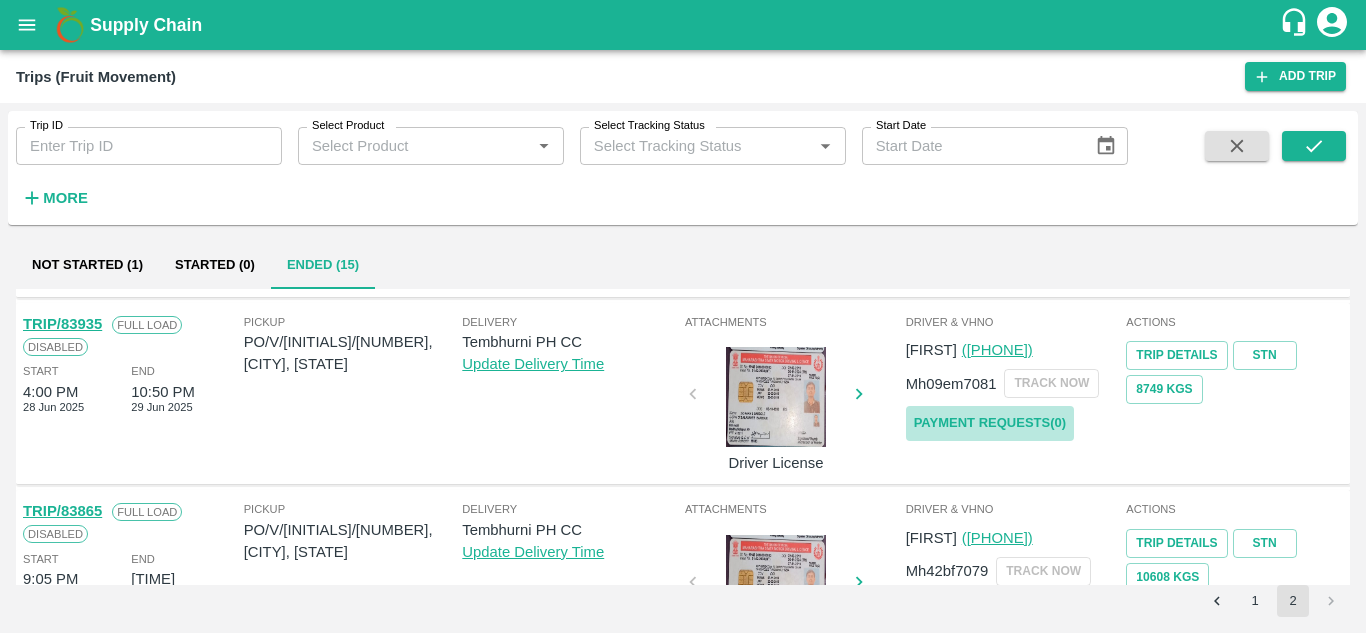 click on "Payment Requests( 0 )" at bounding box center [990, 423] 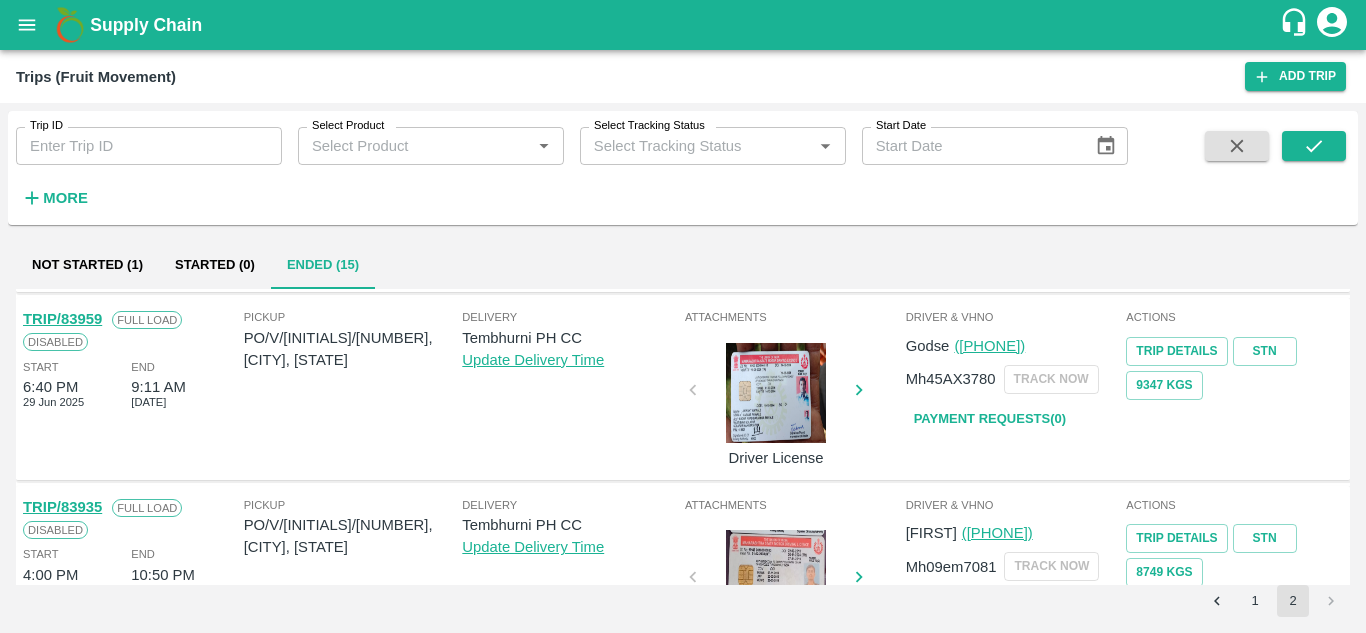 scroll, scrollTop: 174, scrollLeft: 0, axis: vertical 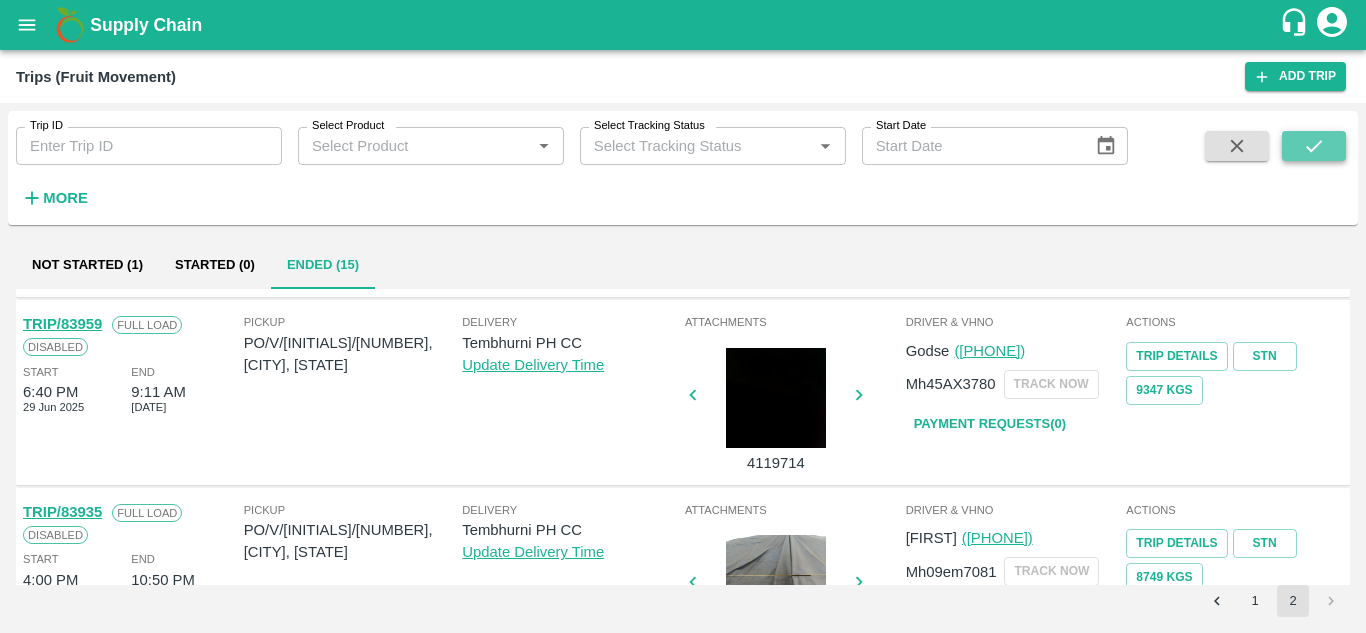 click 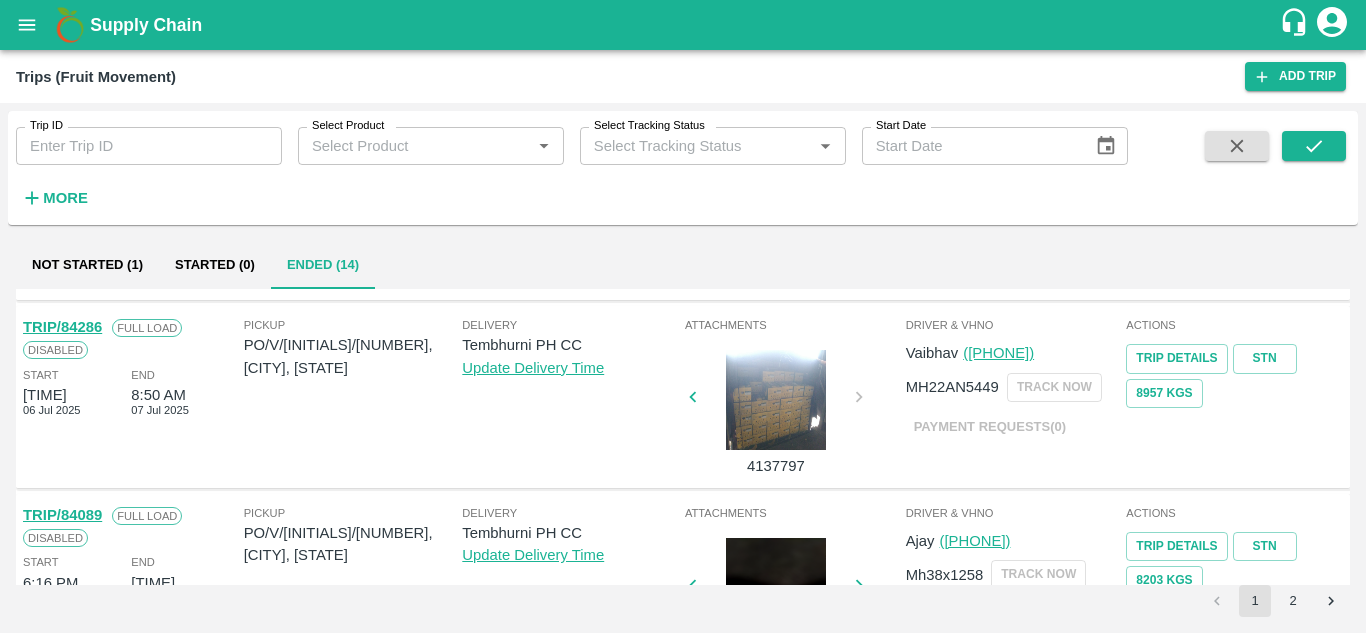 scroll, scrollTop: 1580, scrollLeft: 0, axis: vertical 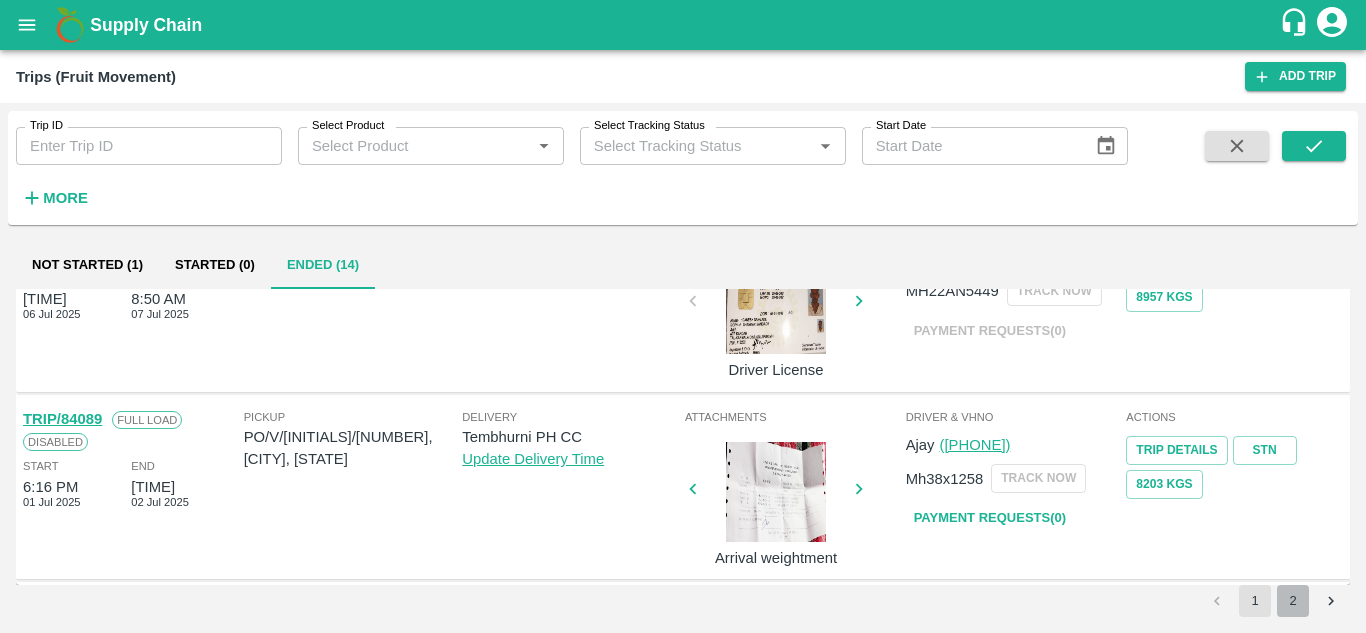 click on "2" at bounding box center [1293, 601] 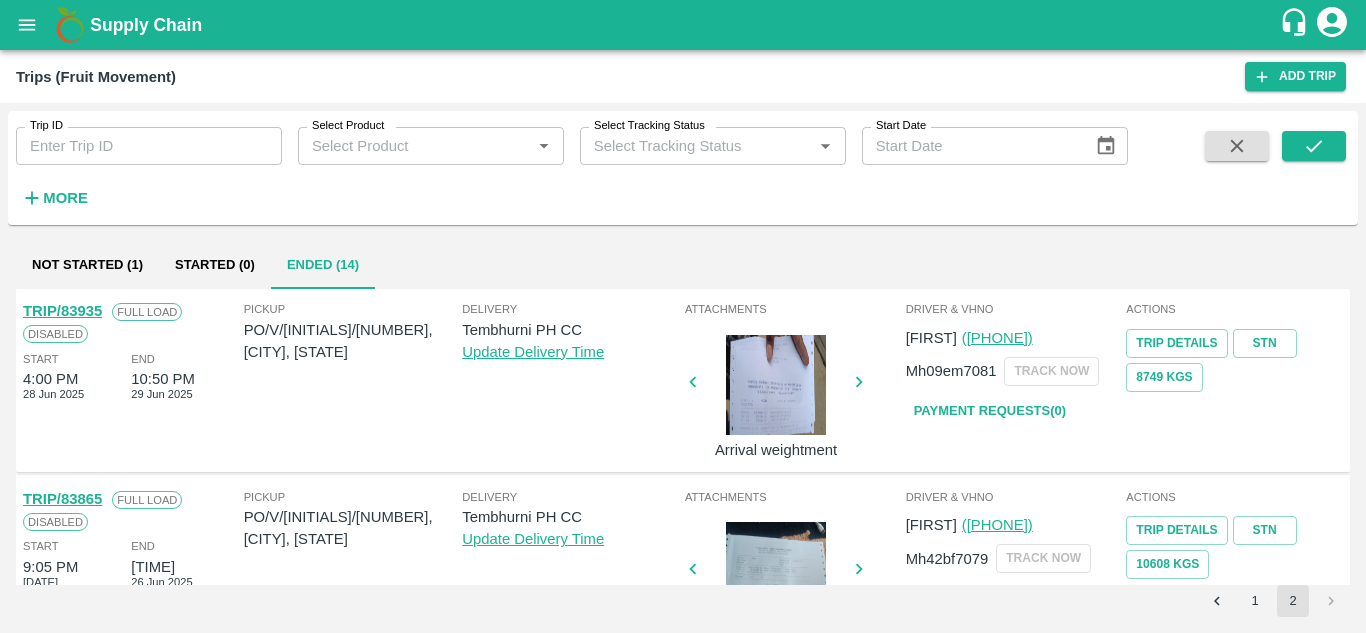 scroll, scrollTop: 185, scrollLeft: 0, axis: vertical 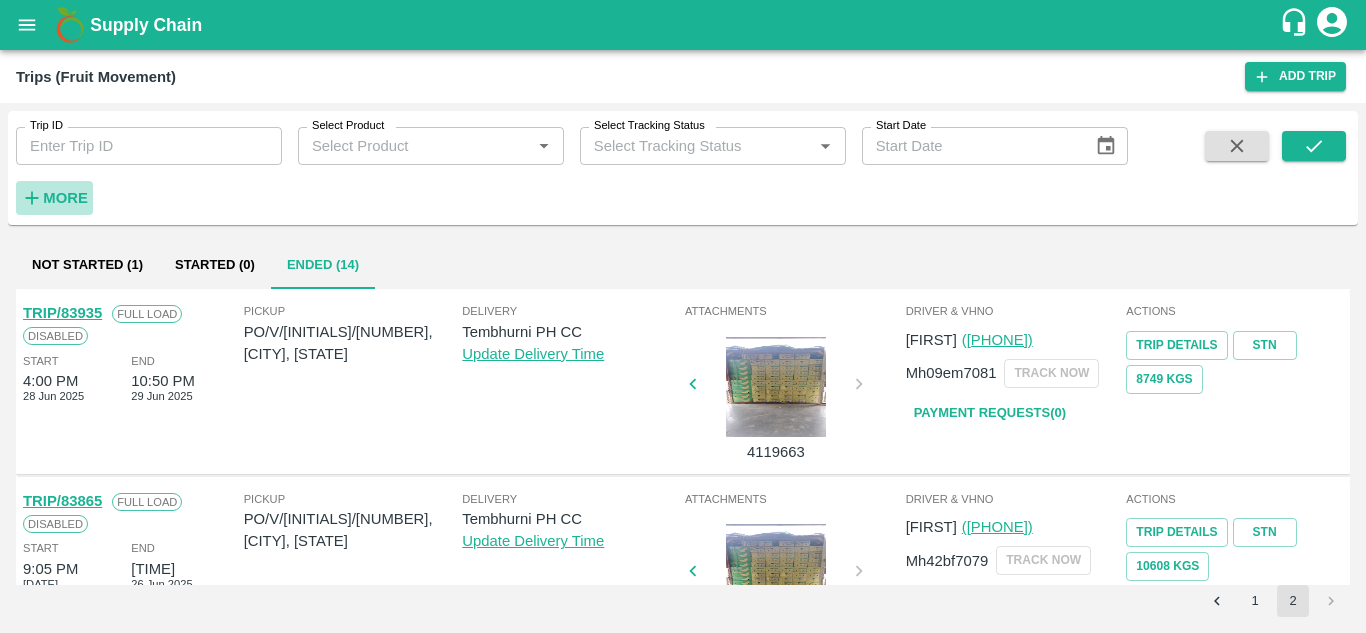 click on "More" at bounding box center [65, 198] 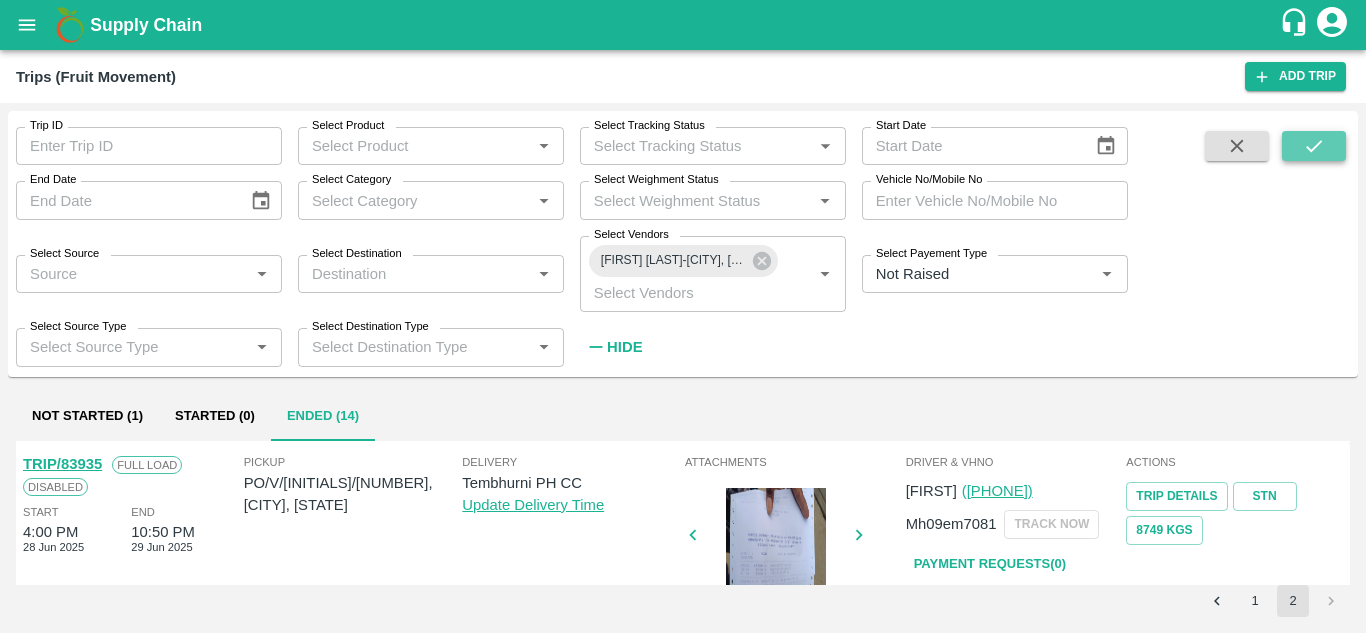 click 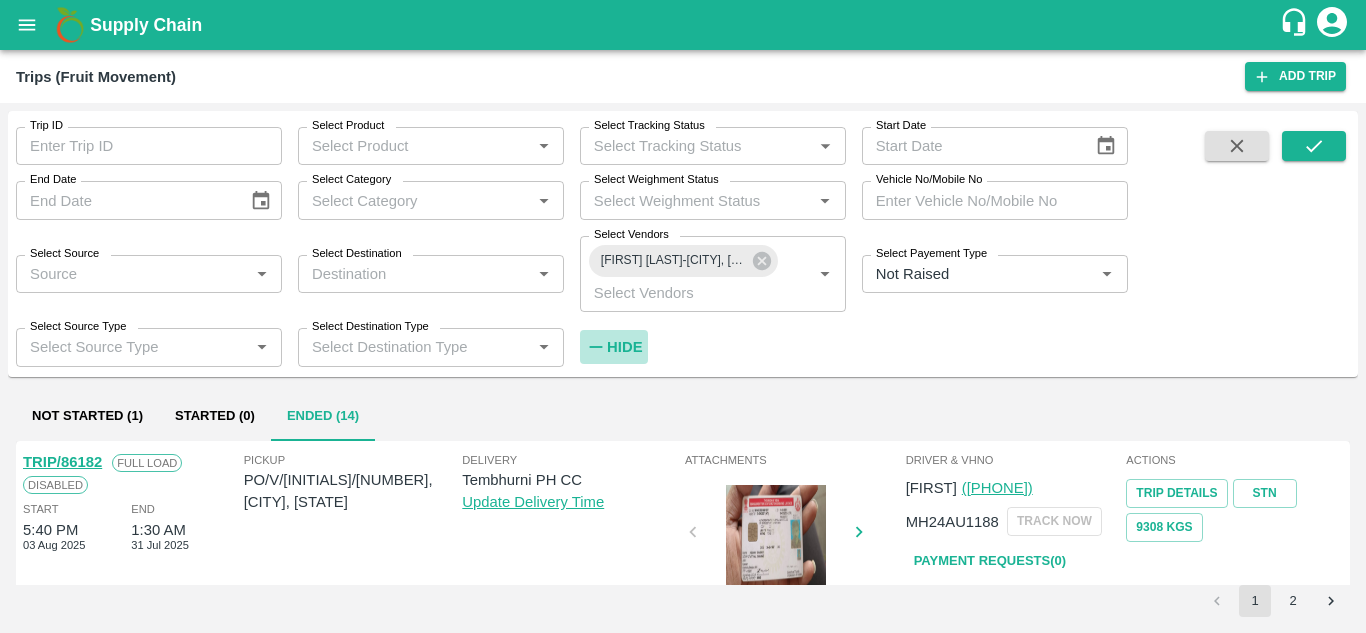click on "Hide" at bounding box center (624, 347) 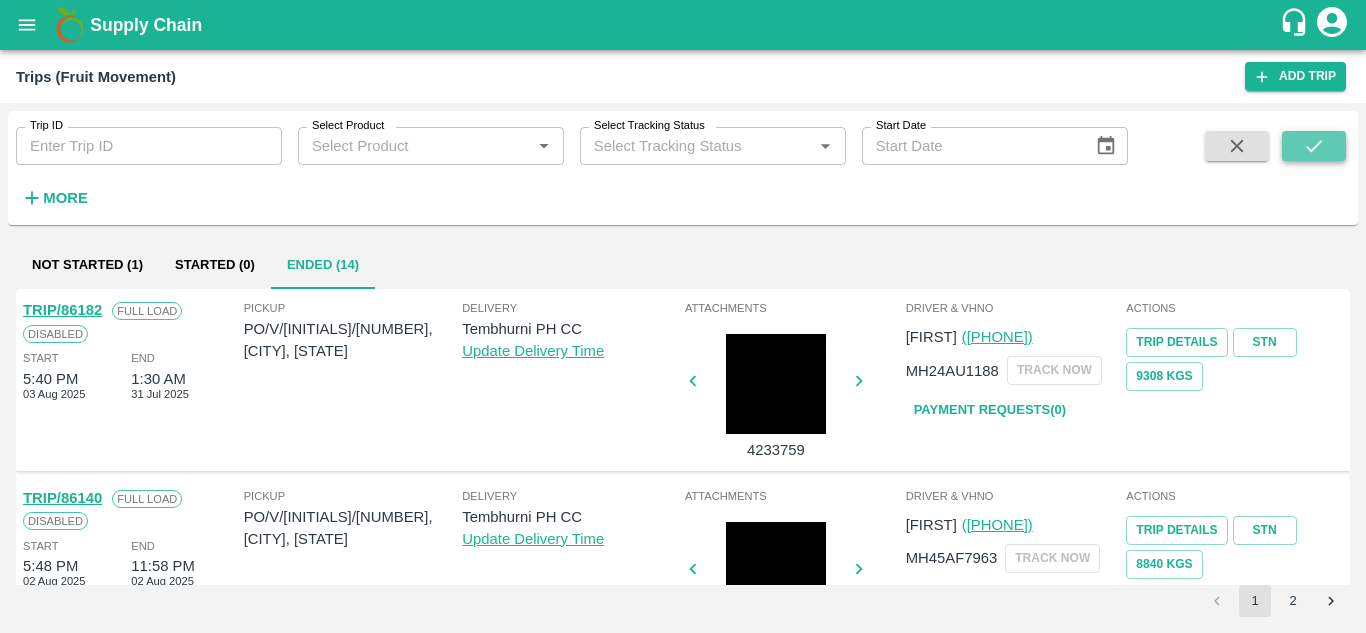 click 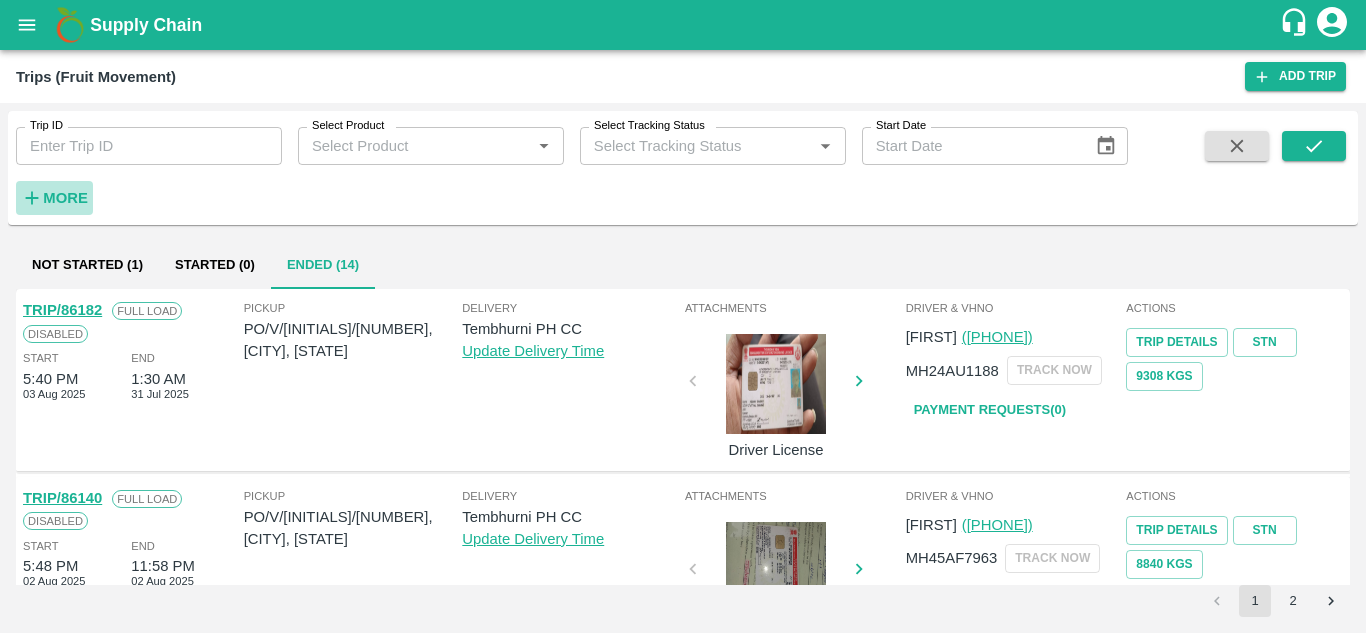 click on "More" at bounding box center (65, 198) 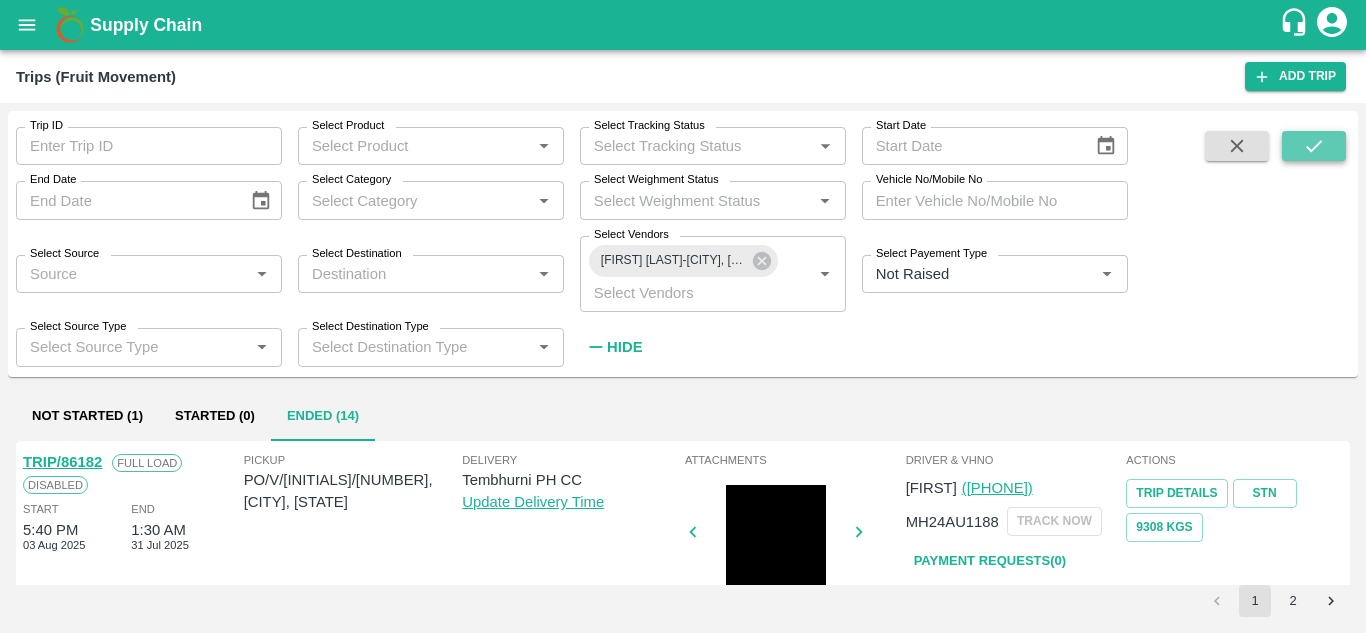 click 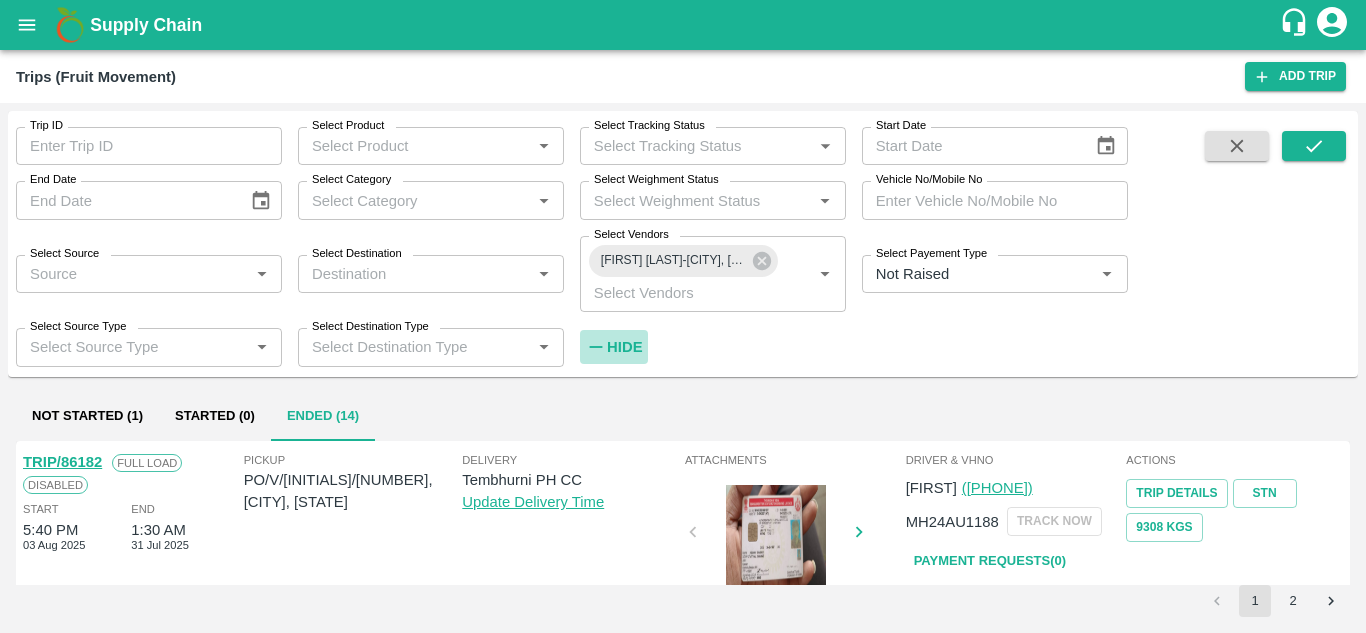 click on "Hide" at bounding box center [624, 347] 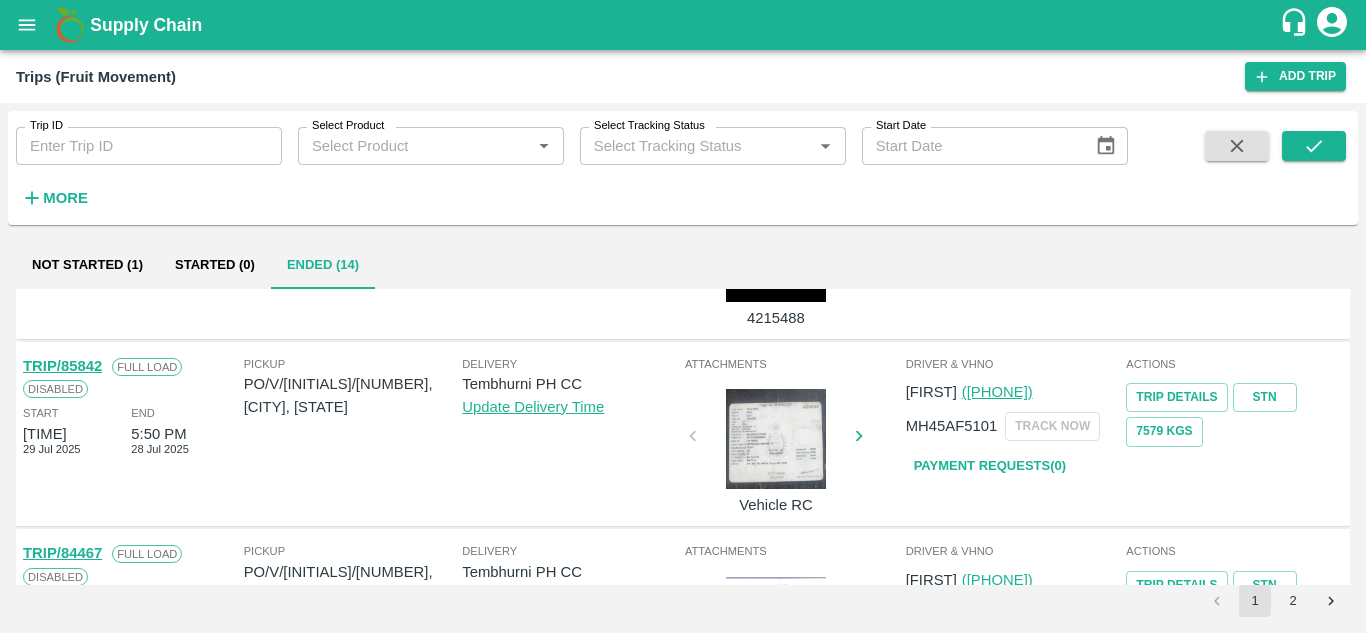 scroll, scrollTop: 1106, scrollLeft: 0, axis: vertical 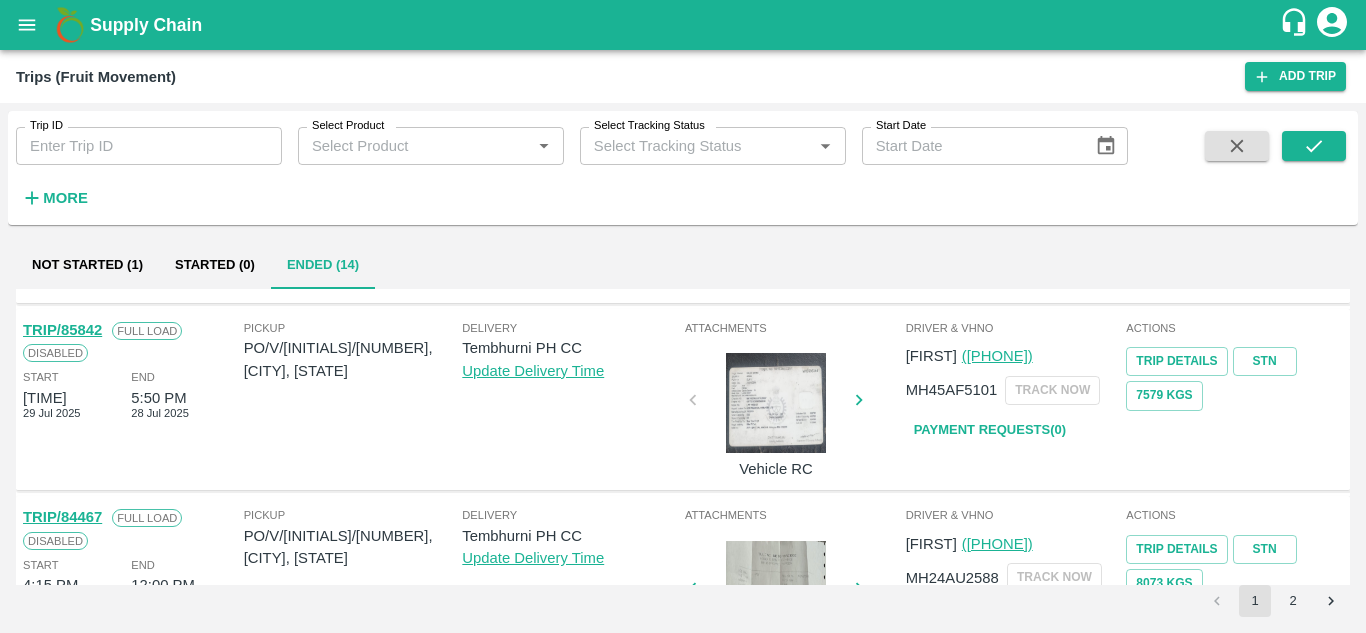 click on "Delivery Tembhurni PH CC Update Delivery Time" at bounding box center [571, 400] 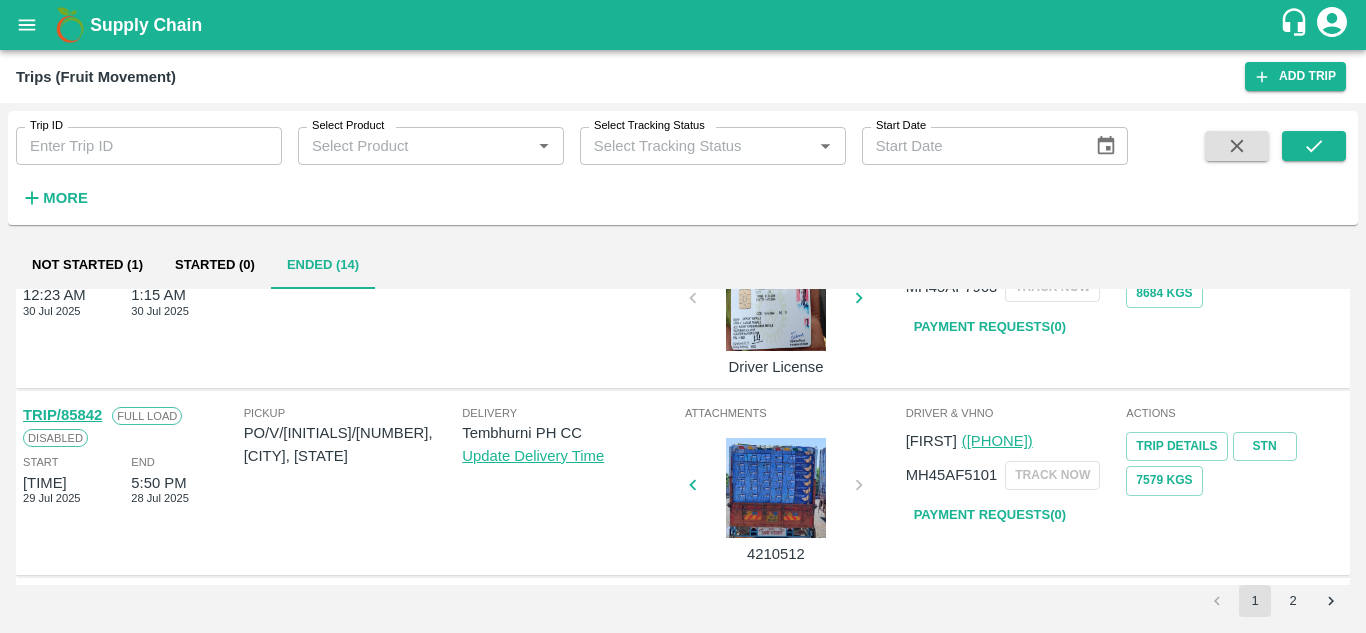 scroll, scrollTop: 1020, scrollLeft: 0, axis: vertical 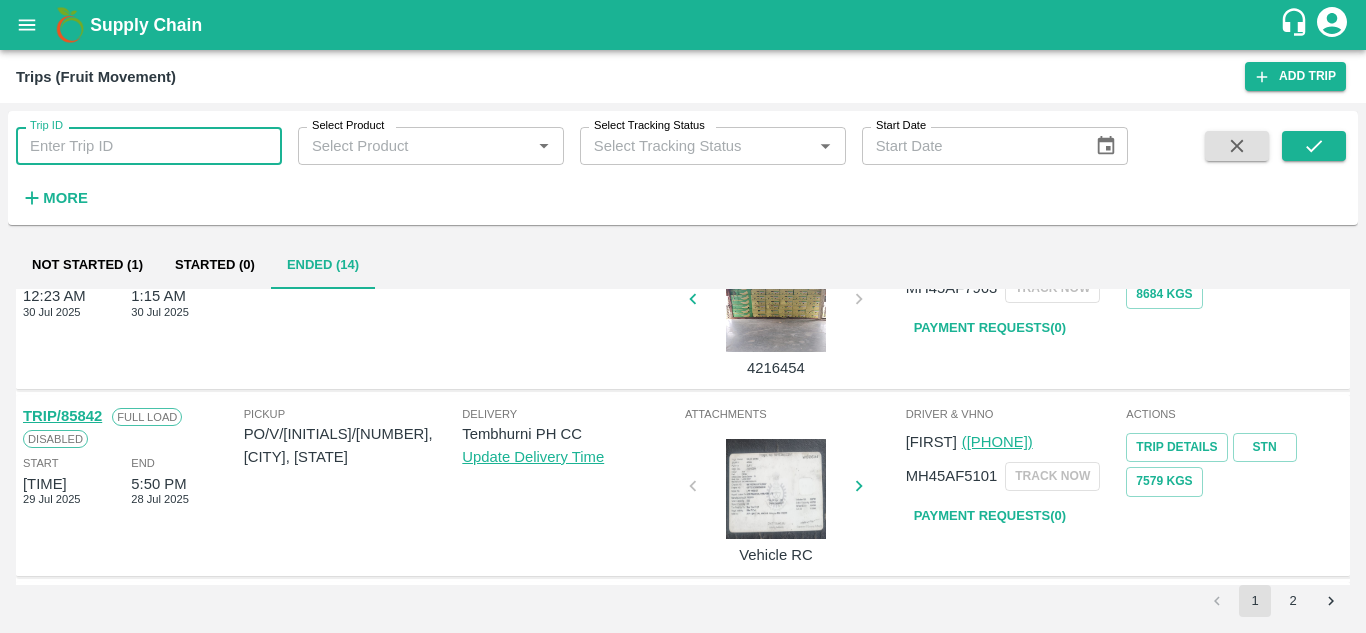 click on "Trip ID" at bounding box center (149, 146) 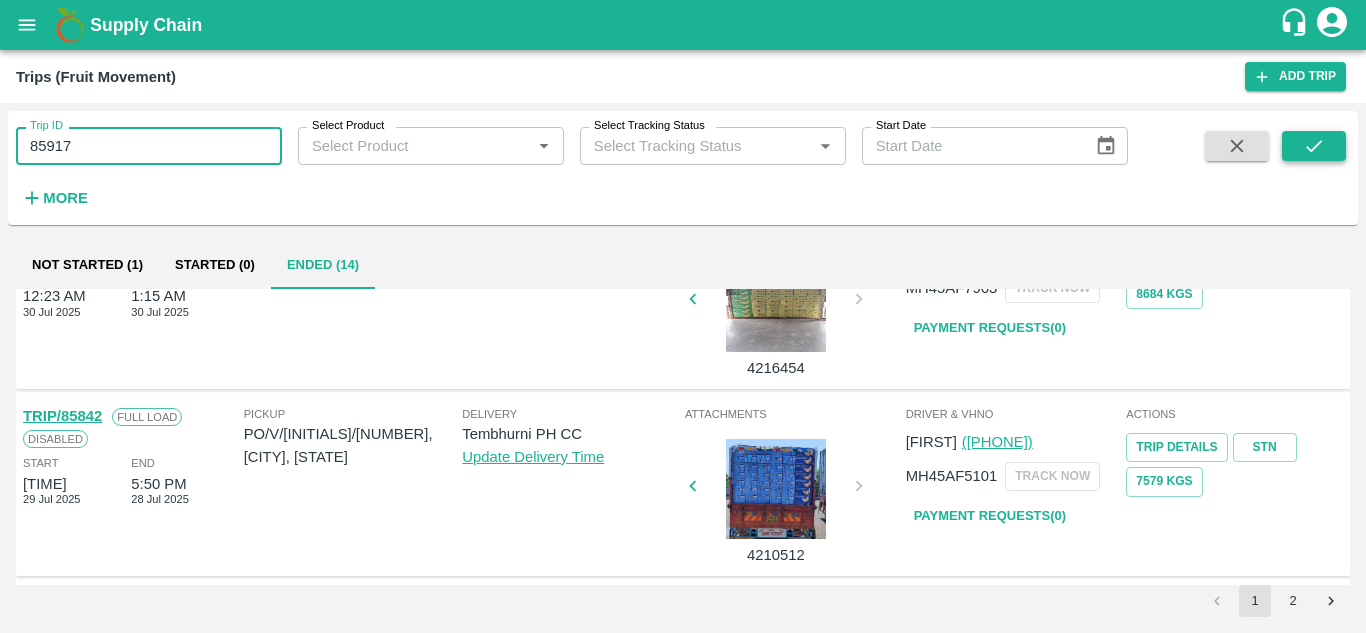 click 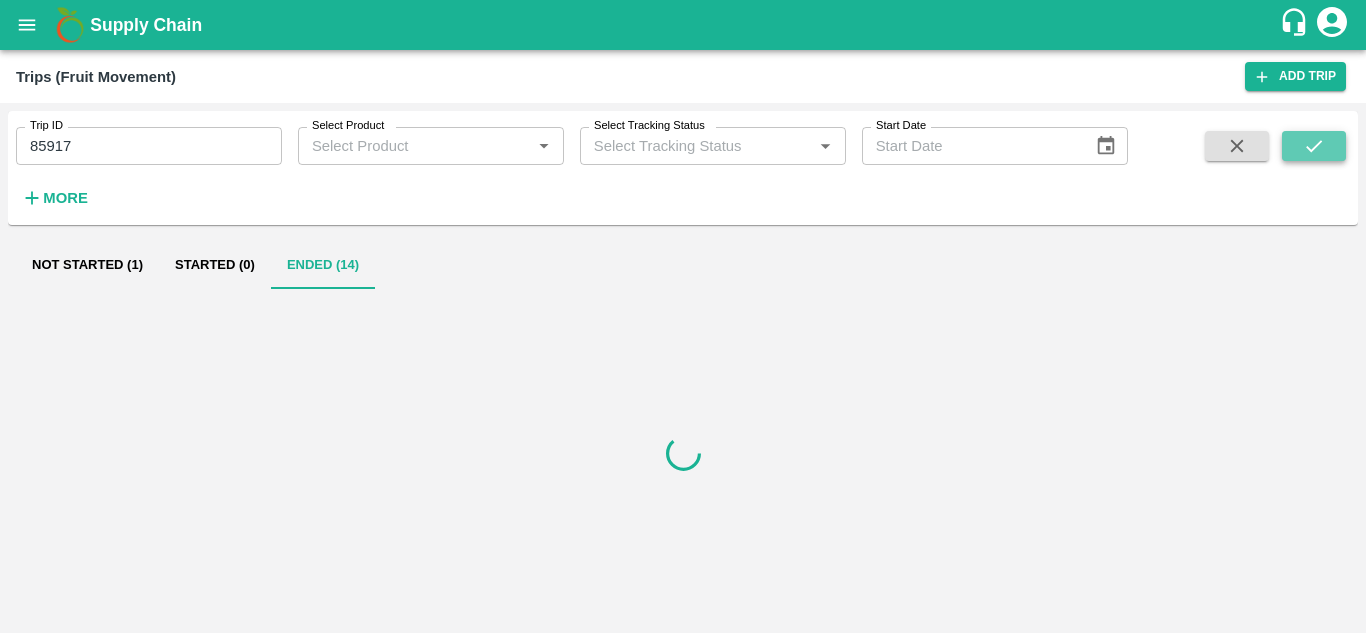 click 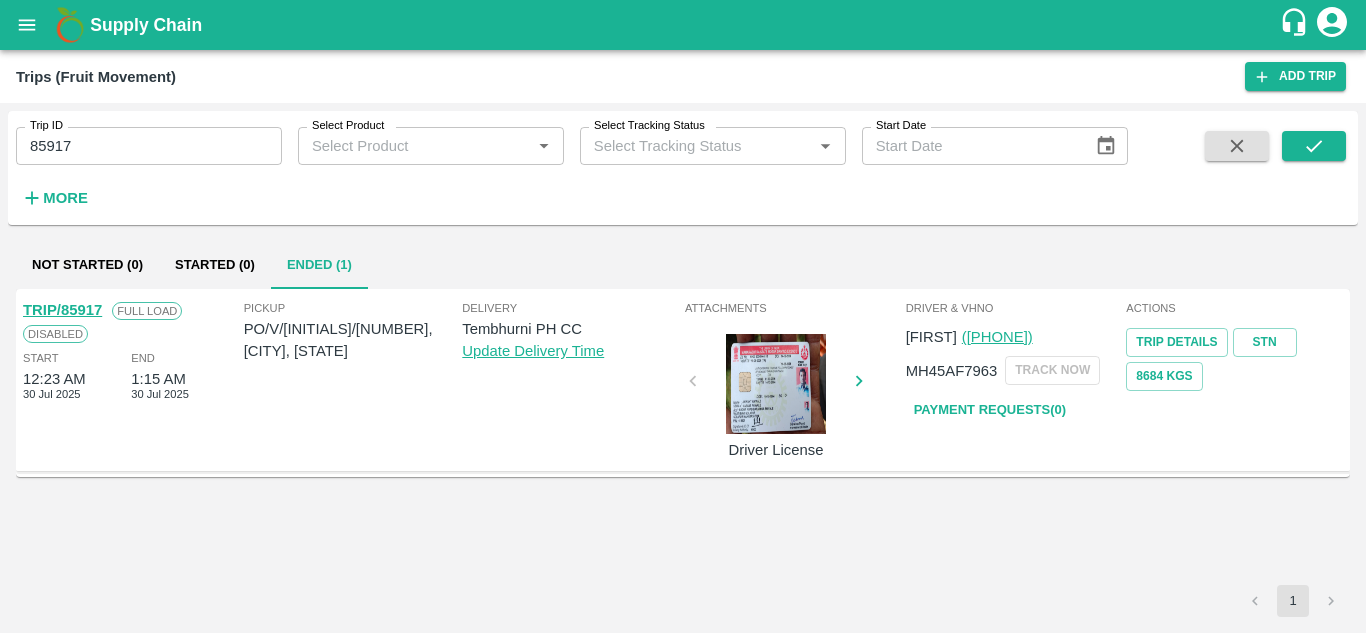 click on "TRIP/85917" at bounding box center (62, 310) 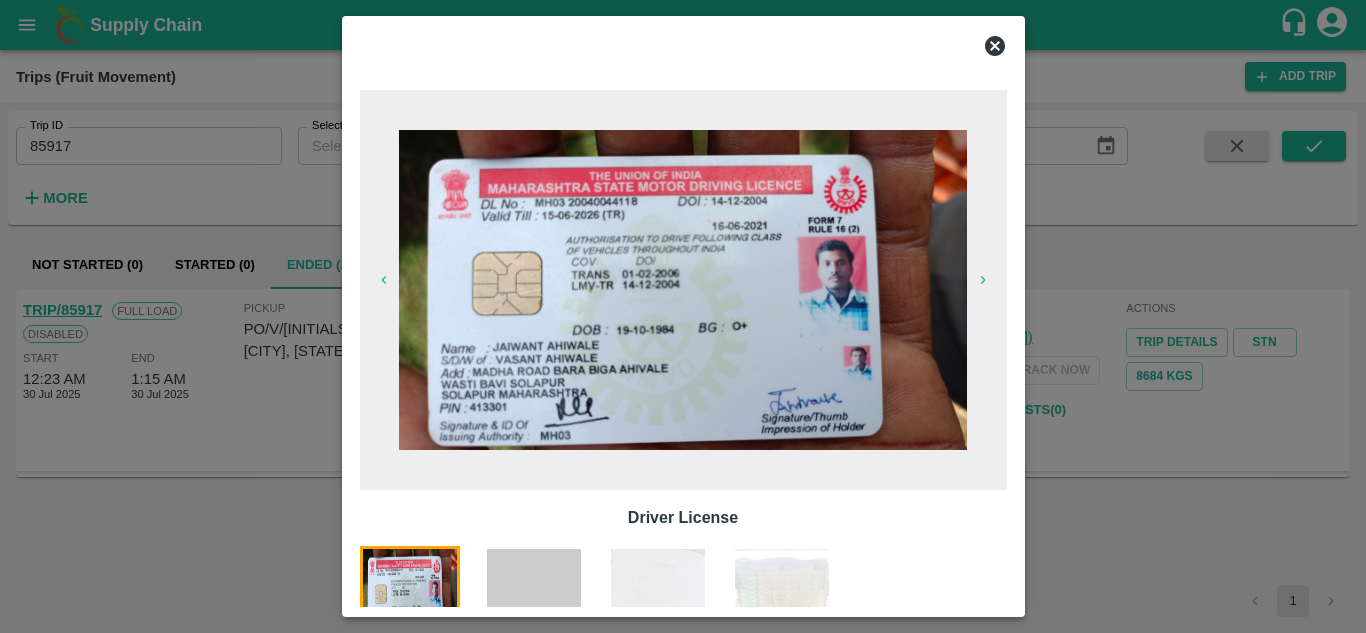 click 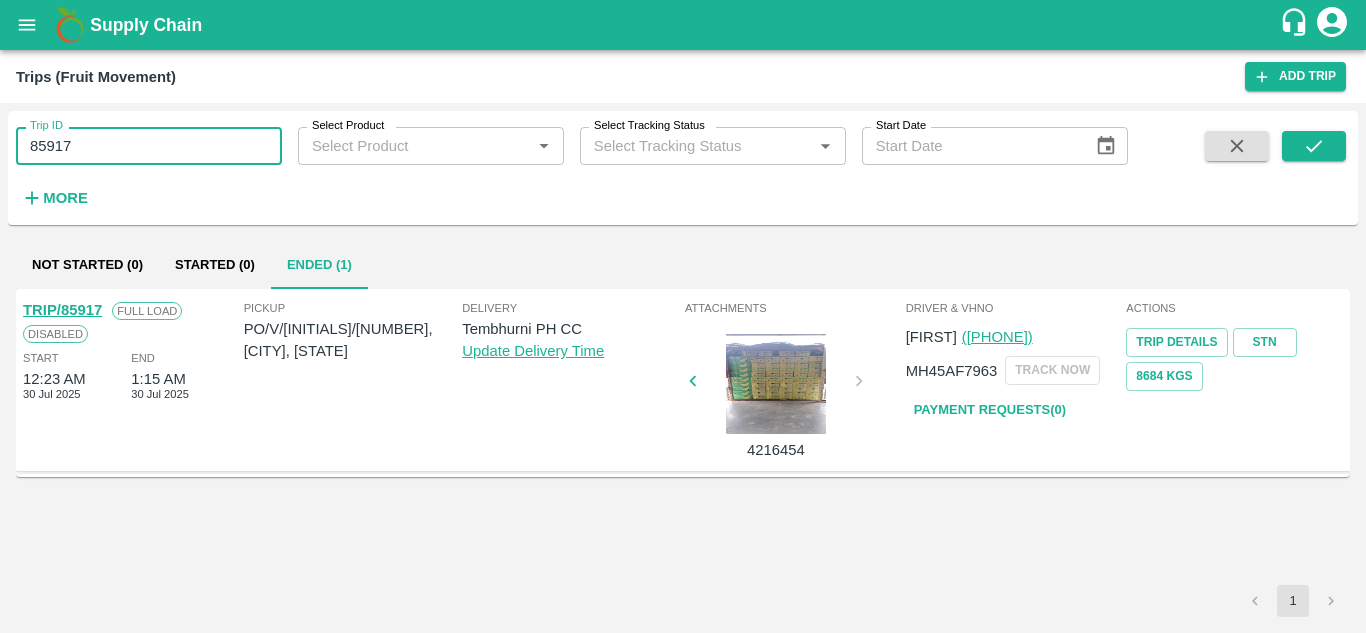 click on "85917" at bounding box center [149, 146] 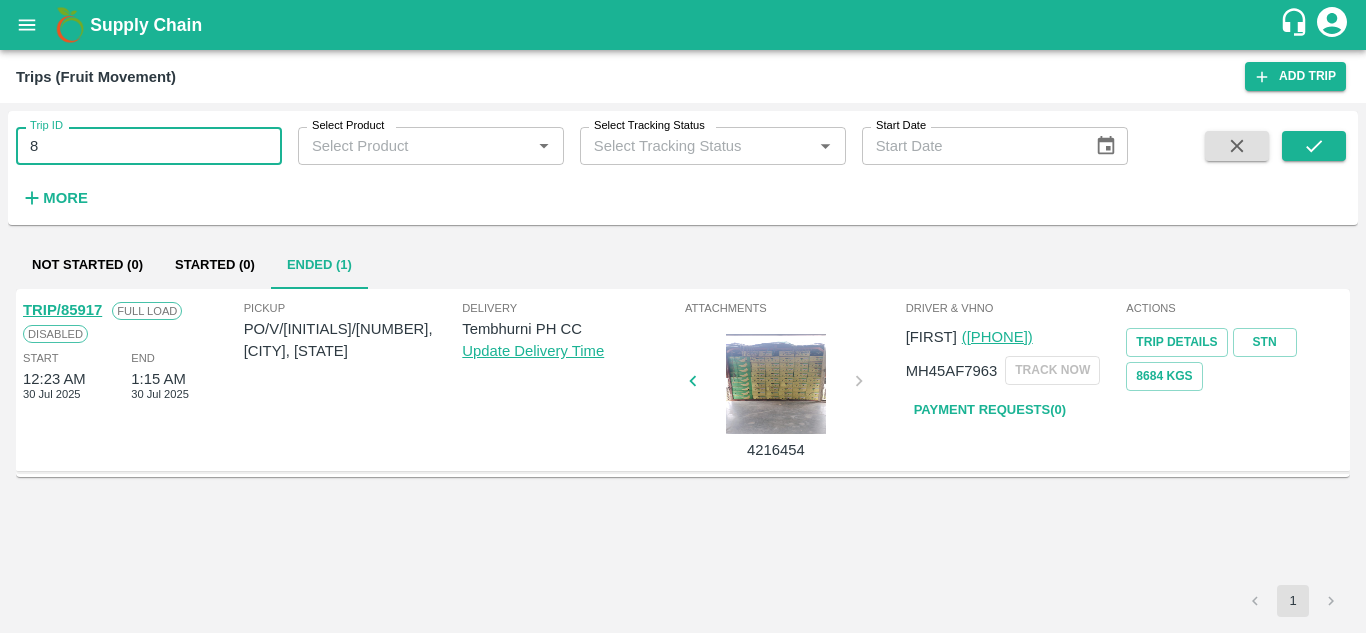 type on "8" 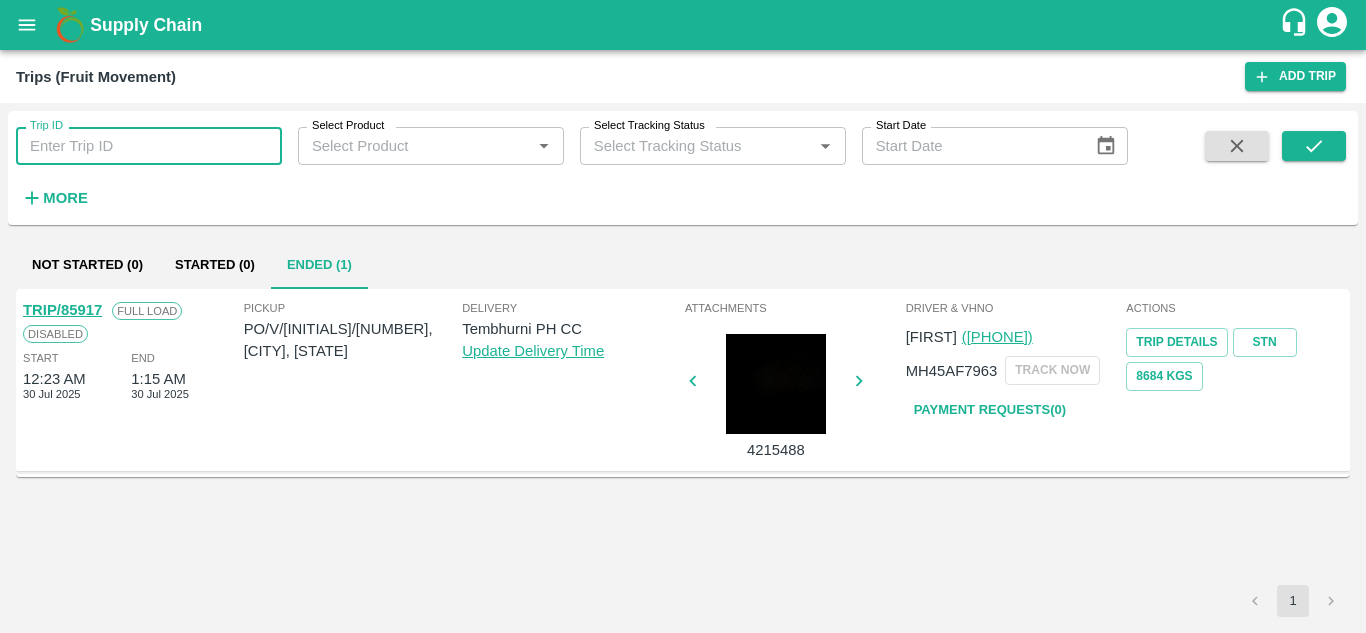 type 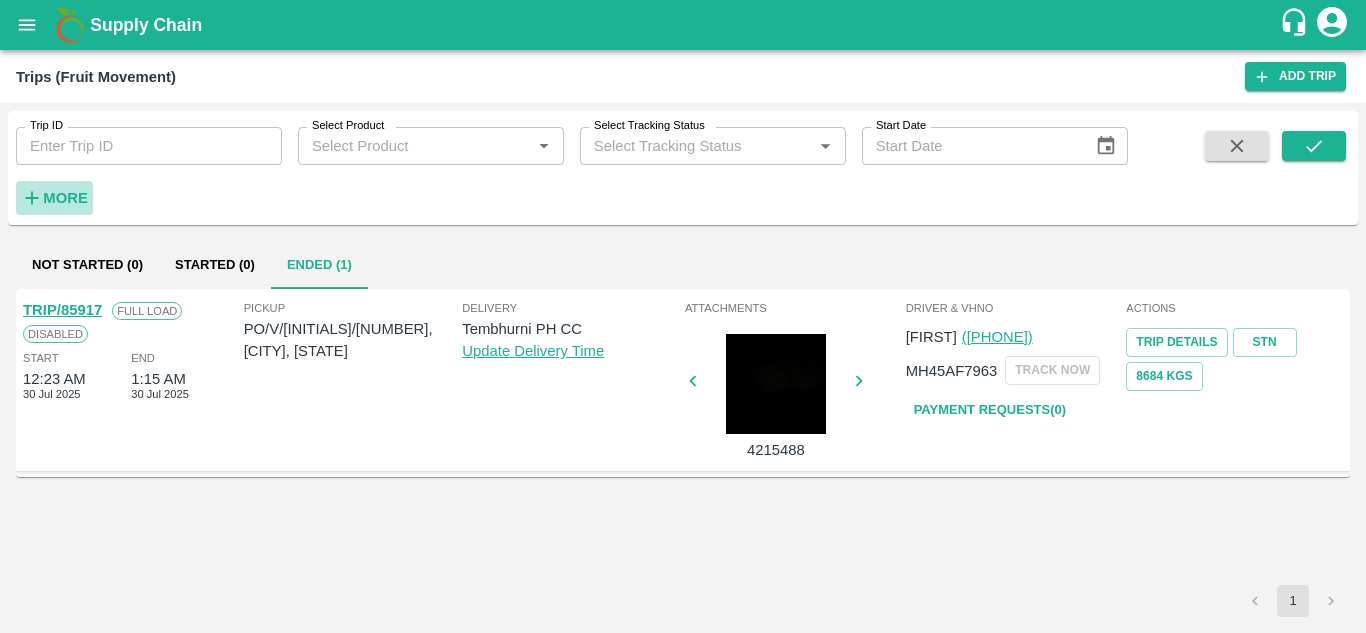 click on "More" at bounding box center [65, 198] 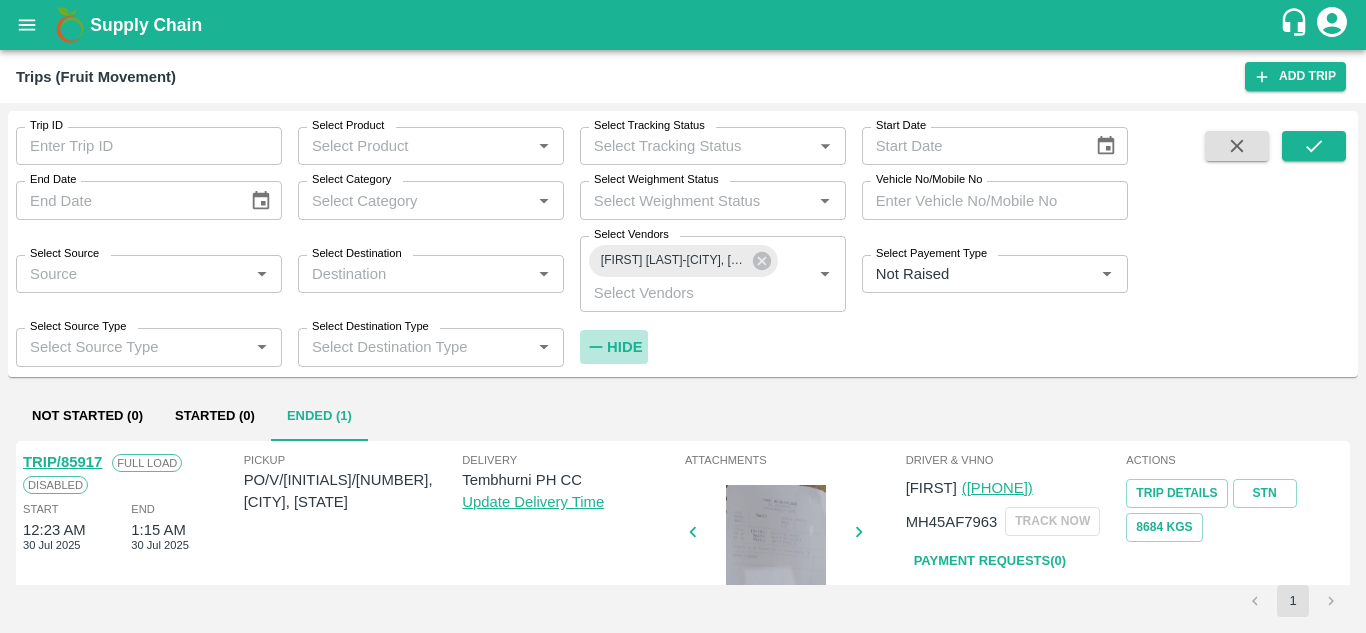 click on "Hide" at bounding box center (624, 347) 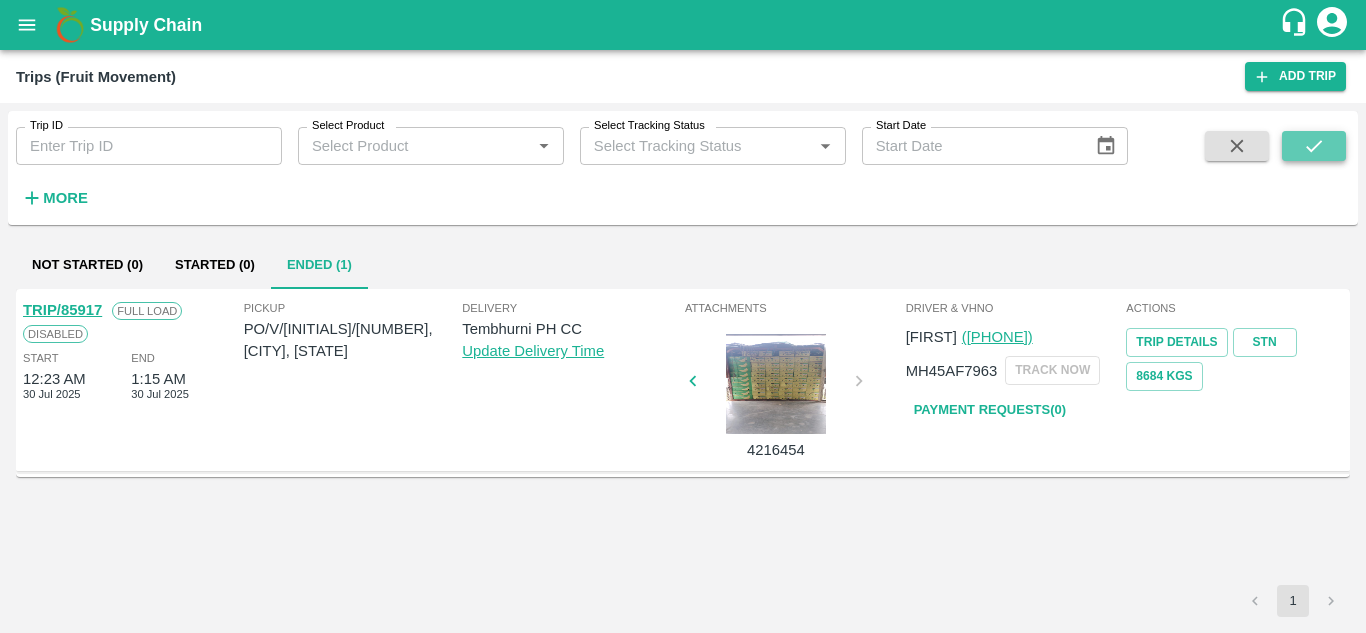 click 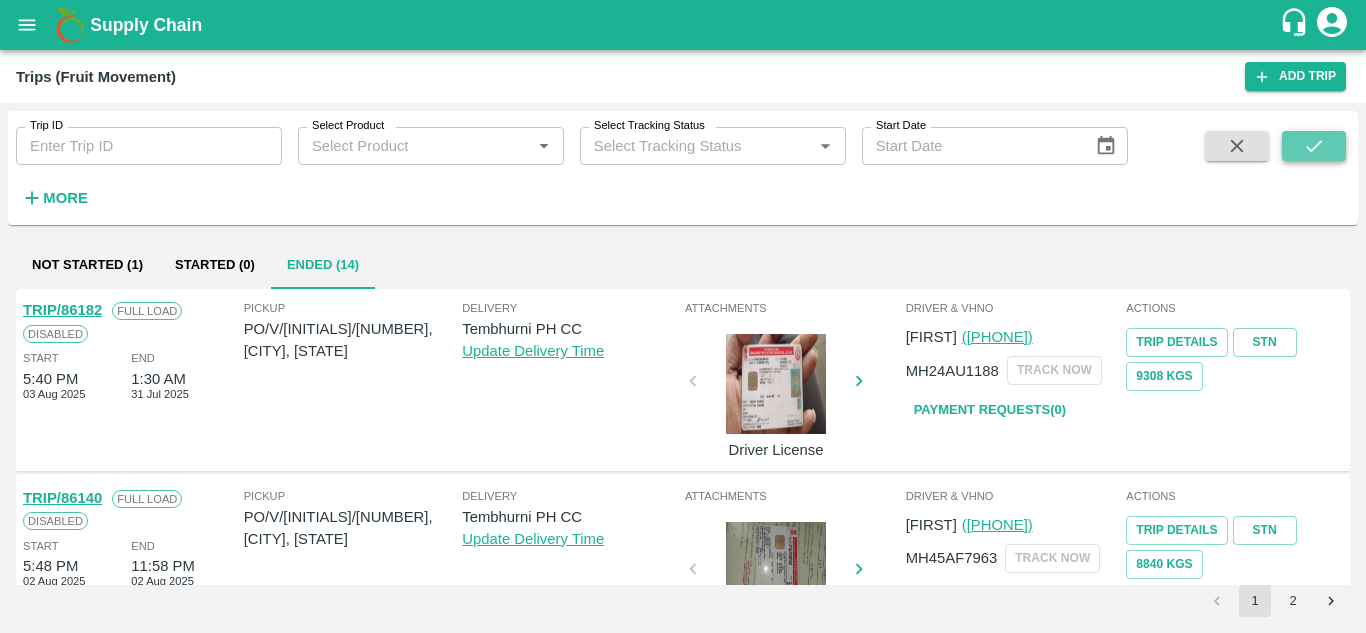 click 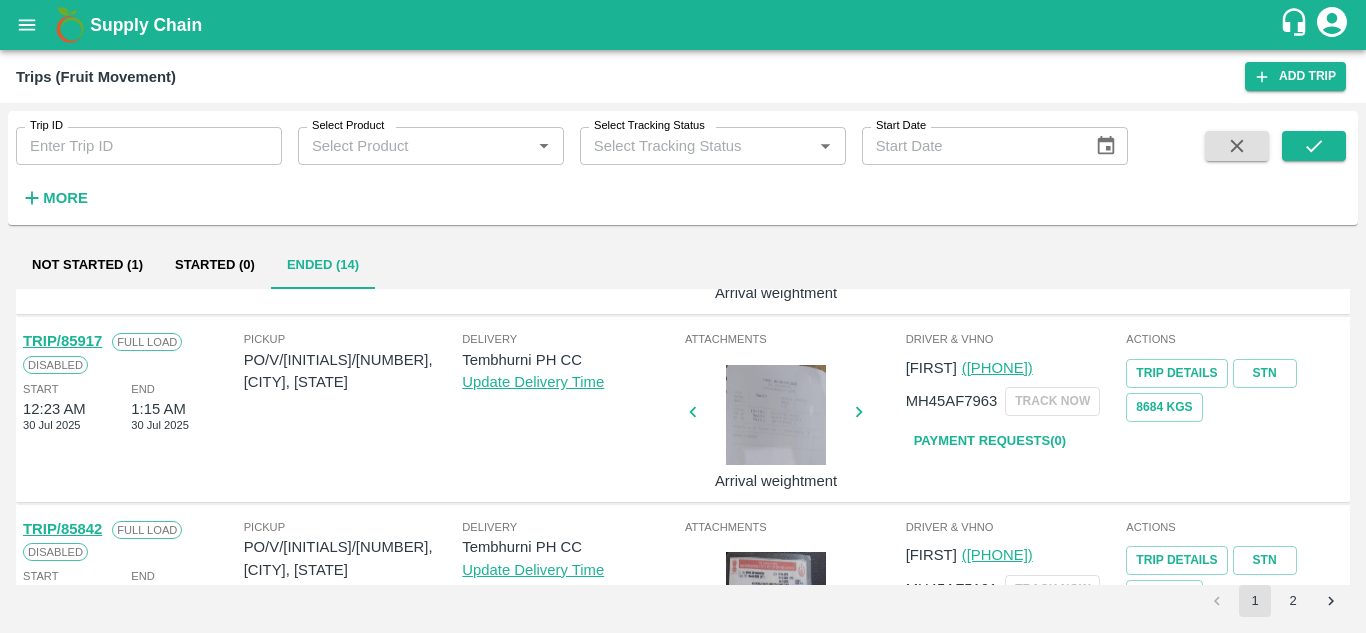 scroll, scrollTop: 906, scrollLeft: 0, axis: vertical 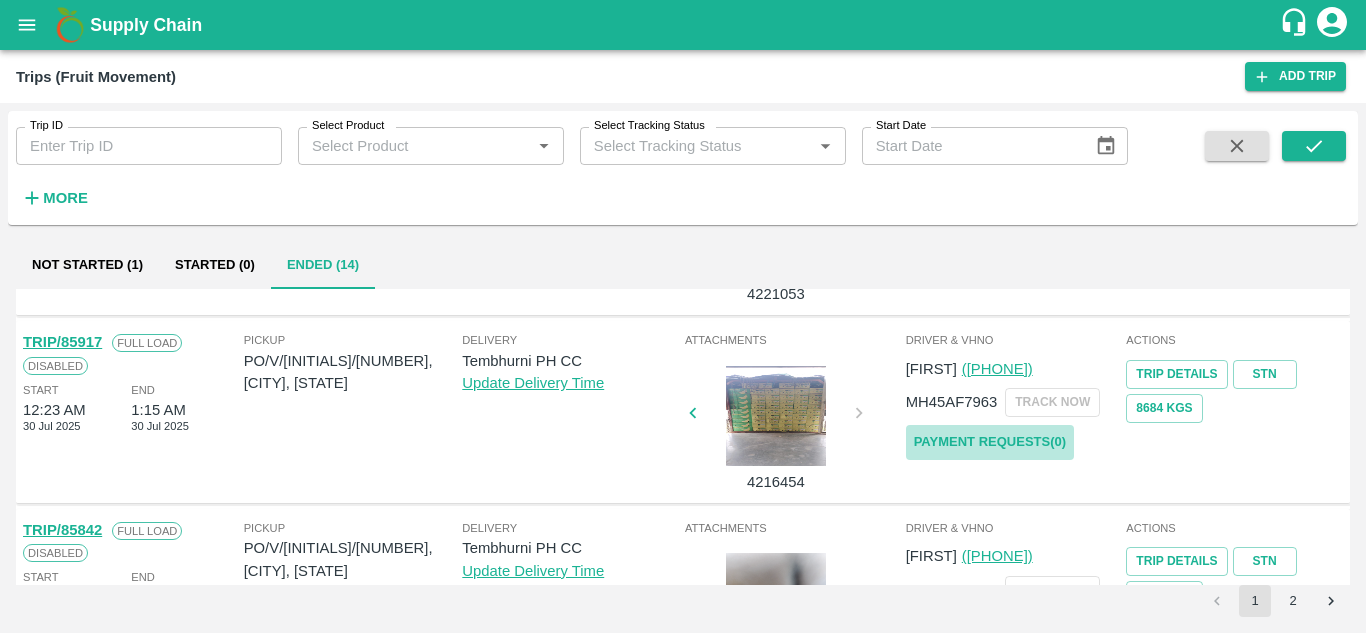 click on "Payment Requests( 0 )" at bounding box center [990, 442] 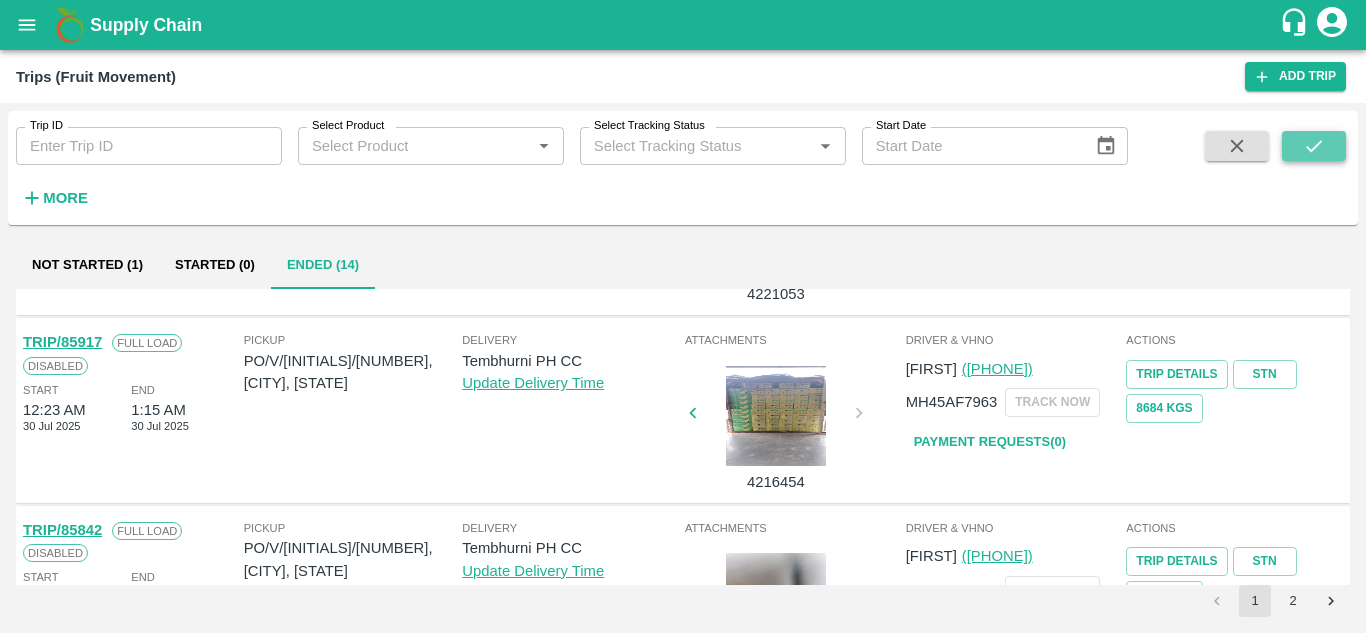 click 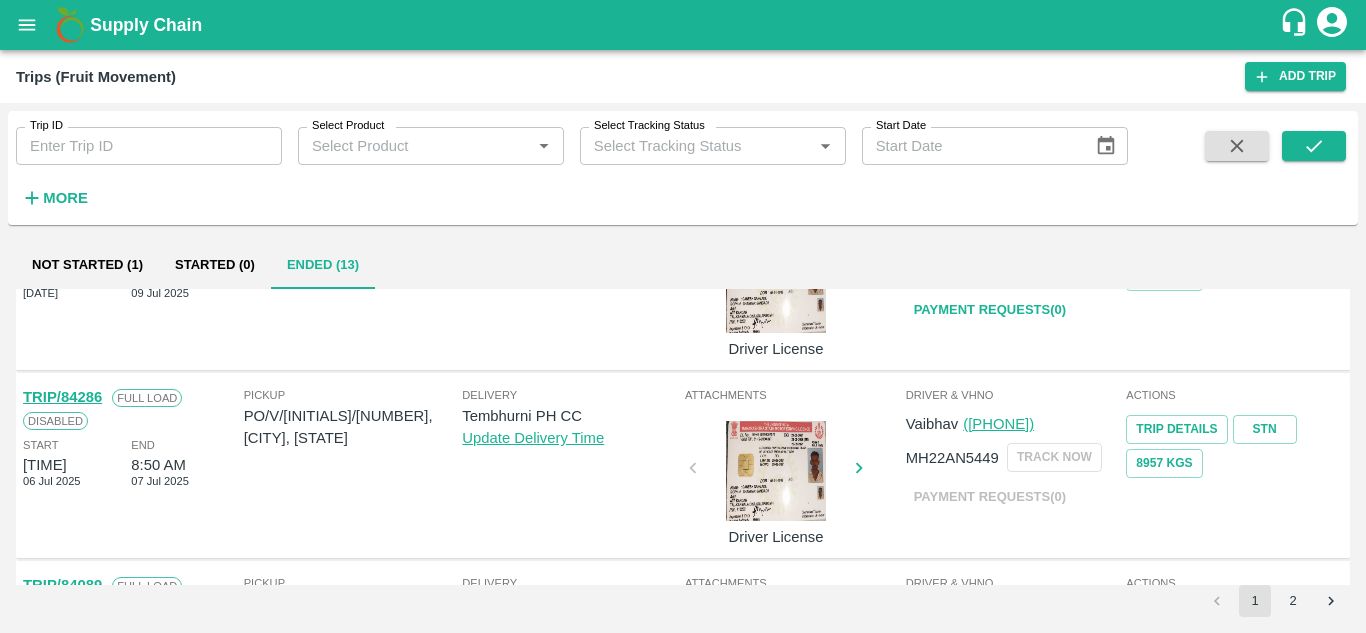 scroll, scrollTop: 1228, scrollLeft: 0, axis: vertical 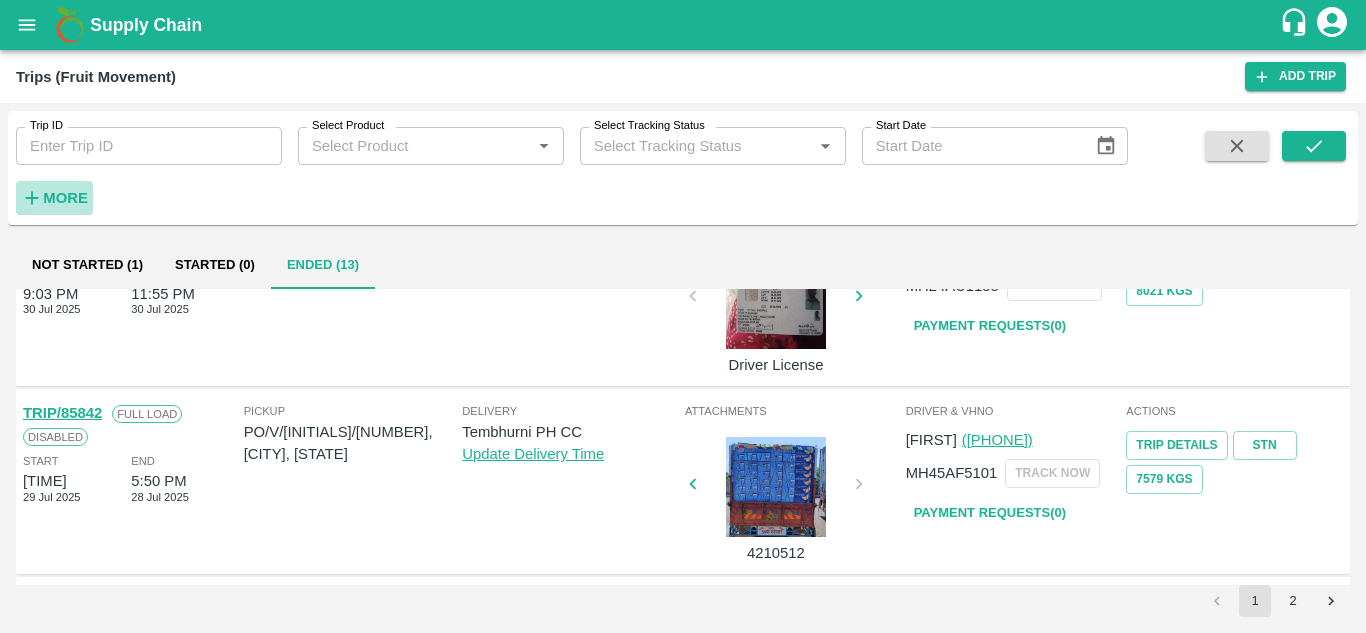 click on "More" at bounding box center [65, 198] 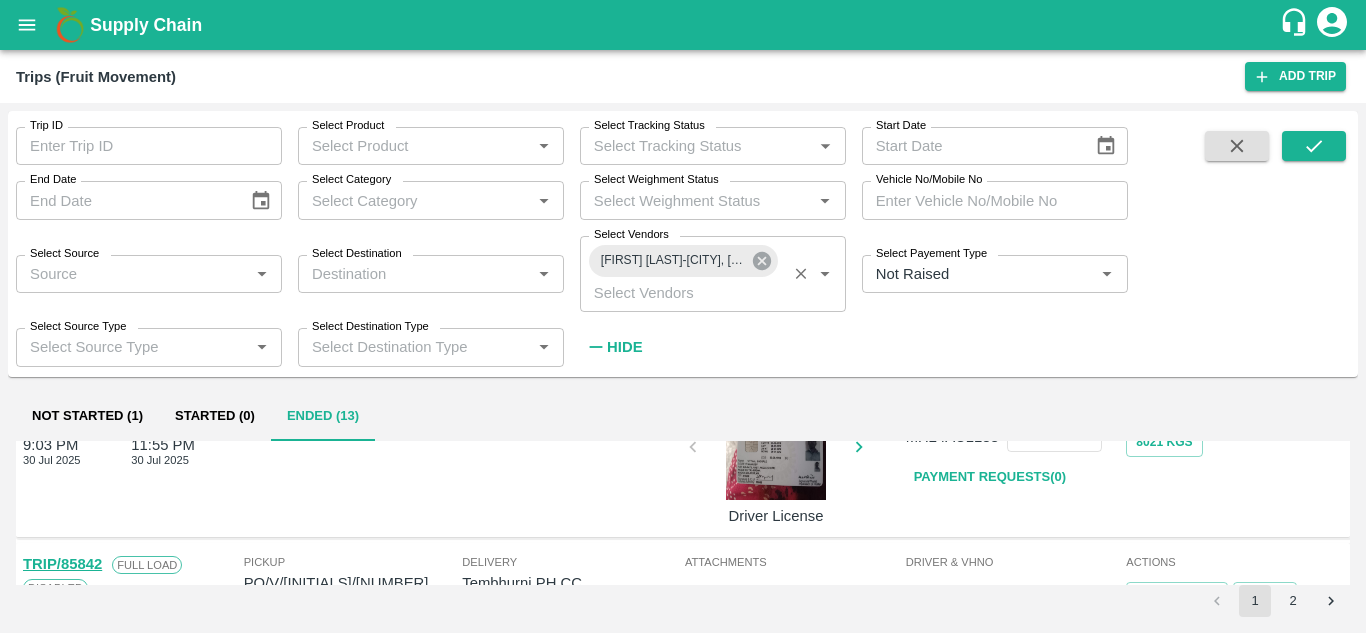 click 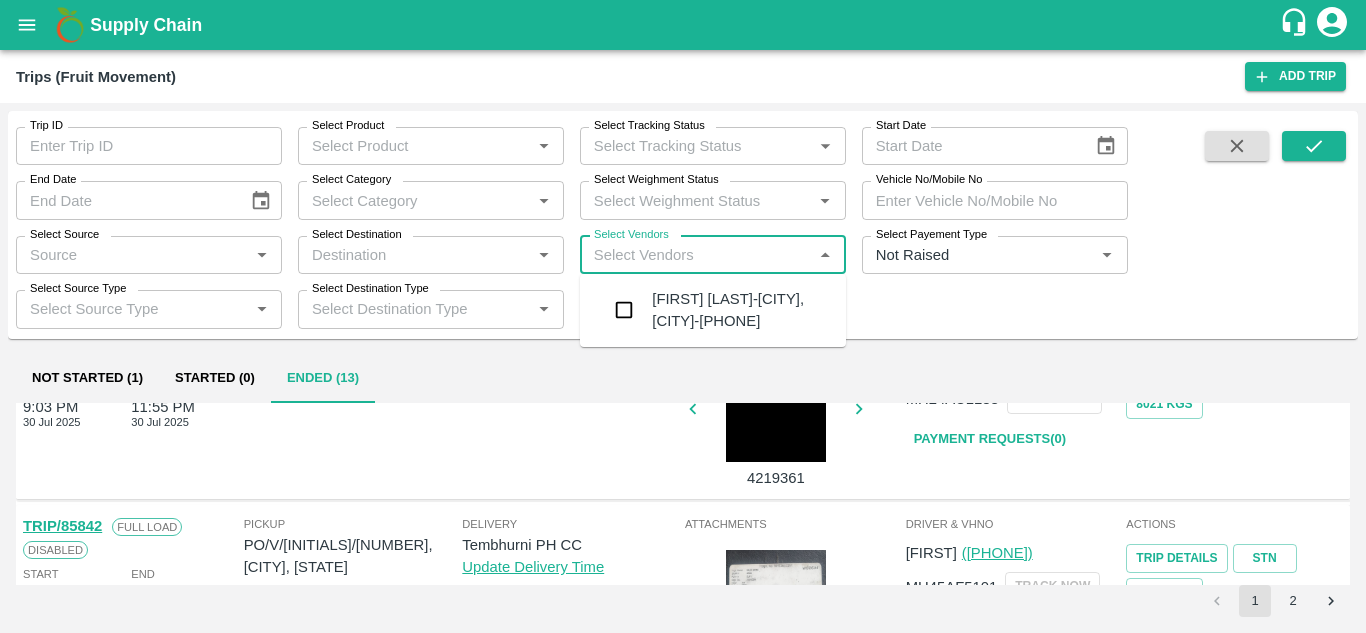 click on "Select Vendors" at bounding box center [696, 255] 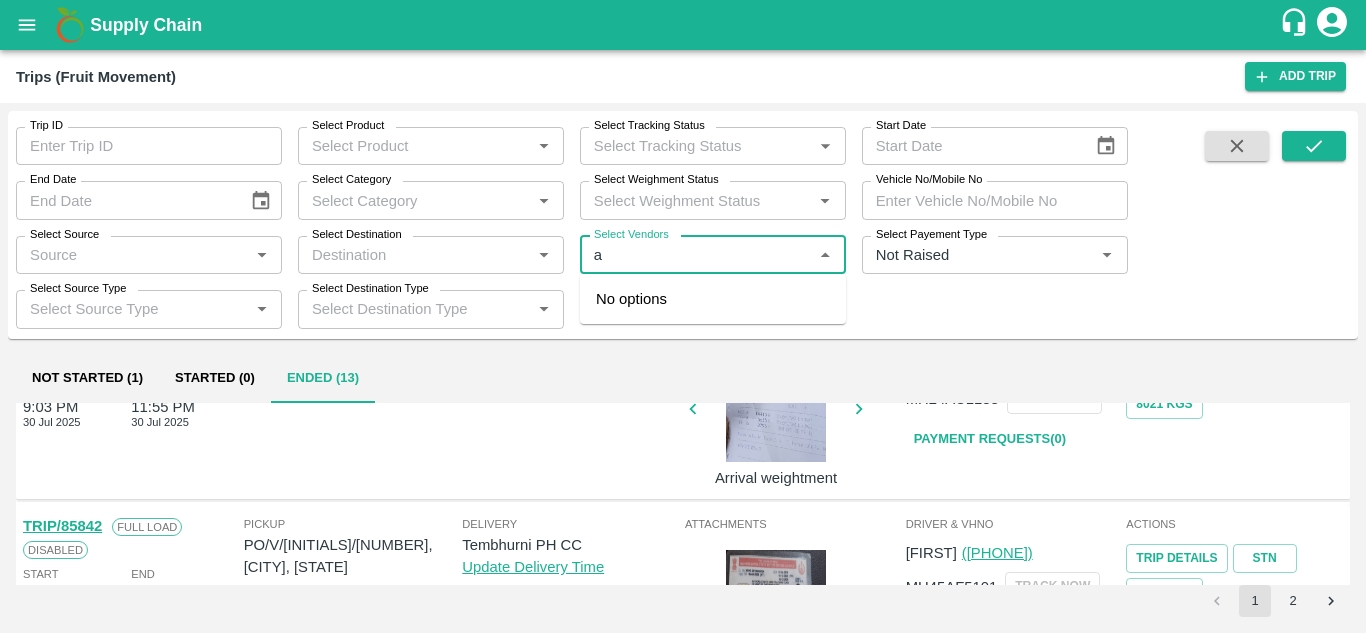 type on "a" 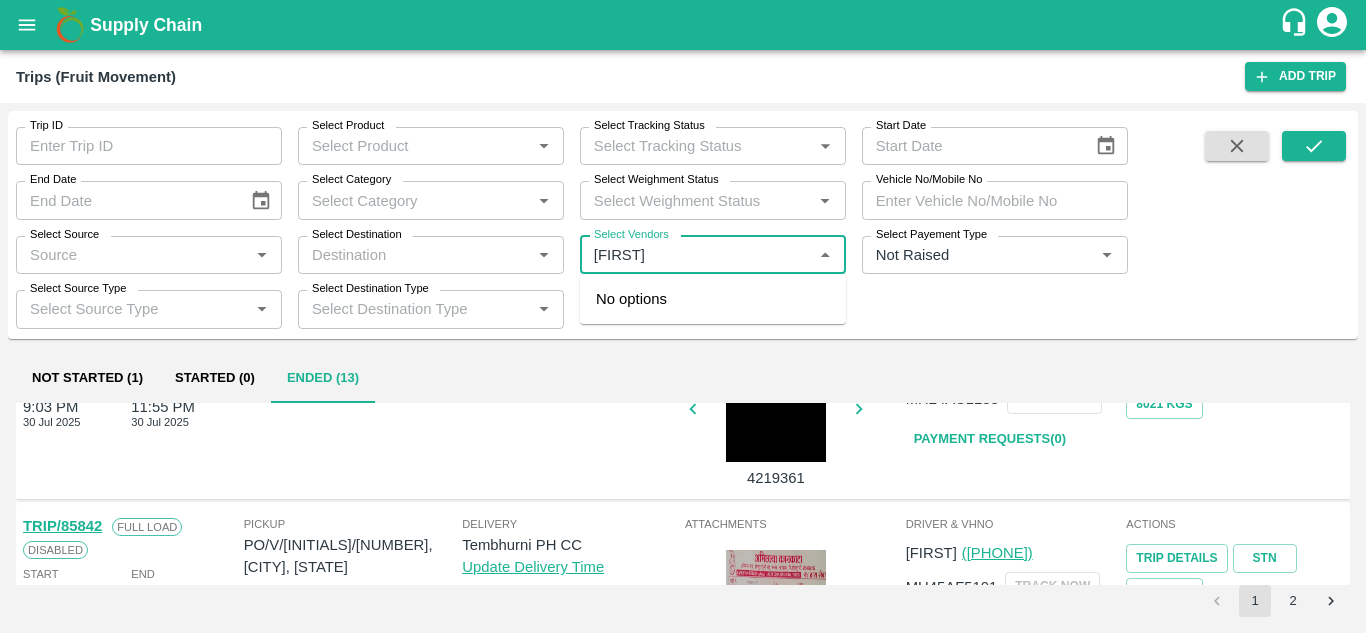 type on "avinash" 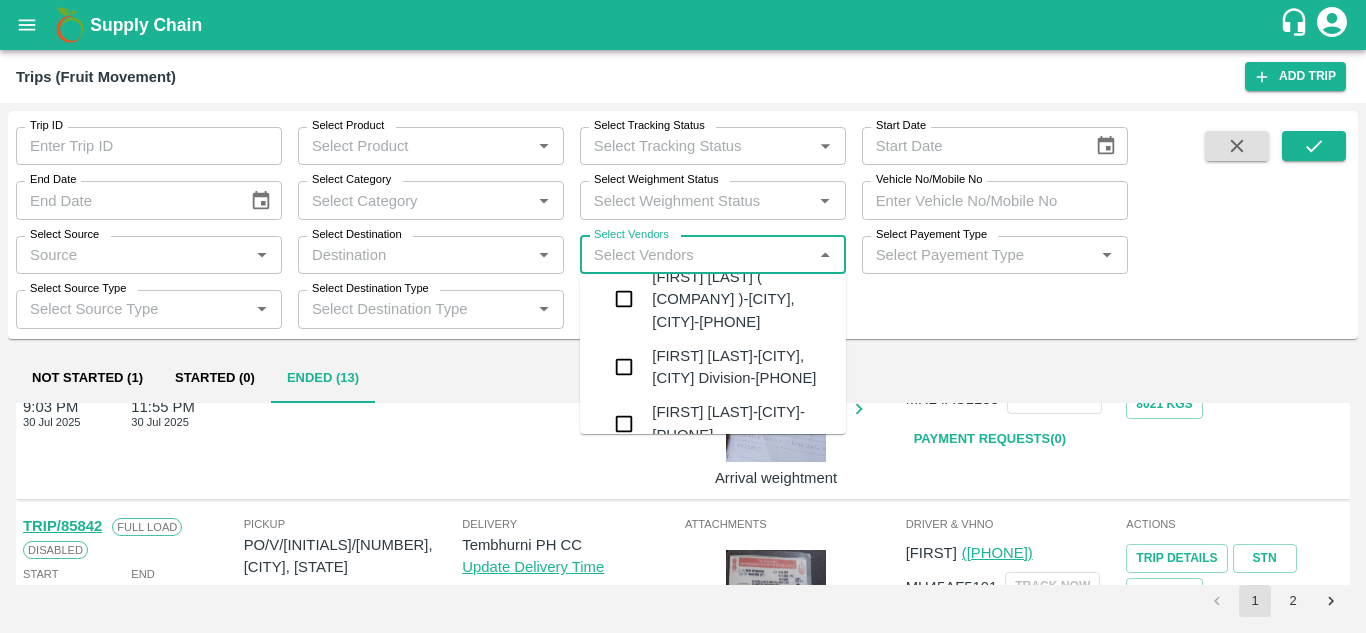 scroll, scrollTop: 0, scrollLeft: 0, axis: both 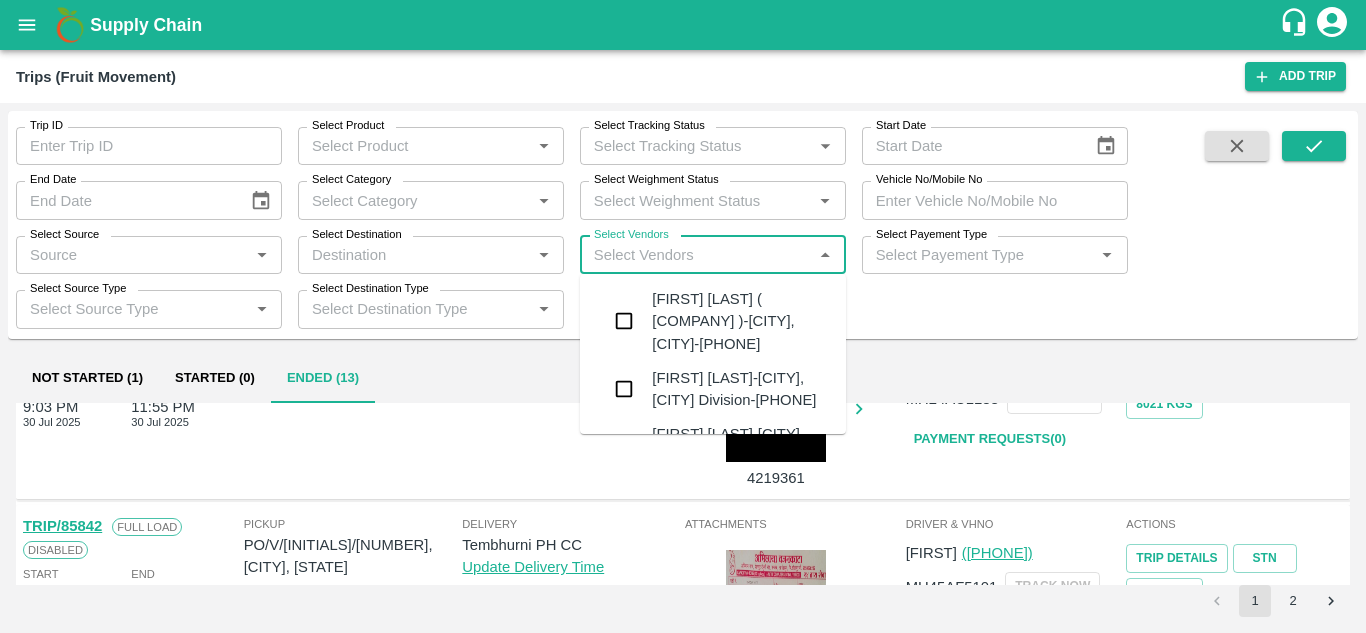 type on "a" 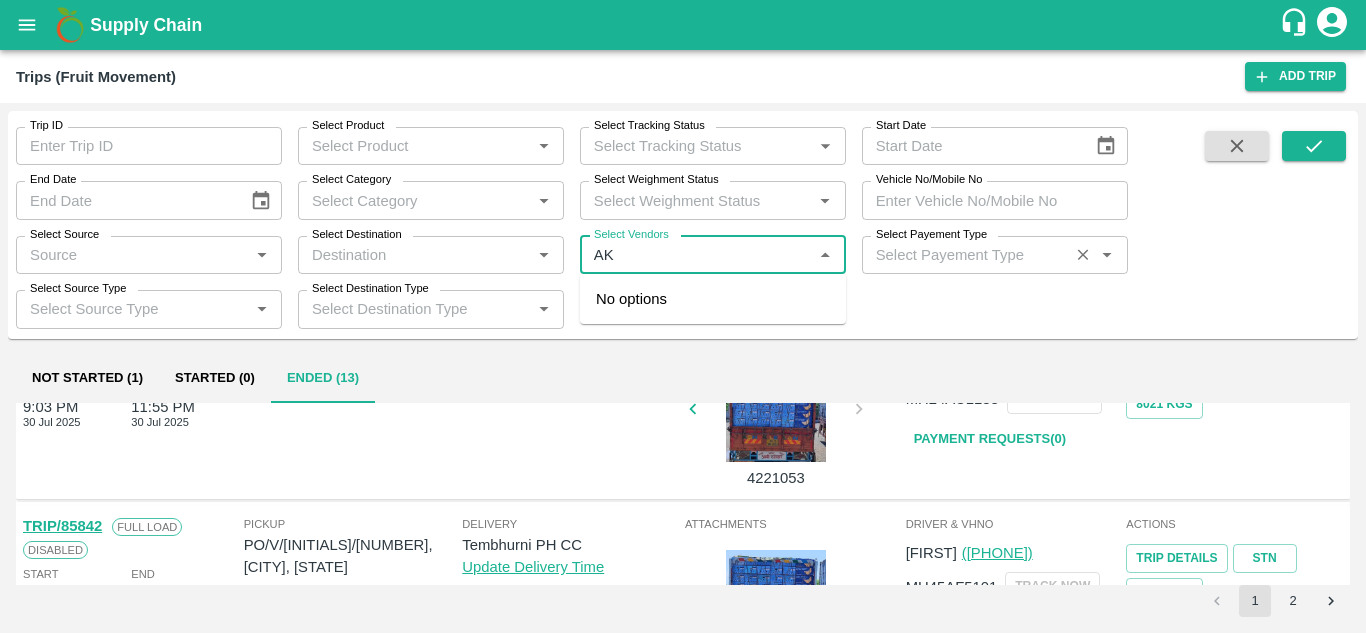 type on "AK" 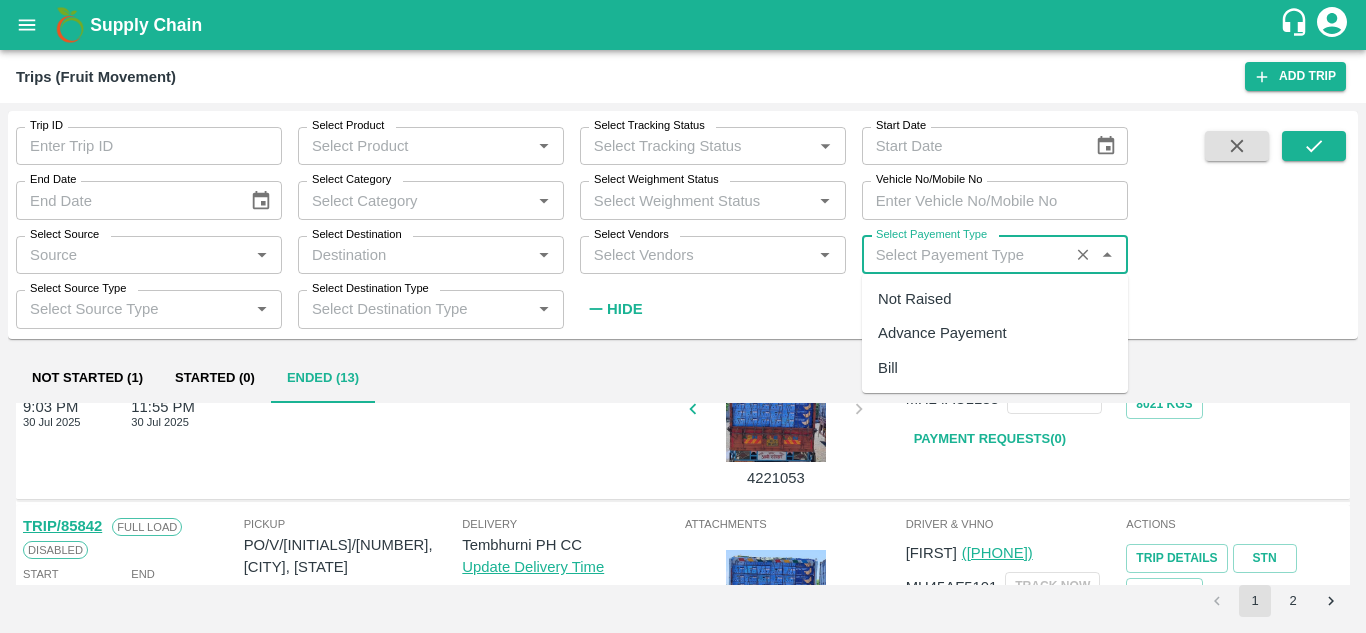 click on "Select Payement Type" at bounding box center [965, 255] 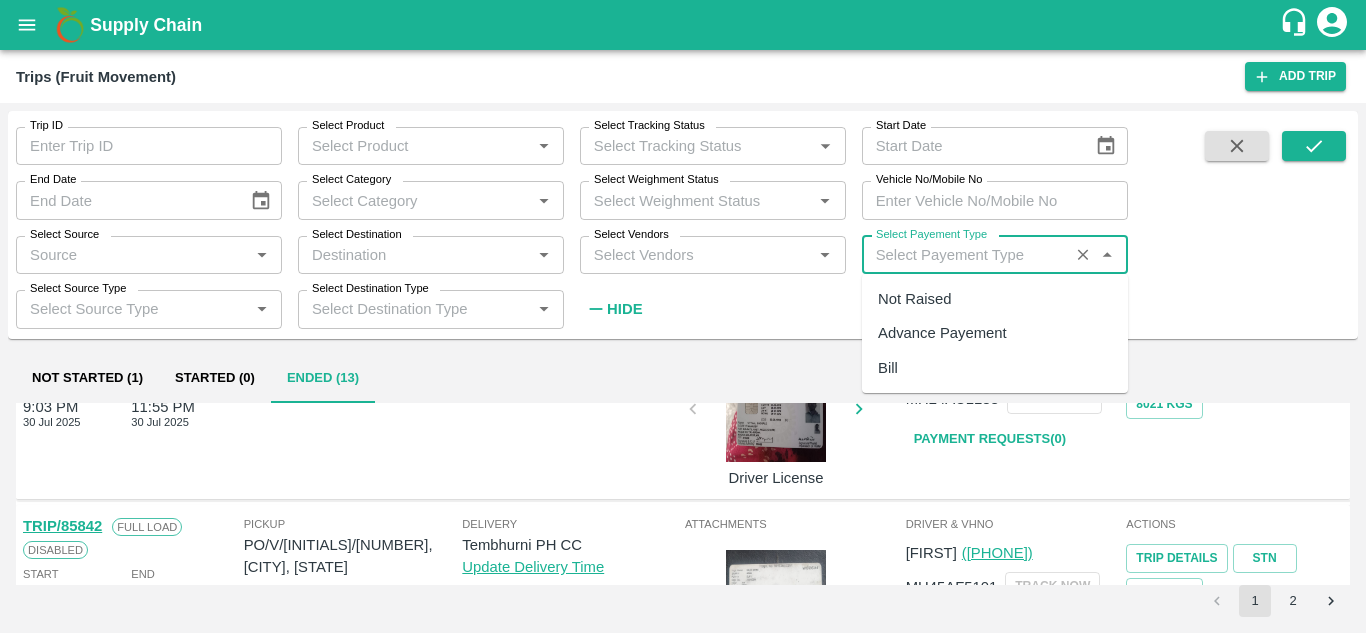 click on "Not Raised" at bounding box center [914, 299] 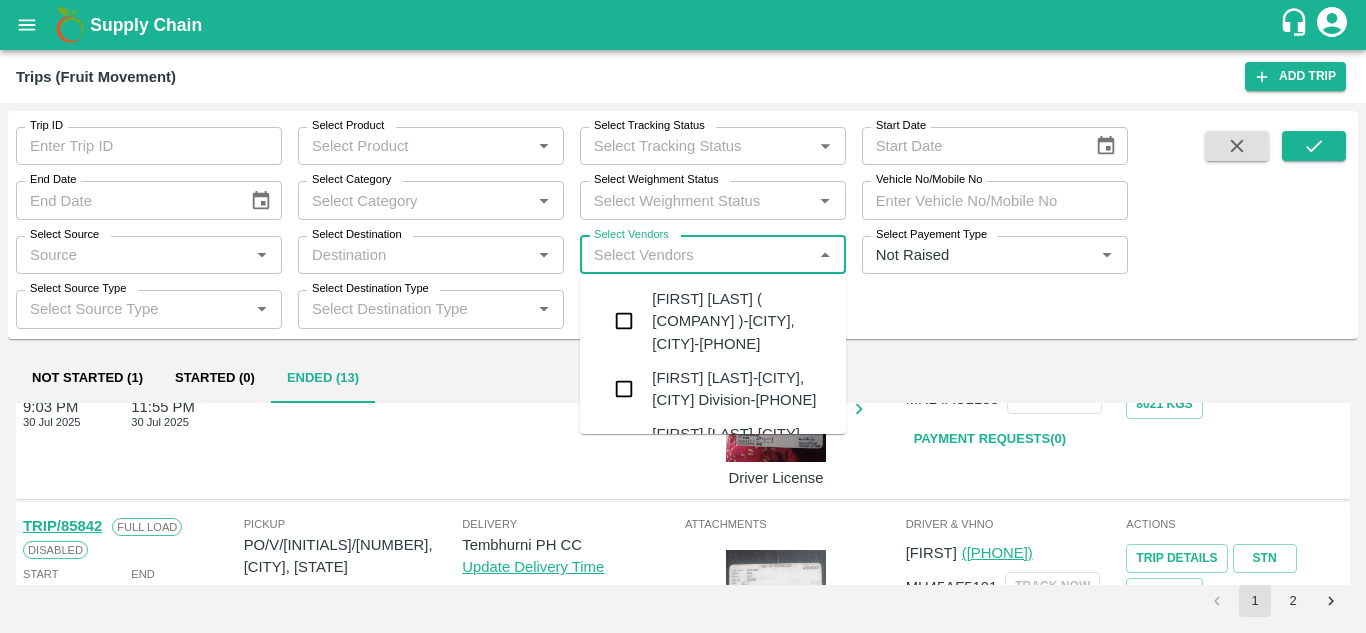 click on "Select Vendors" at bounding box center (696, 255) 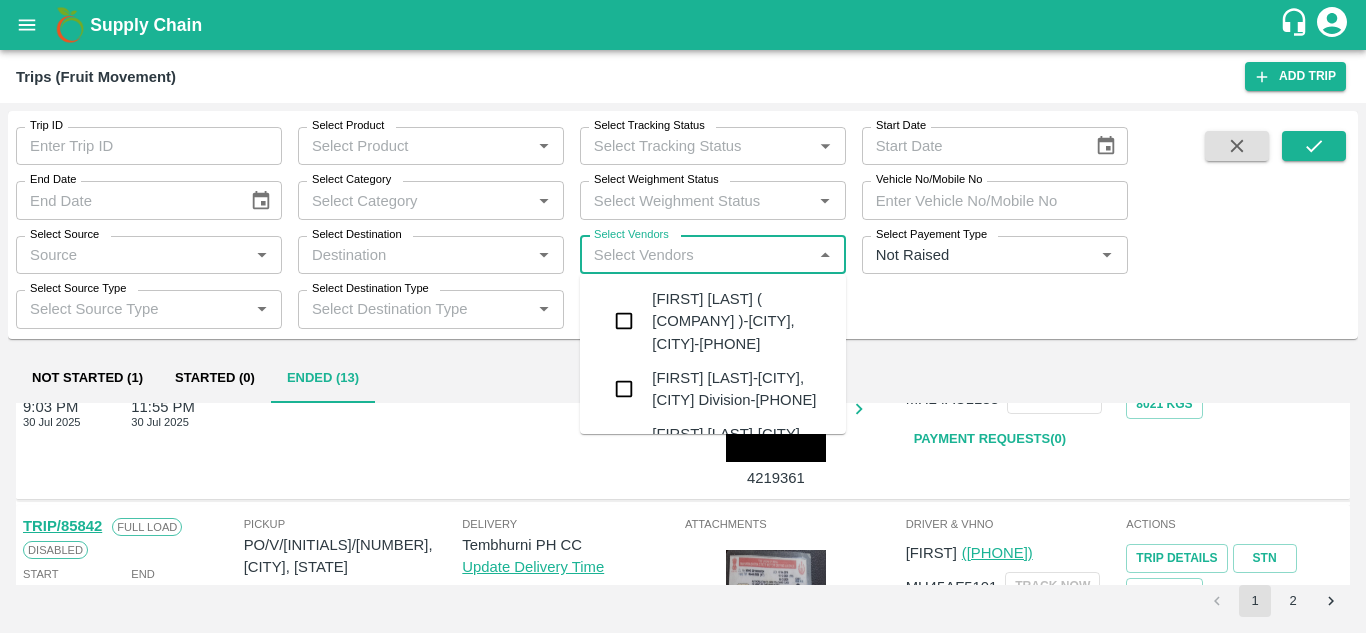 type on "a" 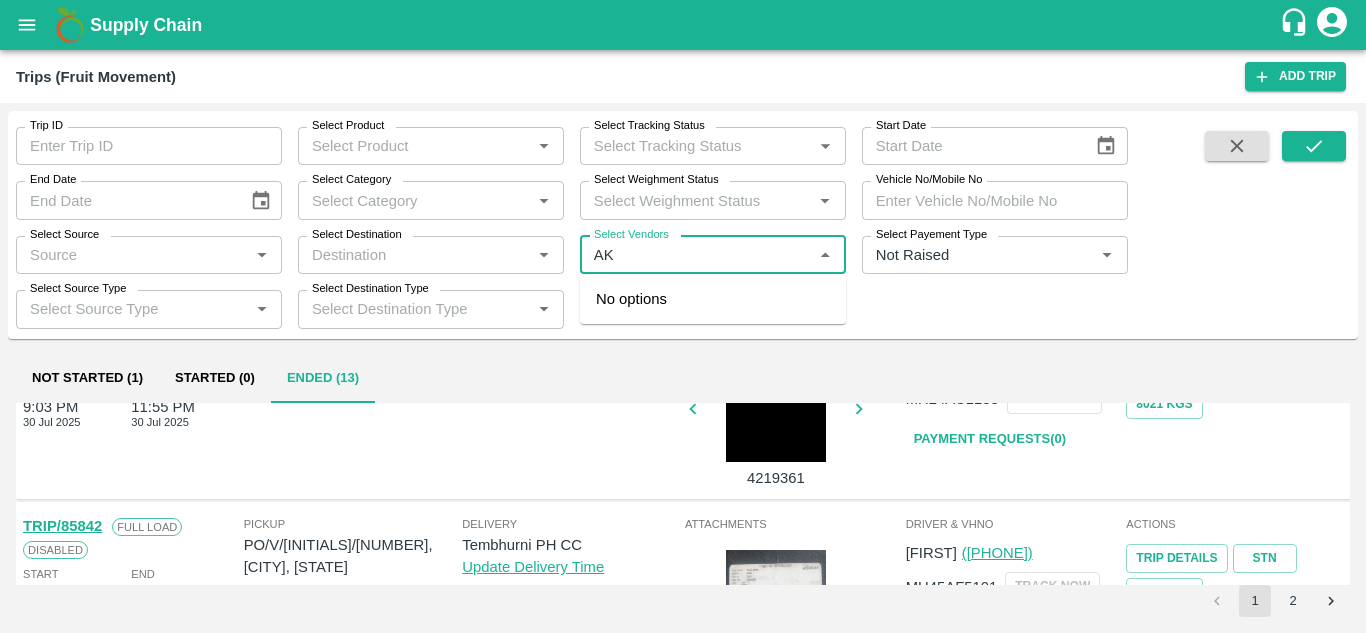type on "AK" 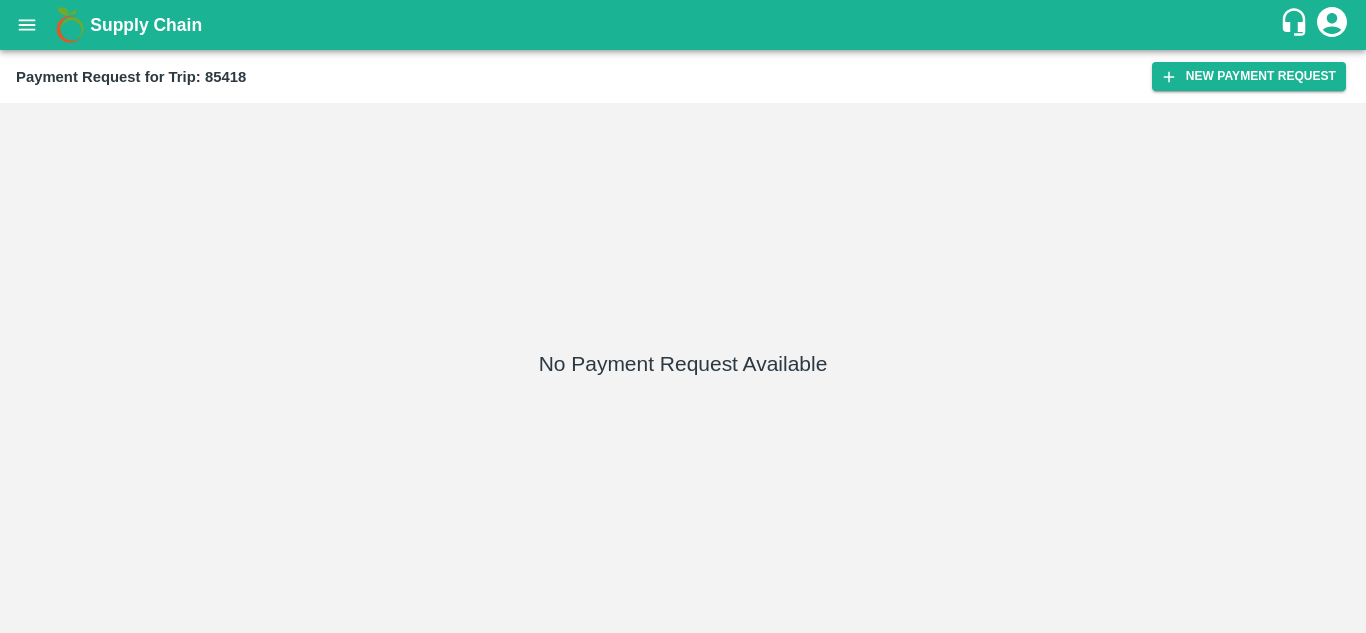 scroll, scrollTop: 0, scrollLeft: 0, axis: both 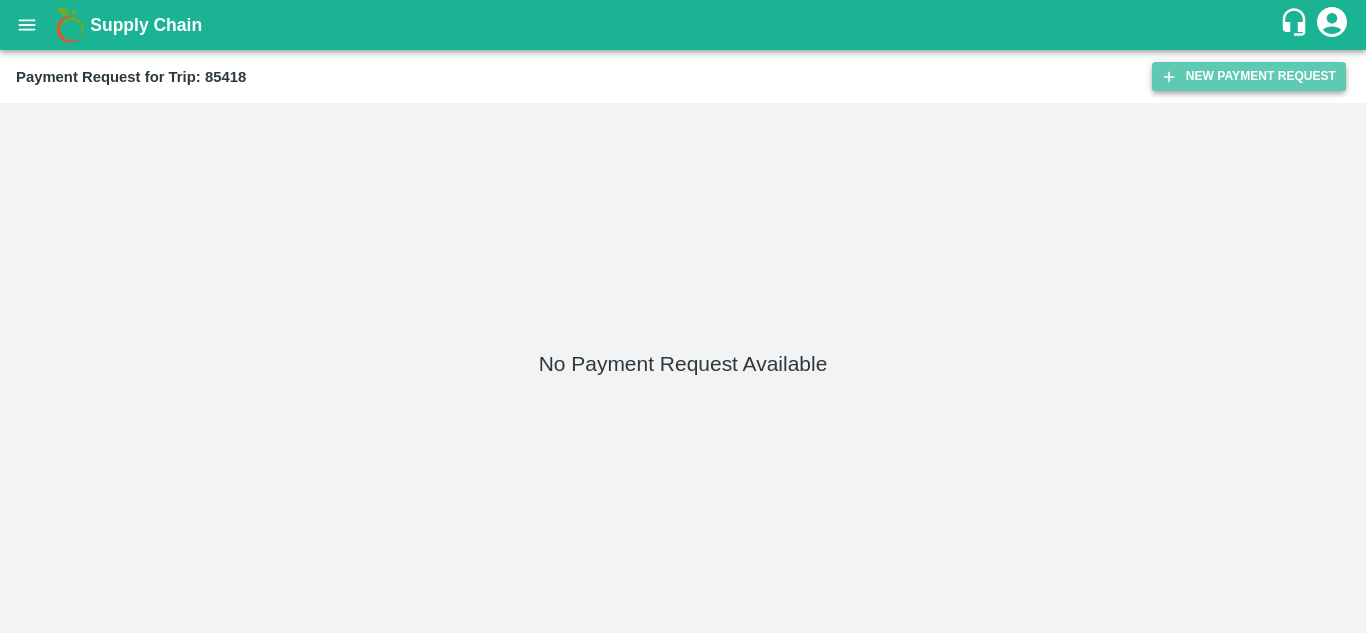 click on "New Payment Request" at bounding box center [1249, 76] 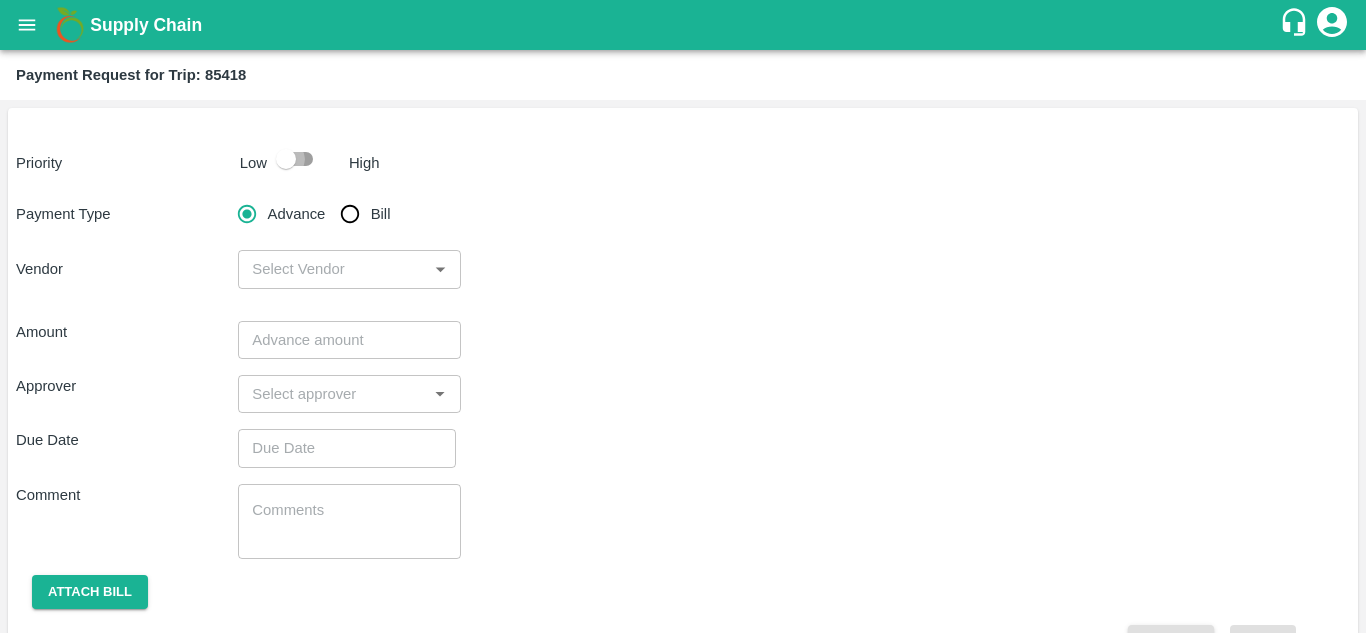 click at bounding box center [286, 159] 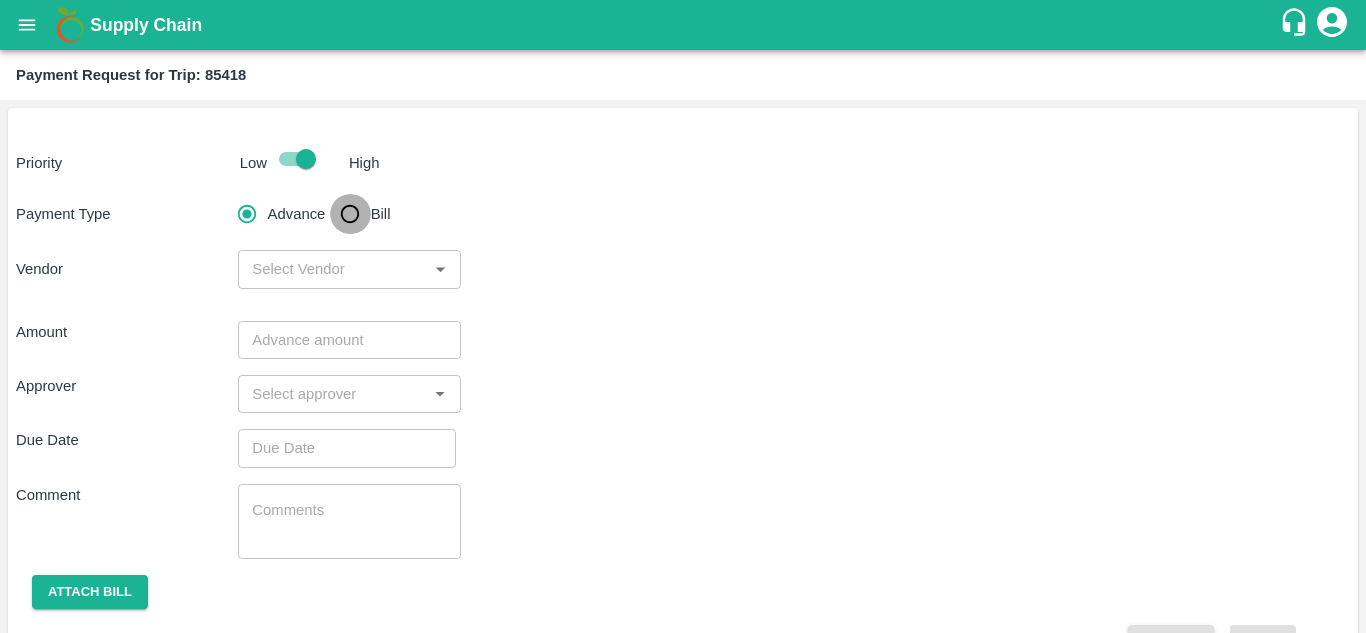 click on "Bill" at bounding box center [350, 214] 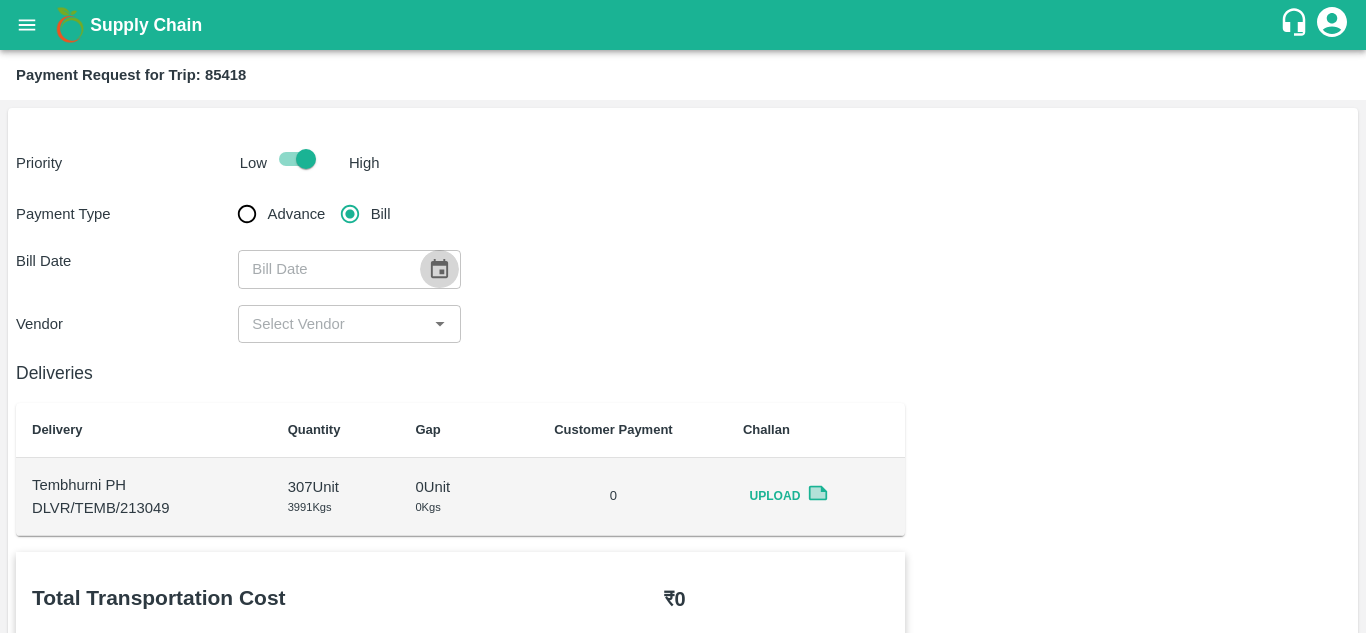 click 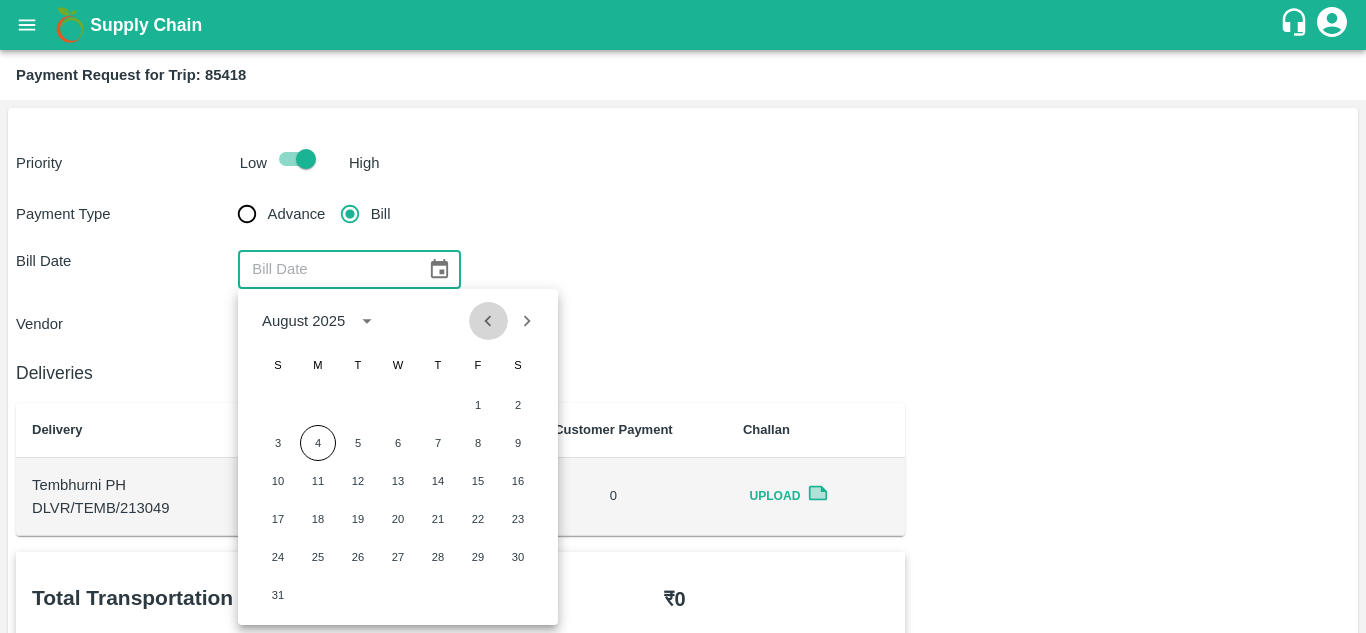click 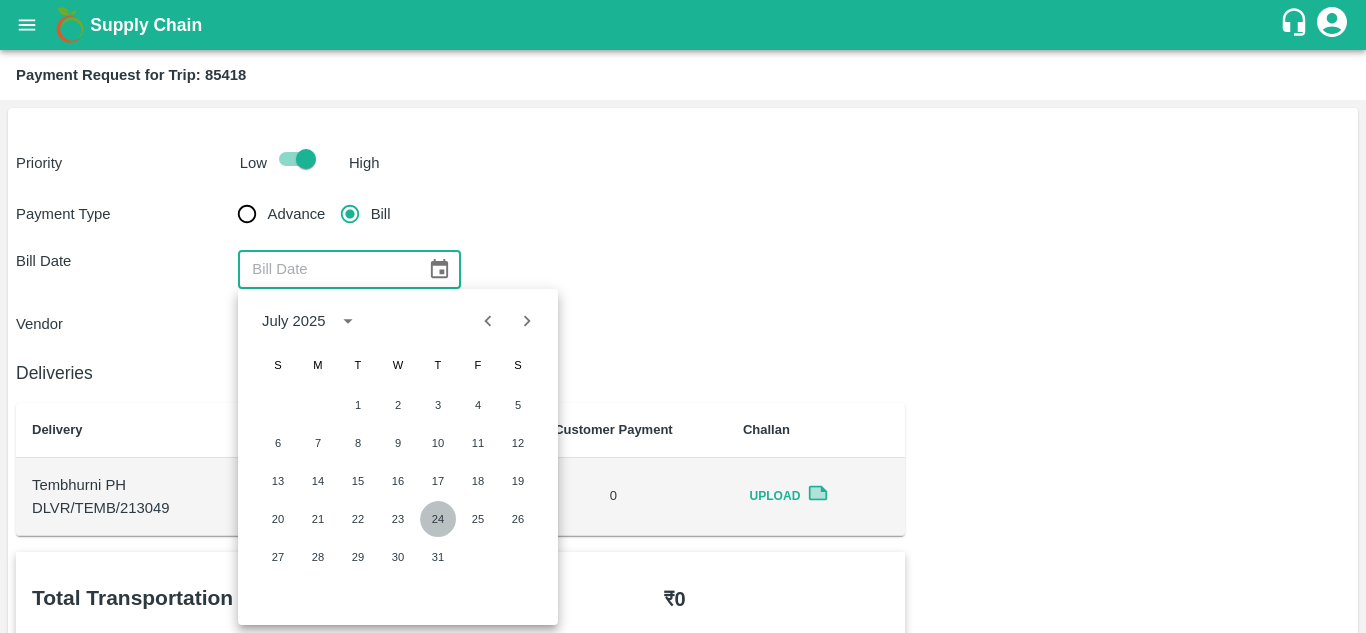 click on "24" at bounding box center (438, 519) 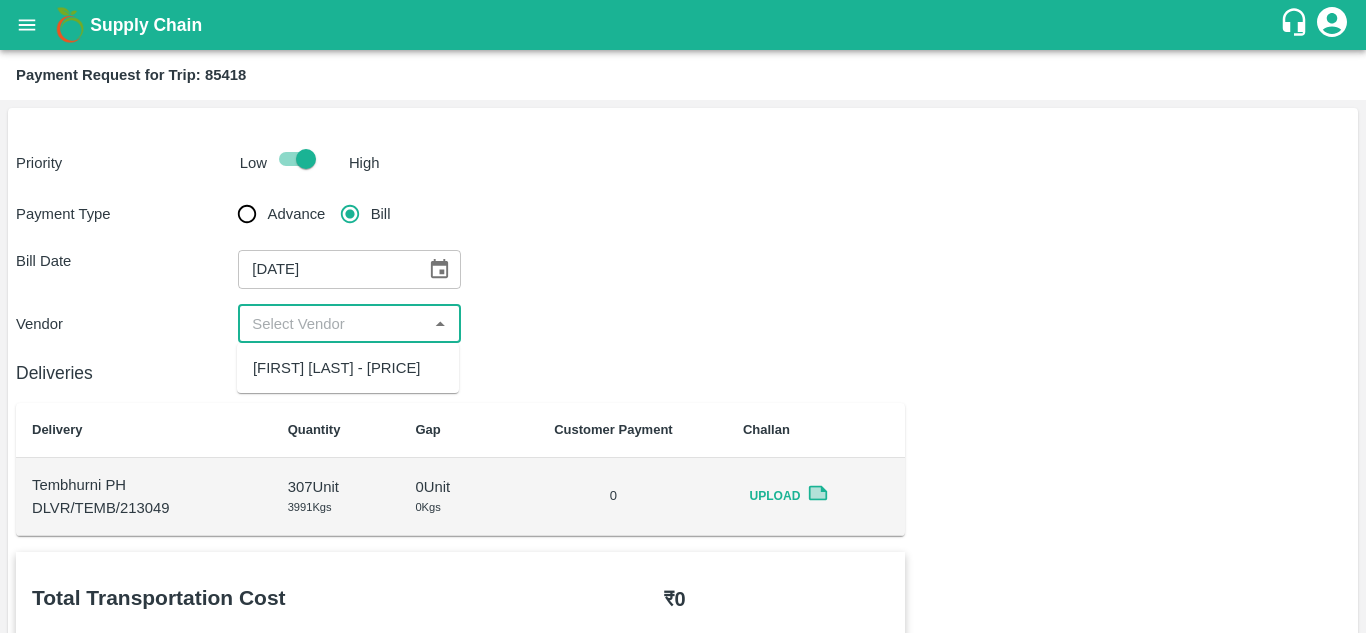 click at bounding box center [332, 324] 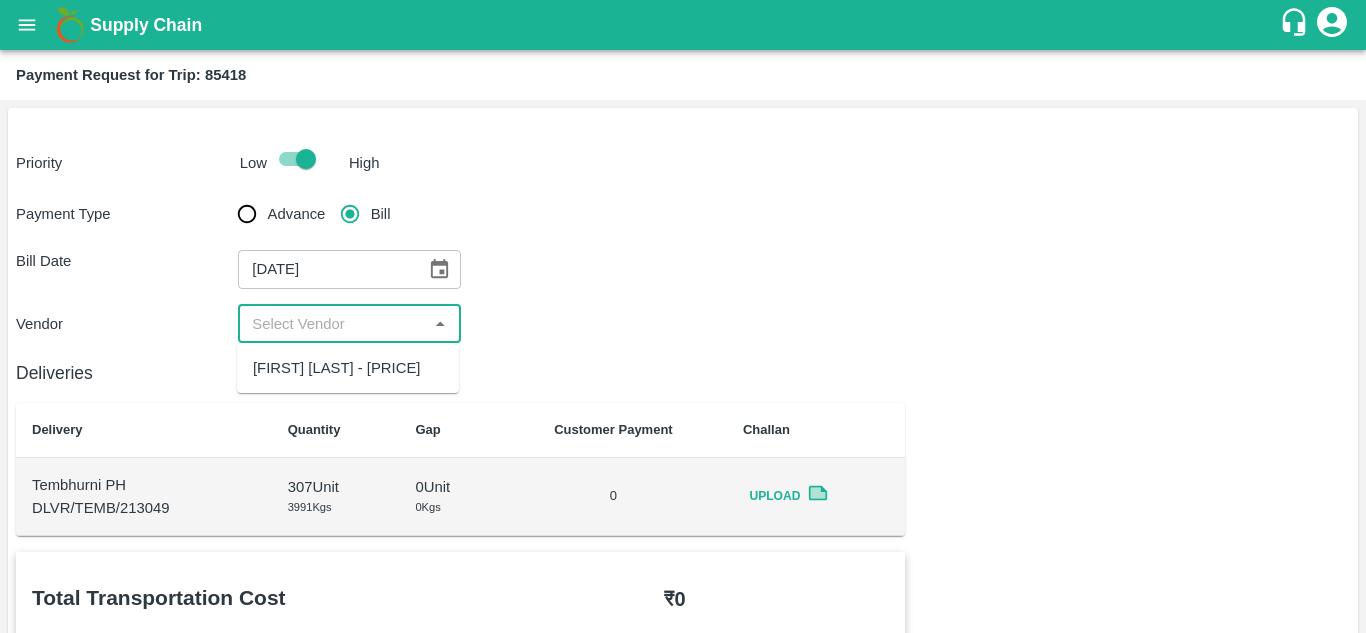 click on "Ajinkya Haridas Takik - ₹5000" at bounding box center (336, 368) 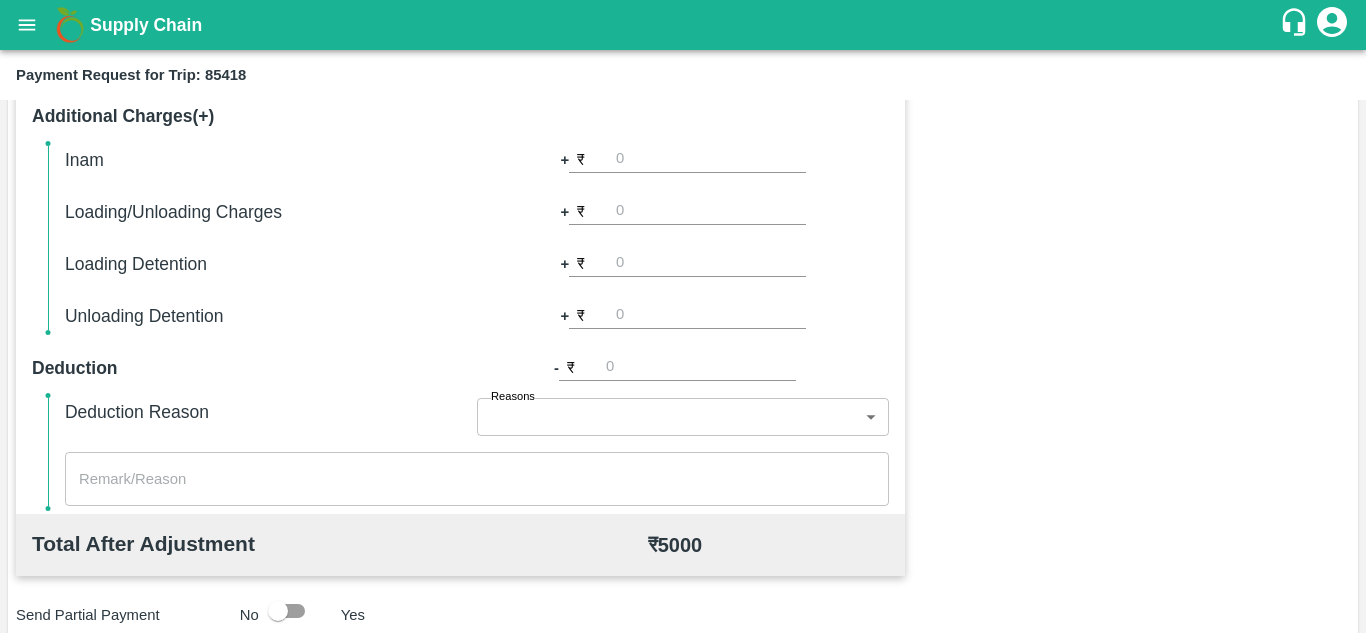 scroll, scrollTop: 910, scrollLeft: 0, axis: vertical 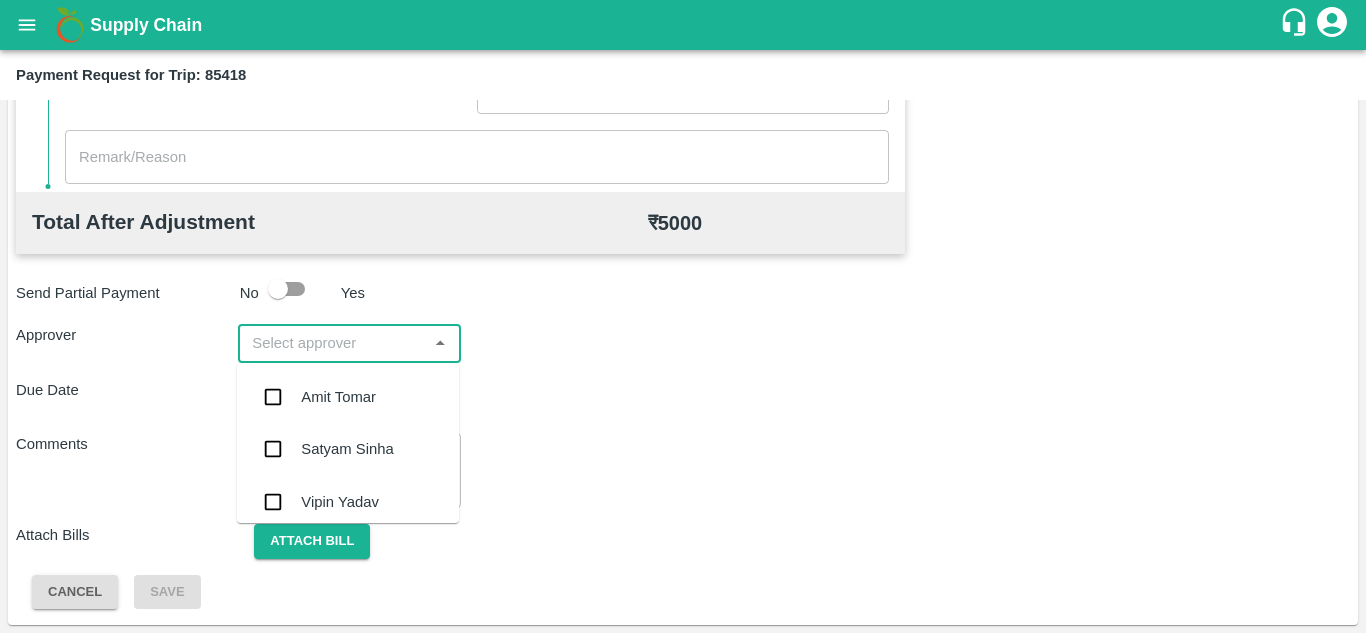 click at bounding box center [332, 343] 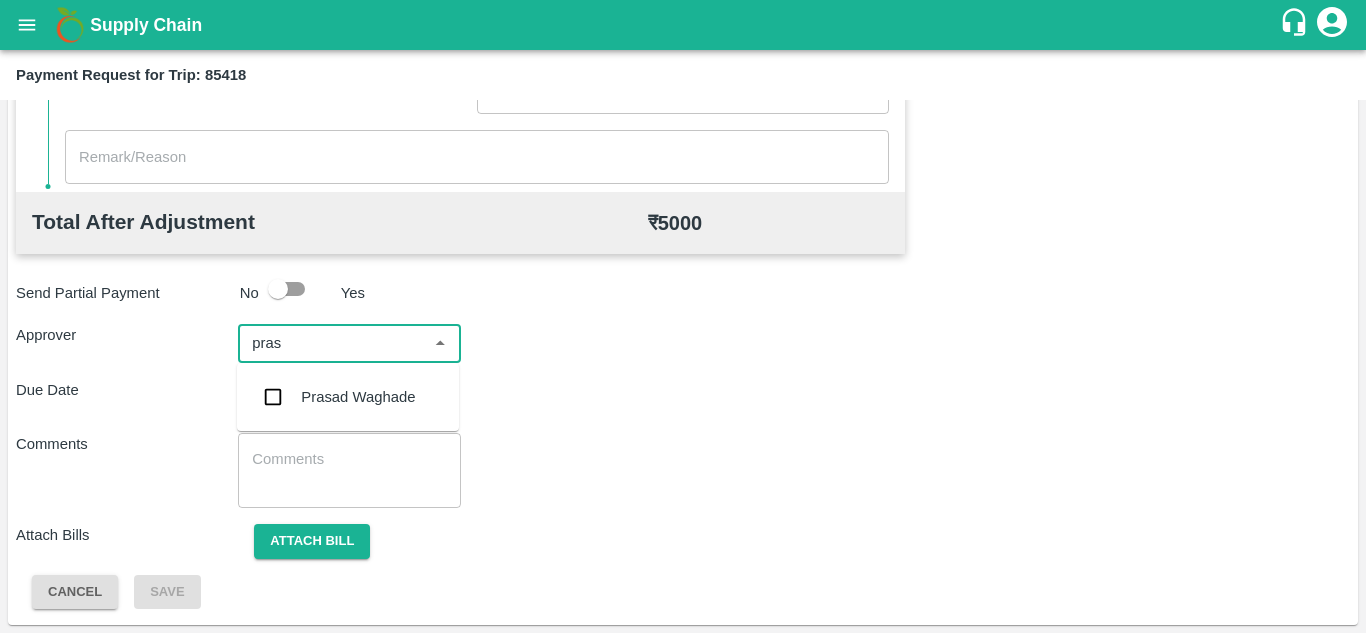 type on "prasa" 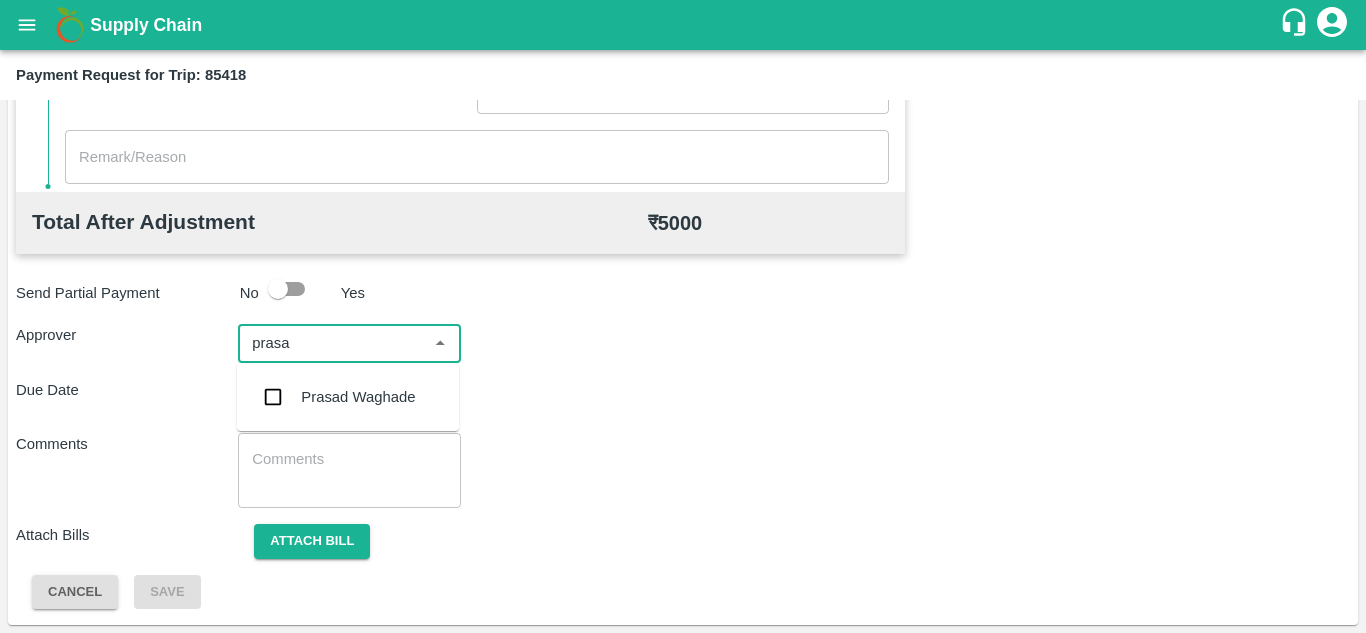click on "Prasad Waghade" at bounding box center (348, 397) 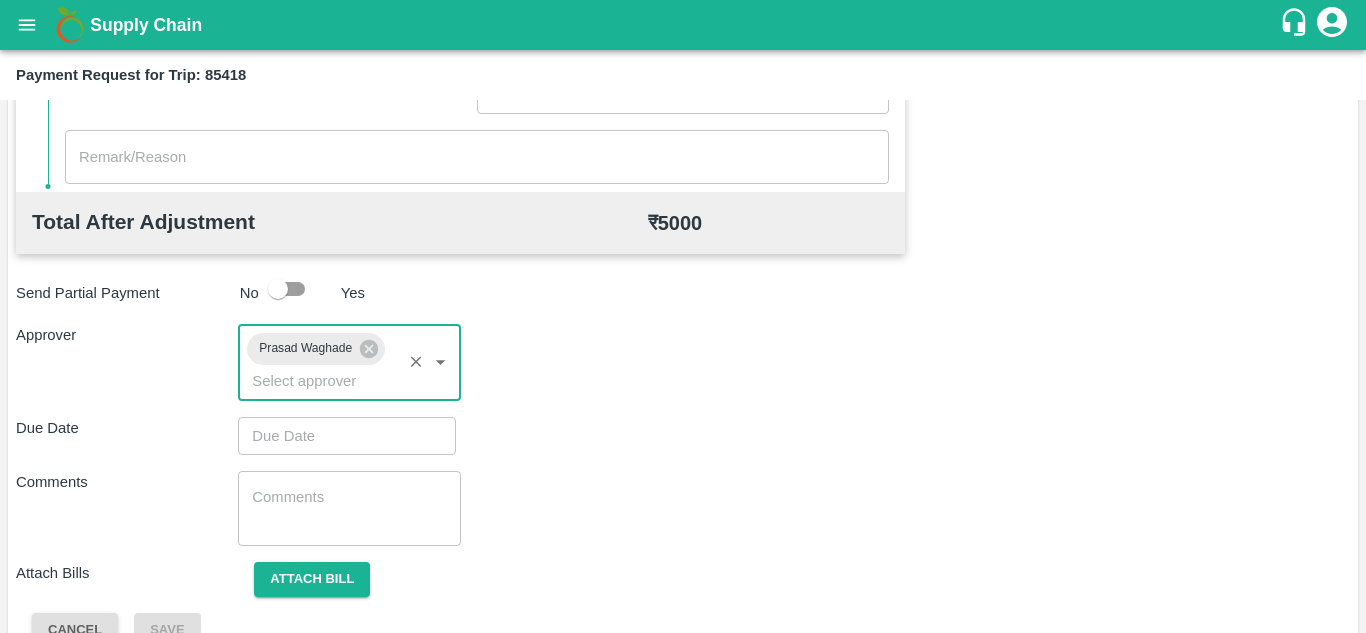 type on "DD/MM/YYYY hh:mm aa" 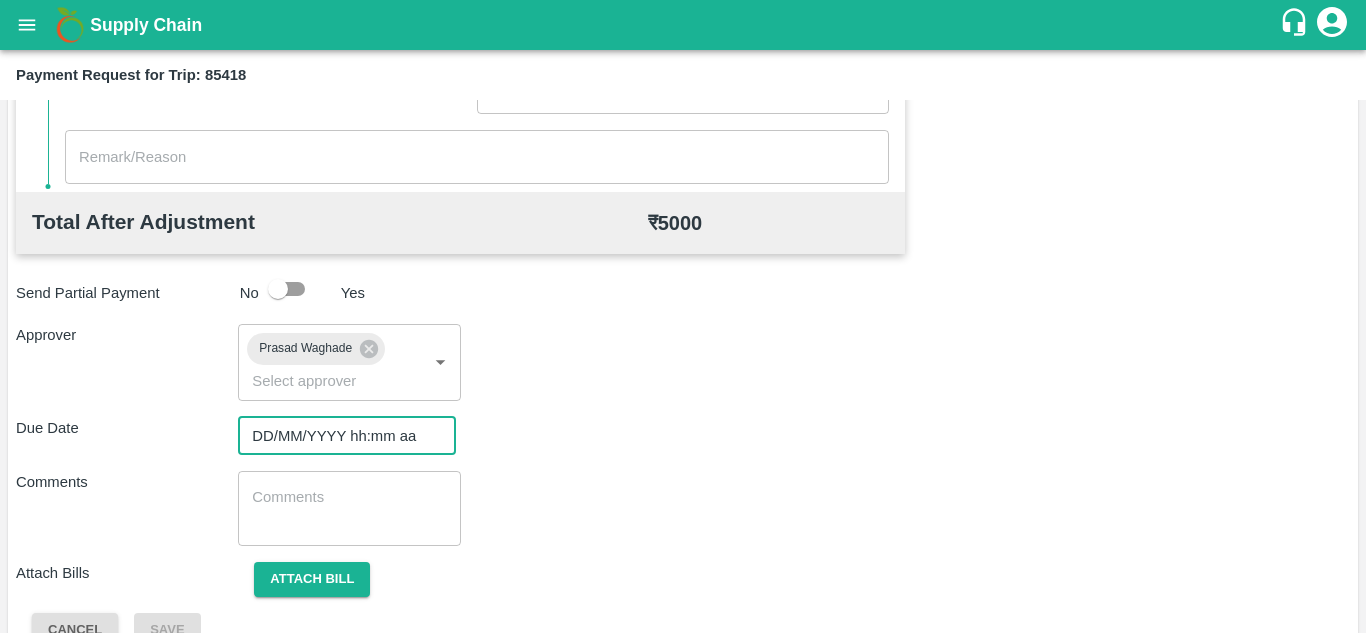 click on "DD/MM/YYYY hh:mm aa" at bounding box center (340, 436) 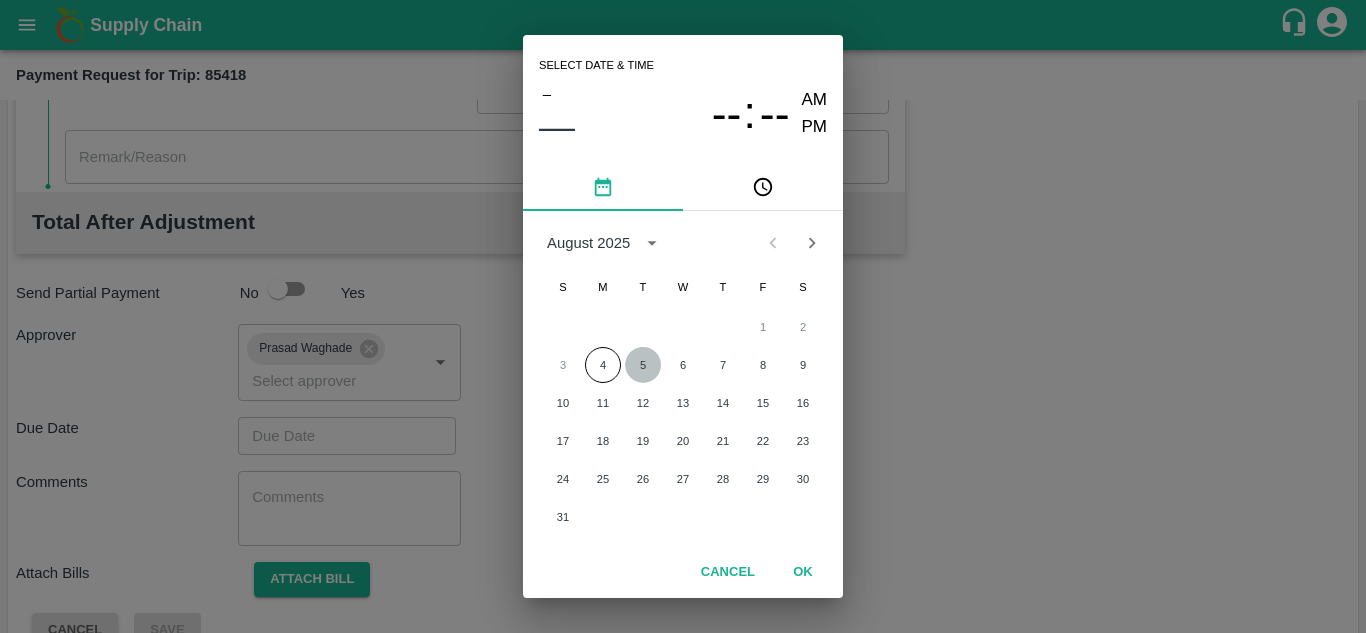 click on "5" at bounding box center (643, 365) 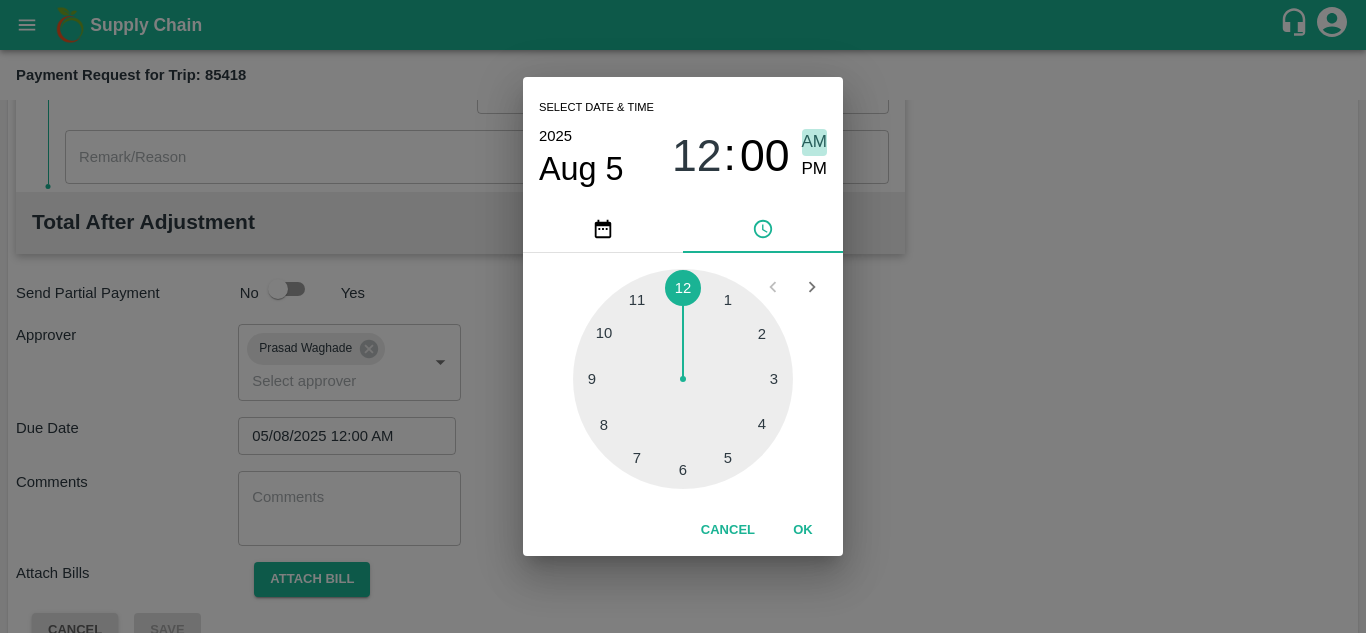 click on "AM" at bounding box center [815, 142] 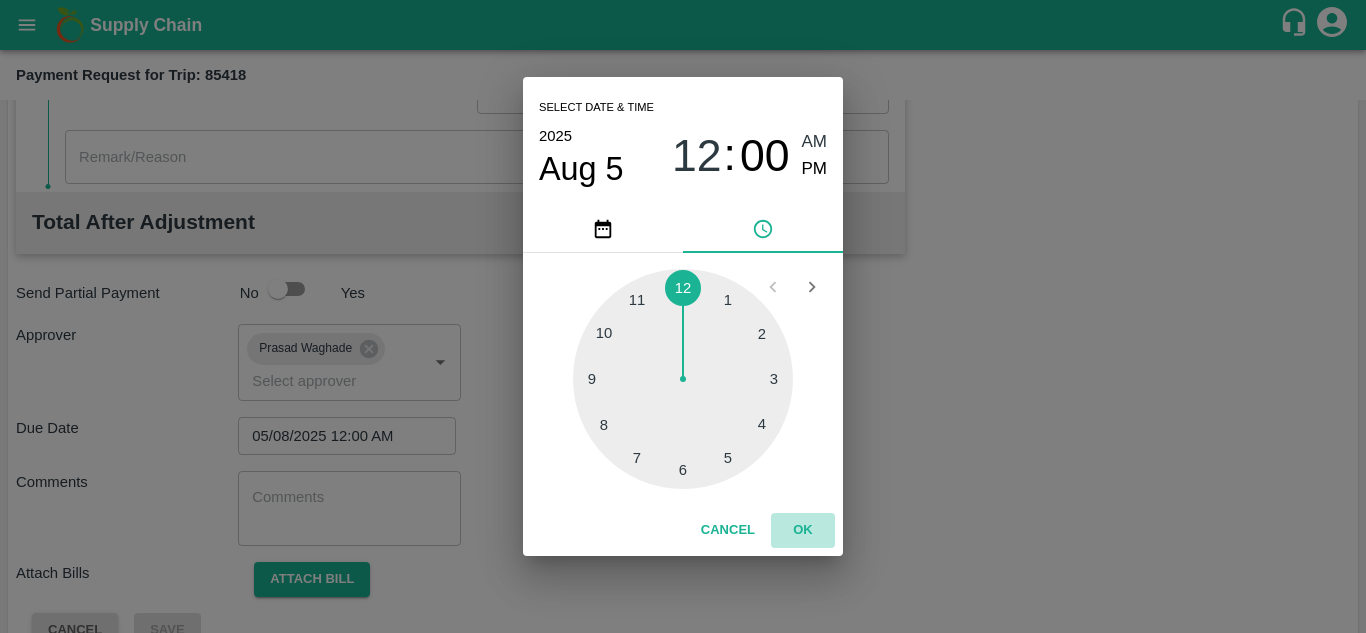 click on "OK" at bounding box center (803, 530) 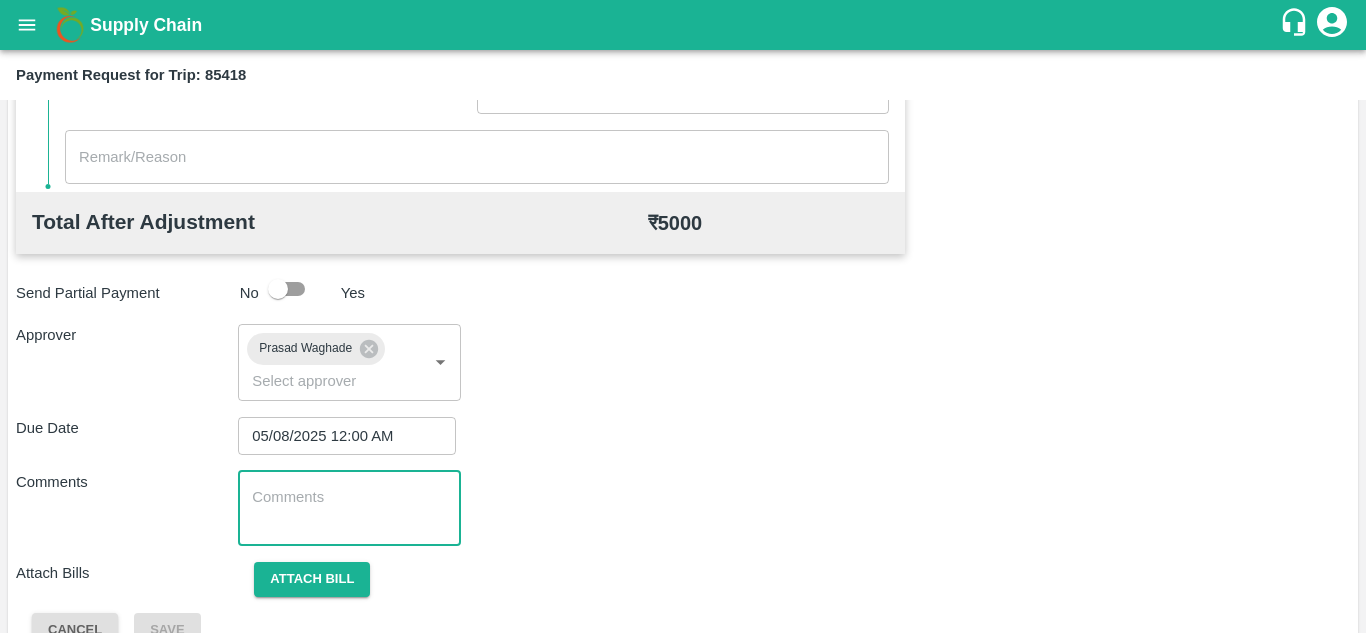 click at bounding box center (349, 508) 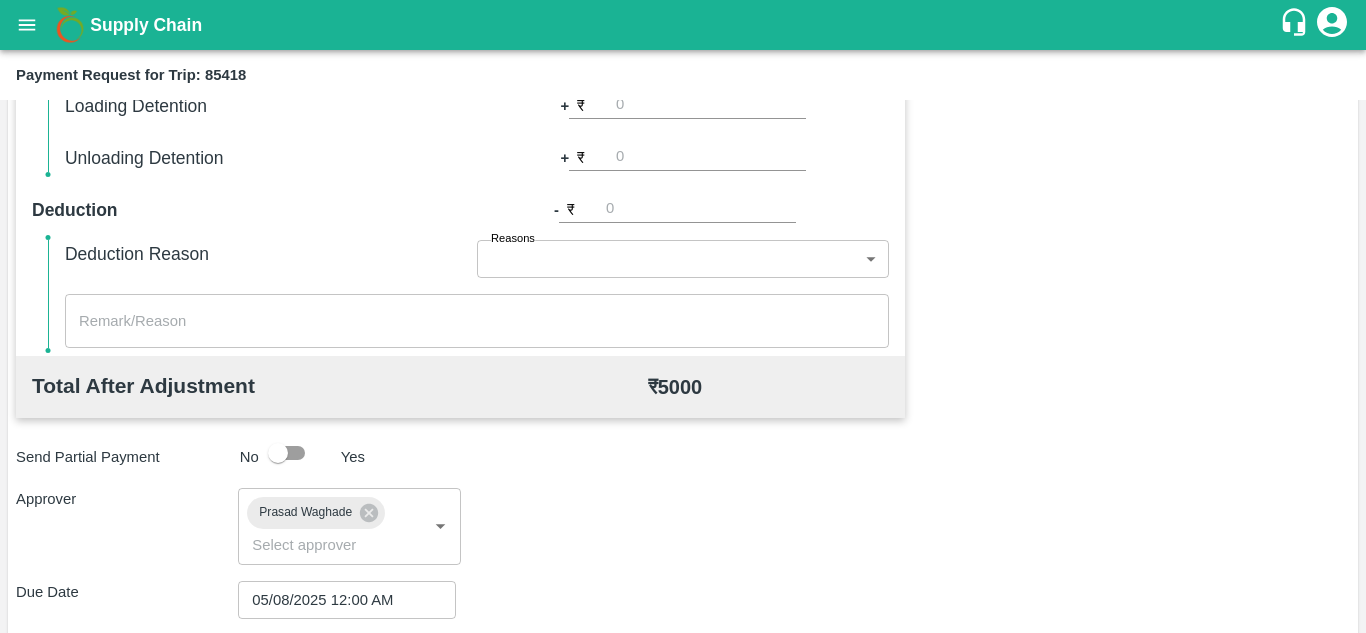 scroll, scrollTop: 767, scrollLeft: 0, axis: vertical 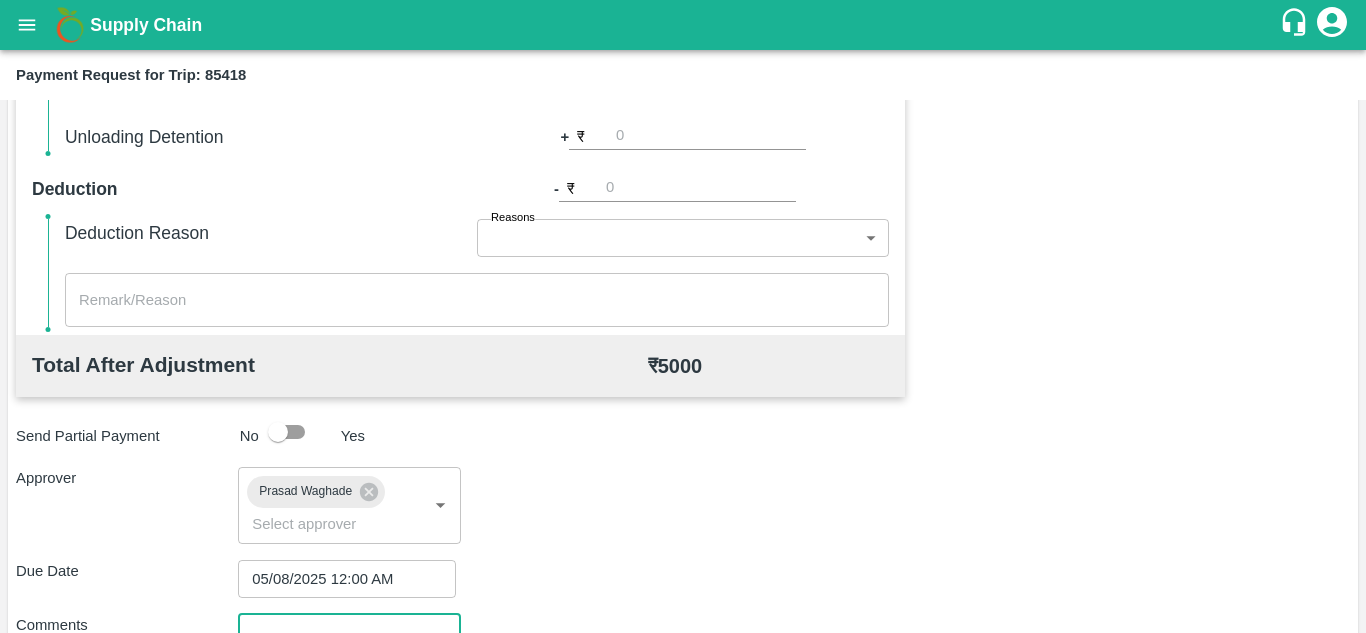 type on "Transport Bill" 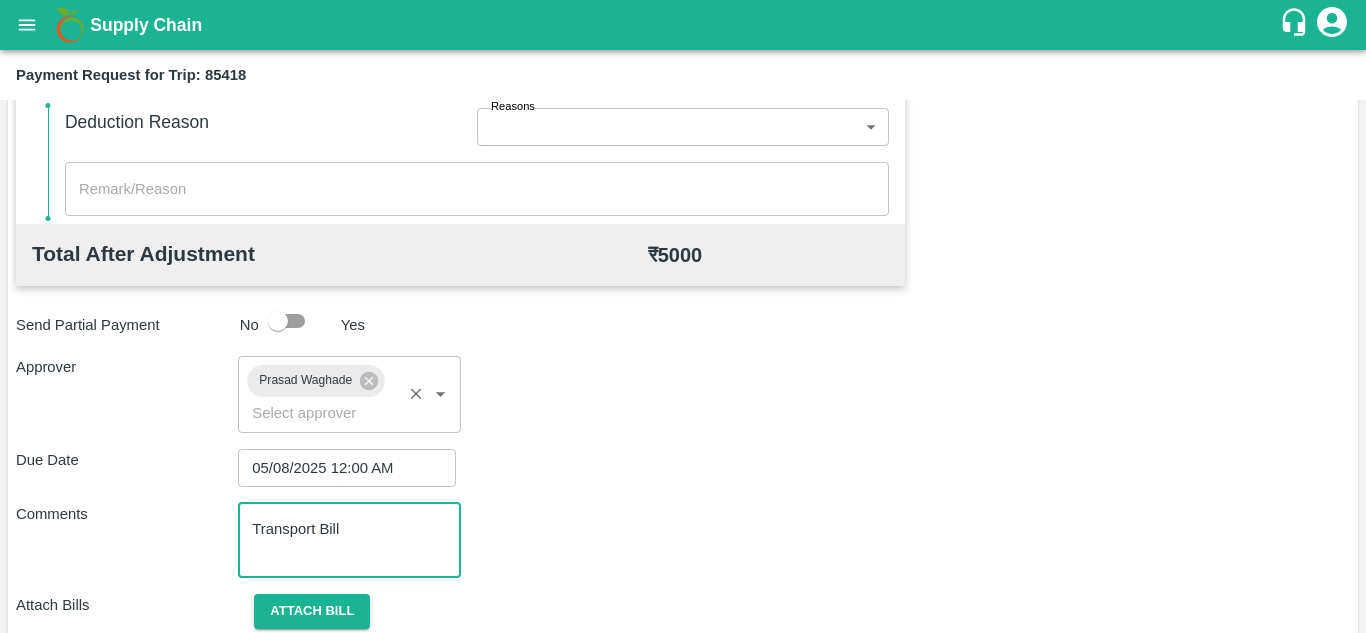 scroll, scrollTop: 948, scrollLeft: 0, axis: vertical 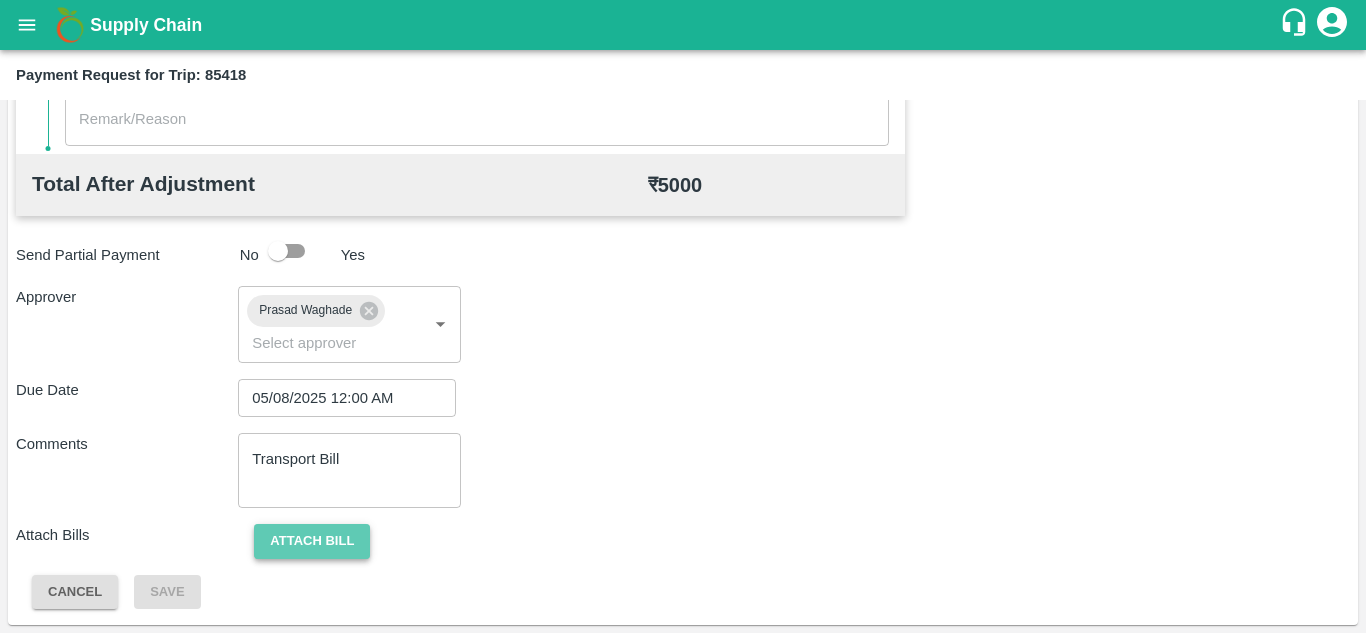 click on "Attach bill" at bounding box center [312, 541] 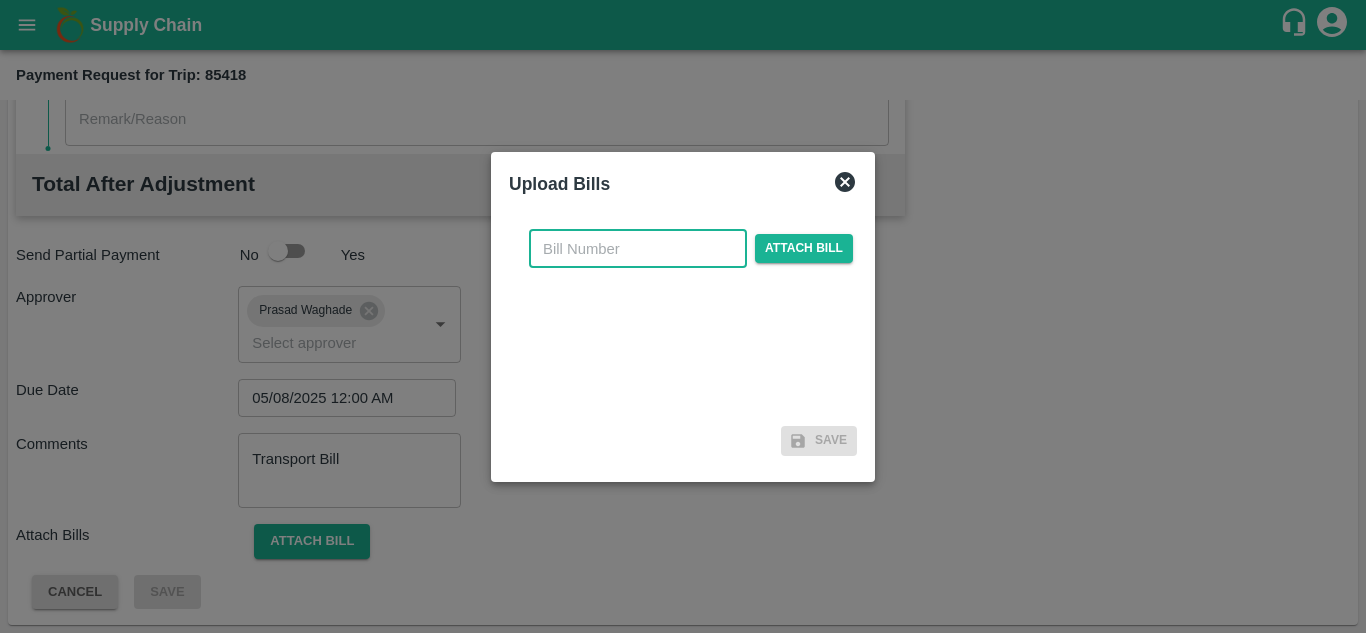 click at bounding box center [638, 249] 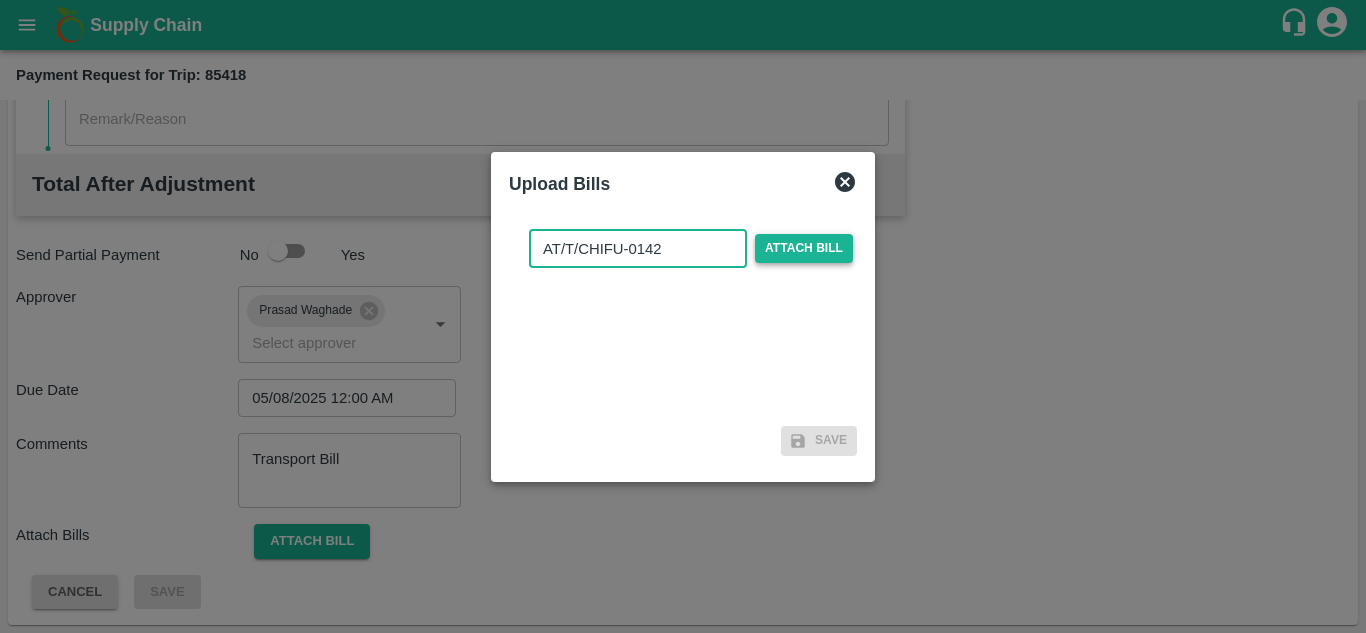 type on "AT/T/CHIFU-0142" 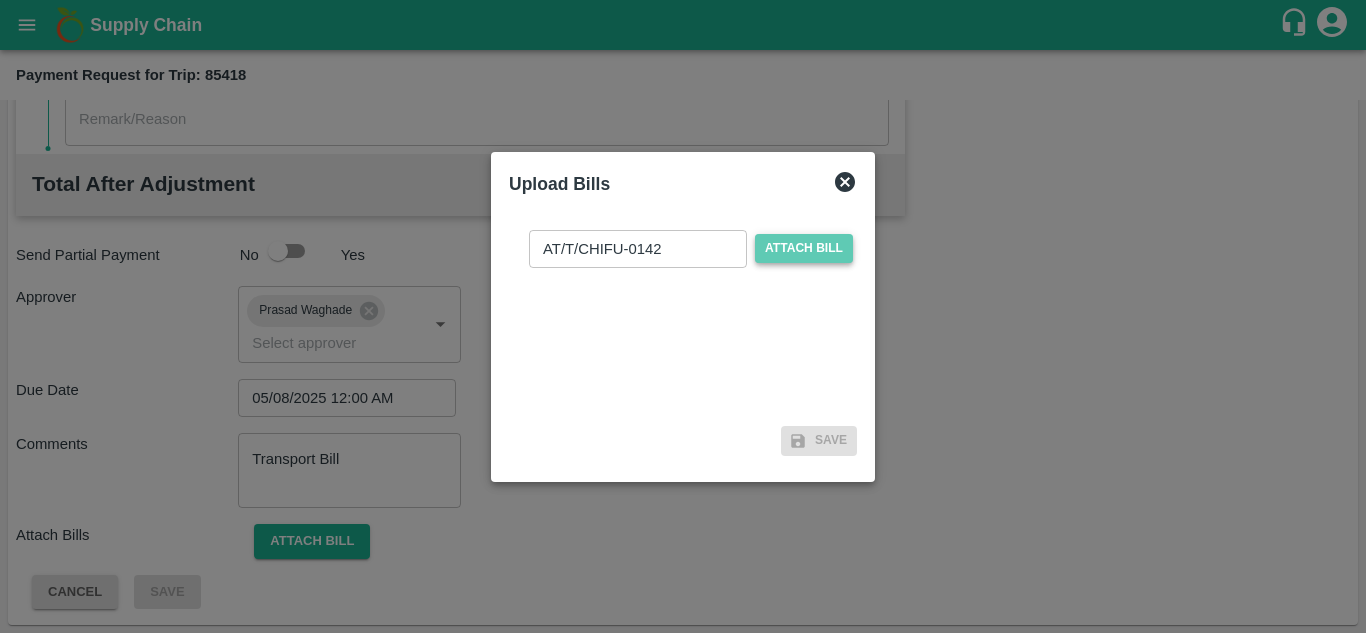 click on "Attach bill" at bounding box center (804, 248) 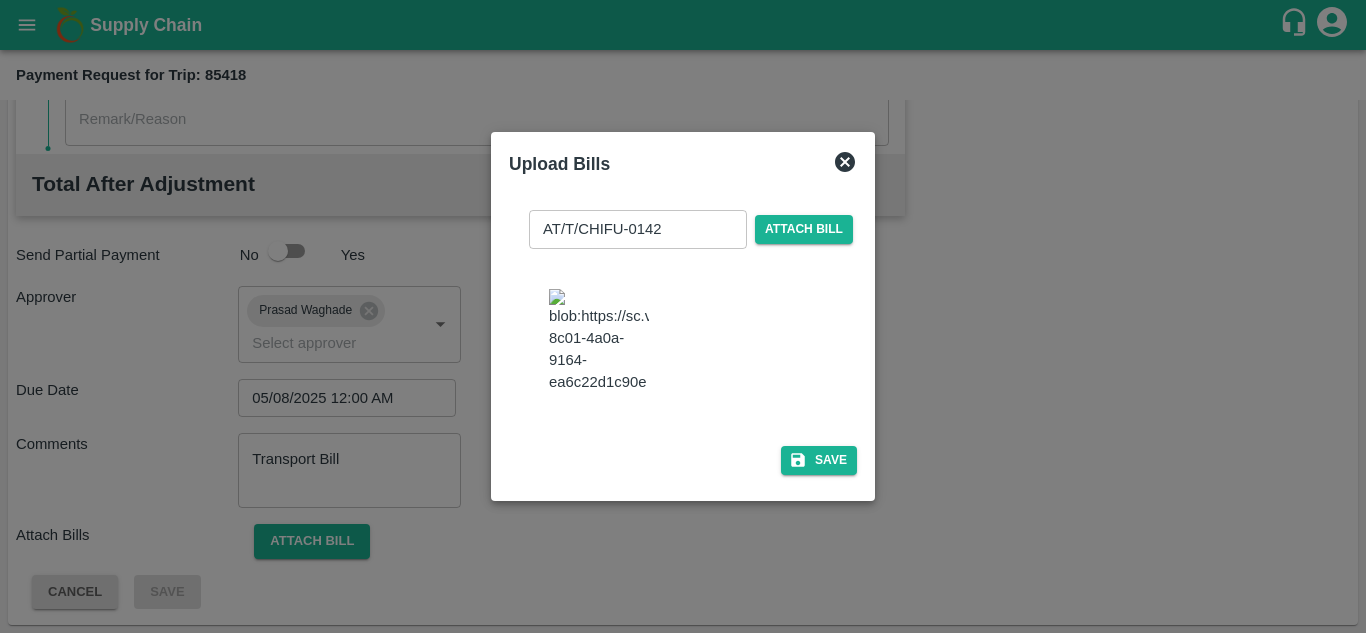 click at bounding box center [599, 341] 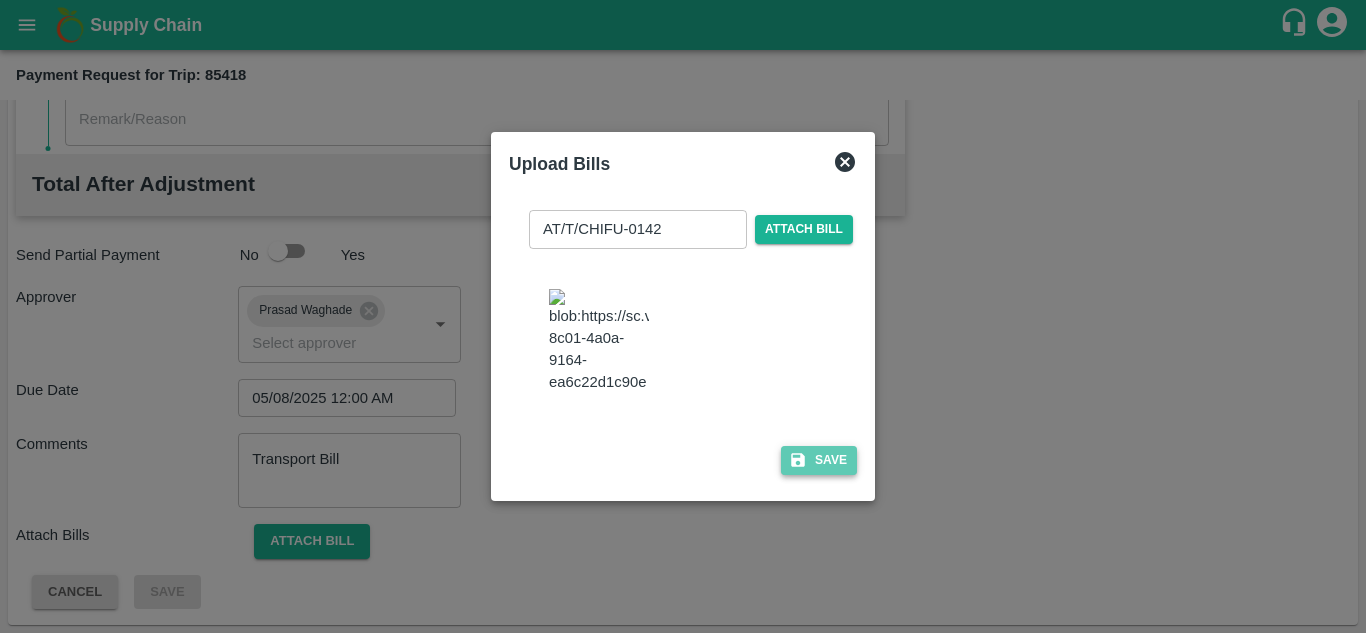 click on "Save" at bounding box center [819, 460] 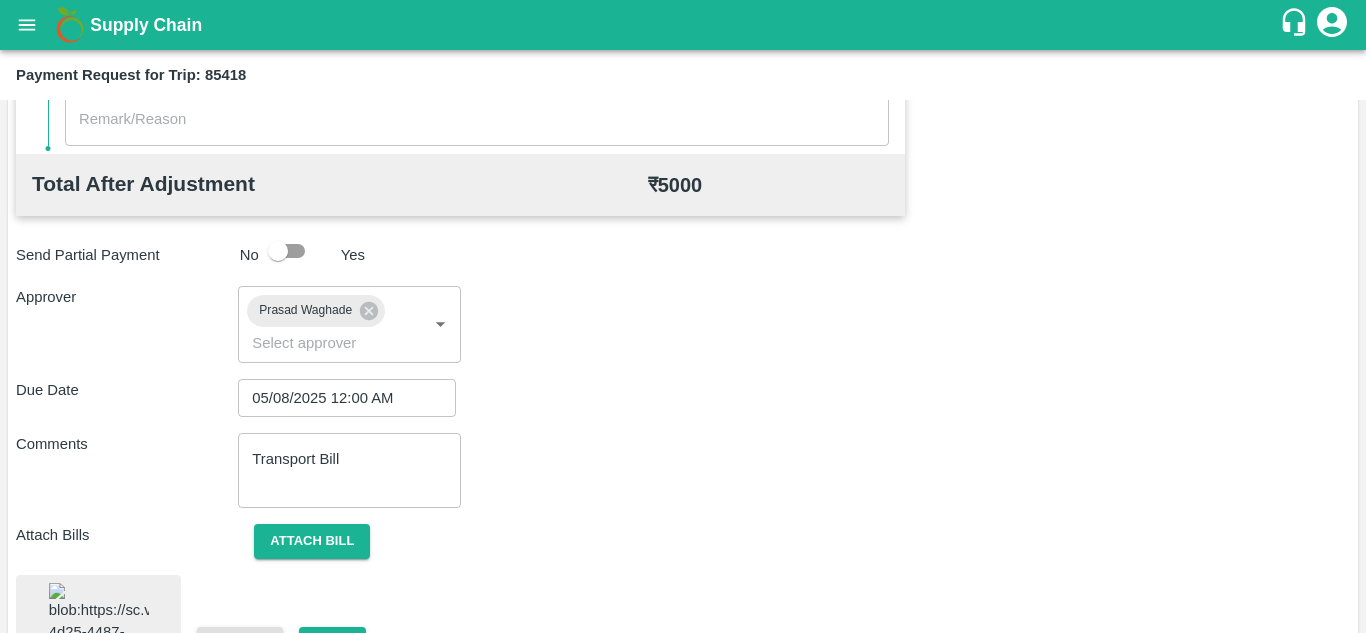 scroll, scrollTop: 1078, scrollLeft: 0, axis: vertical 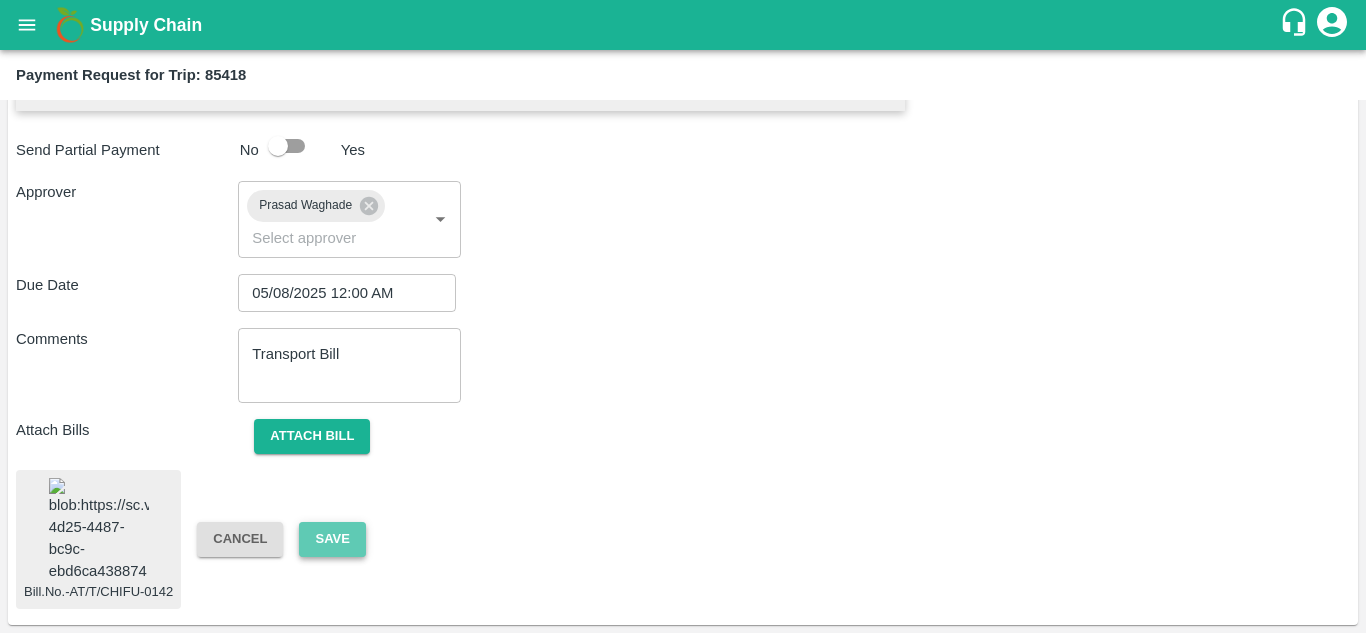 click on "Save" at bounding box center [332, 539] 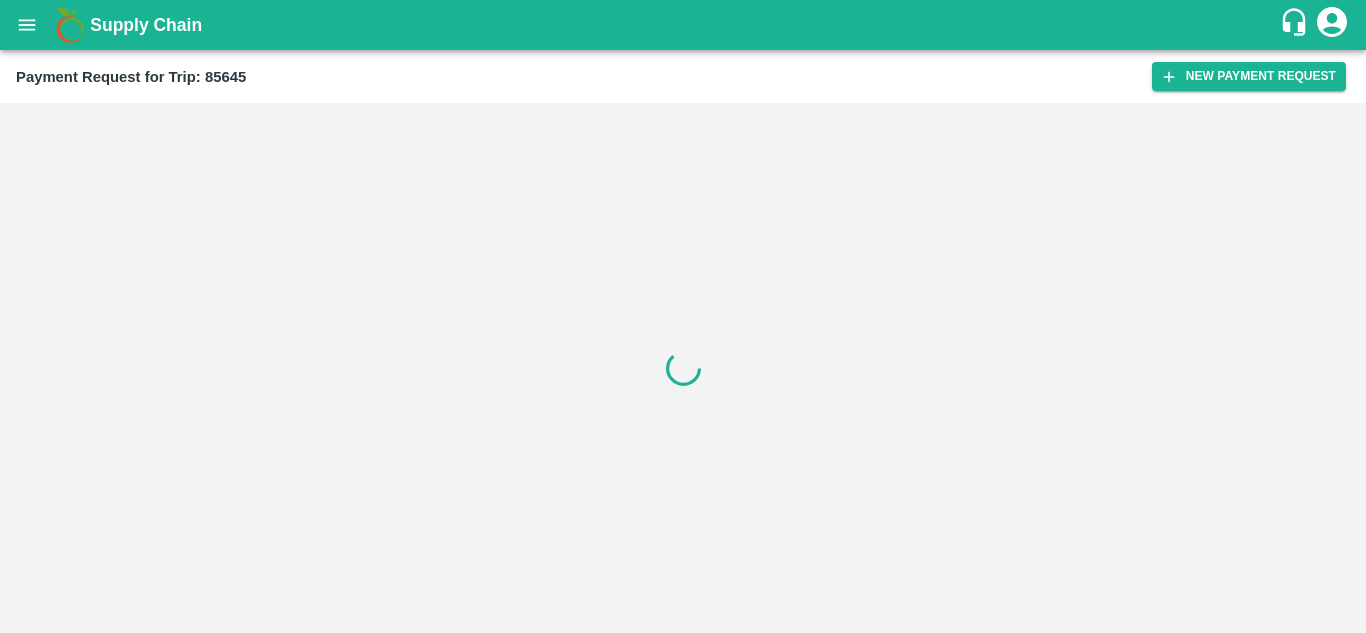 scroll, scrollTop: 0, scrollLeft: 0, axis: both 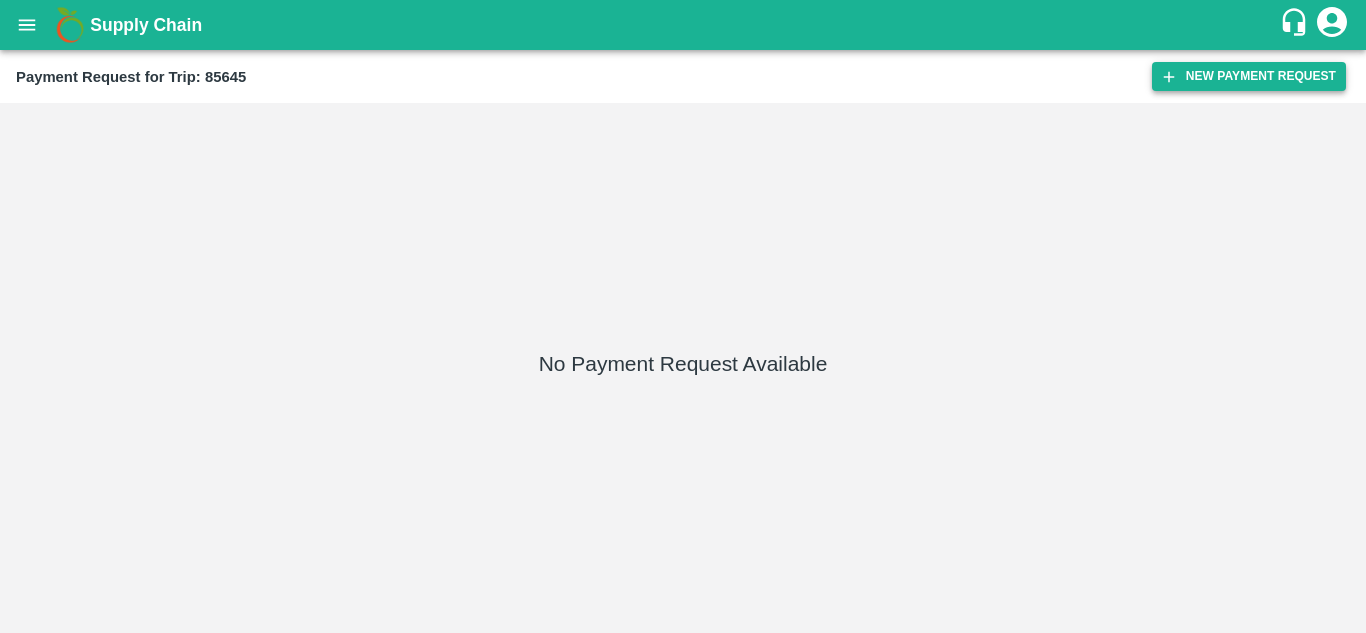 click on "New Payment Request" at bounding box center [1249, 76] 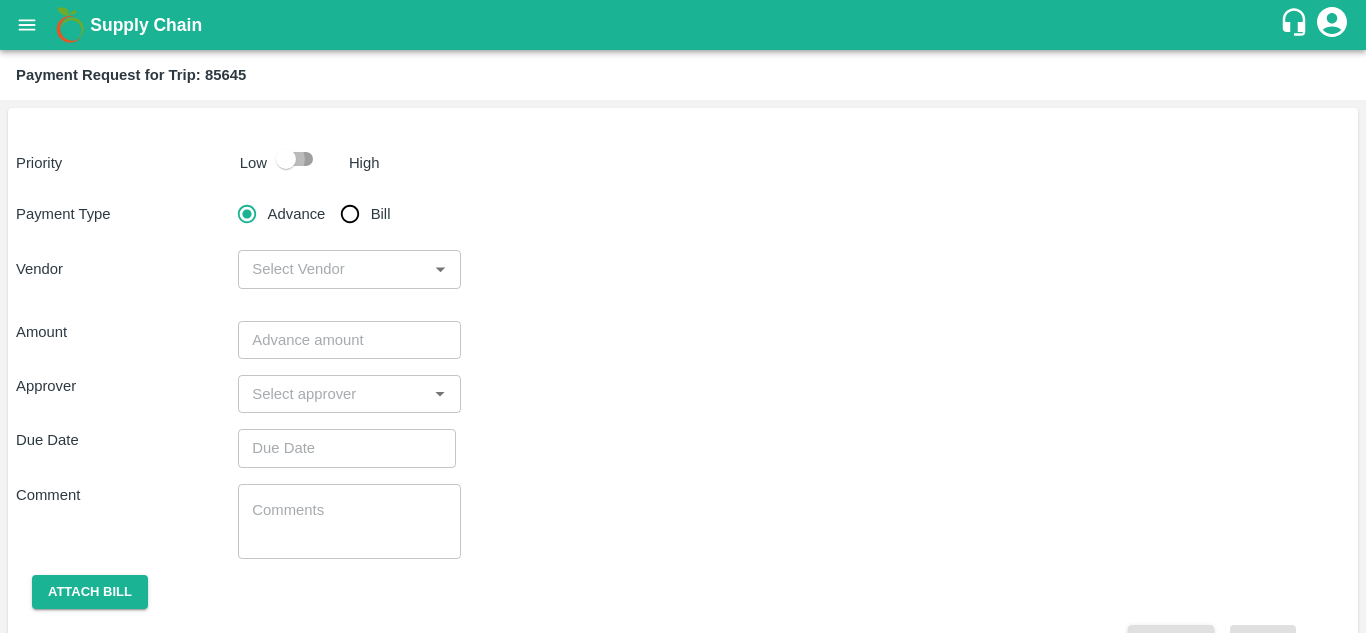 click at bounding box center (286, 159) 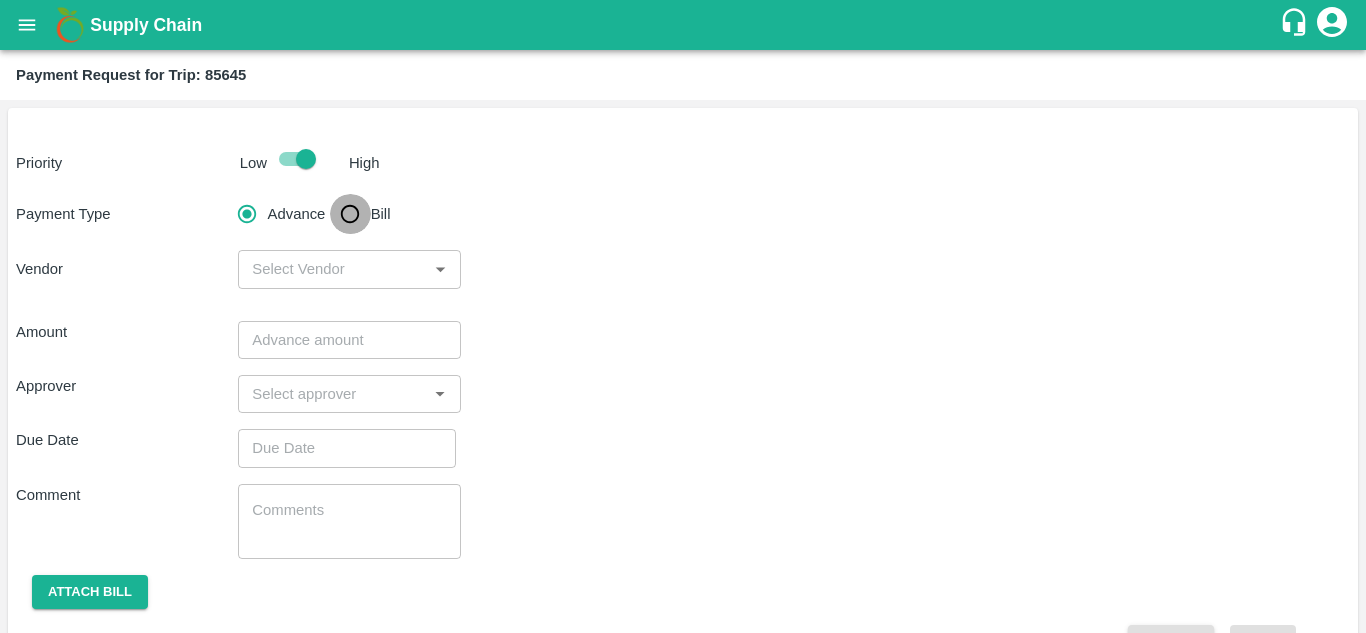 click on "Bill" at bounding box center (350, 214) 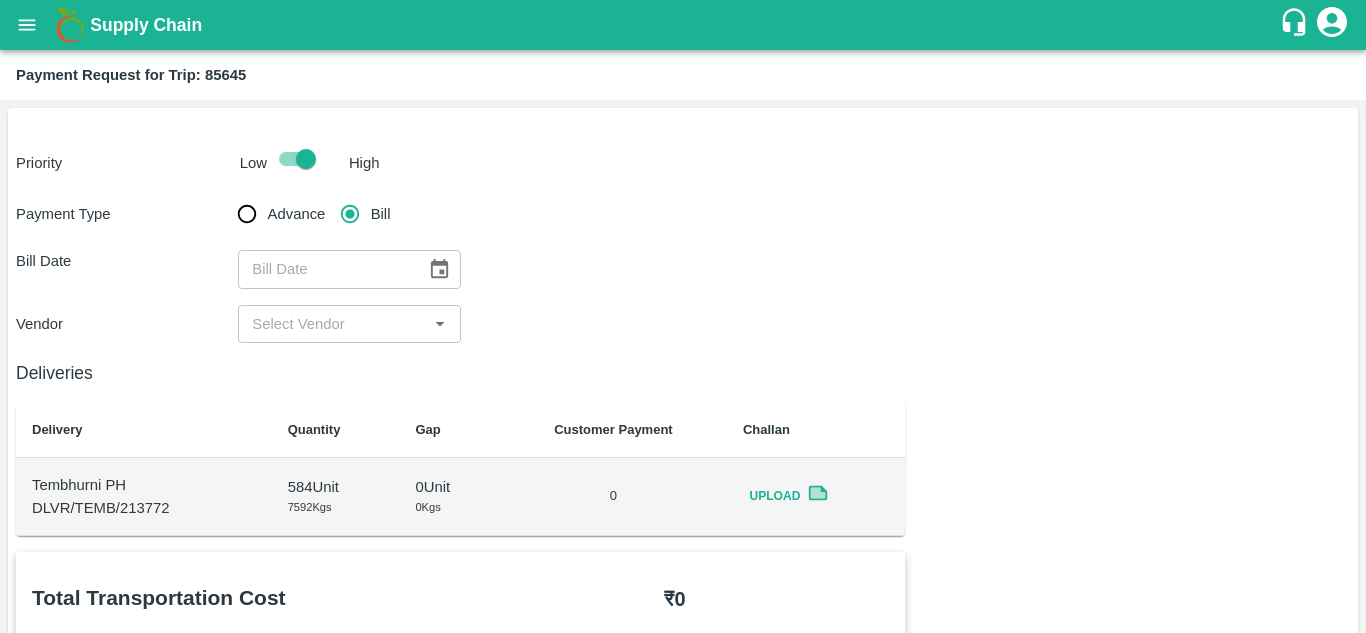 click 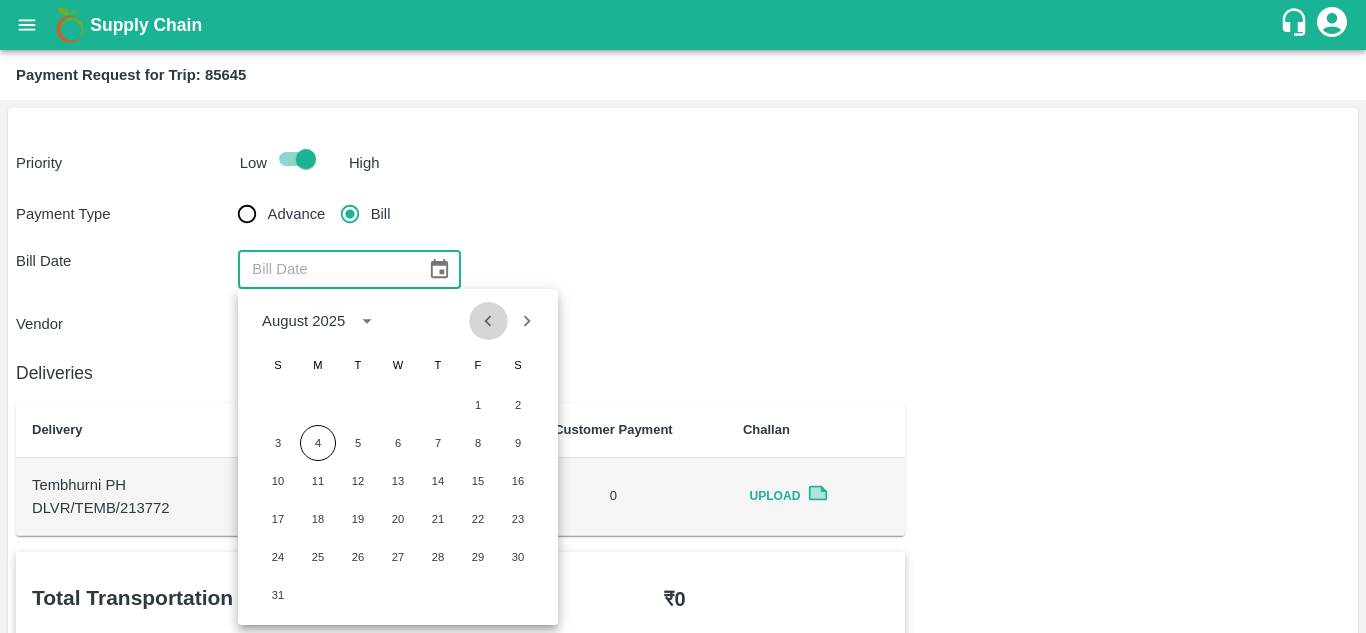 click 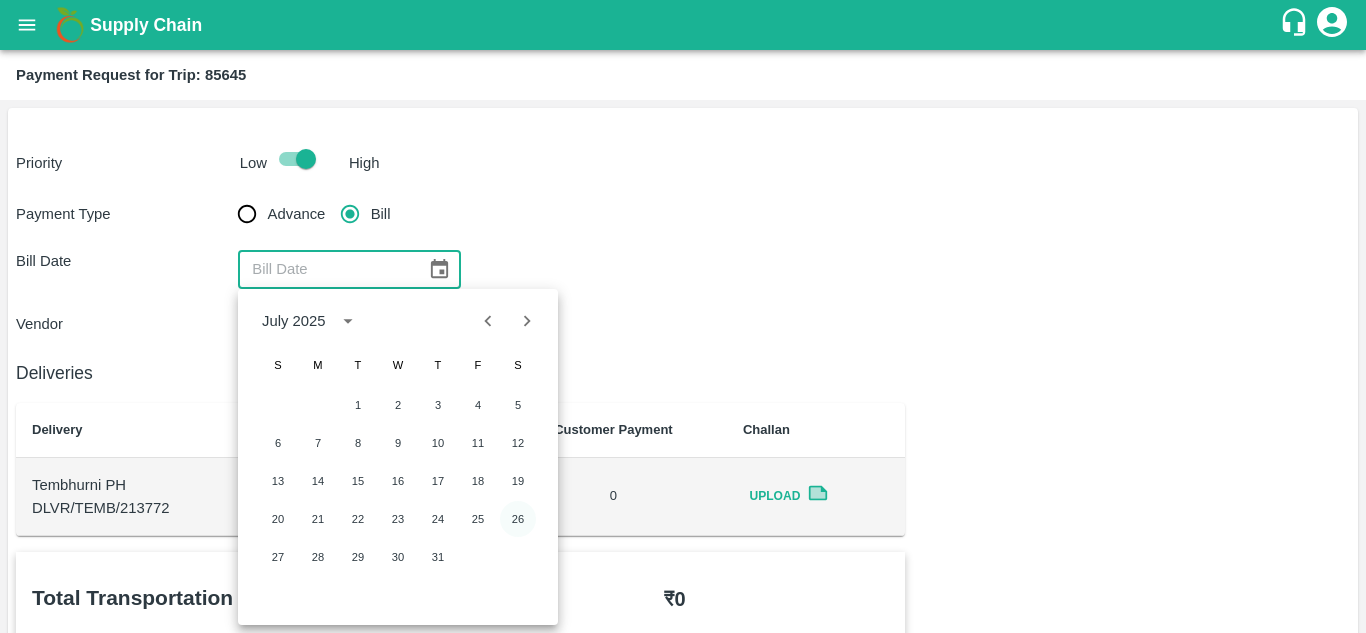click on "26" at bounding box center [518, 519] 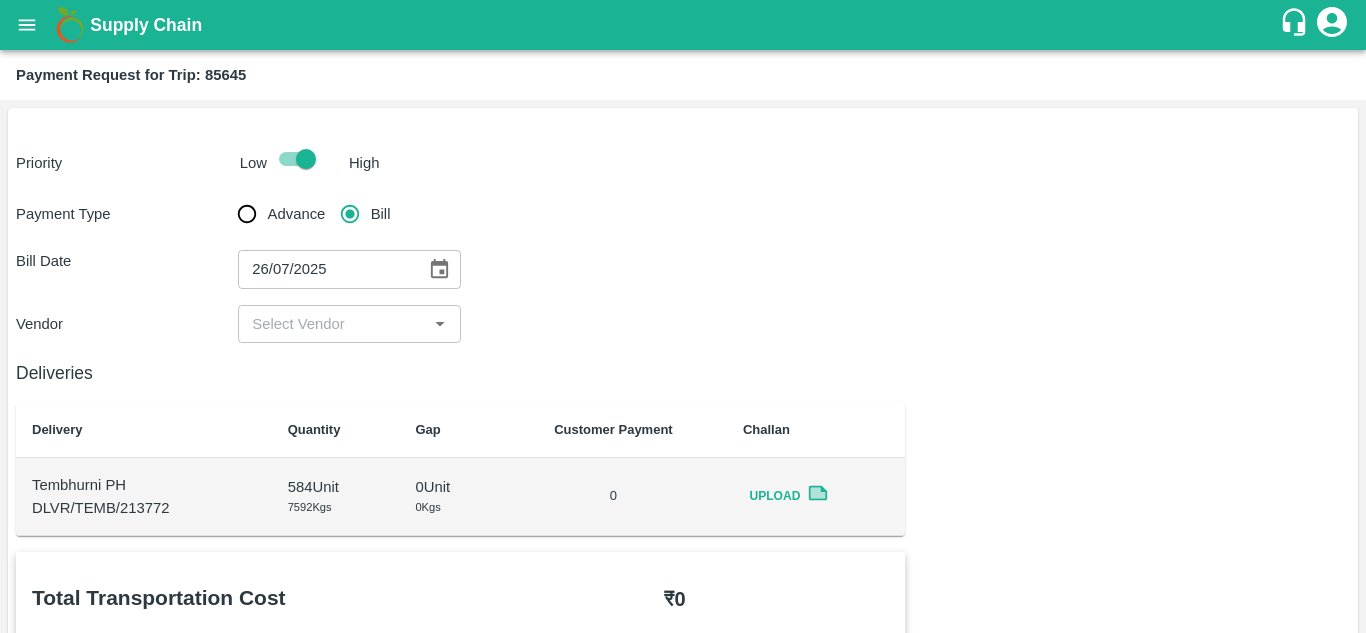 click on "​" at bounding box center (349, 324) 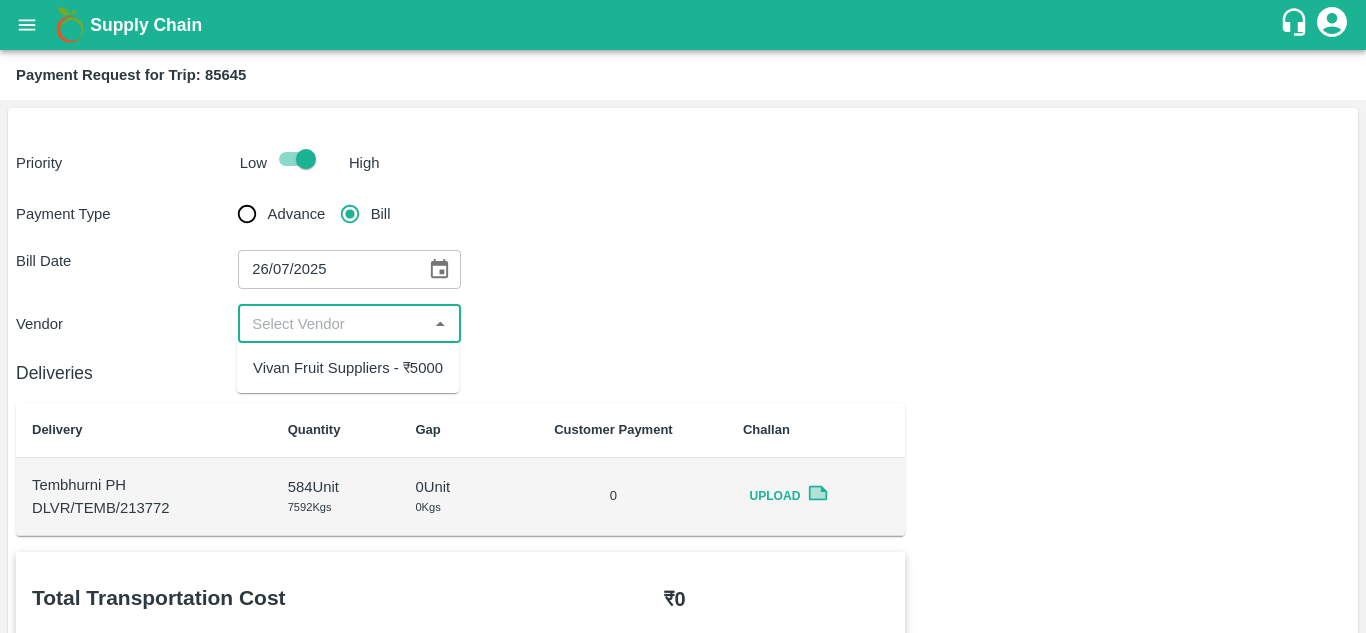 click on "Vivan Fruit Suppliers - ₹5000" at bounding box center (348, 368) 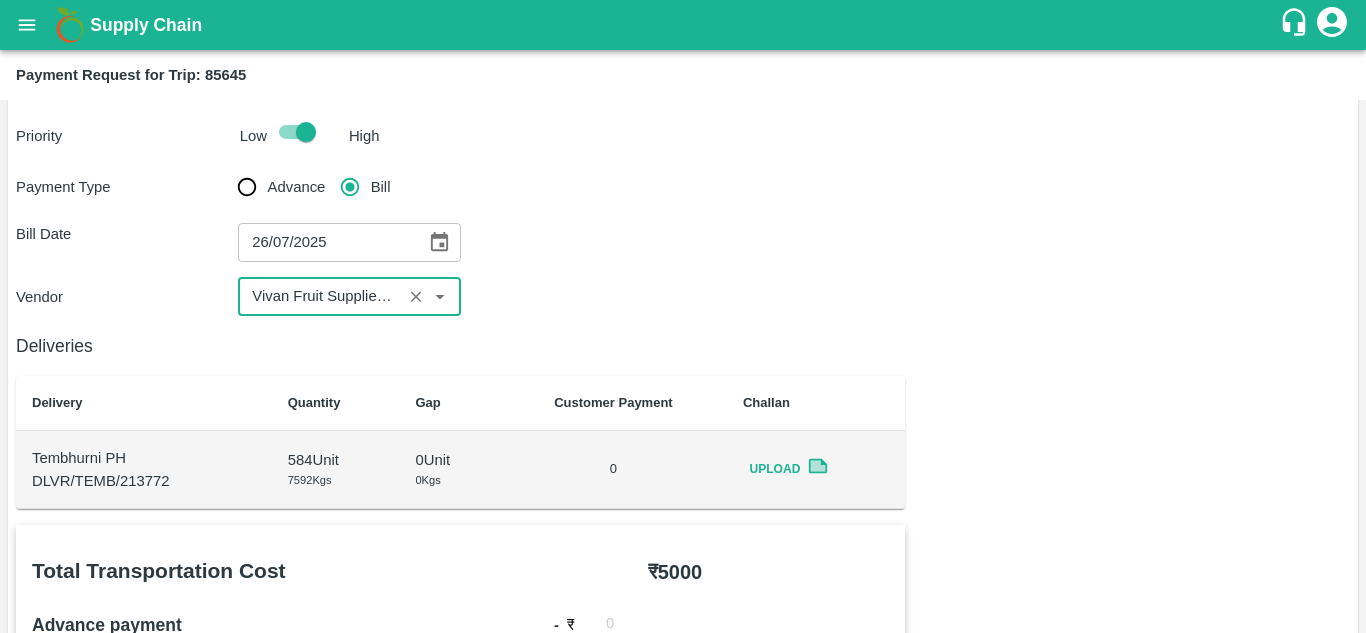 scroll, scrollTop: 25, scrollLeft: 0, axis: vertical 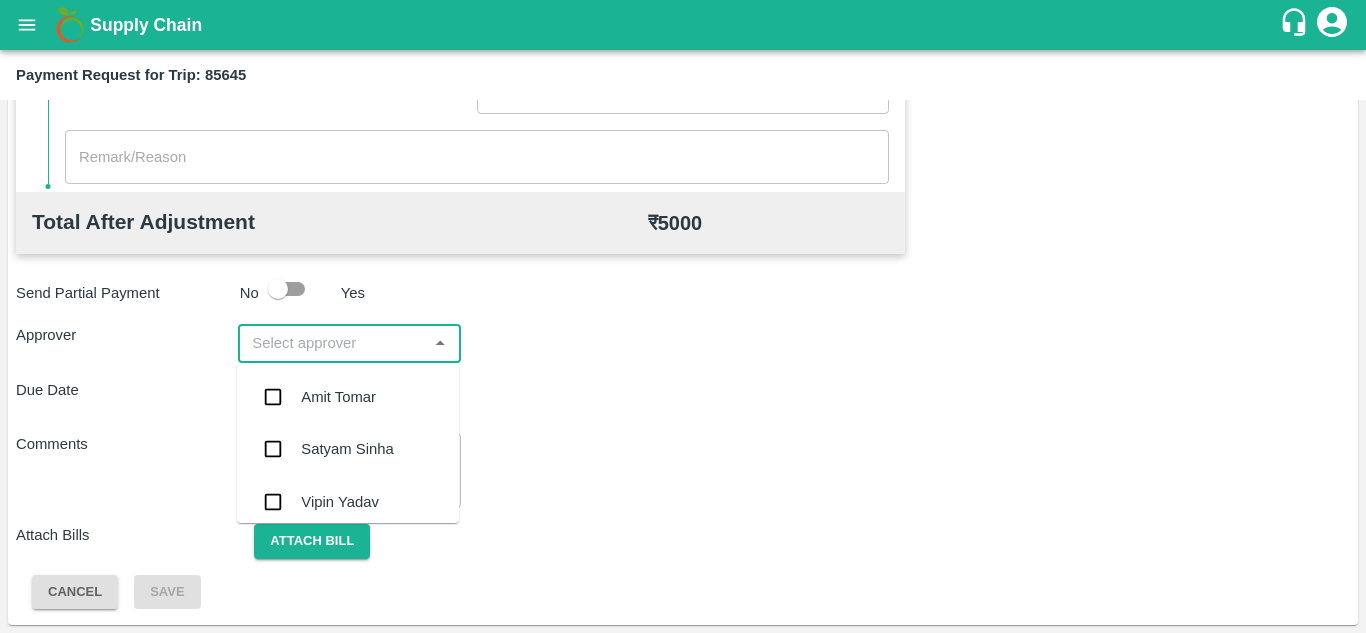 click at bounding box center (332, 343) 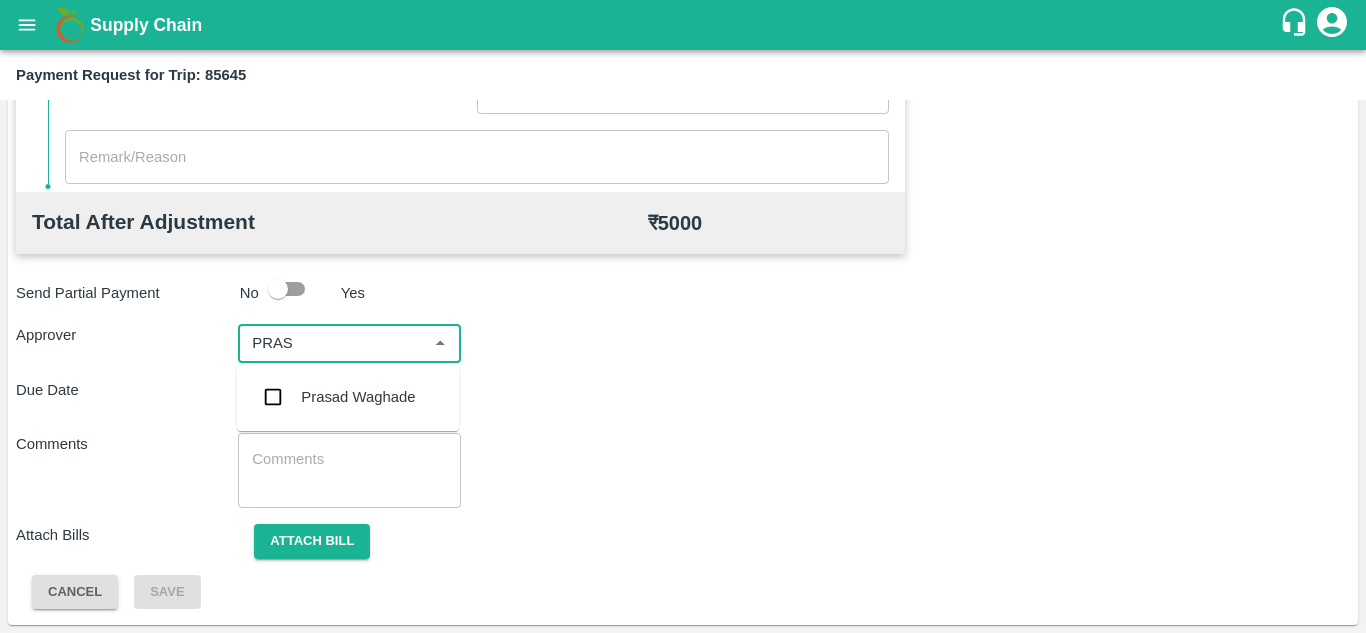 type on "PRASA" 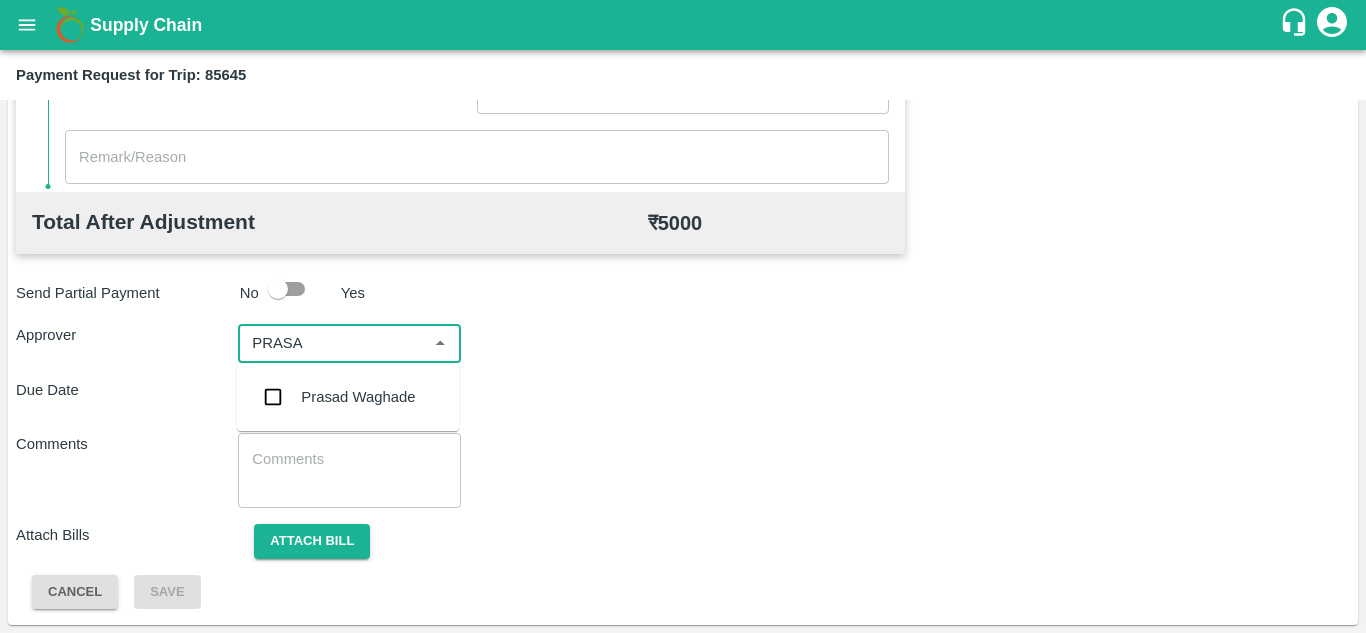 click on "Prasad Waghade" at bounding box center (348, 397) 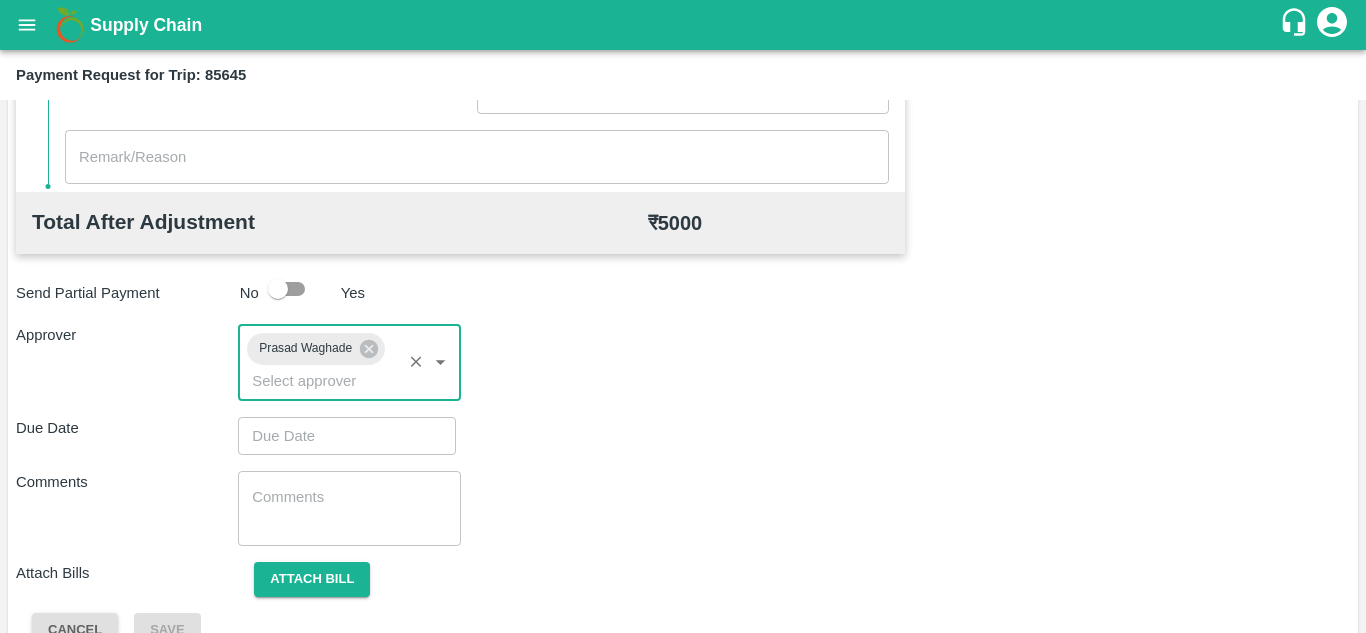 type on "DD/MM/YYYY hh:mm aa" 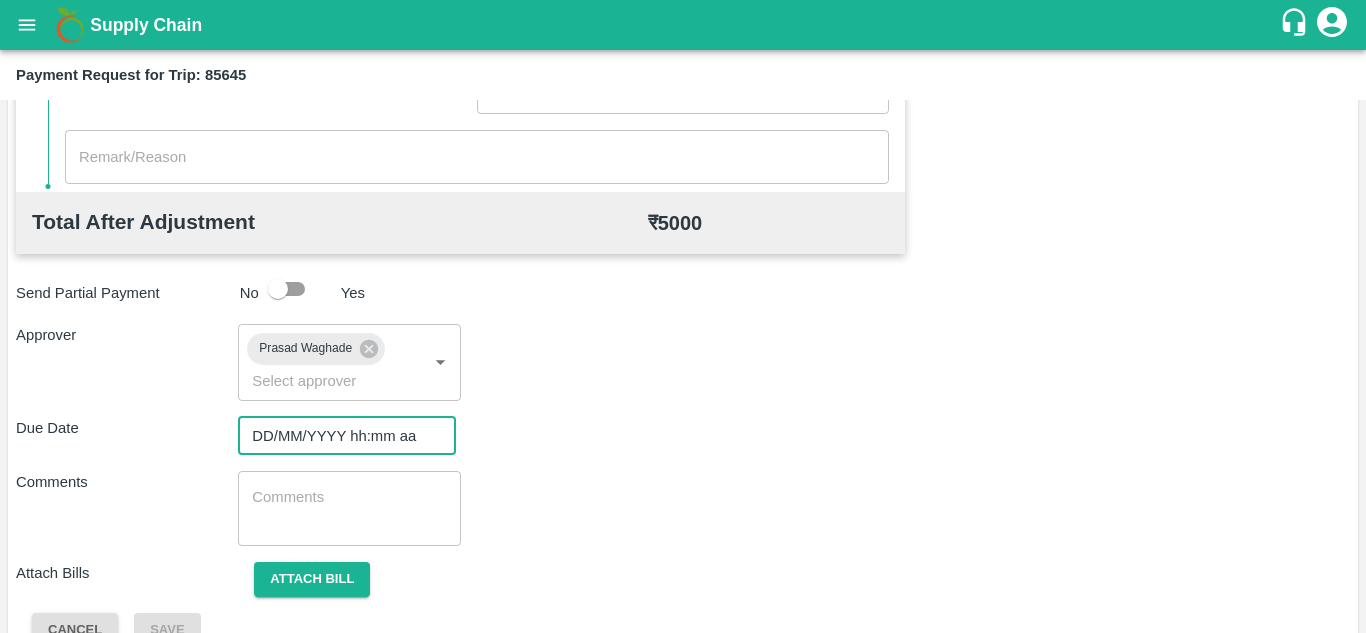 click on "DD/MM/YYYY hh:mm aa" at bounding box center [340, 436] 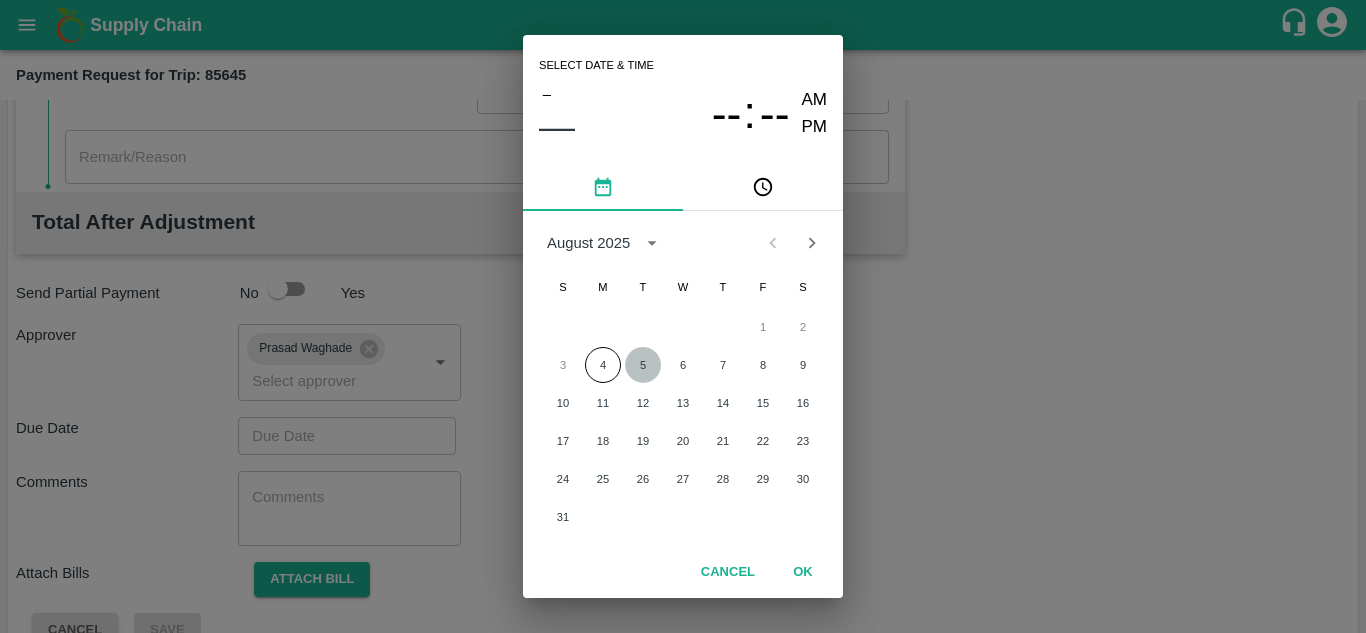 click on "5" at bounding box center [643, 365] 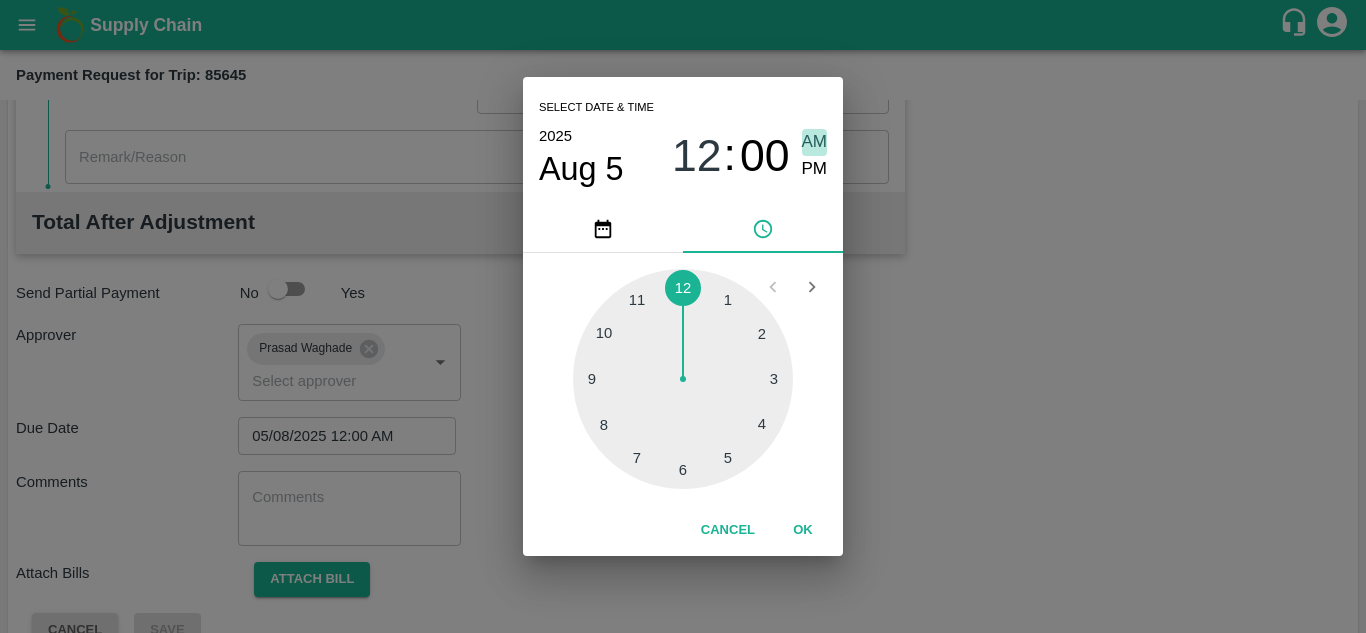 click on "AM" at bounding box center [815, 142] 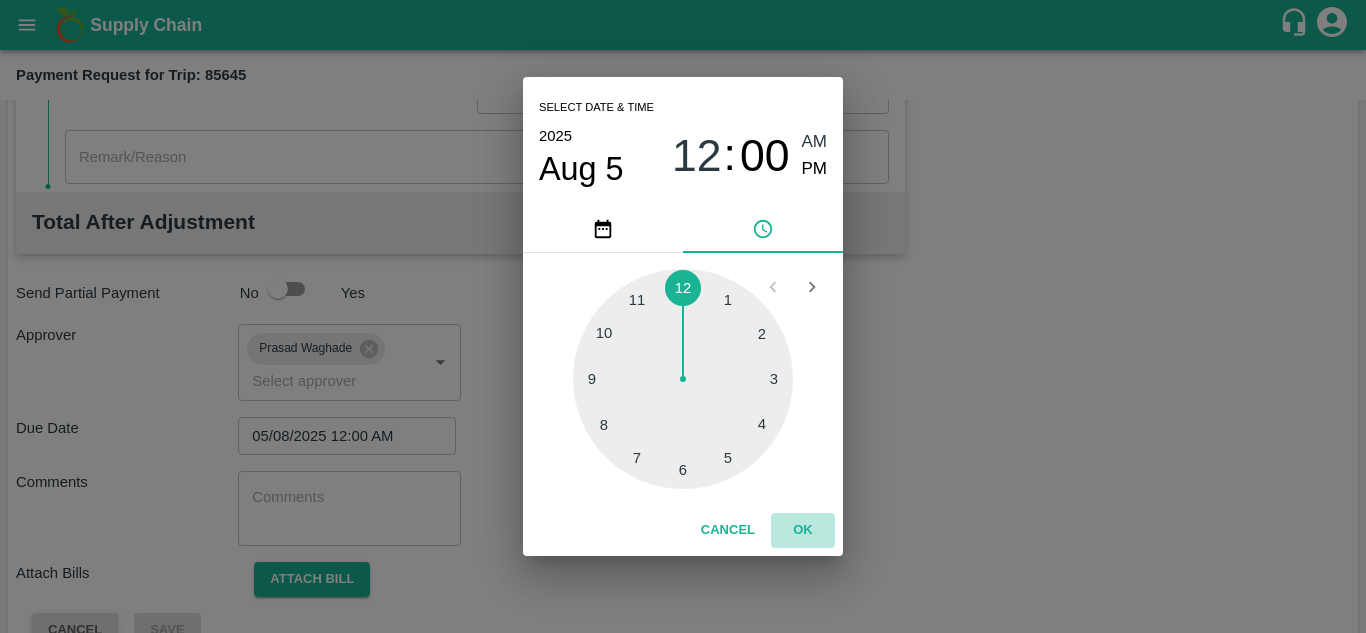 click on "OK" at bounding box center [803, 530] 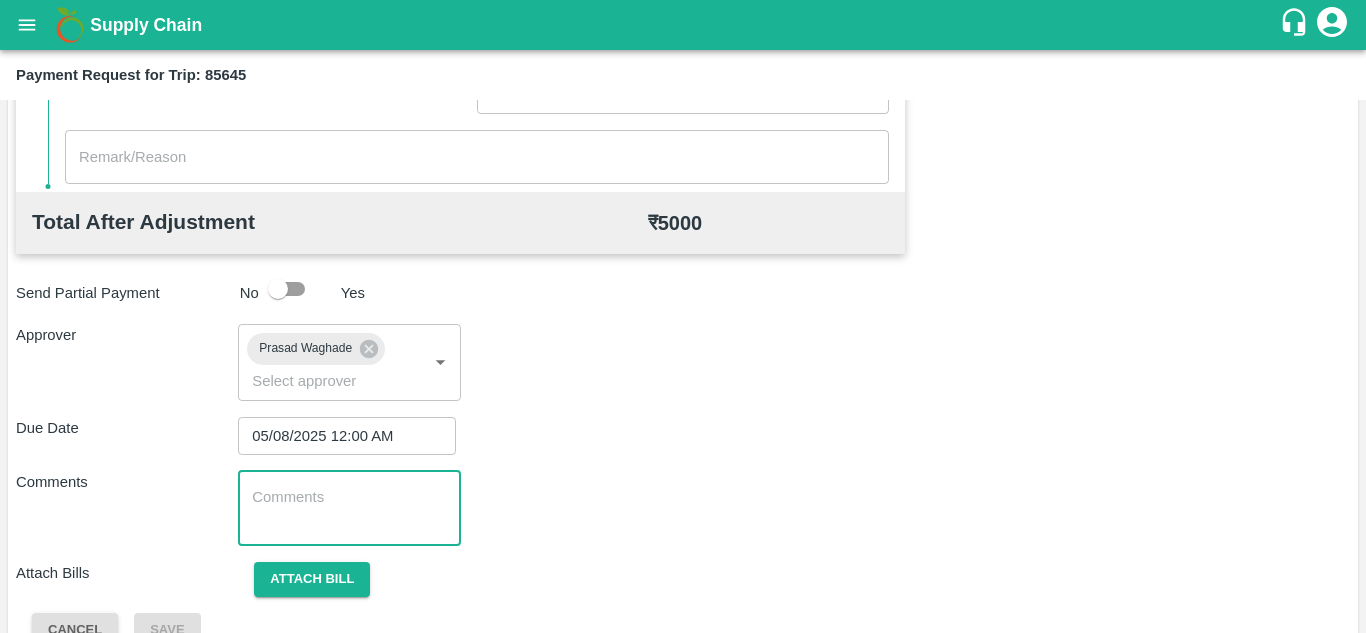 click at bounding box center (349, 508) 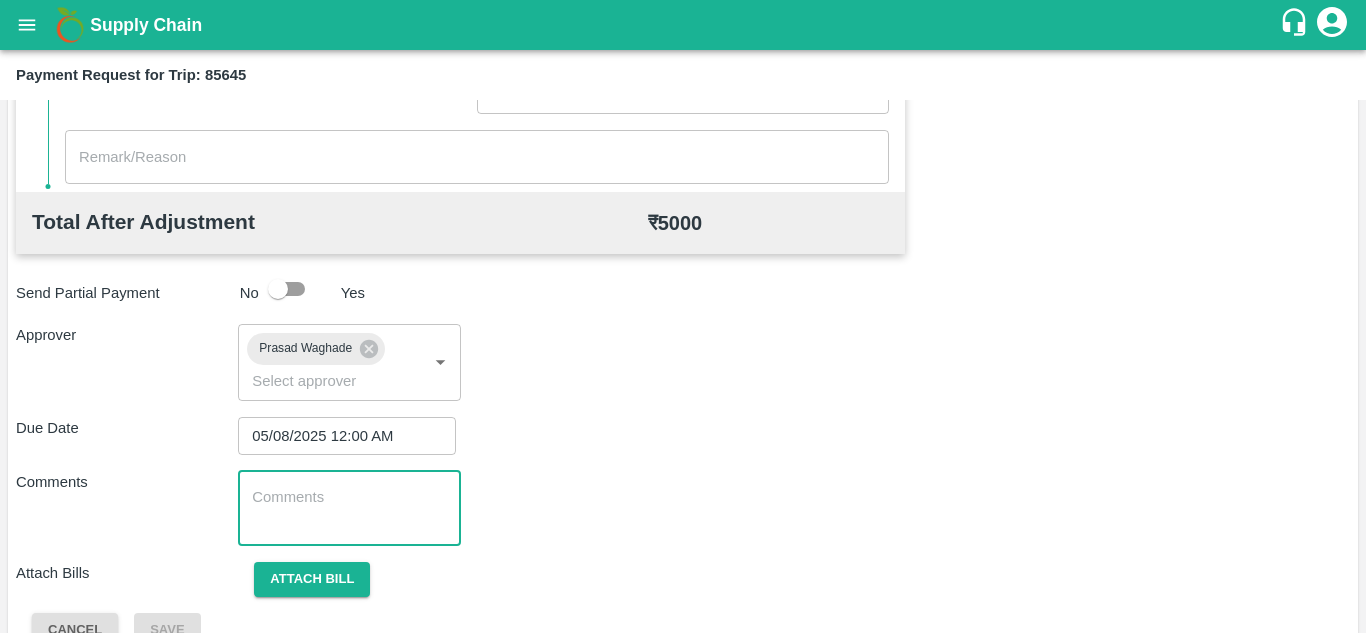 type on "t" 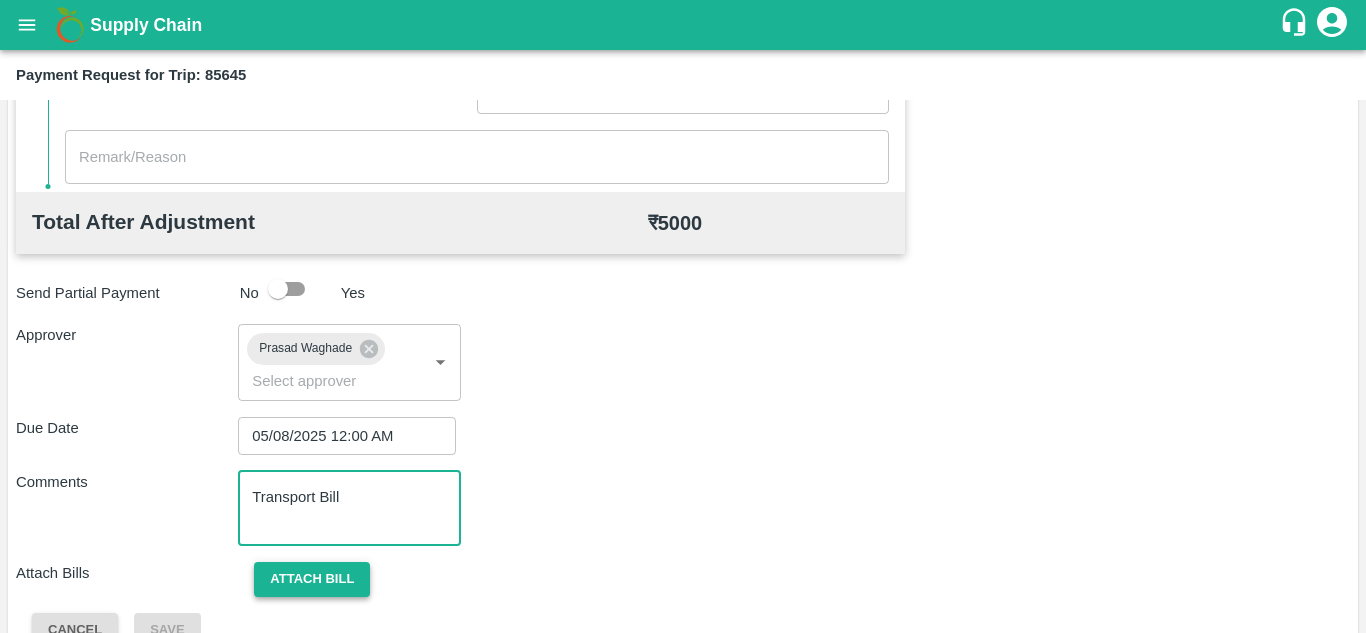 type on "Transport Bill" 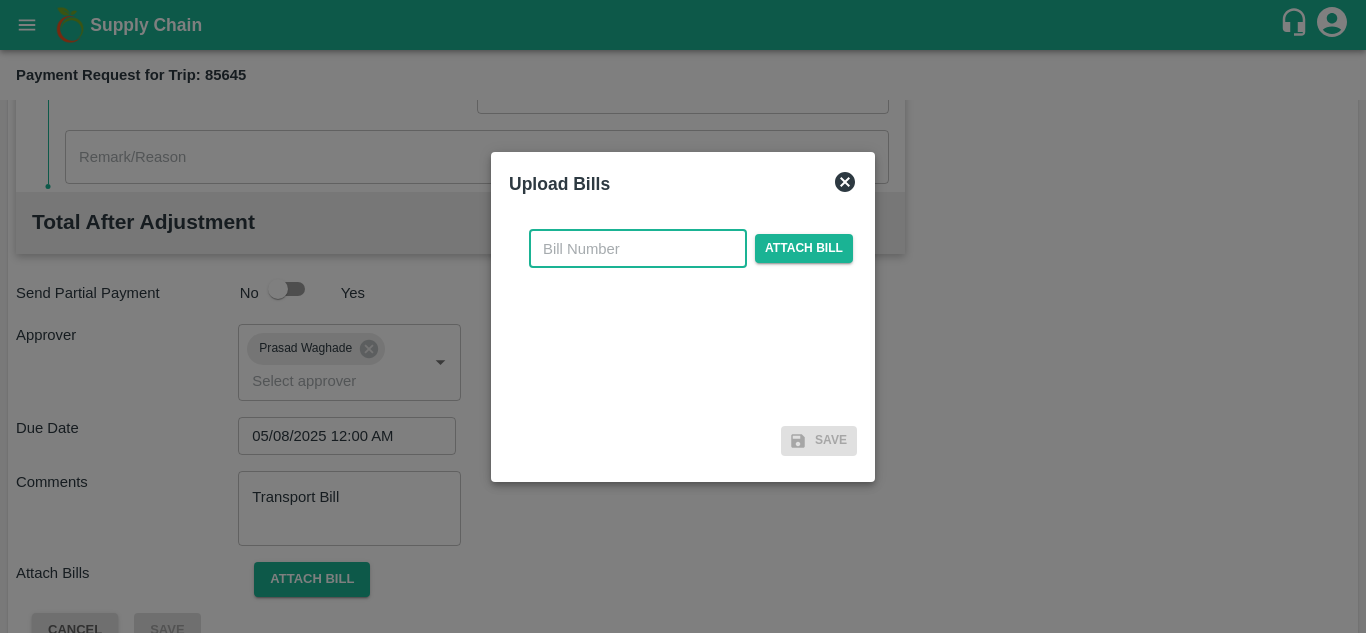 click at bounding box center (638, 249) 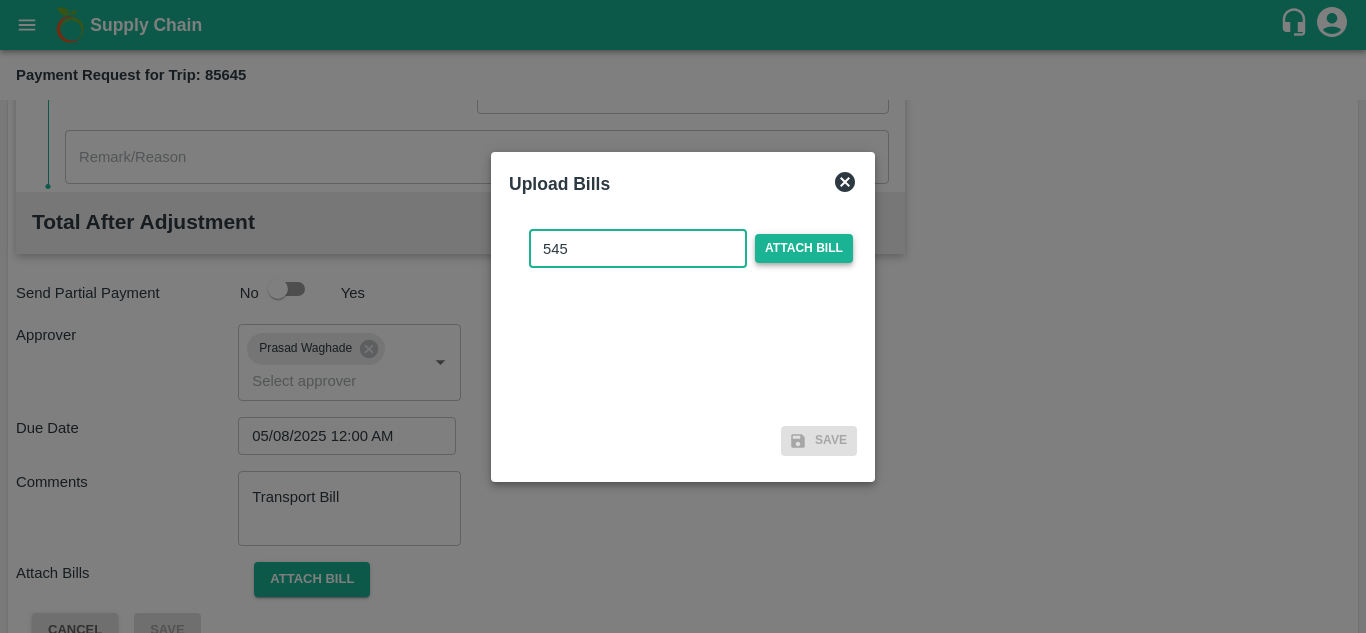type on "545" 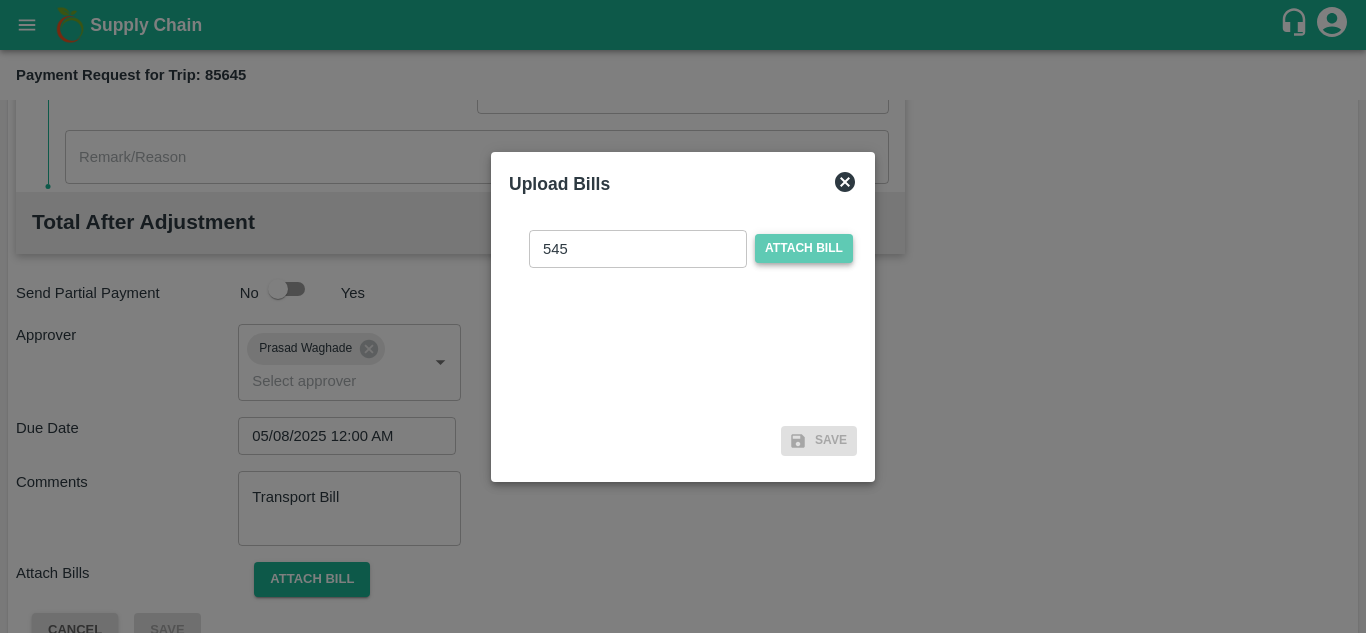 click on "Attach bill" at bounding box center (804, 248) 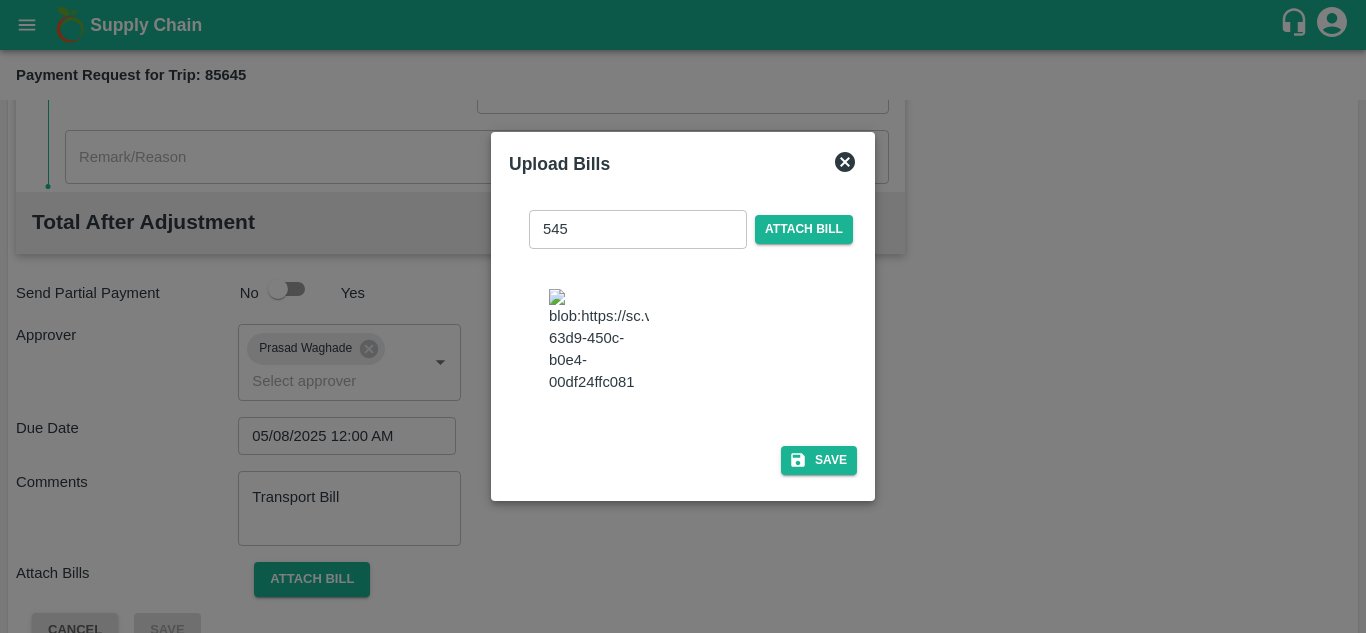 click at bounding box center [599, 341] 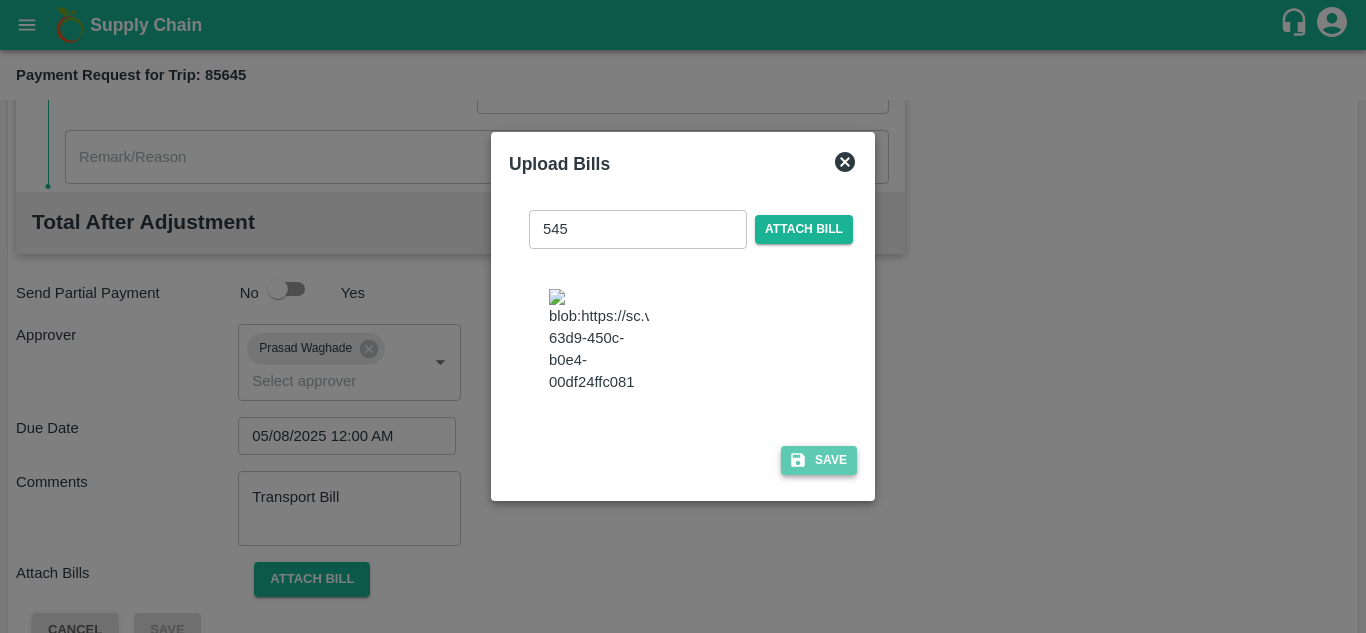 click on "Save" at bounding box center (819, 460) 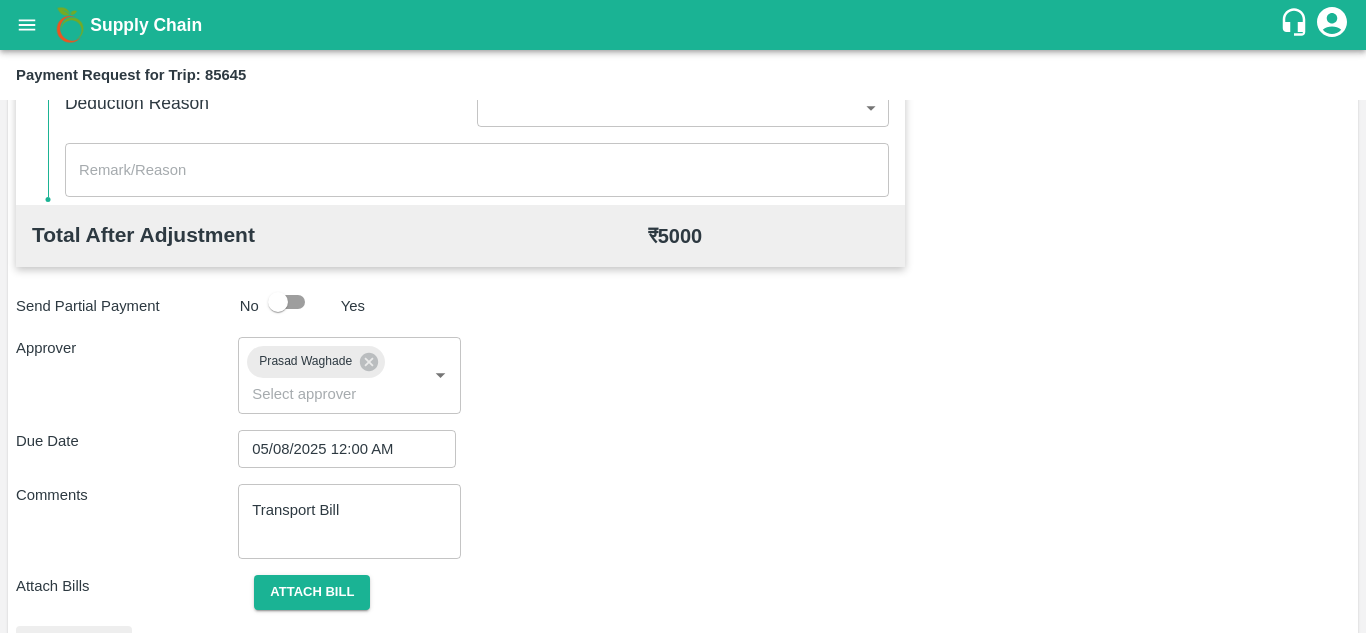 scroll, scrollTop: 1085, scrollLeft: 0, axis: vertical 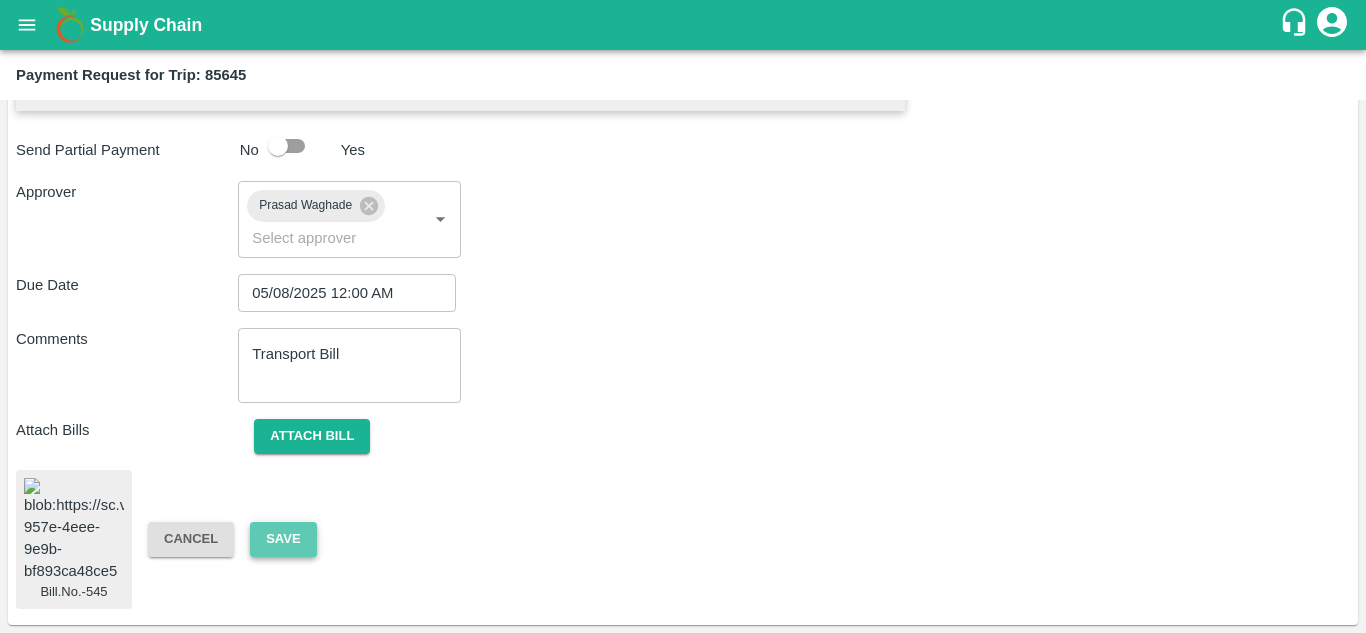 click on "Save" at bounding box center [283, 539] 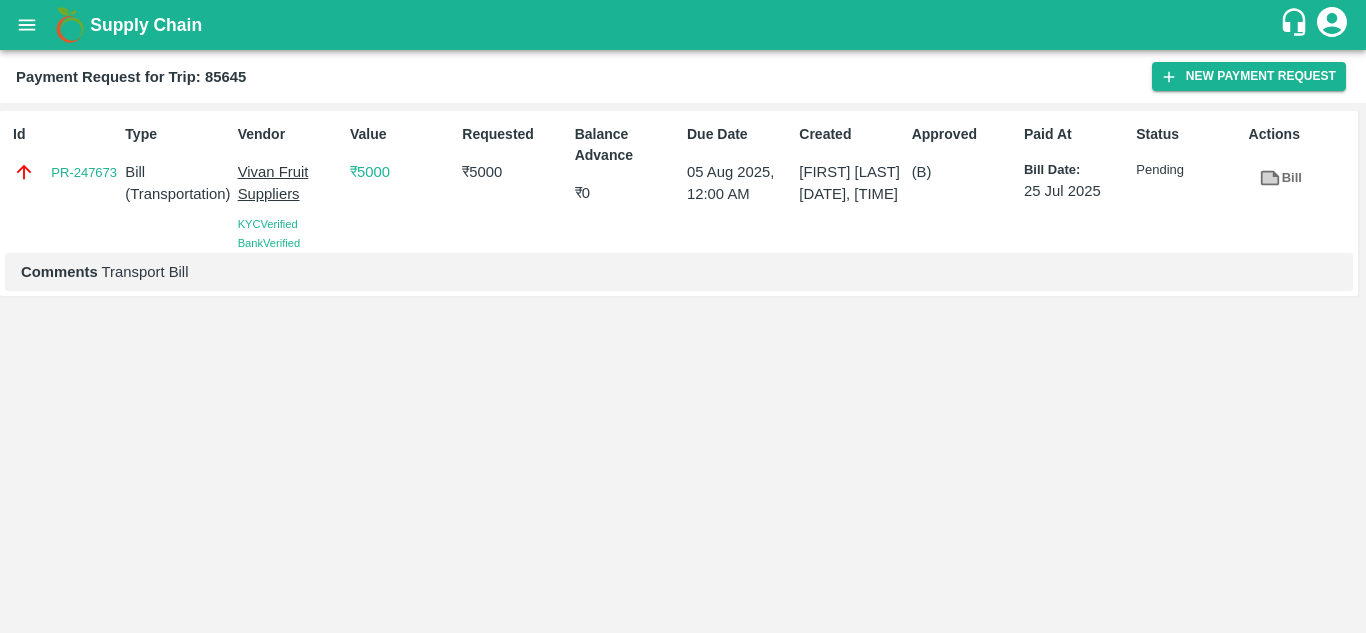 click on "Id PR-247673 Type Bill ( Transportation ) Vendor Vivan Fruit Suppliers KYC  Verified Bank  Verified Value ₹  5000 Requested ₹  5000 Balance Advance ₹  0 Due Date 05 Aug 2025, 12:00 AM Created Navanath Sopan Bhojane 04 Aug 2025, 03:32 PM Approved (B)  Paid At Bill Date: 25 Jul 2025 Status Pending Actions  Bill Comments   Transport Bill" at bounding box center [683, 368] 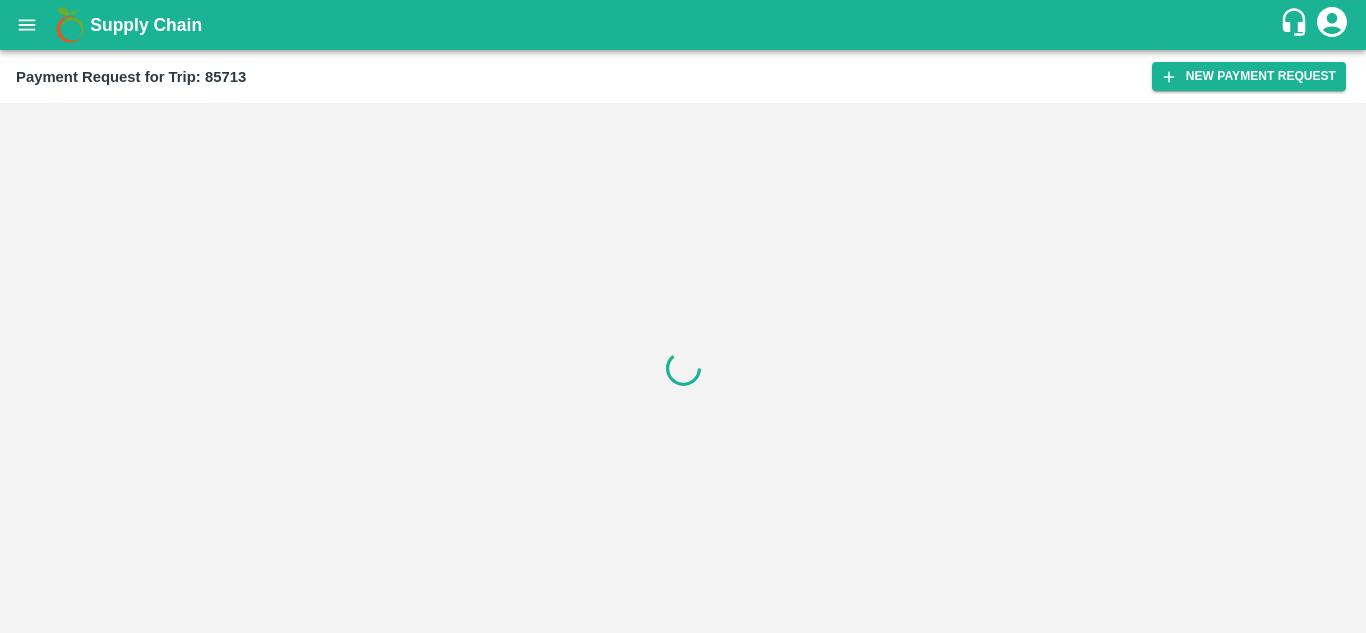 scroll, scrollTop: 0, scrollLeft: 0, axis: both 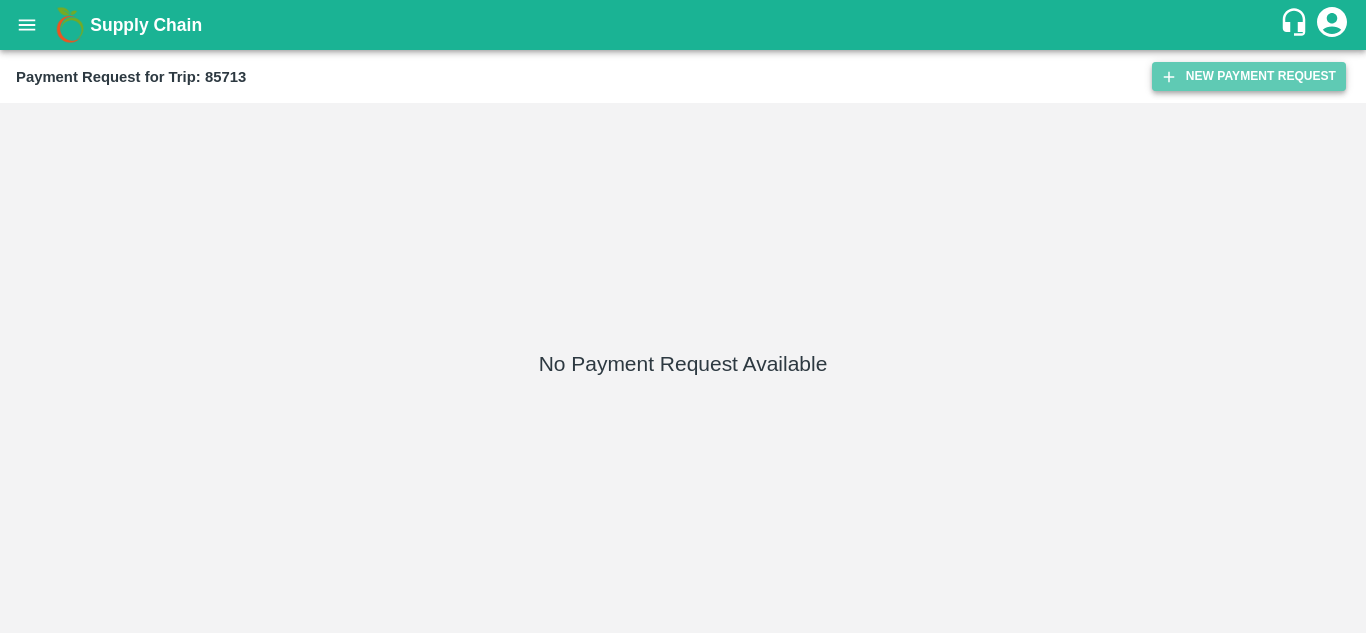 click on "New Payment Request" at bounding box center (1249, 76) 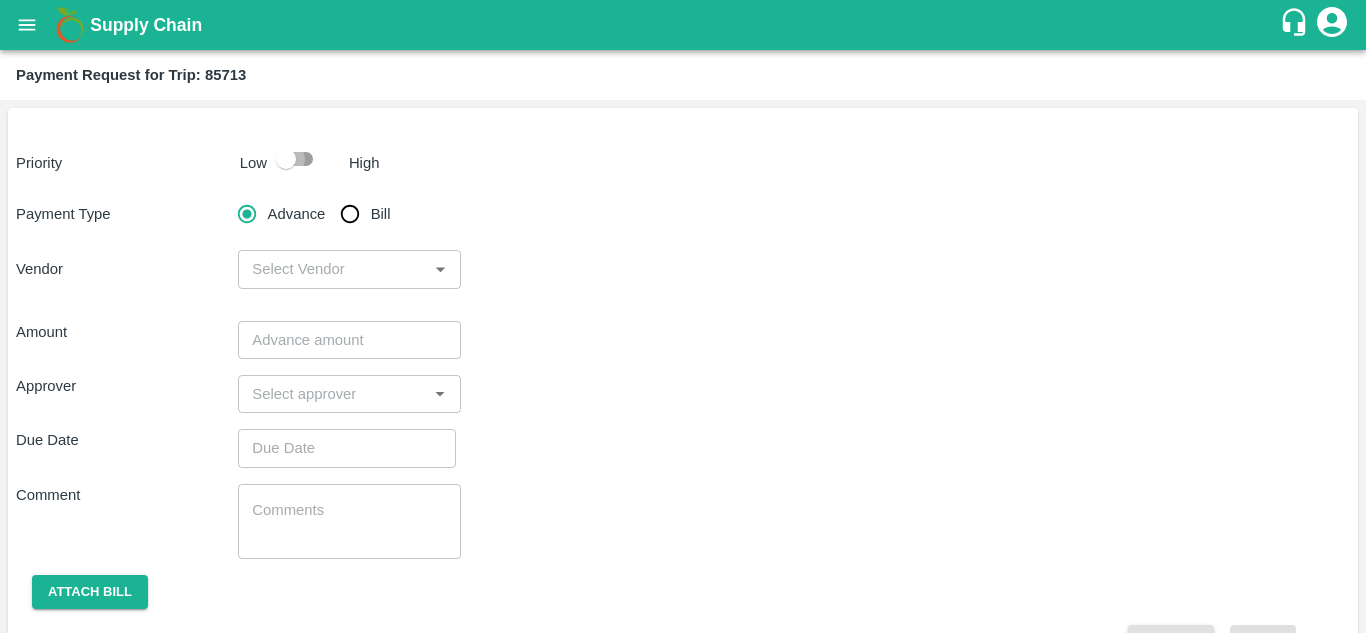 click at bounding box center [286, 159] 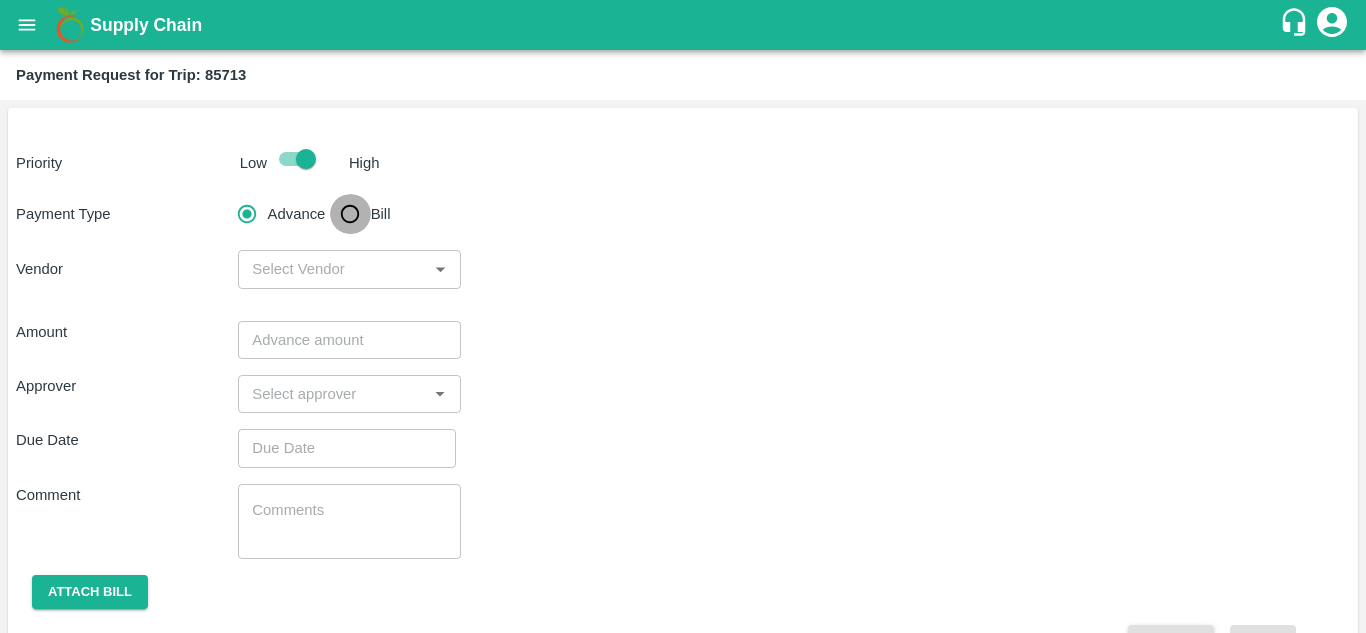 click on "Bill" at bounding box center (350, 214) 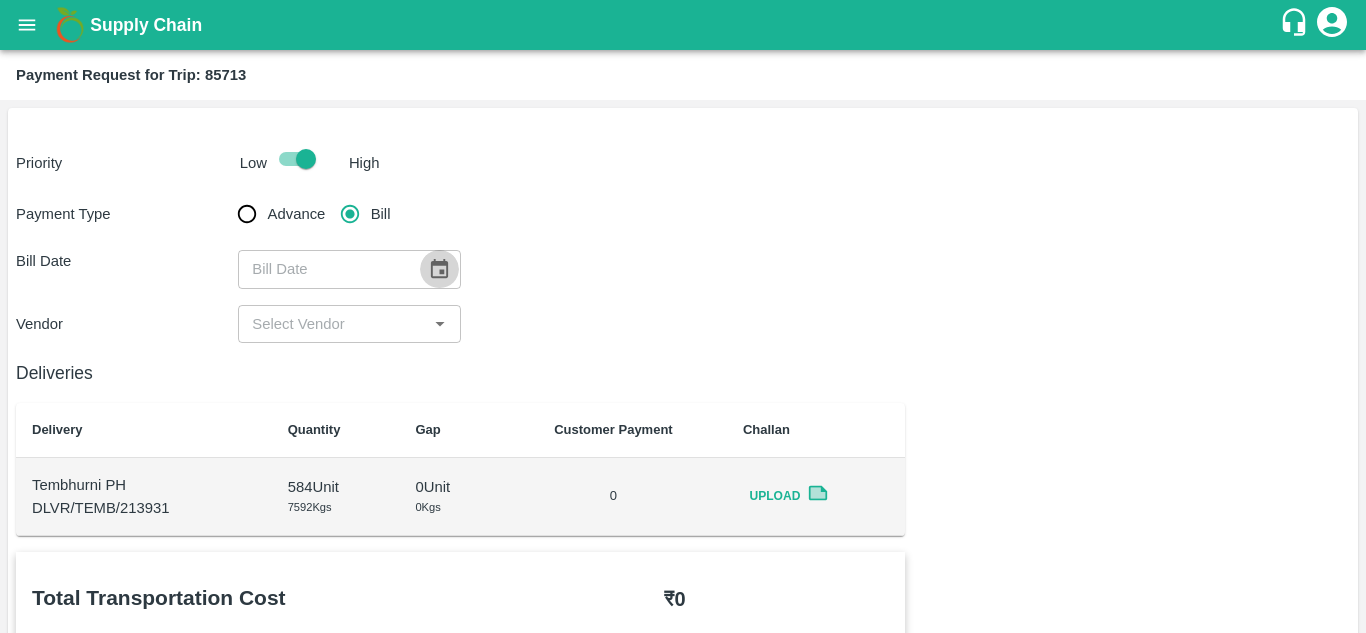 click at bounding box center [439, 269] 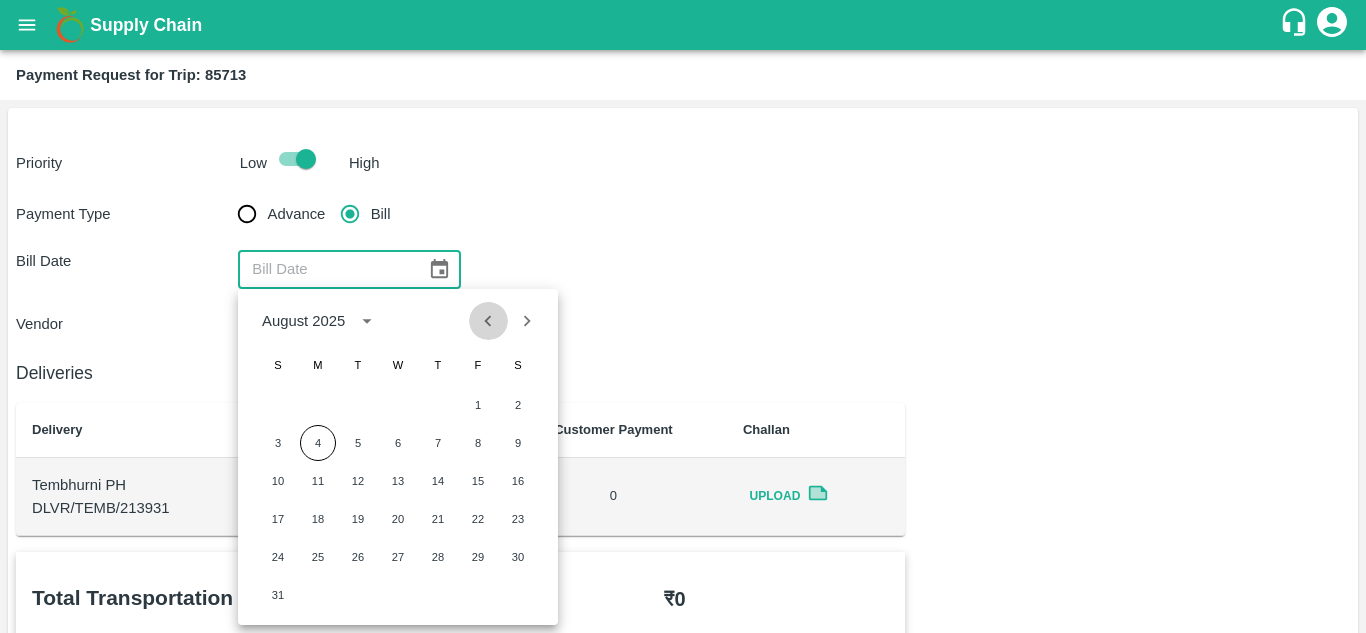 click 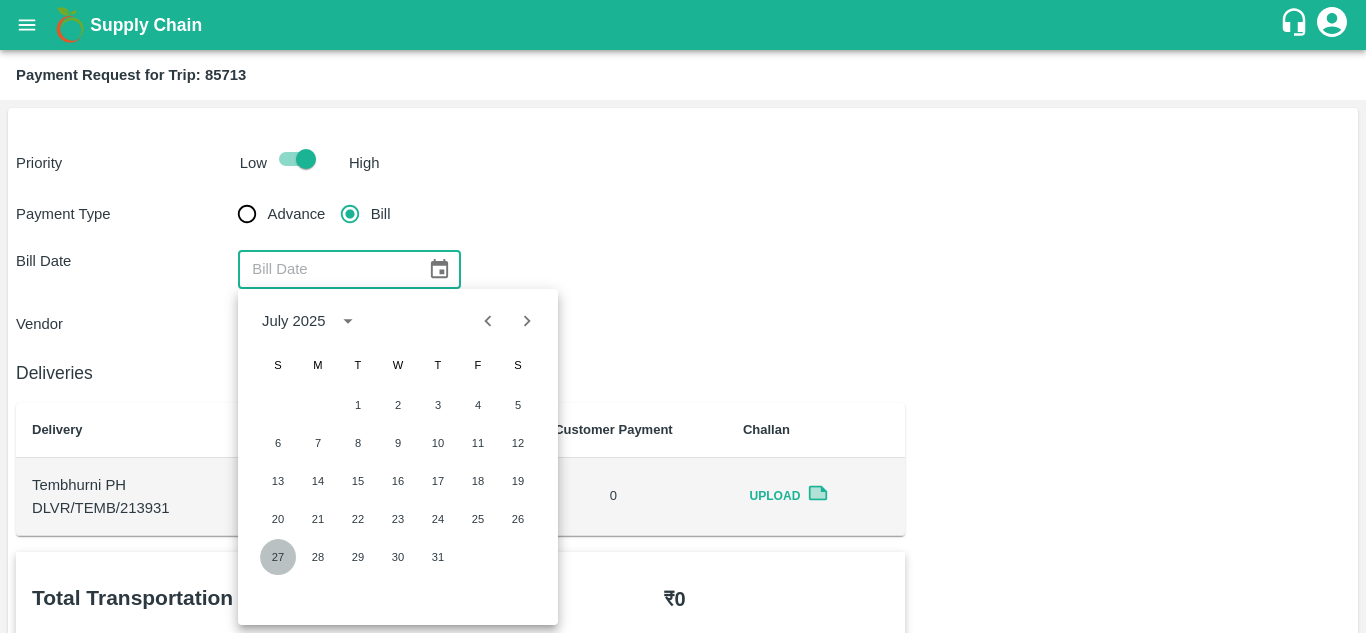 click on "27" at bounding box center (278, 557) 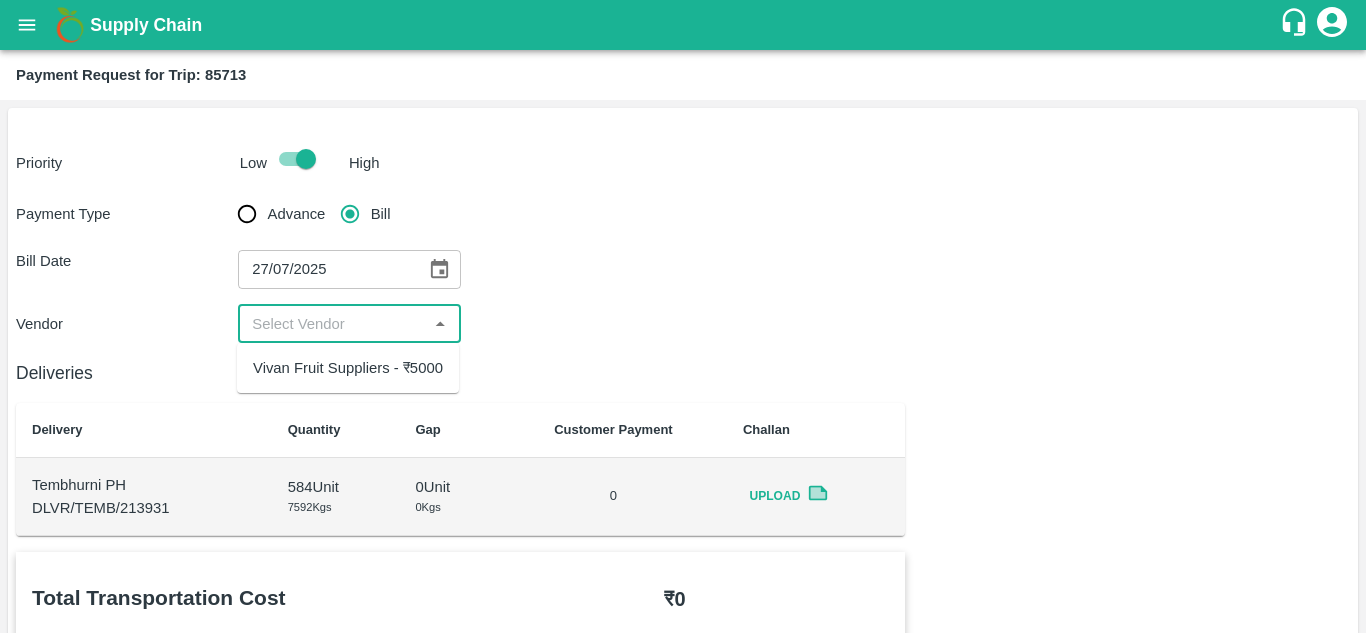click at bounding box center [332, 324] 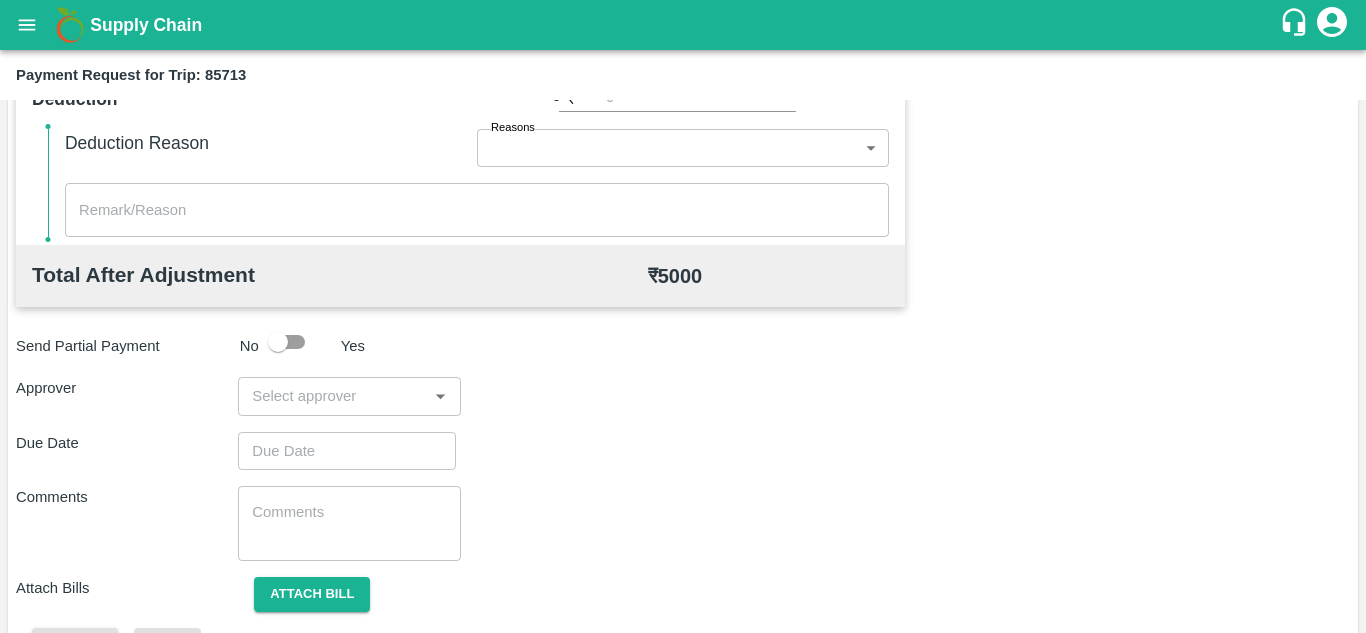 scroll, scrollTop: 846, scrollLeft: 0, axis: vertical 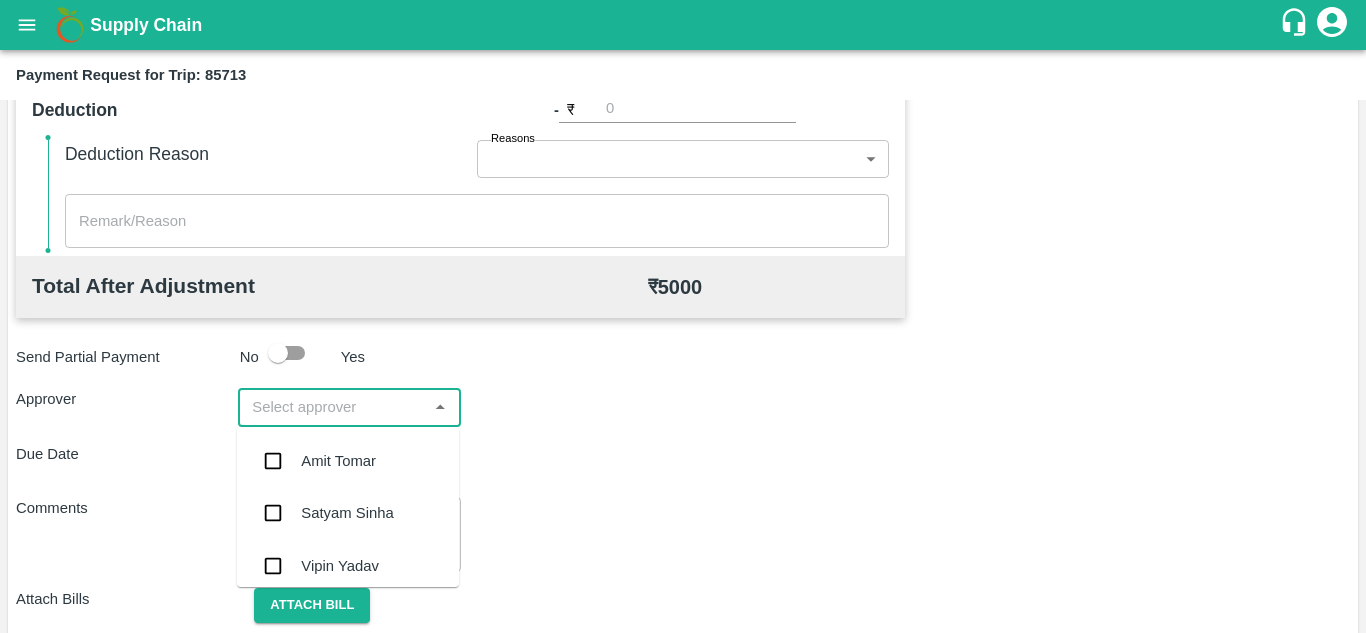 click at bounding box center (332, 407) 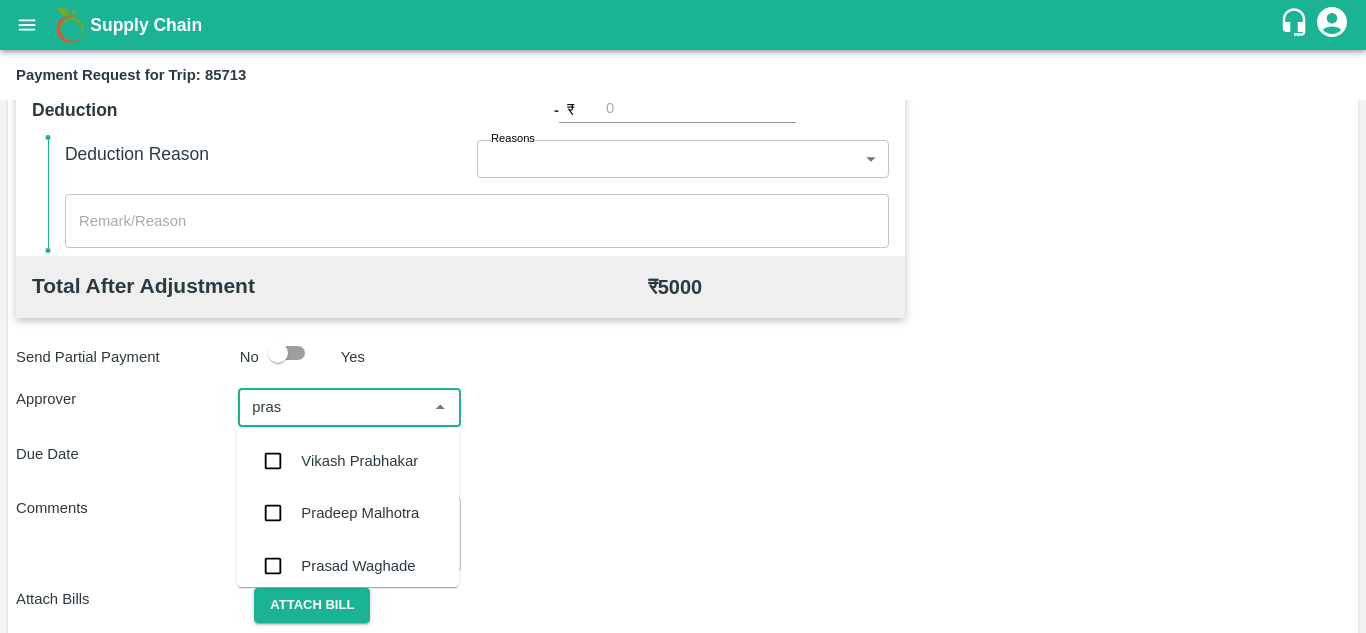 type on "prasa" 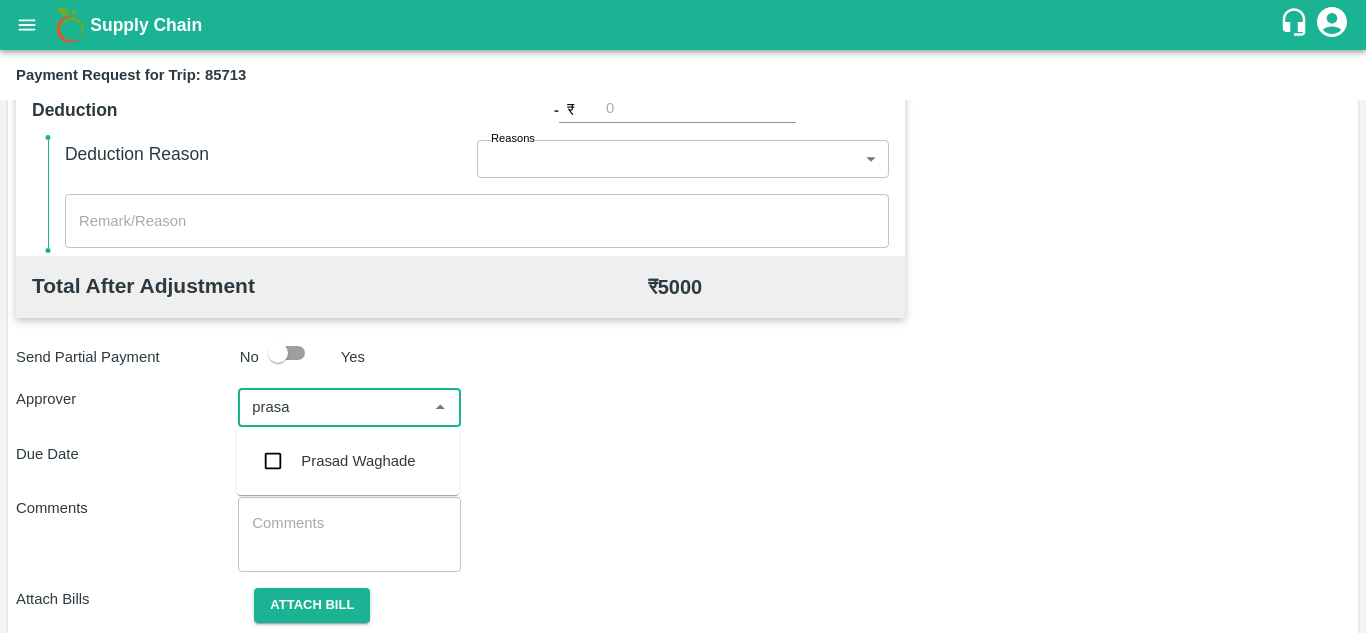 click on "Prasad Waghade" at bounding box center [348, 461] 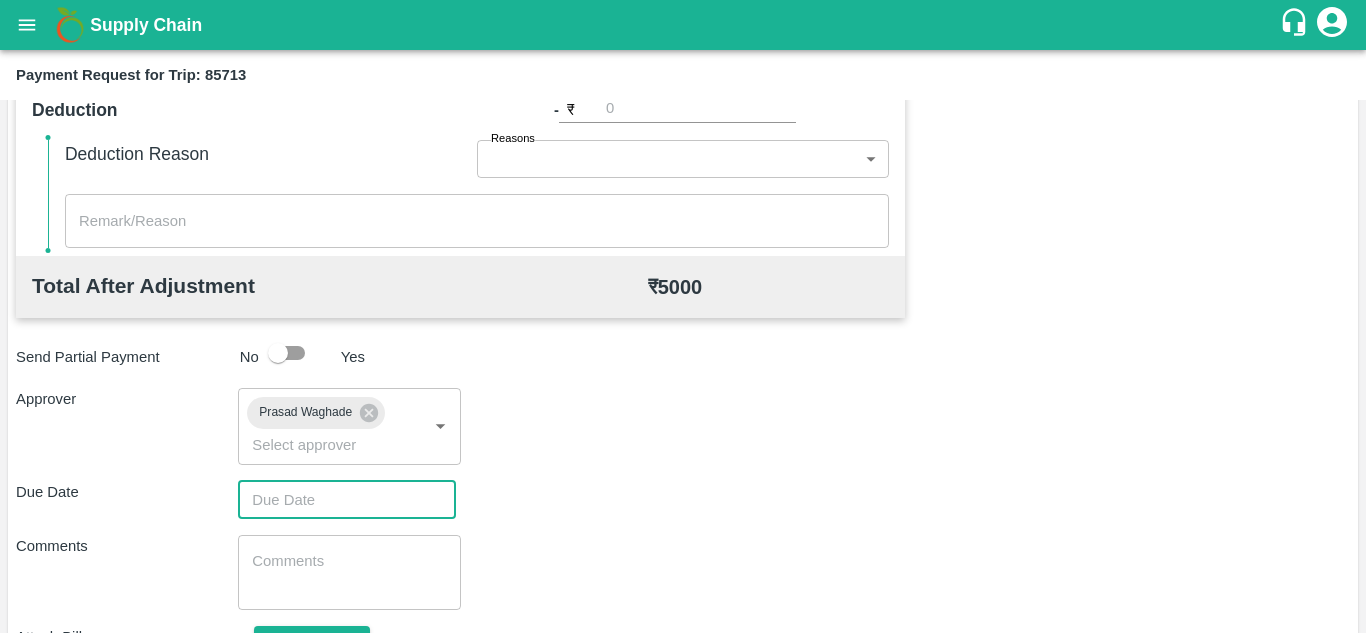 type on "DD/MM/YYYY hh:mm aa" 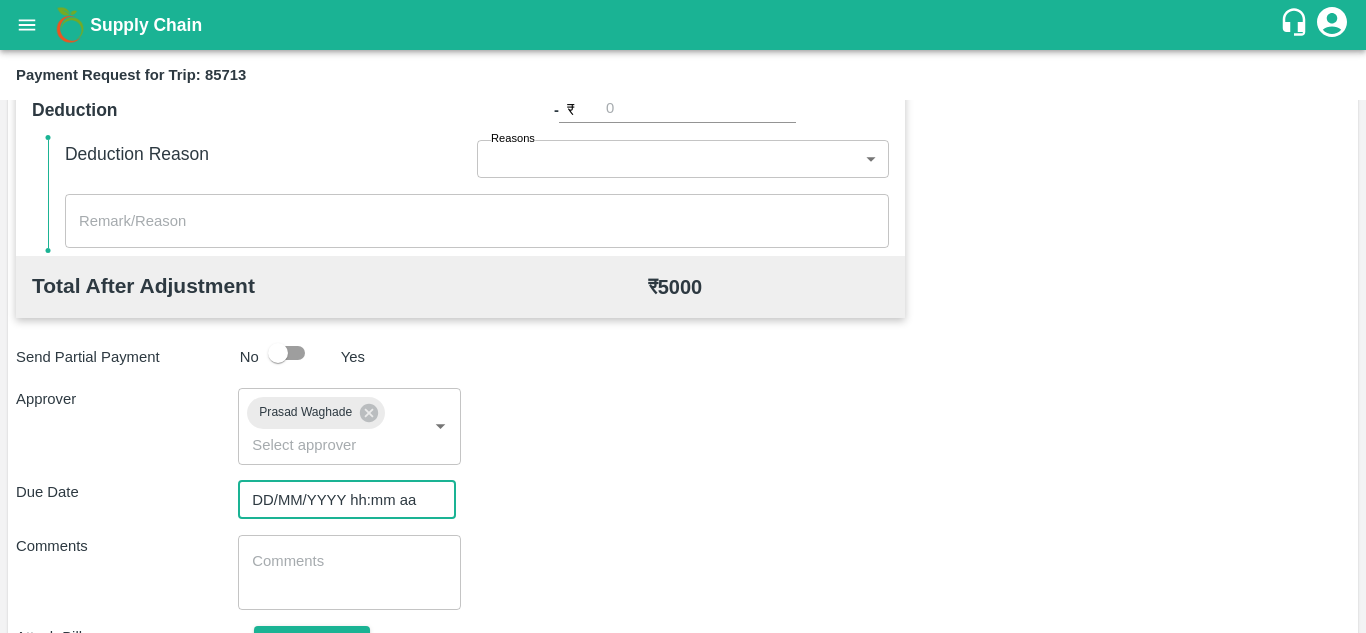 click on "DD/MM/YYYY hh:mm aa" at bounding box center [340, 500] 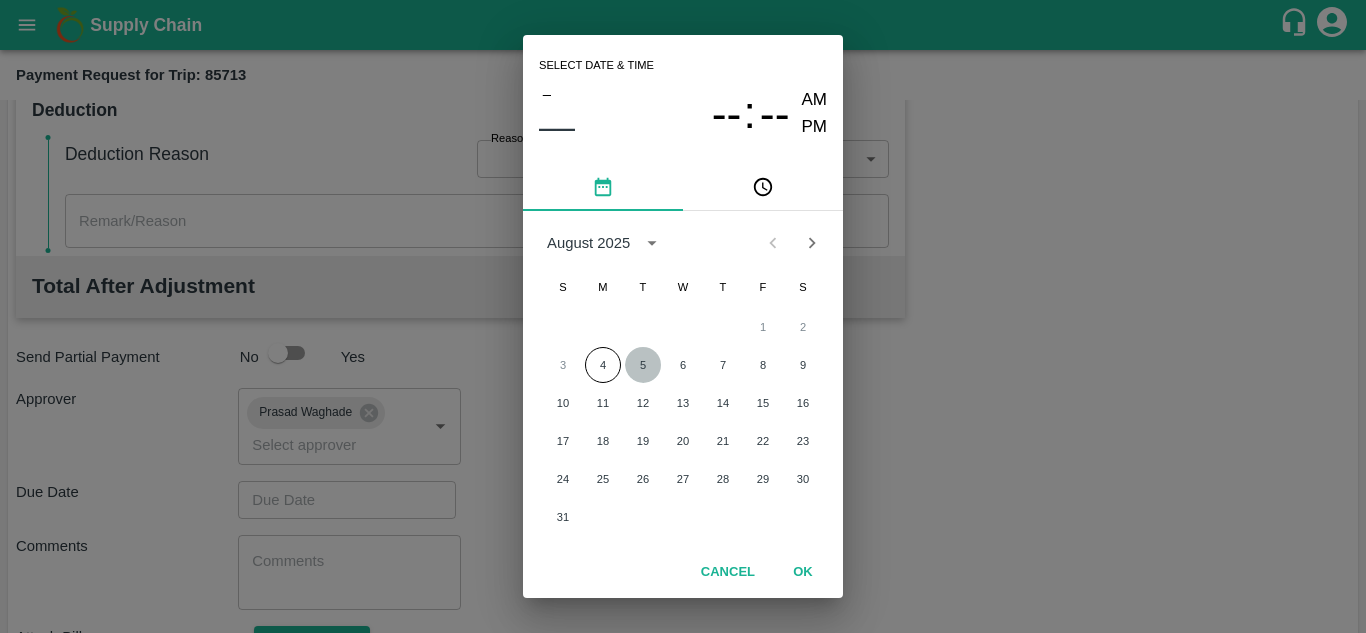 click on "5" at bounding box center [643, 365] 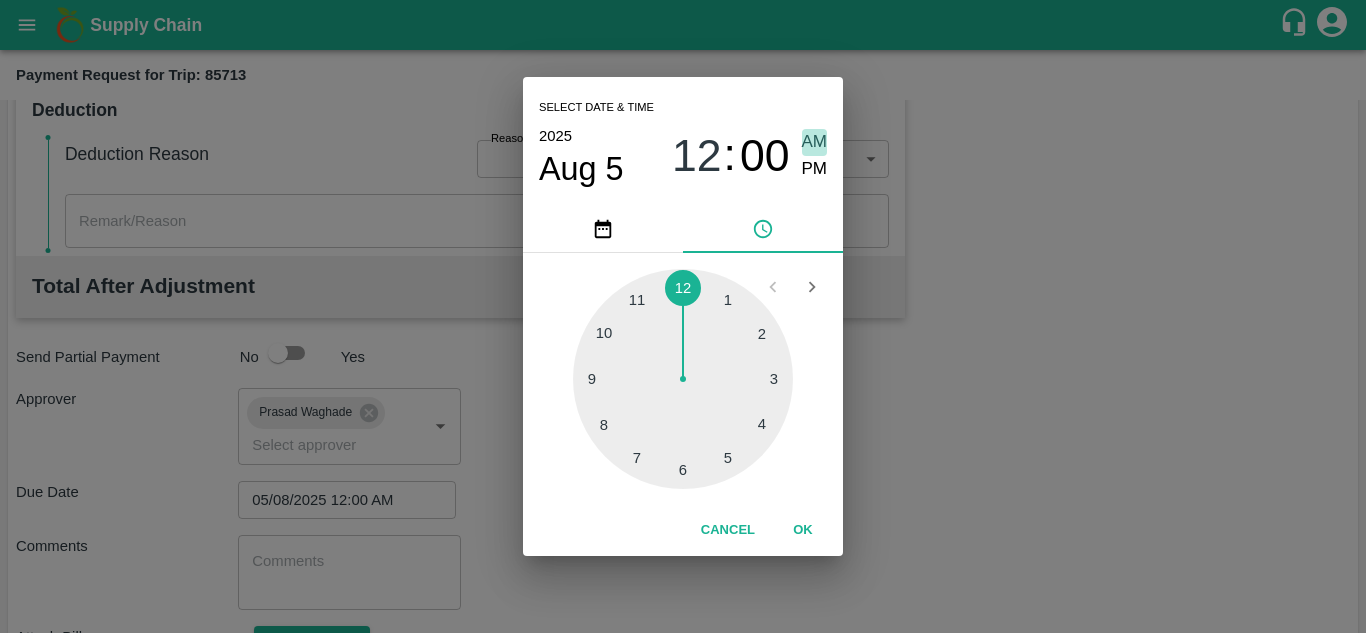 click on "AM" at bounding box center (815, 142) 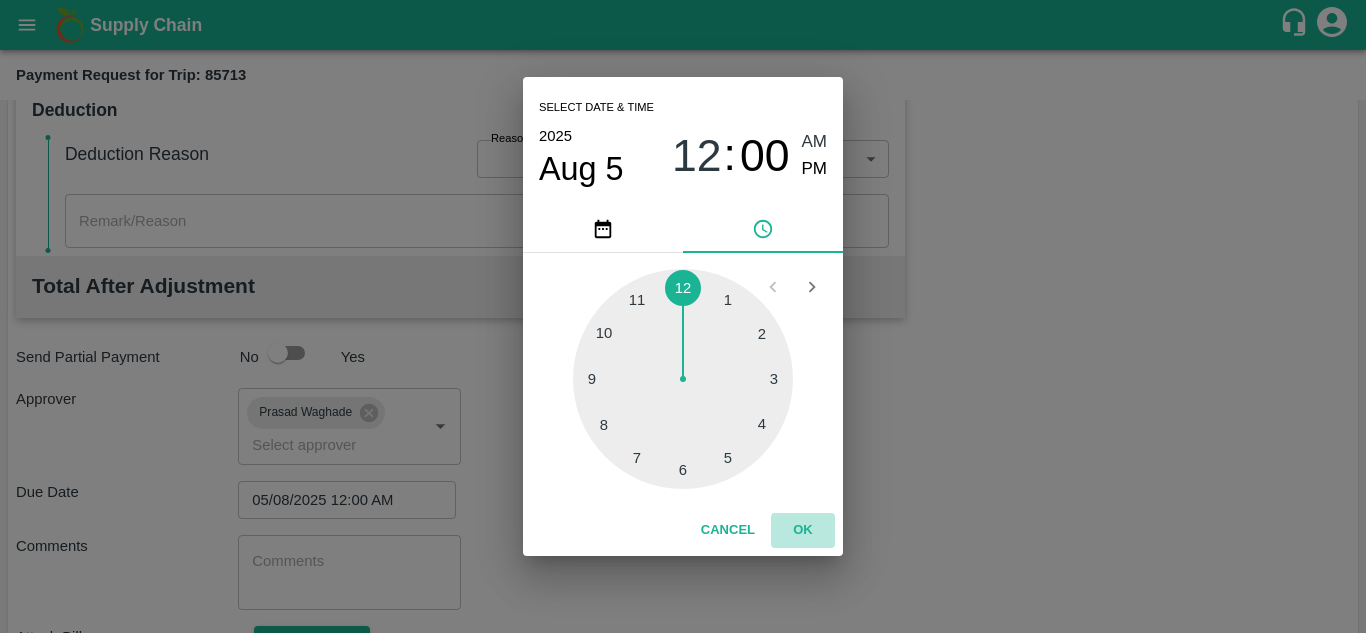 click on "OK" at bounding box center [803, 530] 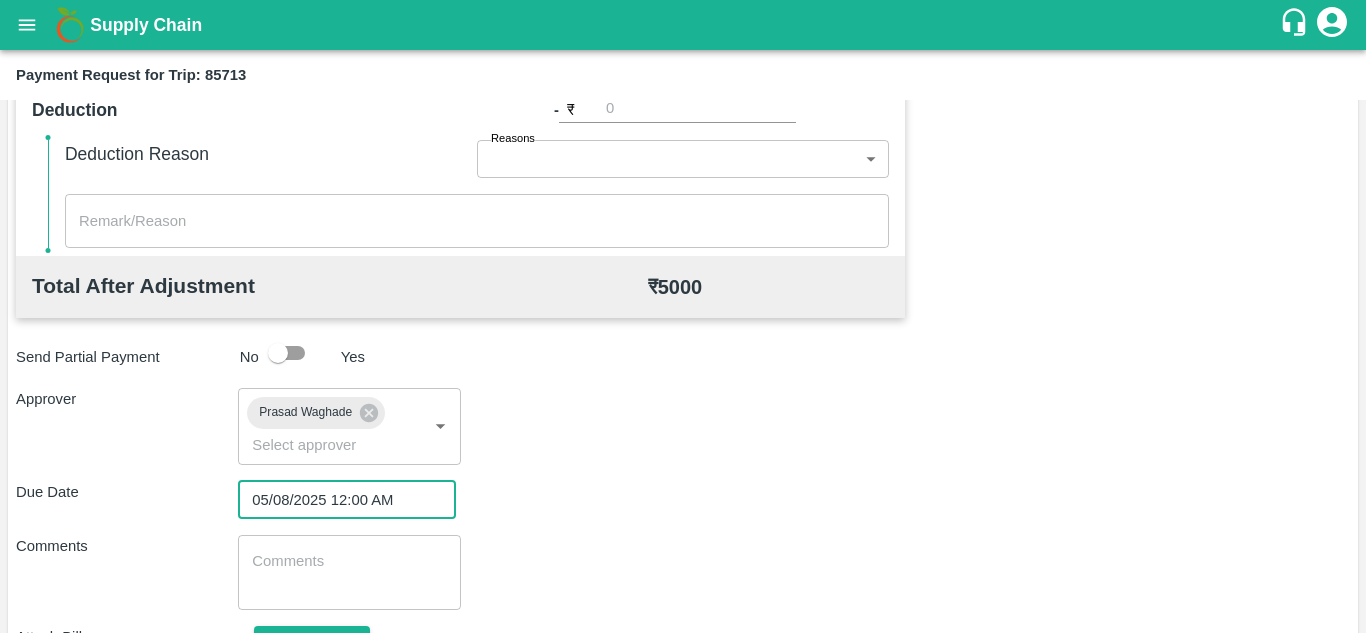 scroll, scrollTop: 948, scrollLeft: 0, axis: vertical 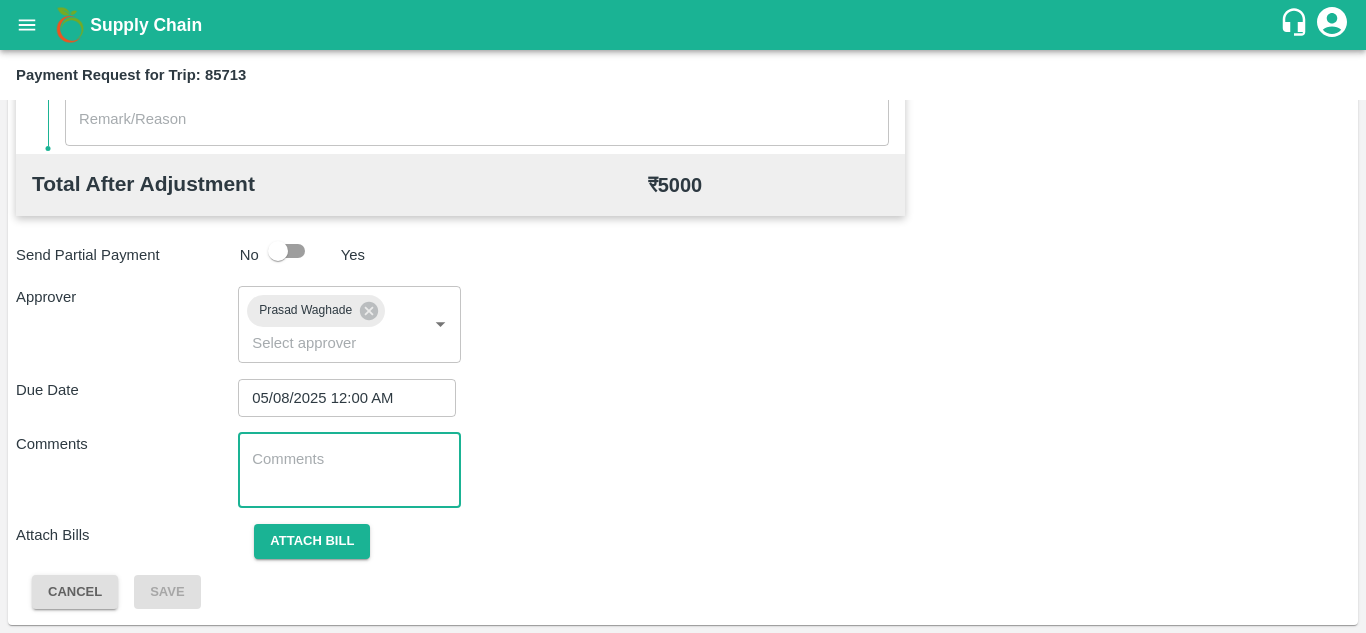 click at bounding box center [349, 470] 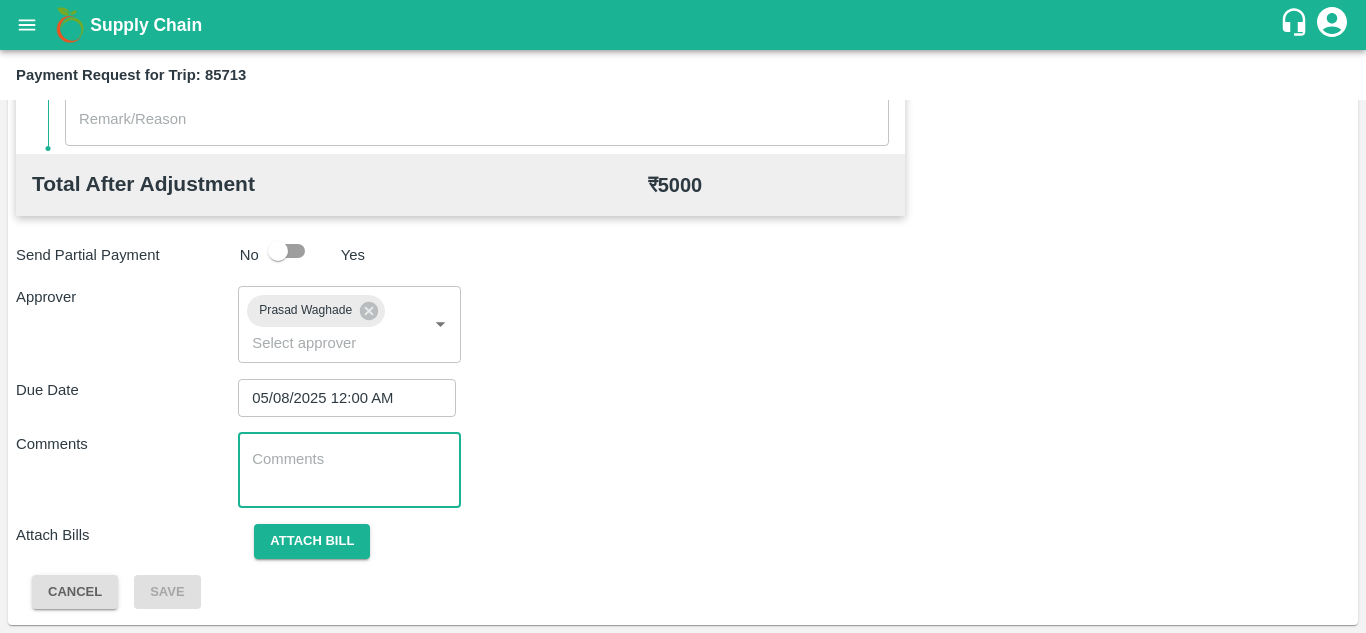 paste on "T" 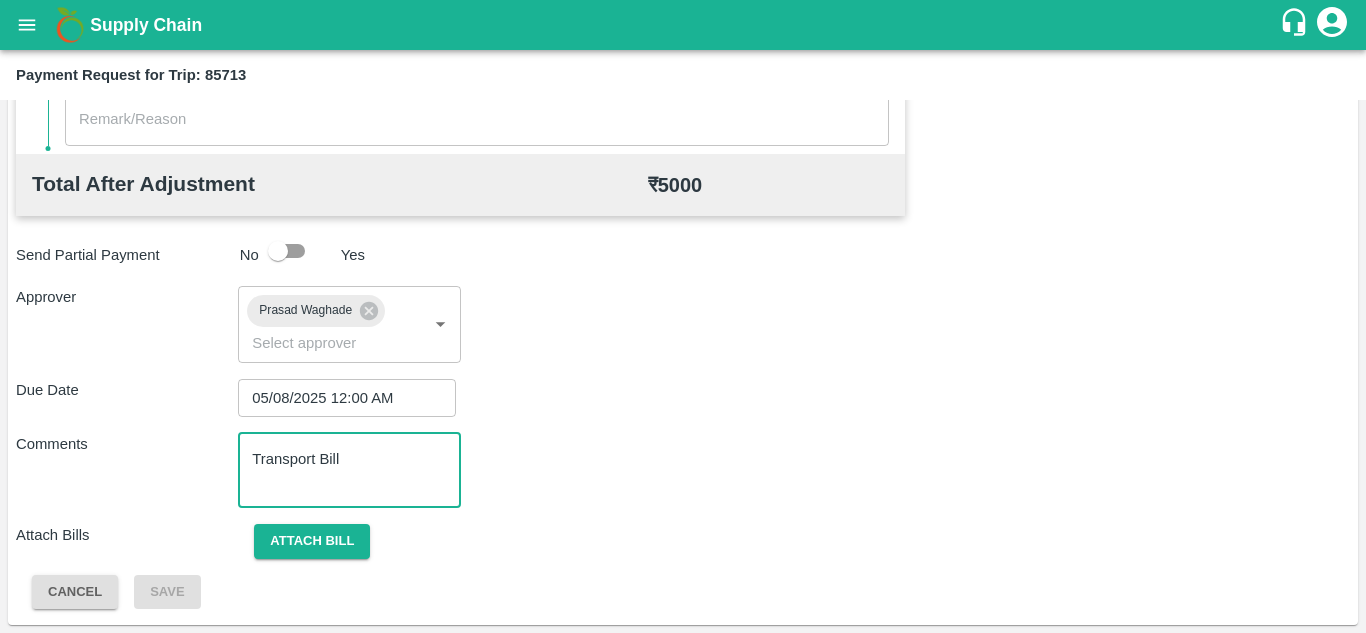 type on "Transport Bill" 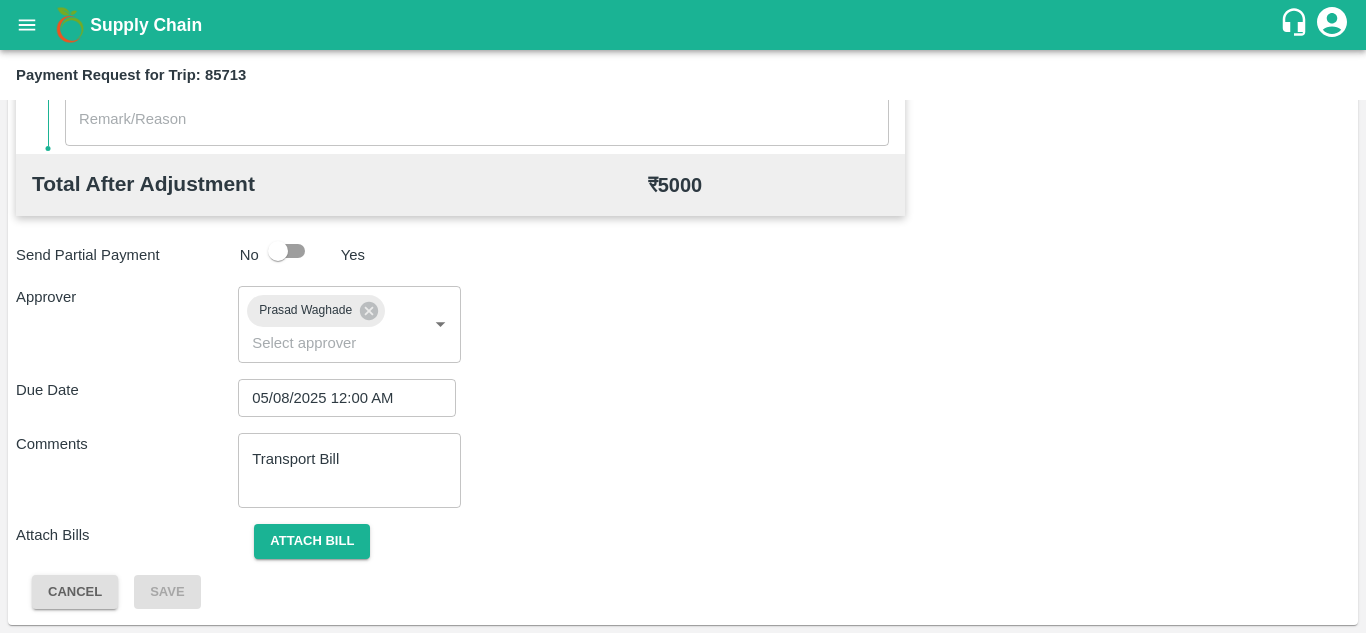 click on "Comments Transport Bill x ​" at bounding box center (683, 470) 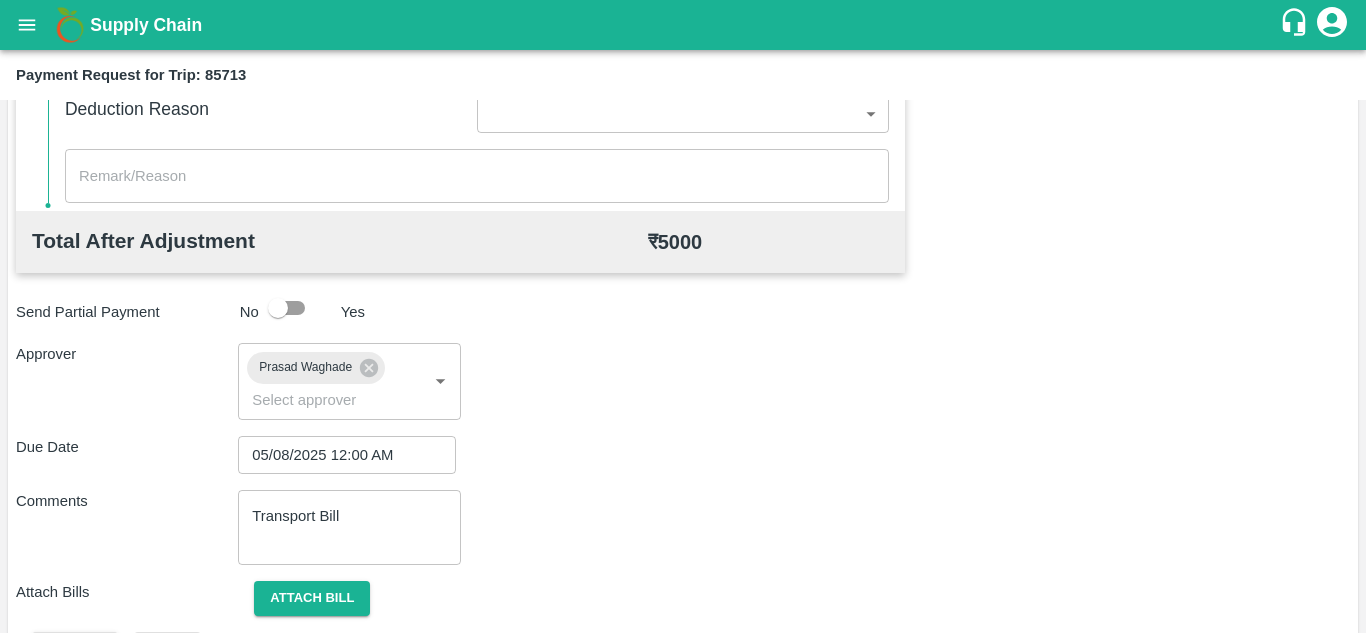 scroll, scrollTop: 948, scrollLeft: 0, axis: vertical 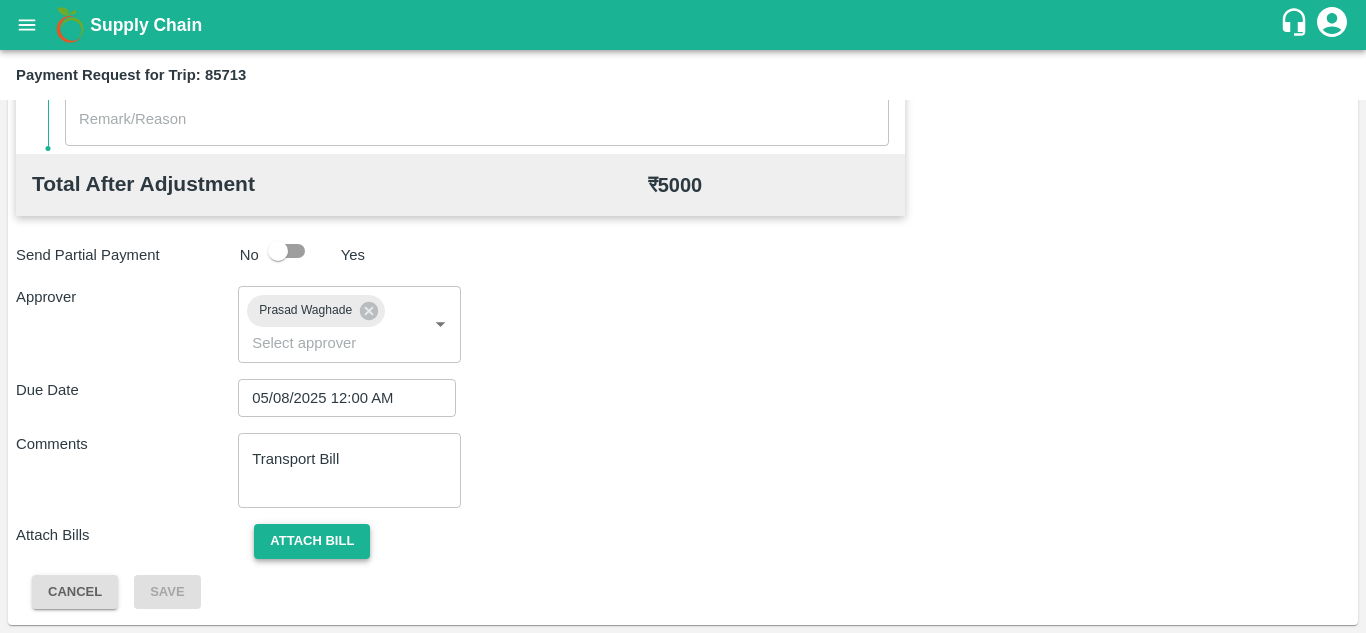click on "Attach bill" at bounding box center (312, 541) 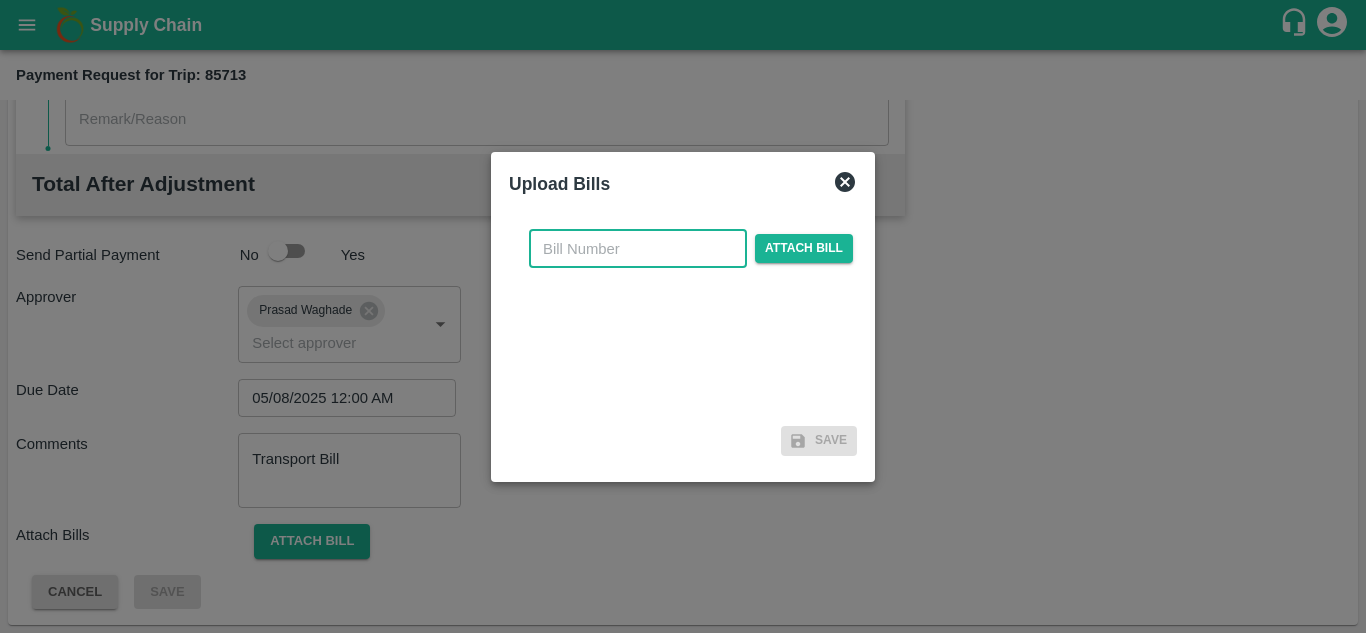 click at bounding box center [638, 249] 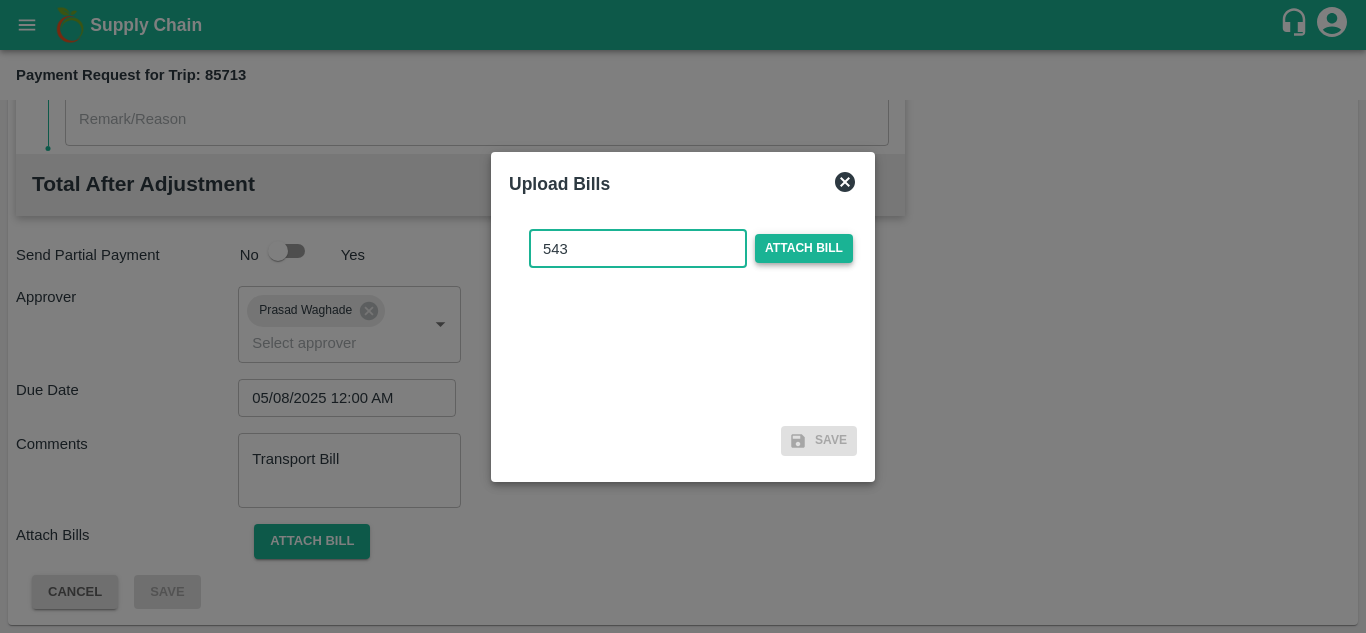 type on "543" 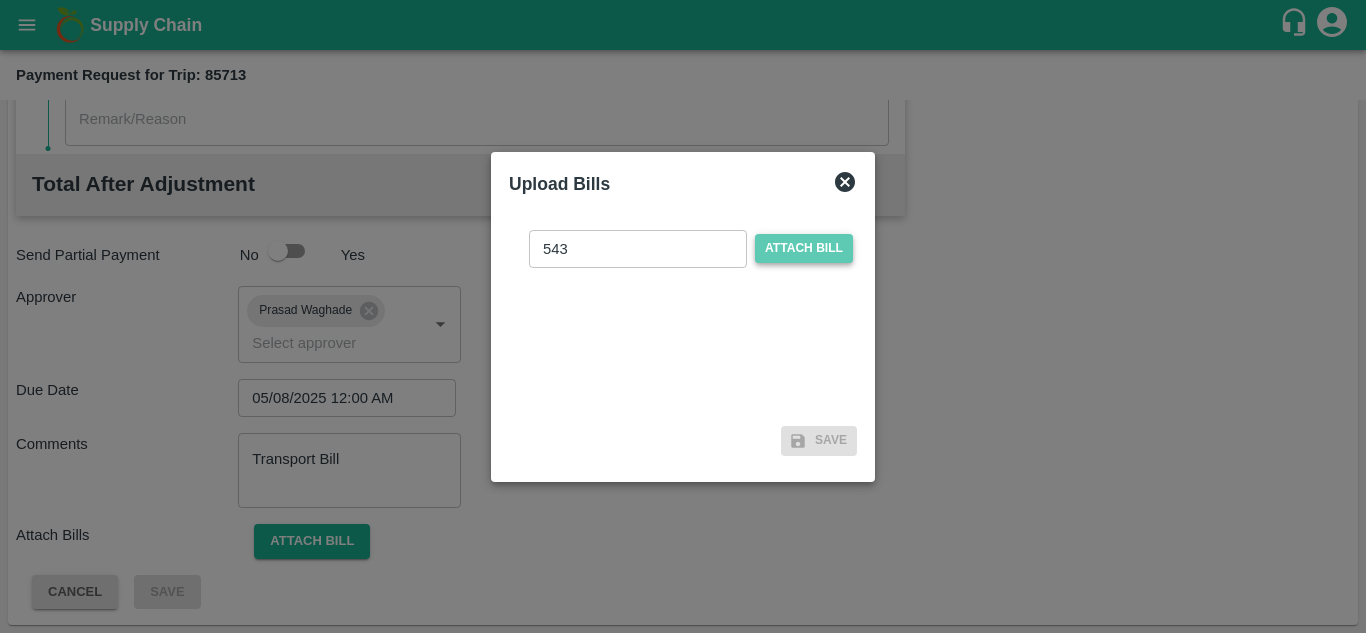 click on "Attach bill" at bounding box center [804, 248] 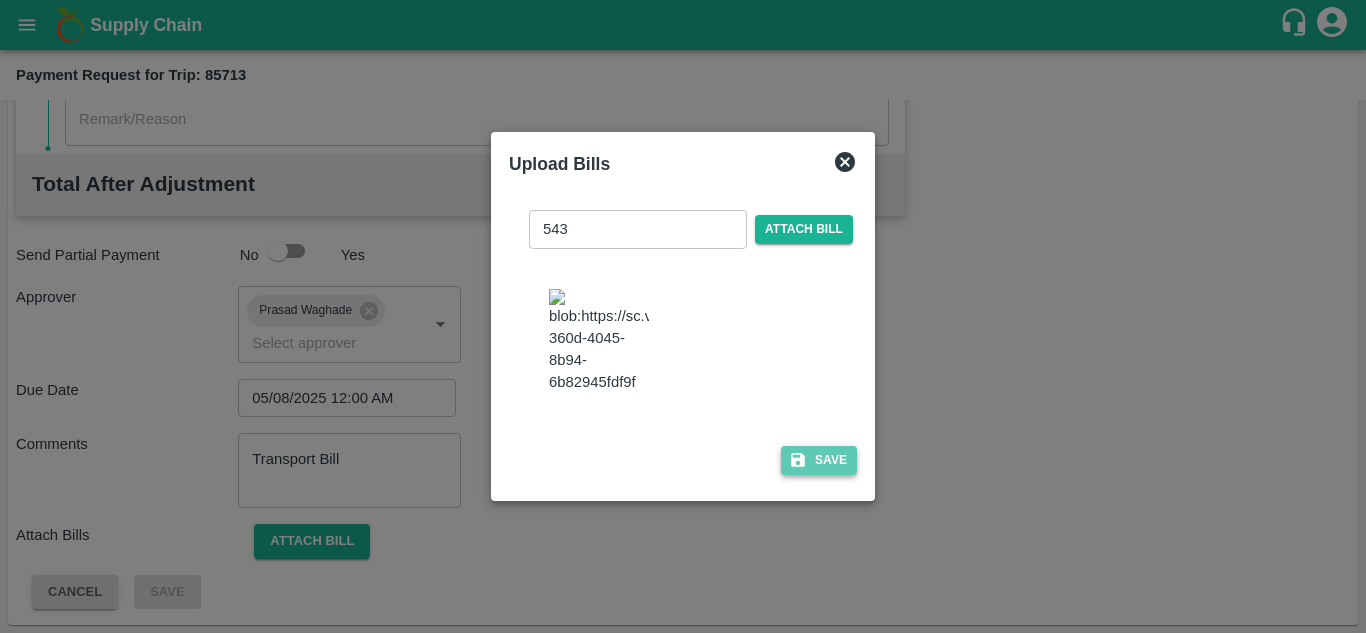 click on "Save" at bounding box center [819, 460] 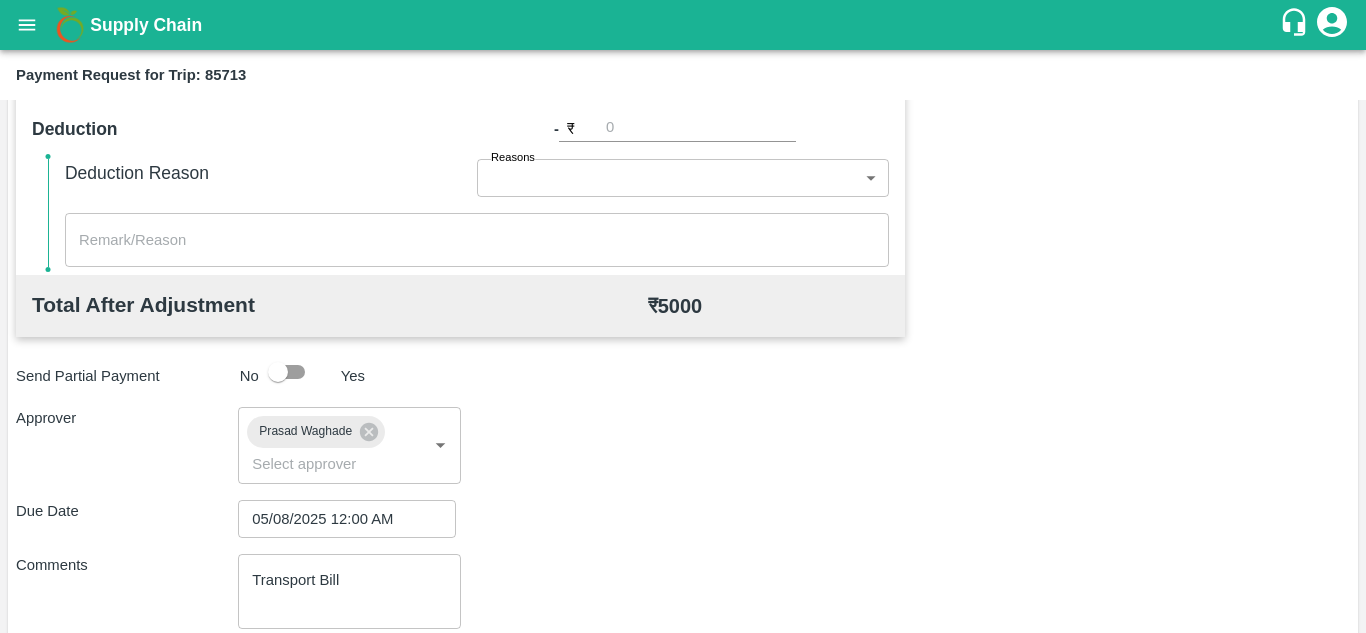 scroll, scrollTop: 1083, scrollLeft: 0, axis: vertical 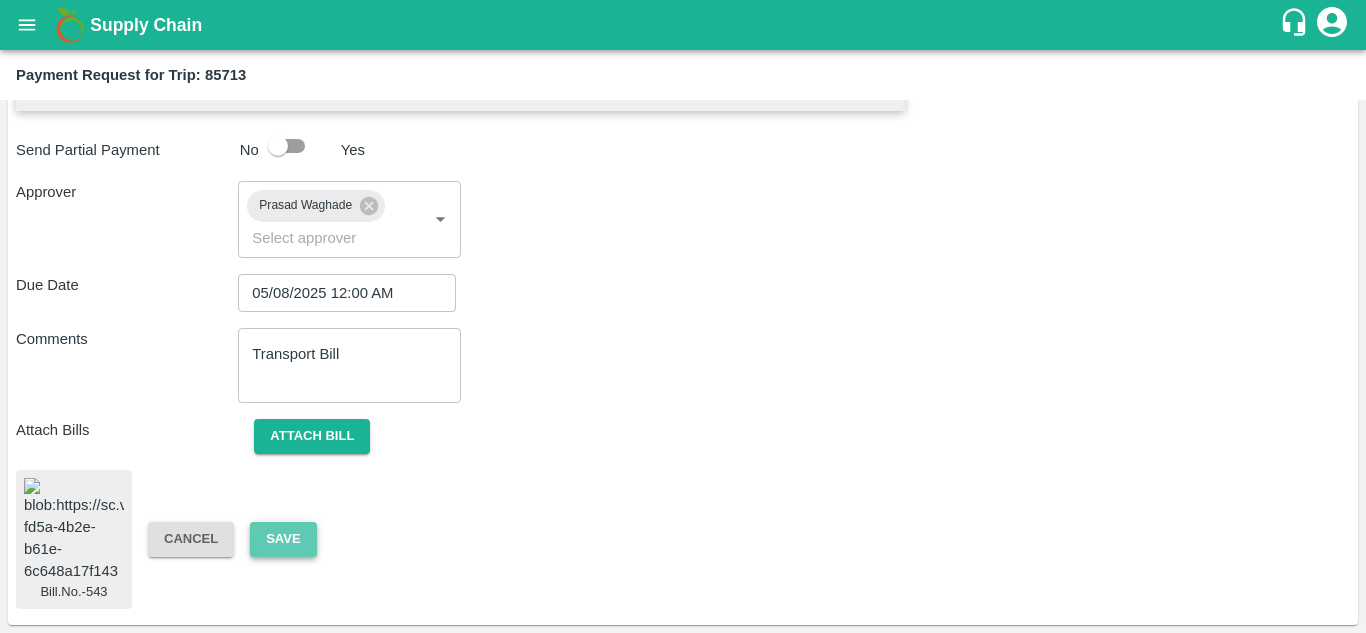 click on "Save" at bounding box center [283, 539] 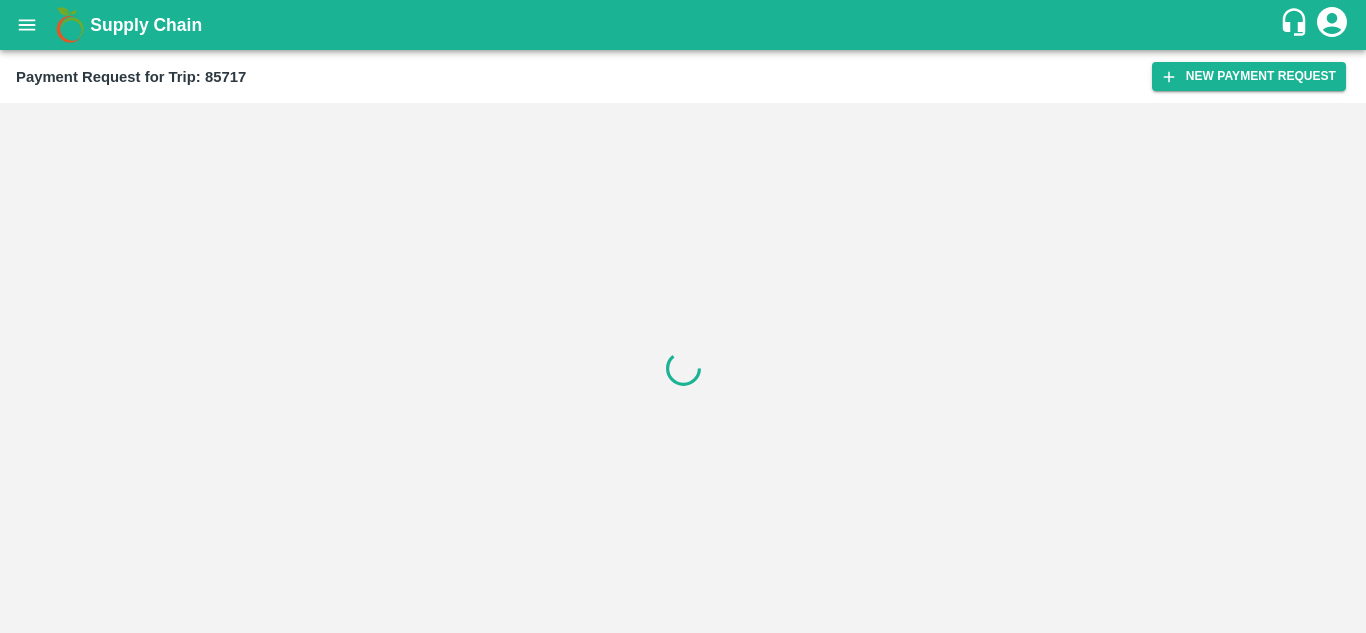 scroll, scrollTop: 0, scrollLeft: 0, axis: both 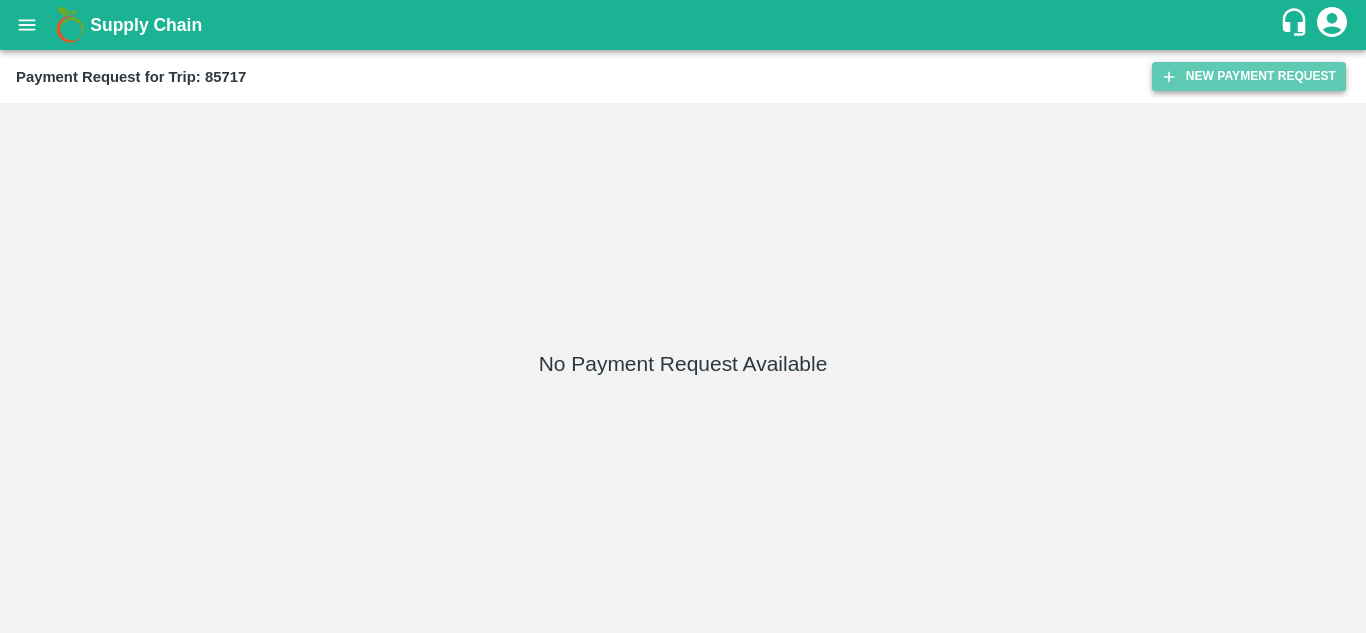 click on "New Payment Request" at bounding box center [1249, 76] 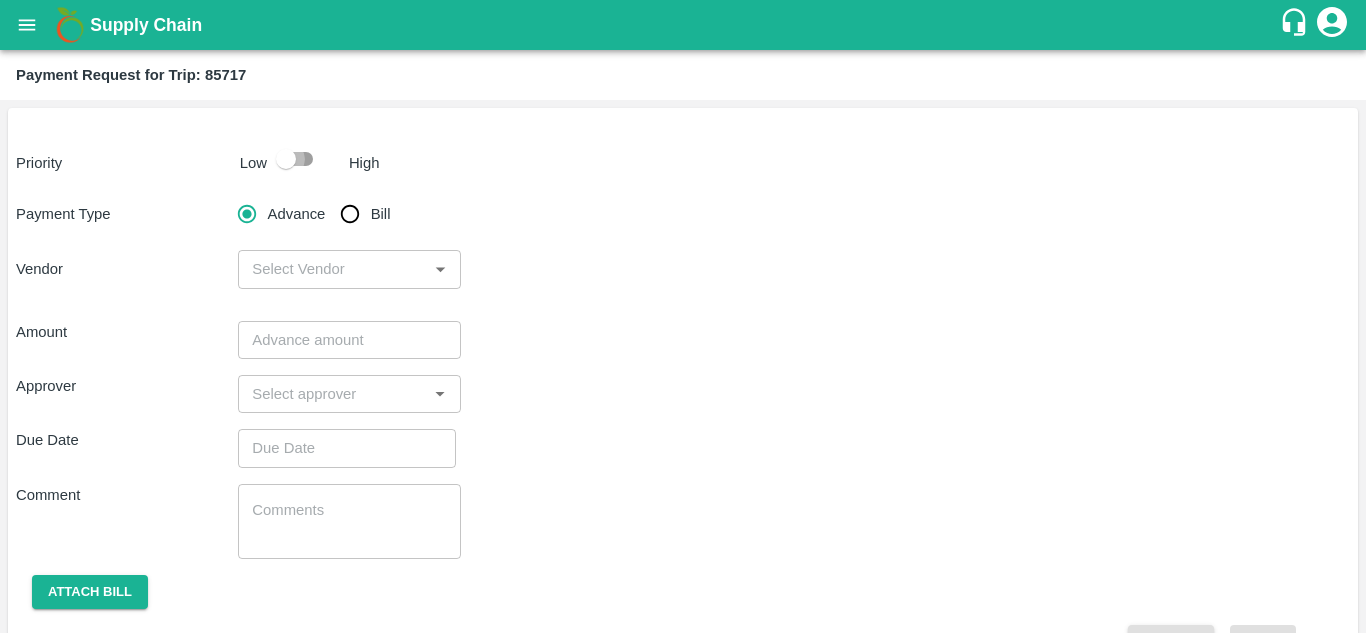 click at bounding box center (286, 159) 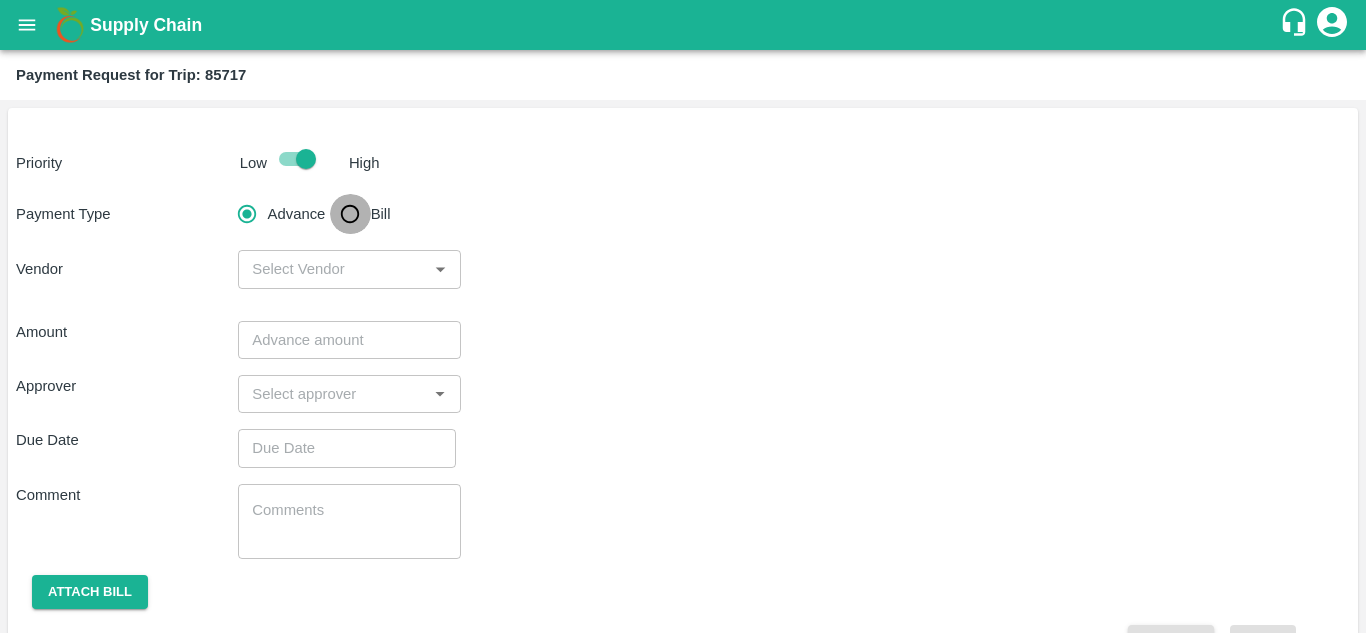 click on "Bill" at bounding box center (350, 214) 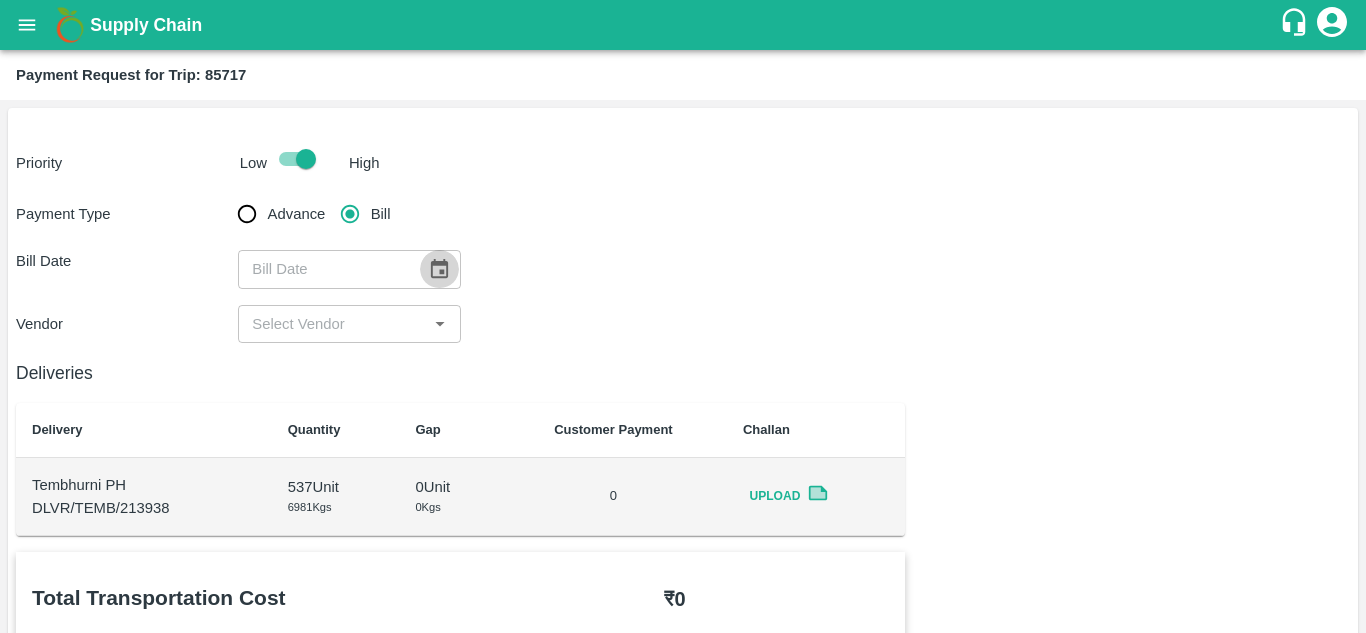 click 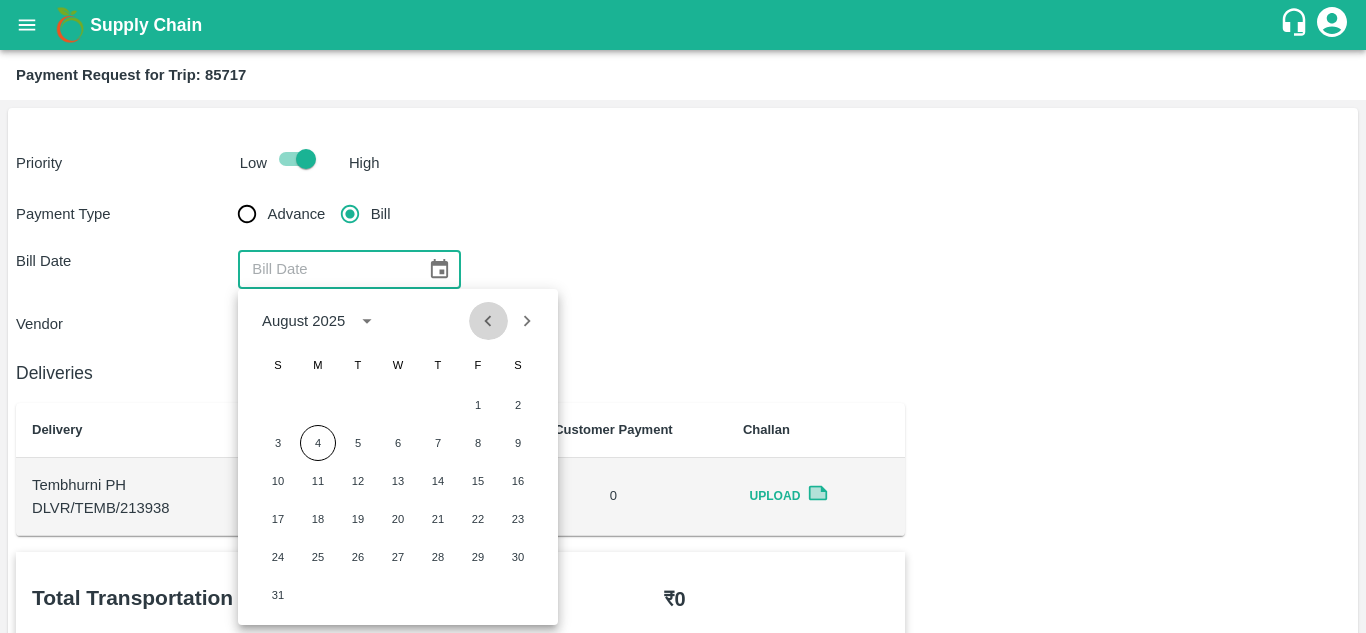 click 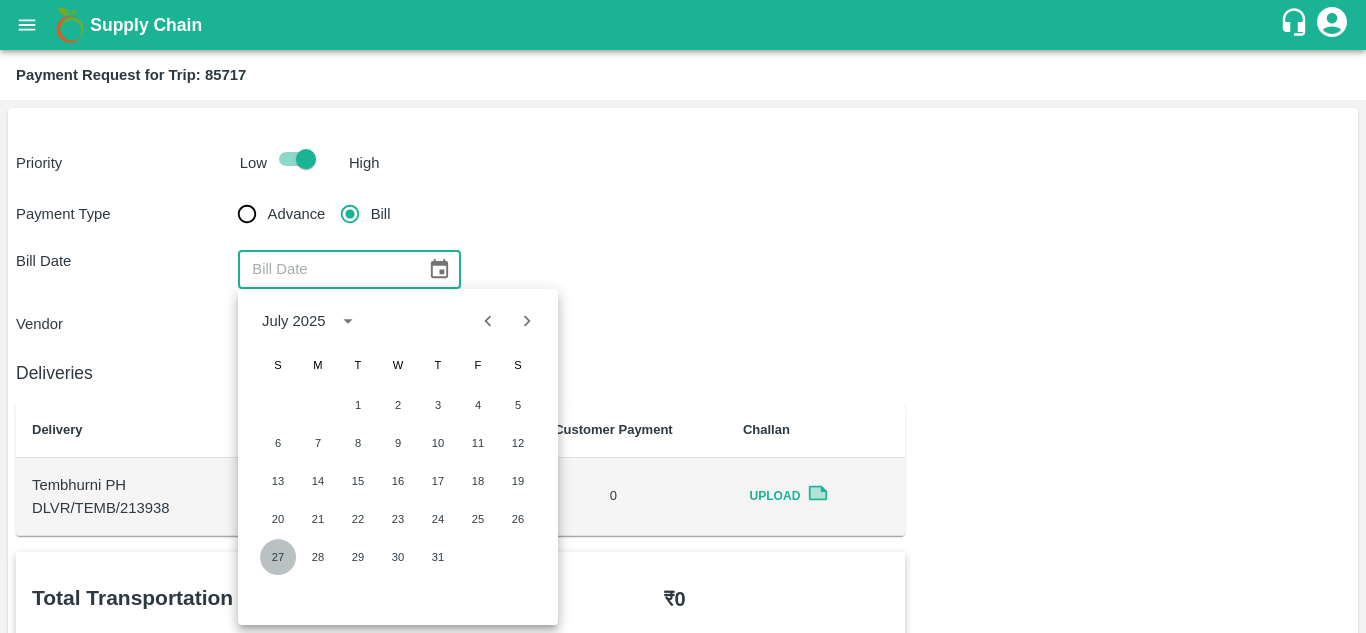 click on "27" at bounding box center (278, 557) 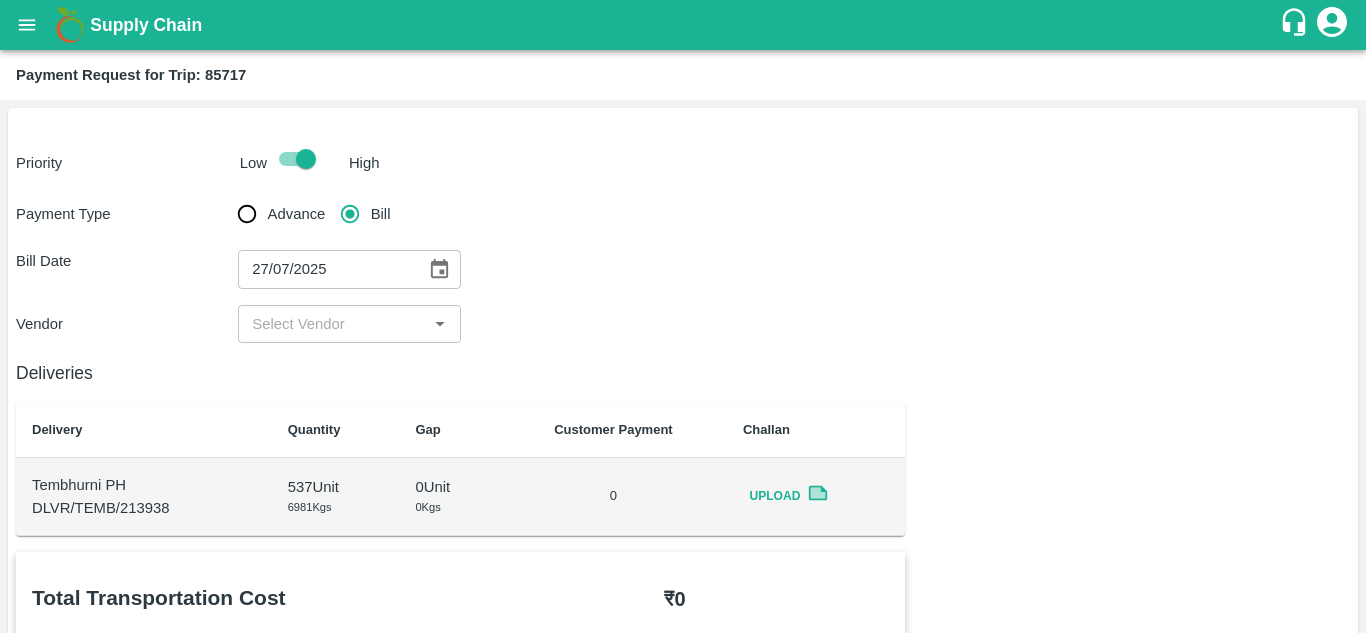 click on "​" at bounding box center [349, 324] 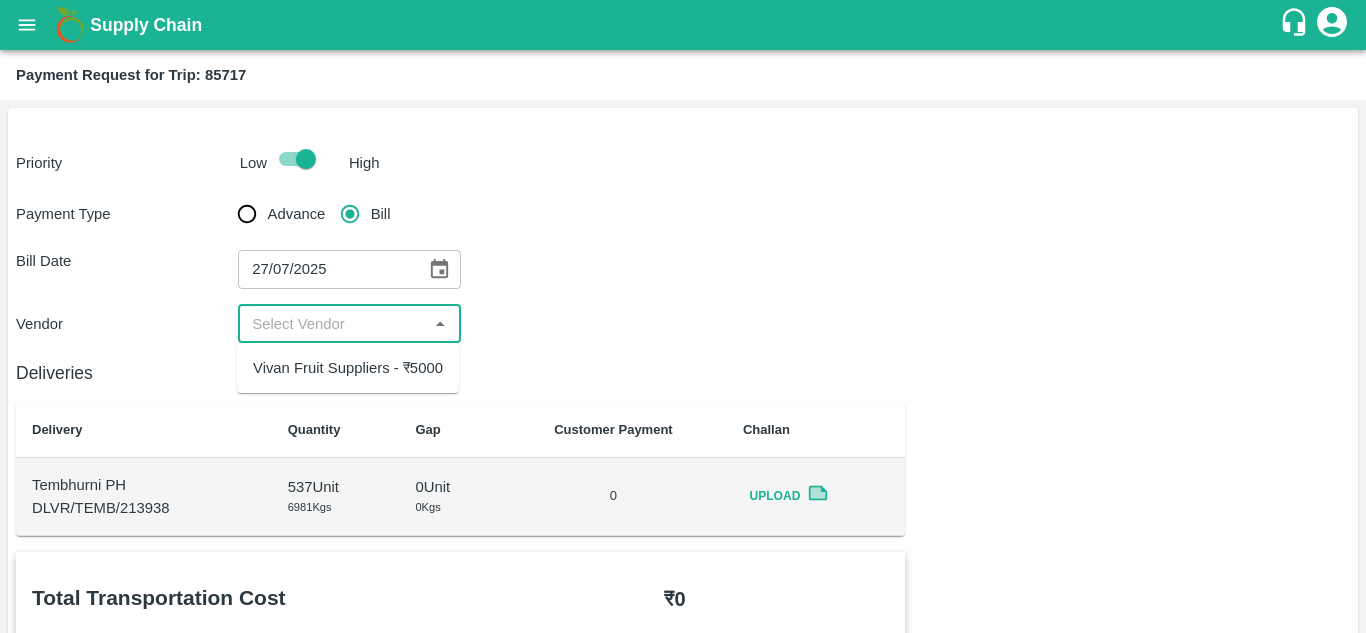 click on "Vivan Fruit Suppliers - ₹5000" at bounding box center (348, 368) 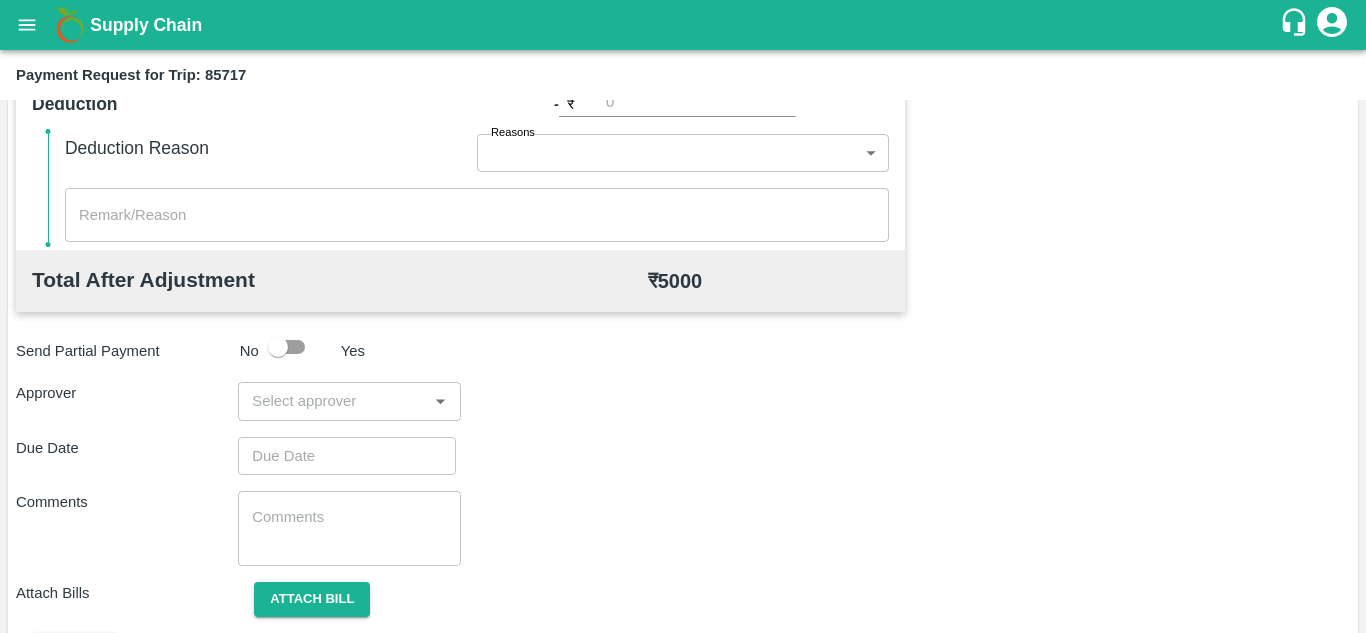 scroll, scrollTop: 855, scrollLeft: 0, axis: vertical 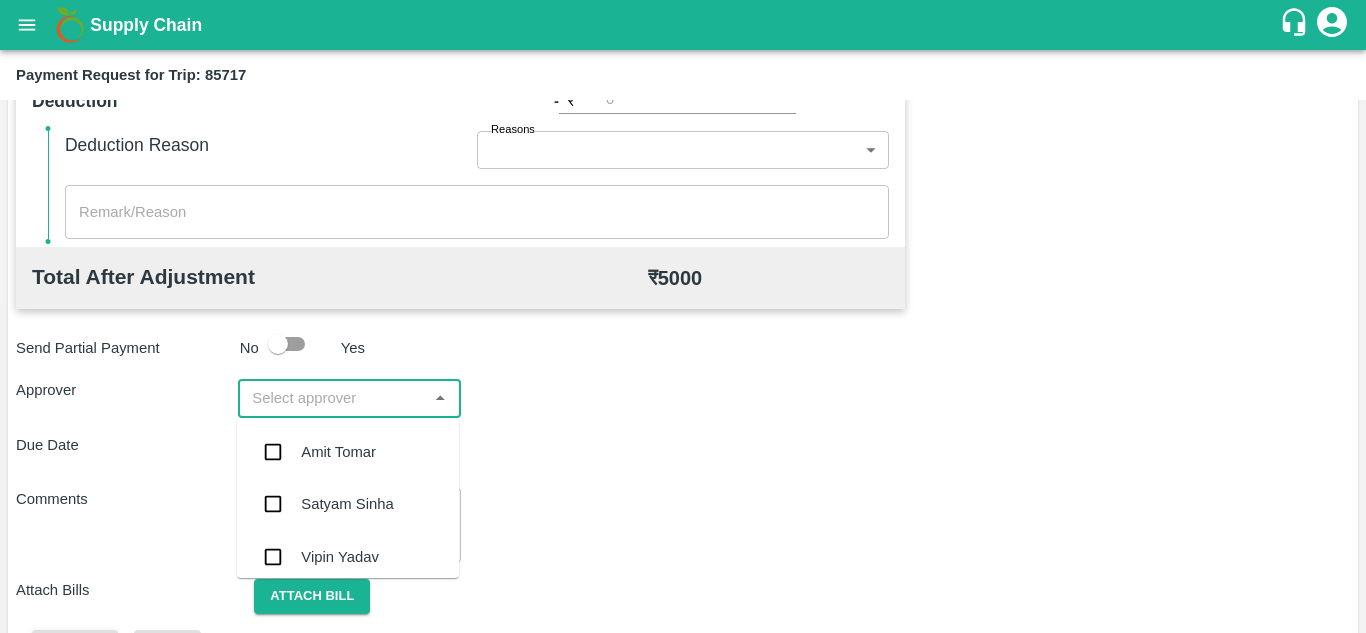 click at bounding box center (332, 398) 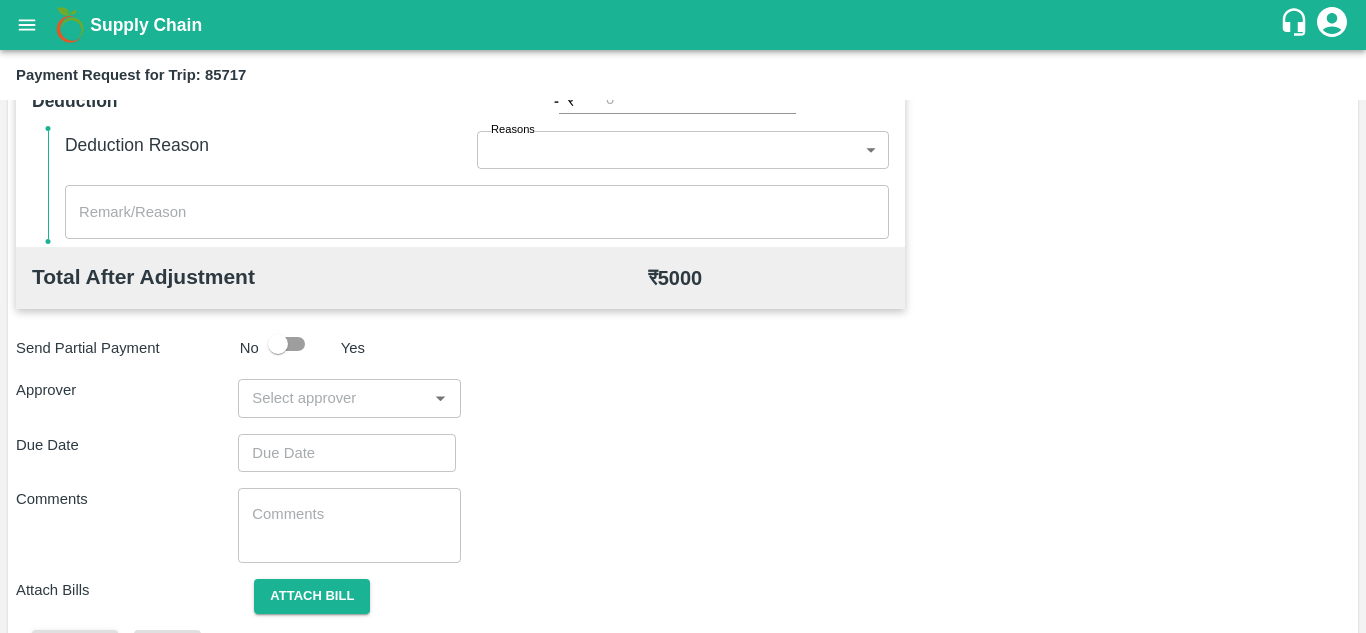 click on "Total Transportation Cost  ₹ 5000 Advance payment - ₹ Additional Charges(+) Inam + ₹ Loading/Unloading Charges + ₹ Loading Detention + ₹ Unloading Detention + ₹ Deduction - ₹ Deduction Reason Reasons ​ Reasons x ​ Total After Adjustment  ₹ 5000 Send Partial Payment No Yes Approver ​ Due Date ​ Comments x ​ Attach Bills Attach bill Cancel Save" at bounding box center [683, 181] 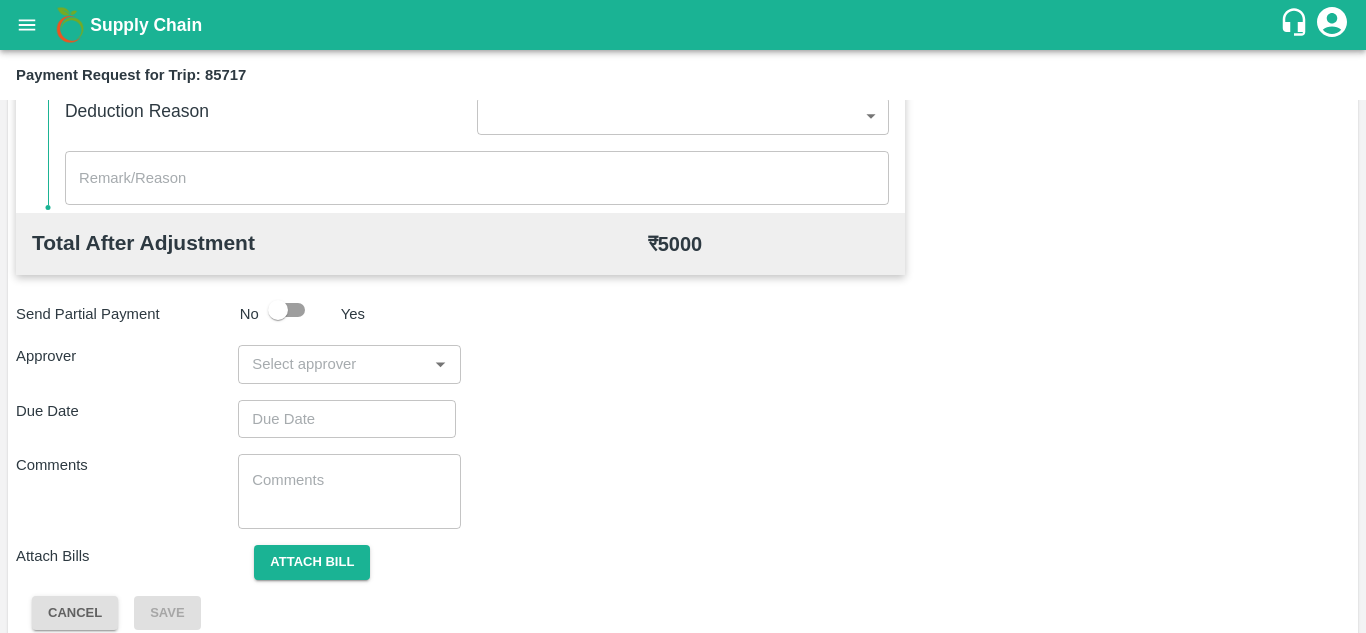 scroll, scrollTop: 910, scrollLeft: 0, axis: vertical 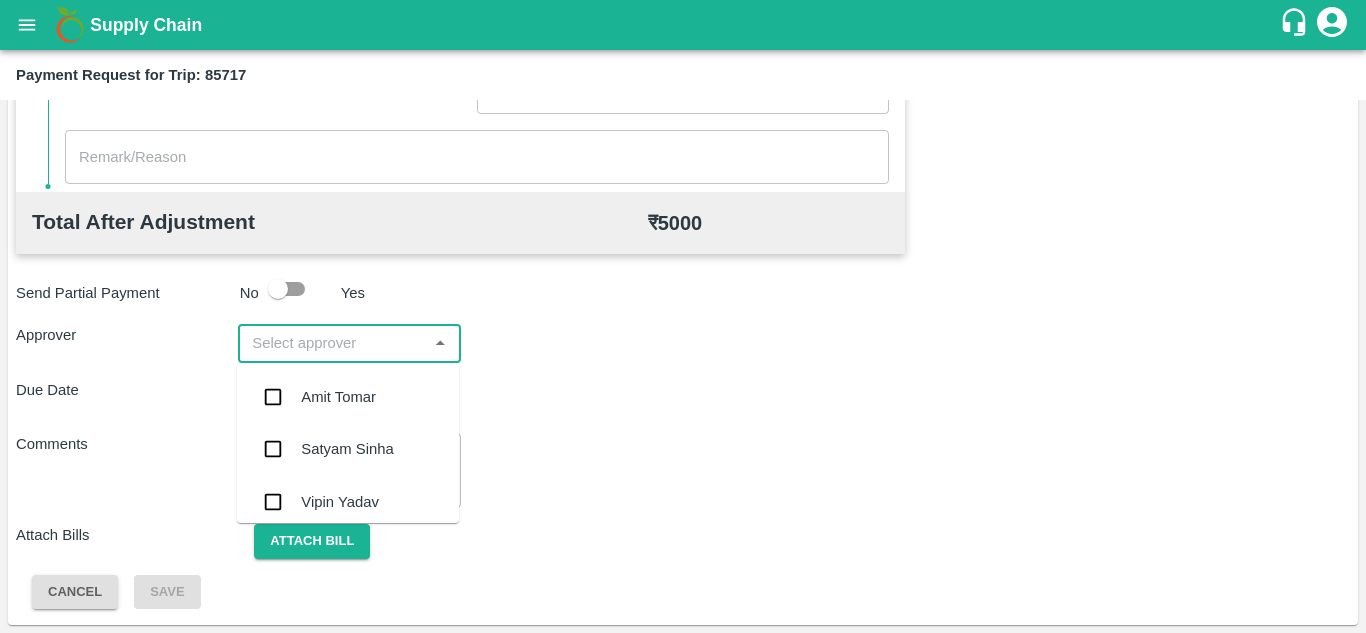 click at bounding box center (332, 343) 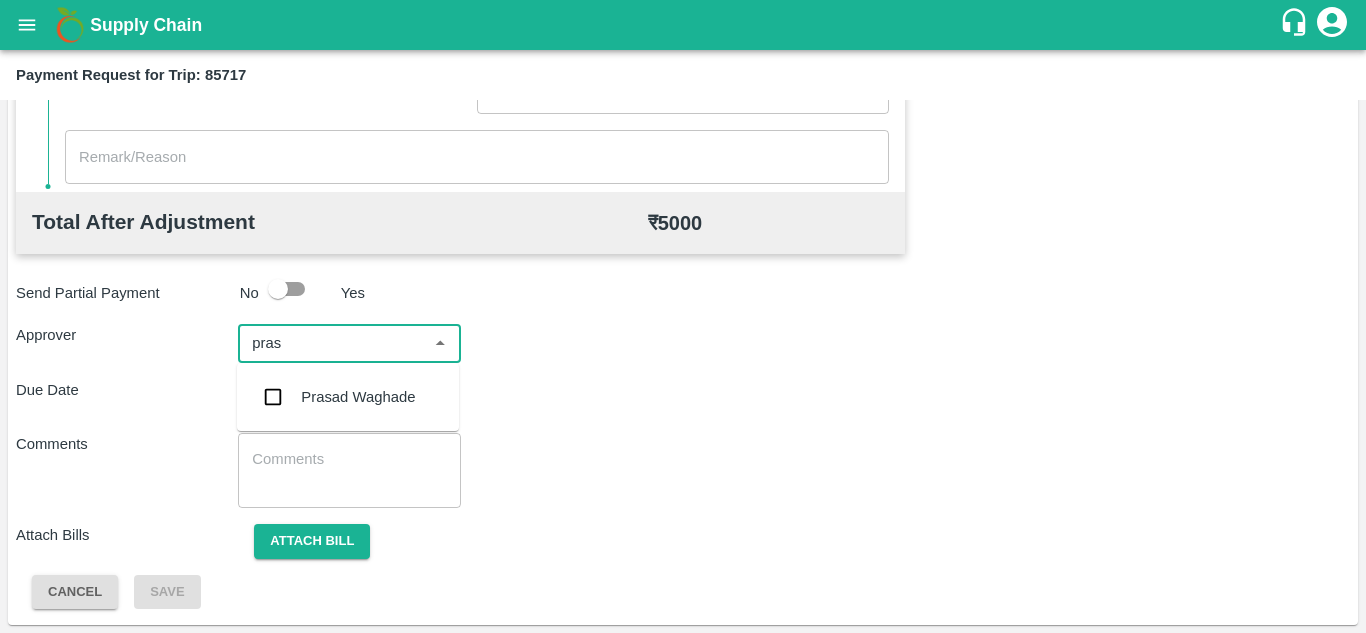 type on "prasa" 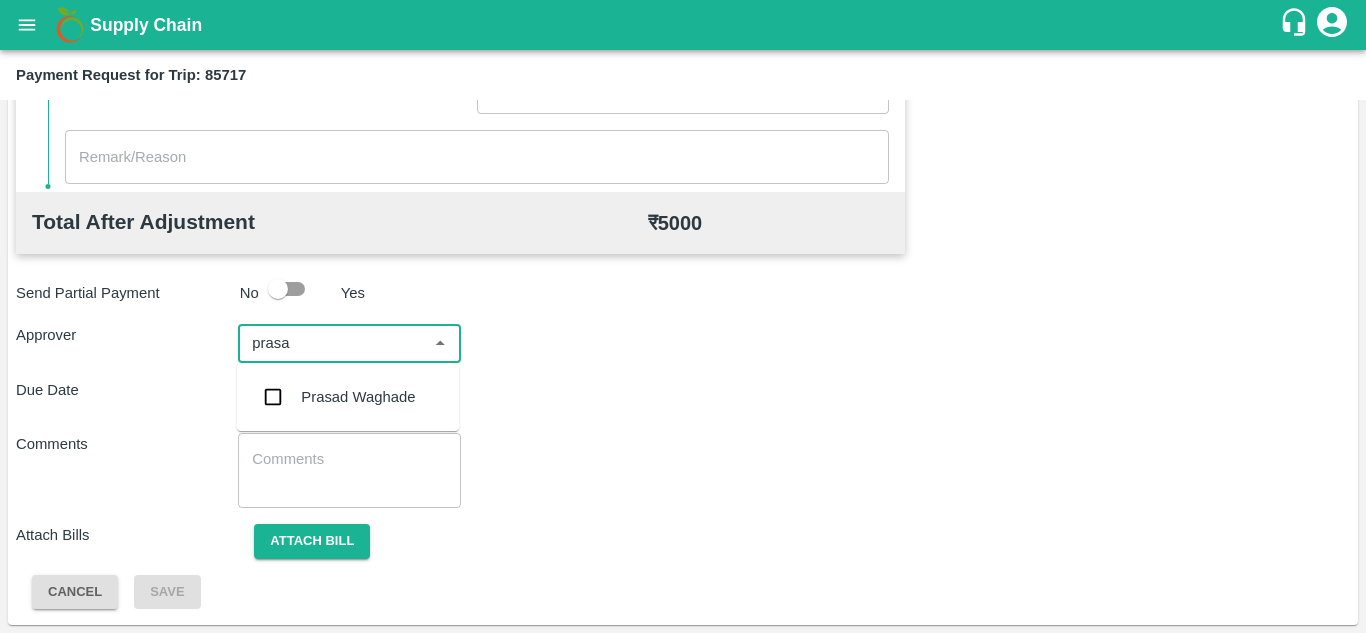 click on "Prasad Waghade" at bounding box center [358, 397] 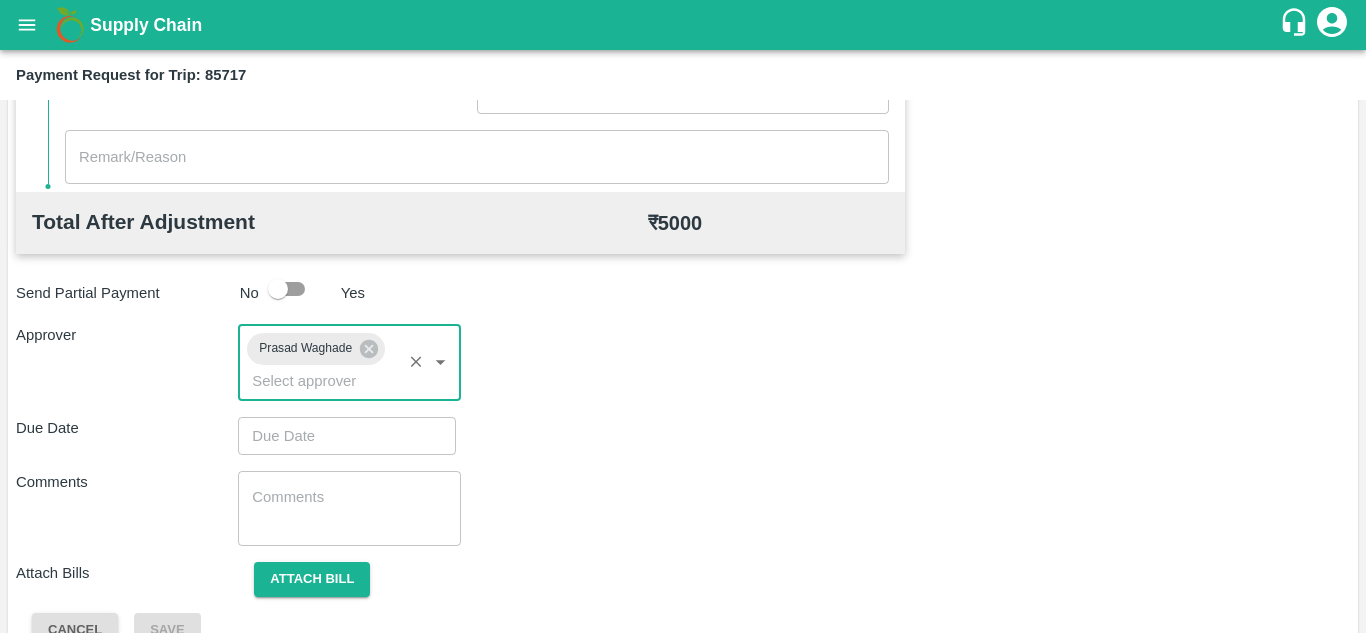 type on "DD/MM/YYYY hh:mm aa" 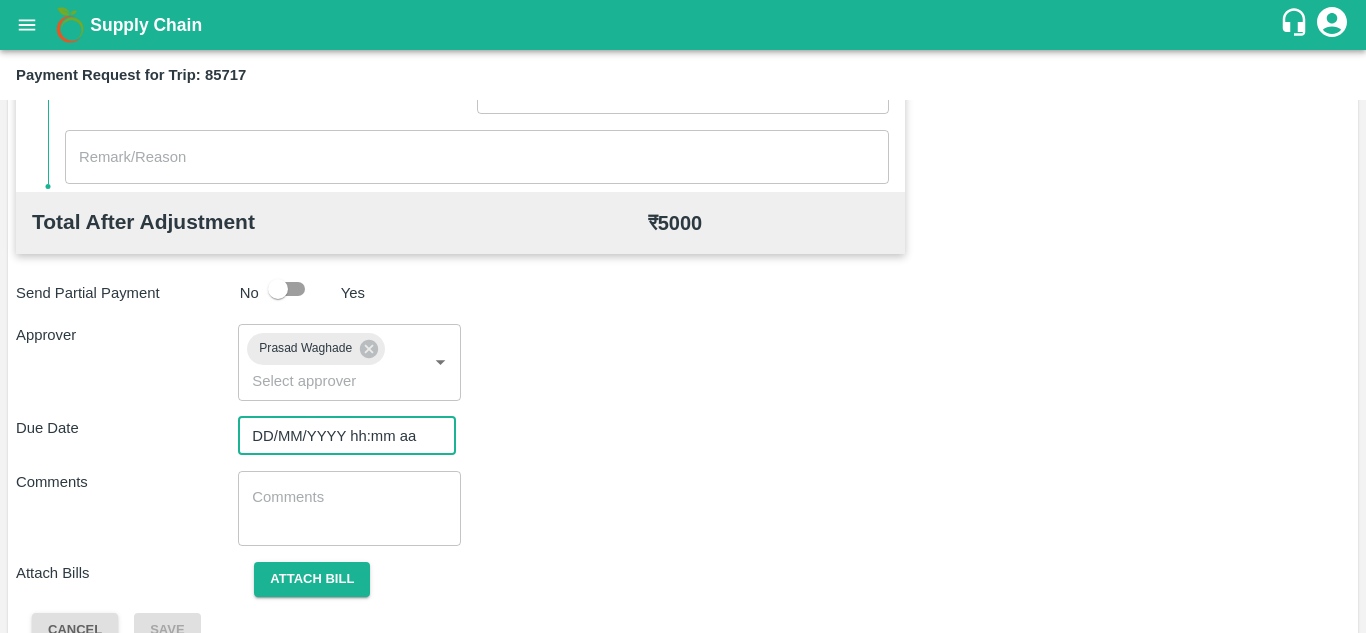 click on "DD/MM/YYYY hh:mm aa" at bounding box center (340, 436) 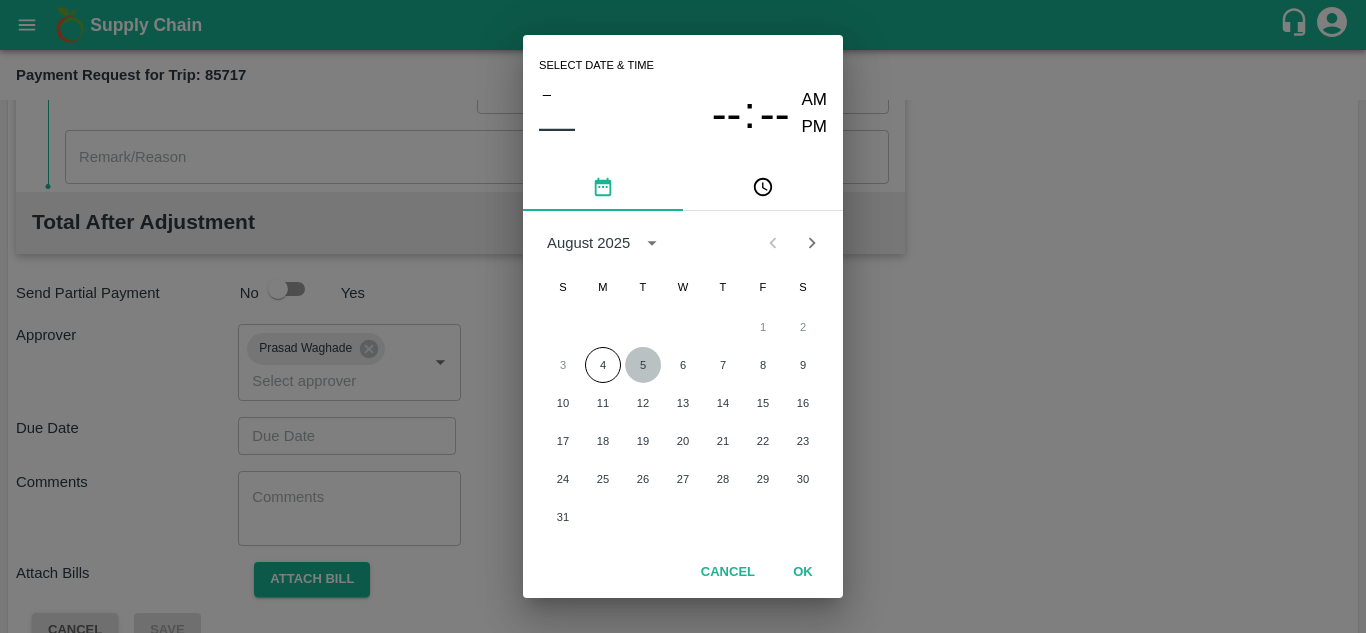 click on "5" at bounding box center (643, 365) 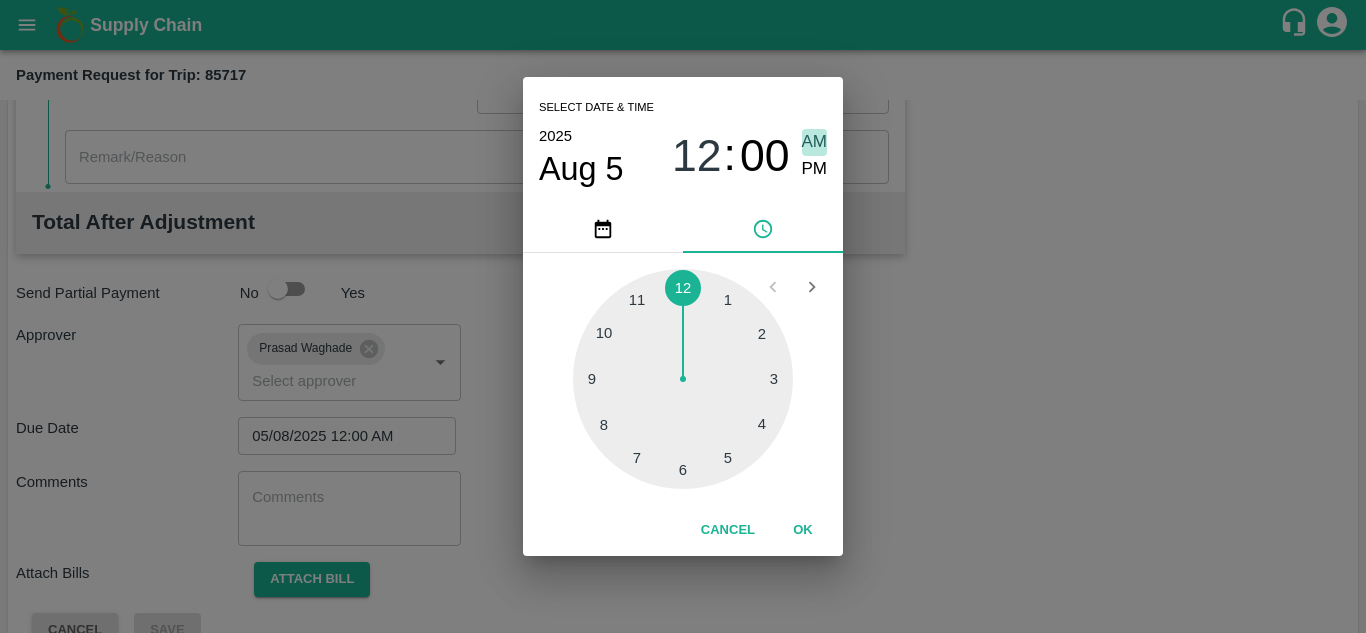 click on "AM" at bounding box center (815, 142) 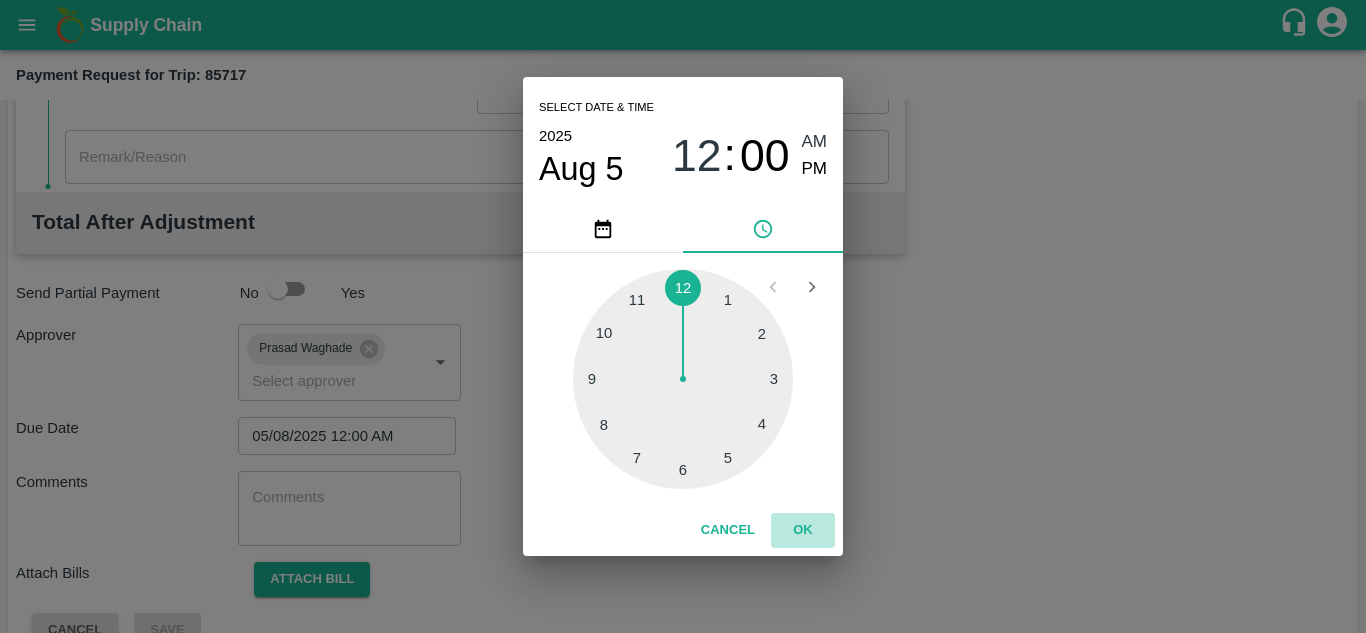 click on "OK" at bounding box center [803, 530] 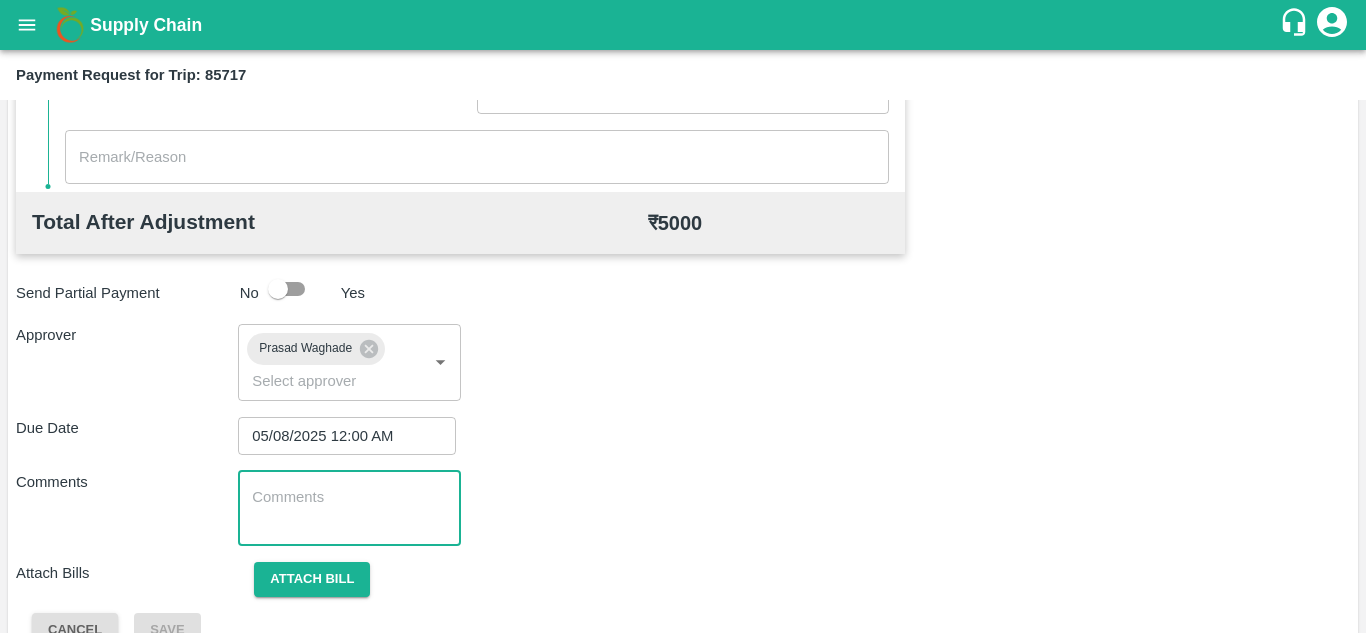 click at bounding box center [349, 508] 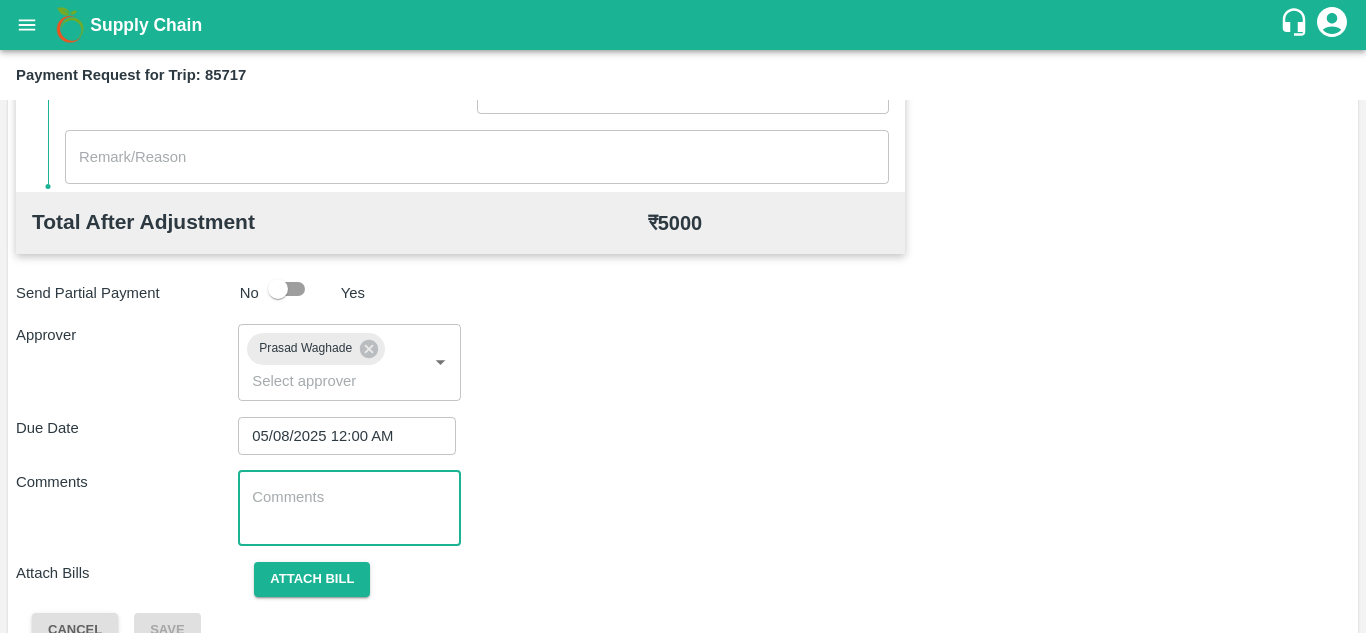 paste on "Transport Bill" 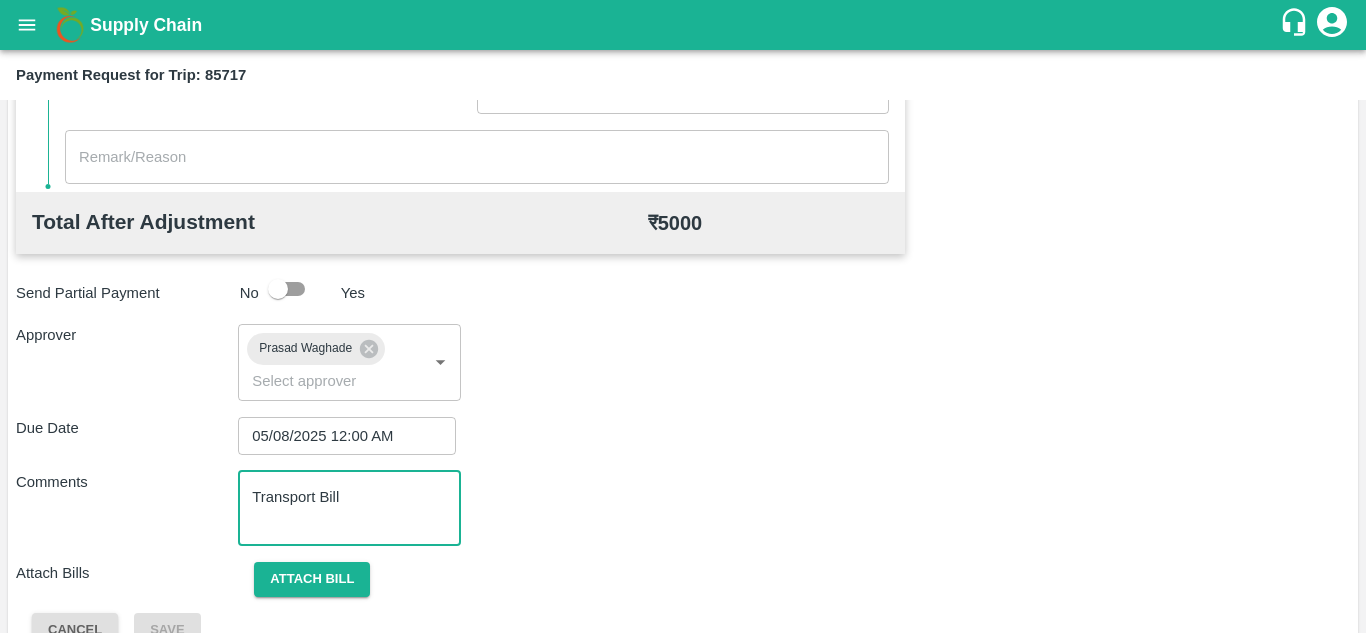 scroll, scrollTop: 948, scrollLeft: 0, axis: vertical 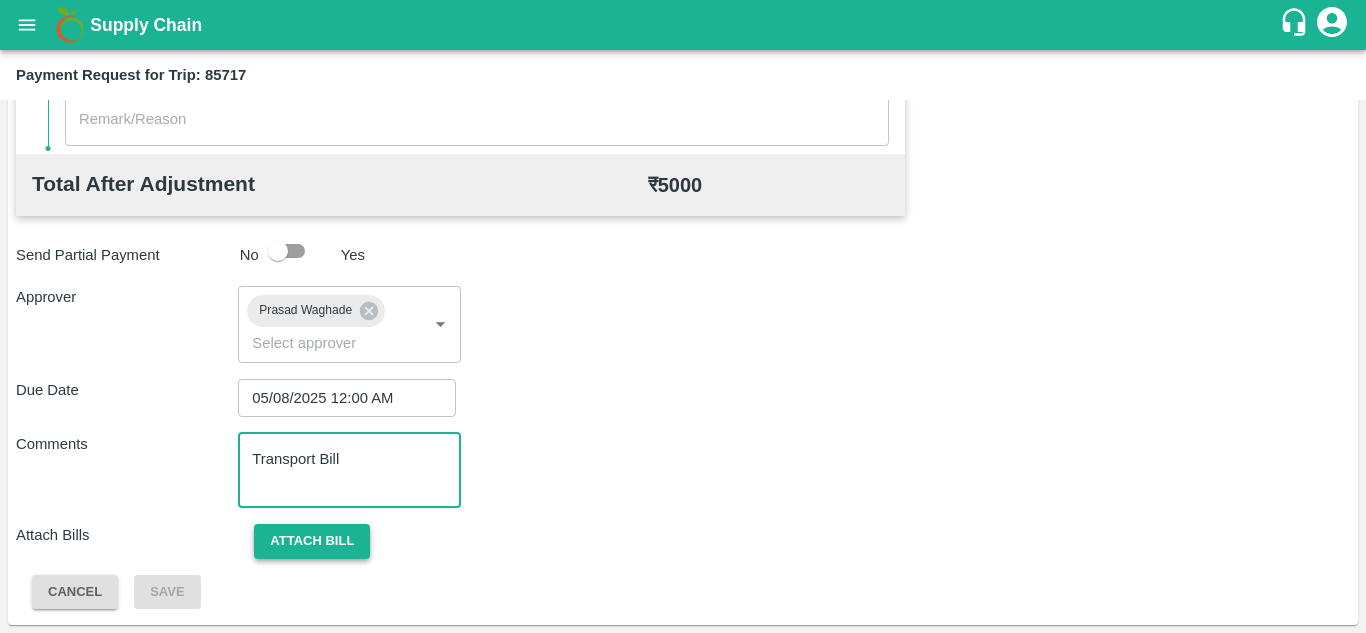 type on "Transport Bill" 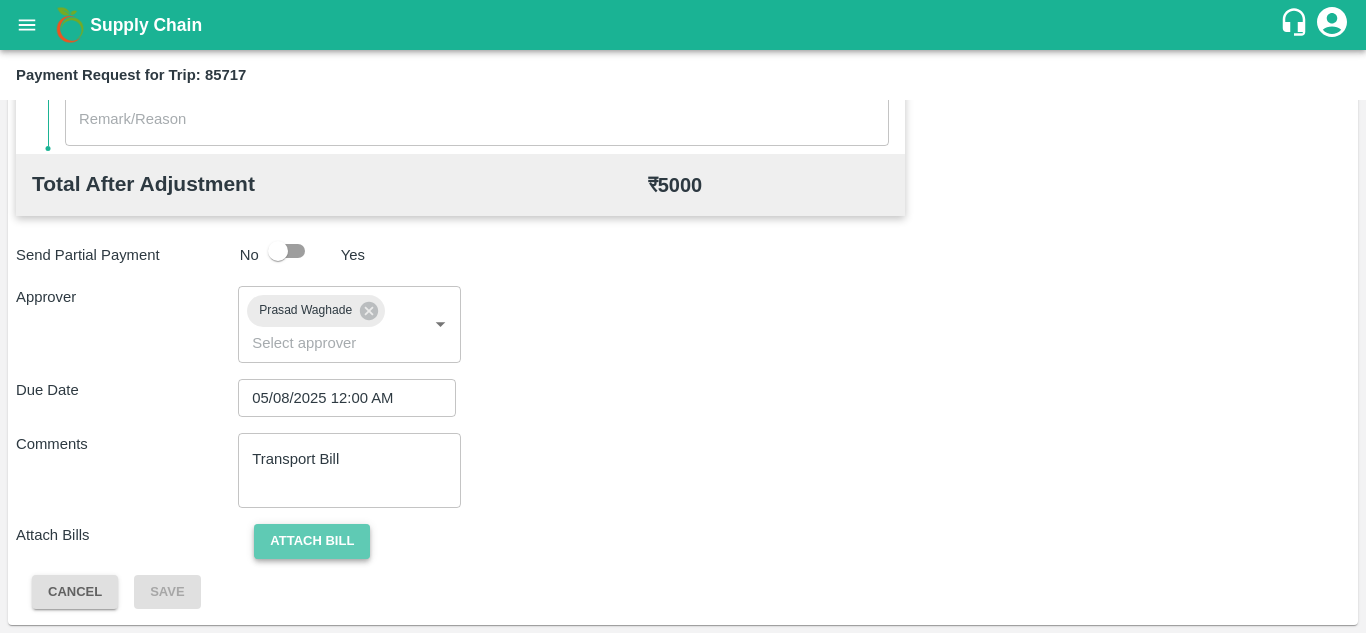 click on "Attach bill" at bounding box center (312, 541) 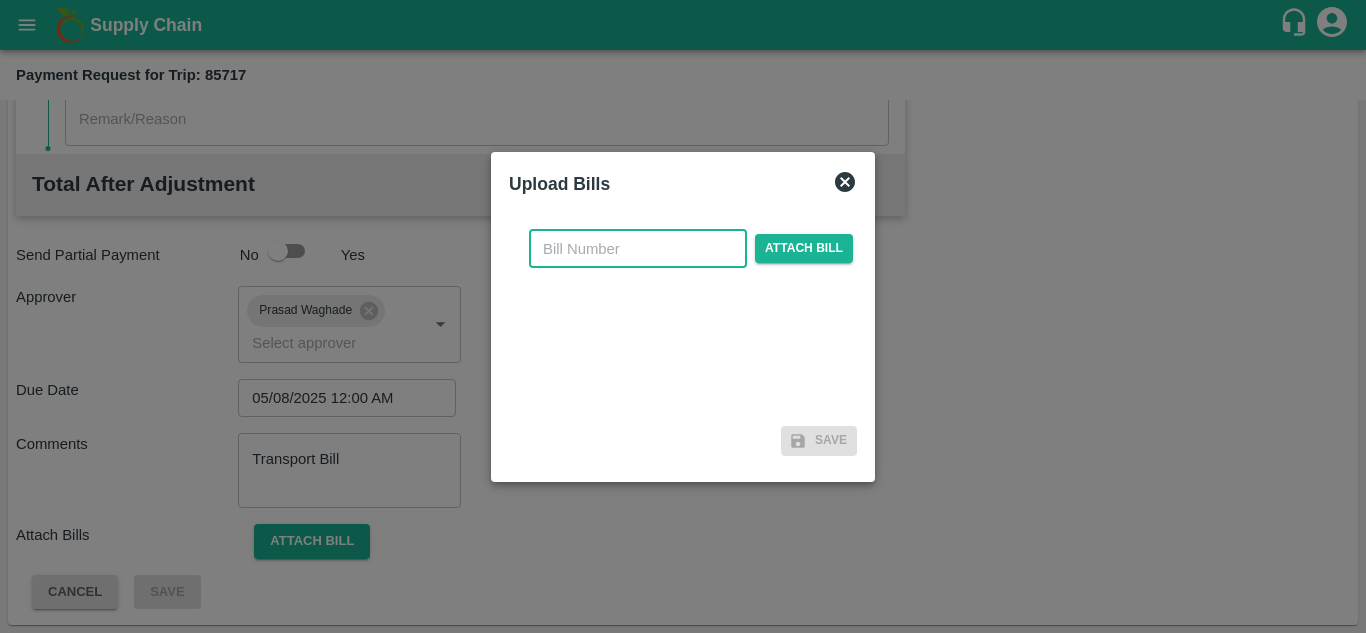 click at bounding box center [638, 249] 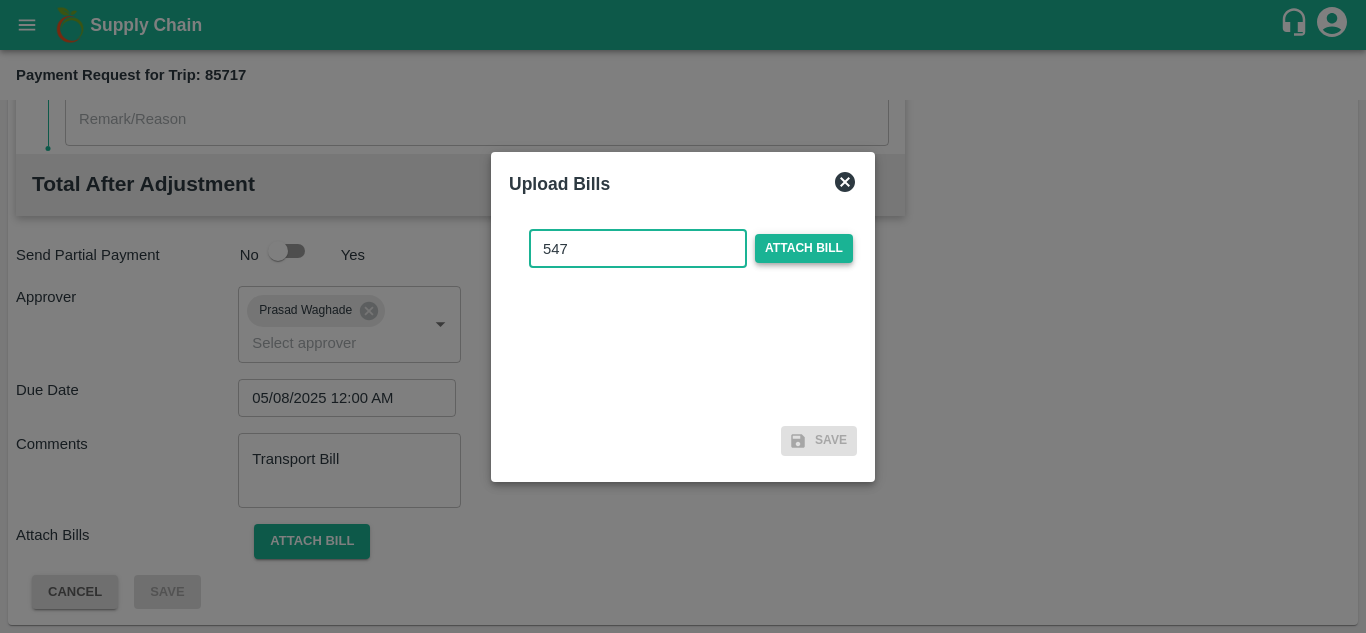 type on "547" 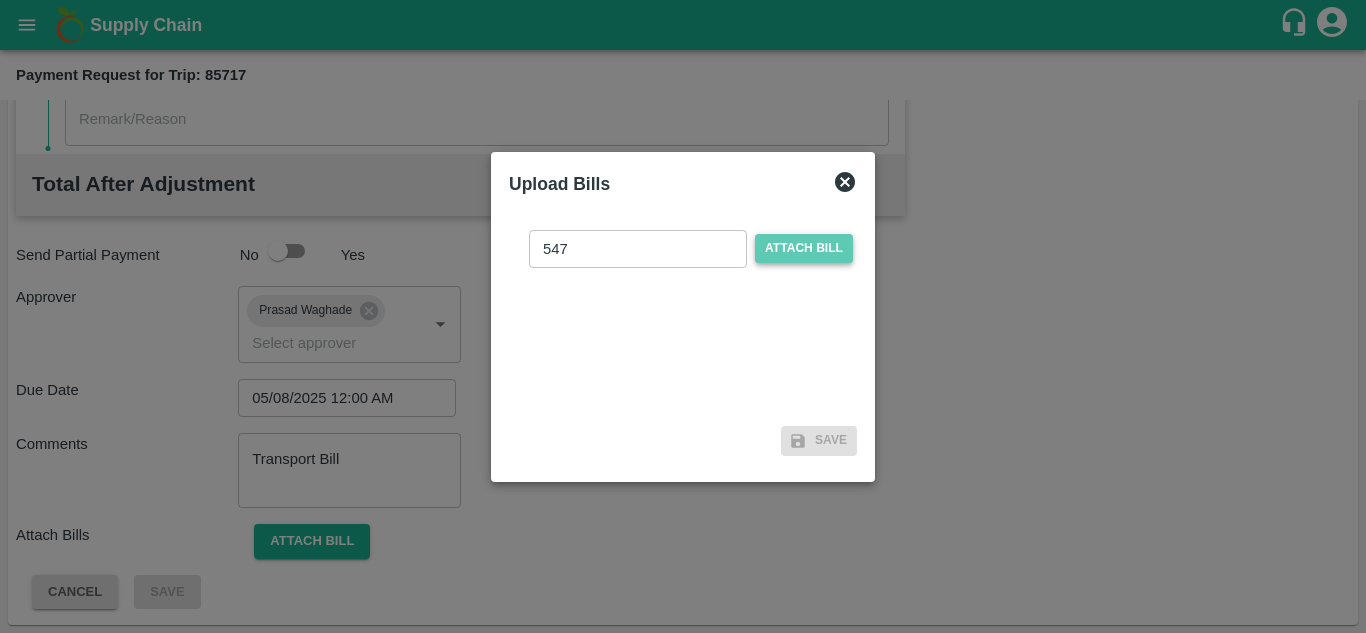 click on "Attach bill" at bounding box center [804, 248] 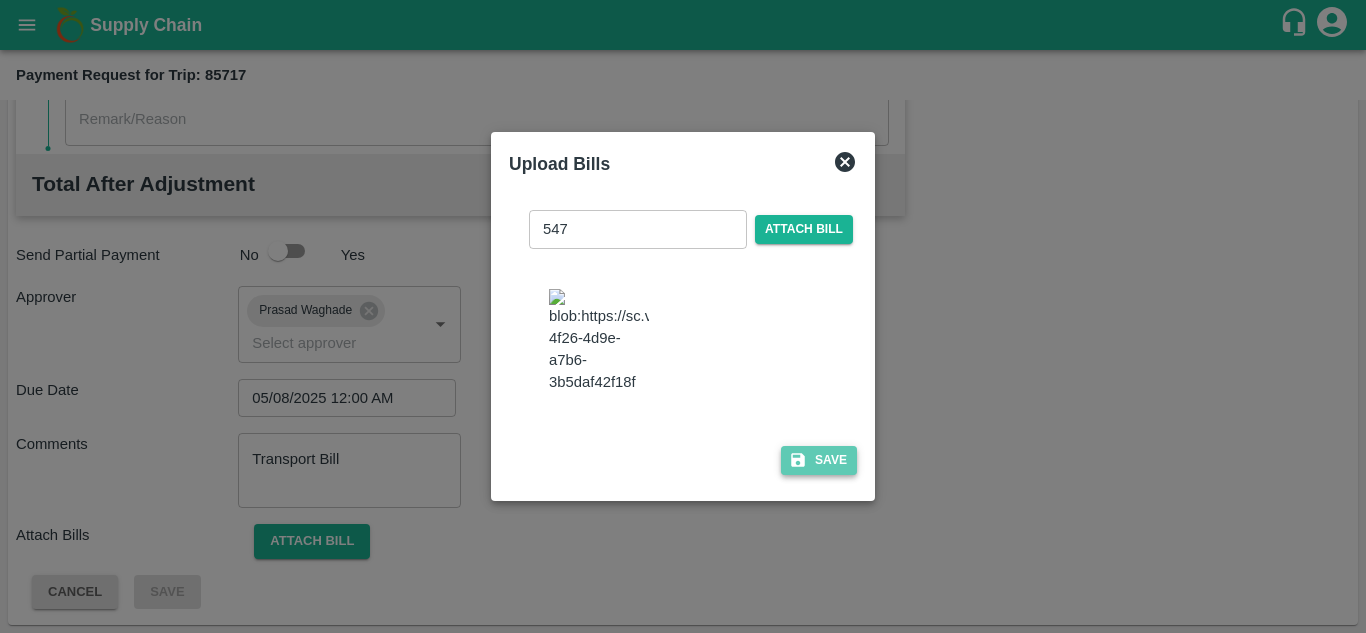 click on "Save" at bounding box center [819, 460] 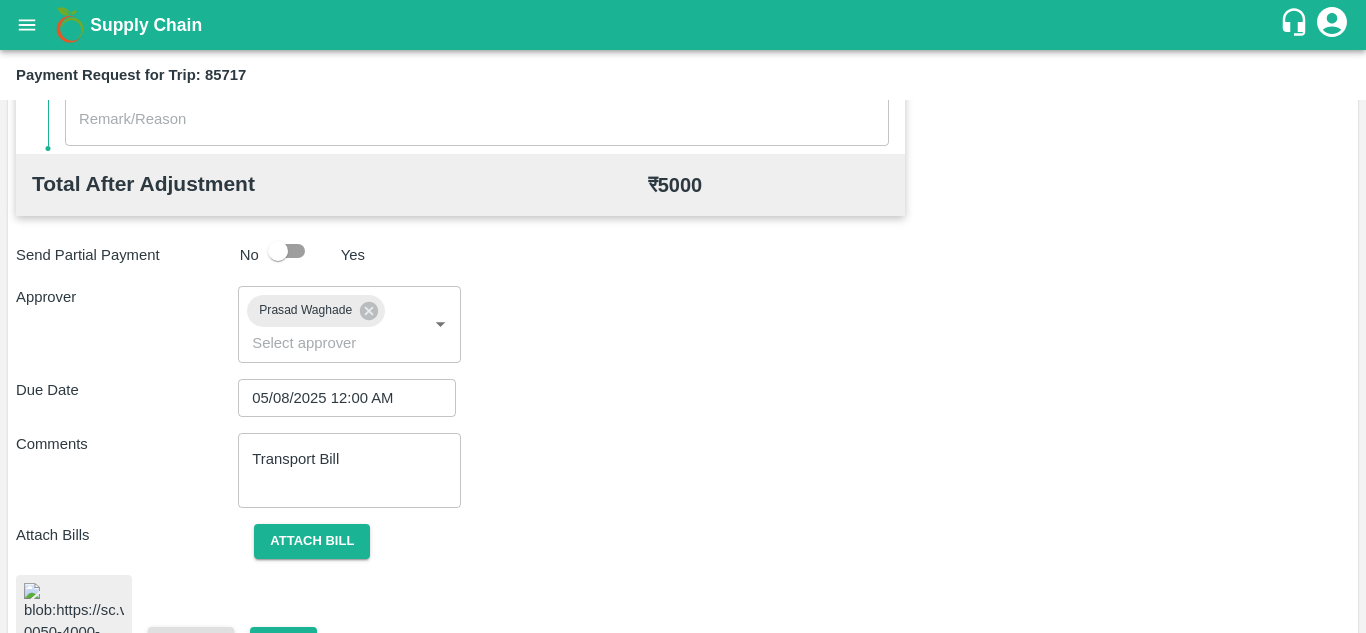 scroll, scrollTop: 1075, scrollLeft: 0, axis: vertical 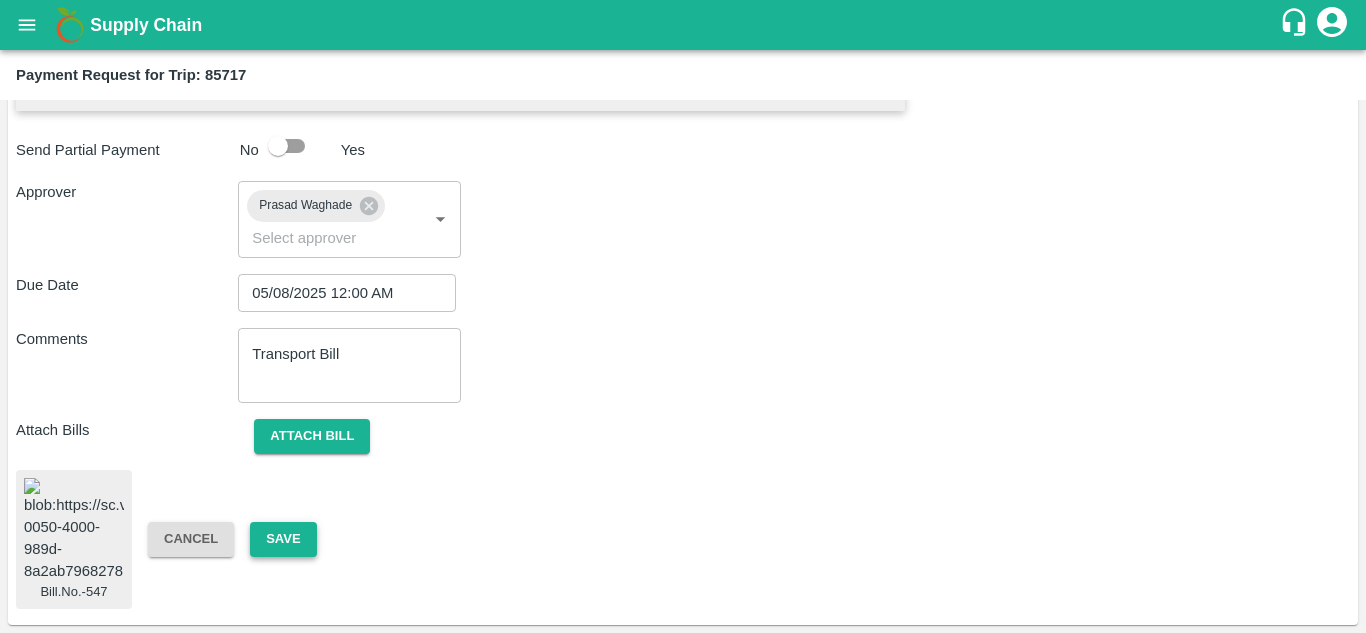 click on "Save" at bounding box center [283, 539] 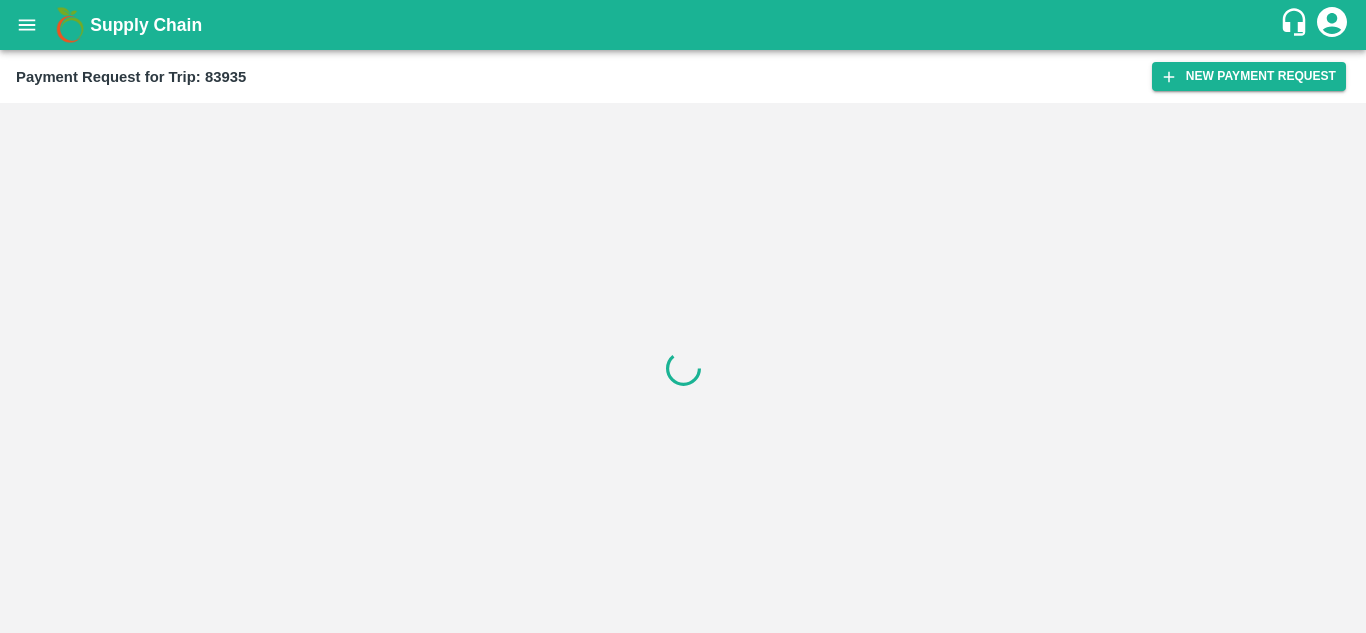 scroll, scrollTop: 0, scrollLeft: 0, axis: both 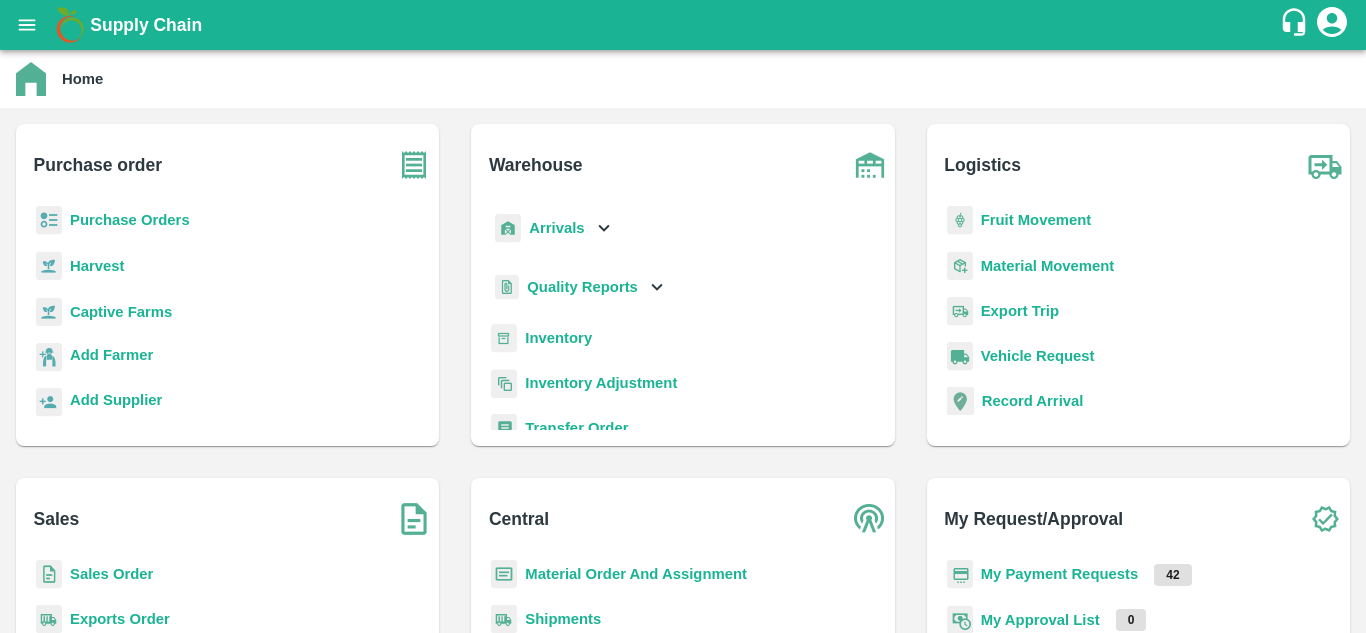 click on "Purchase Orders" at bounding box center (130, 220) 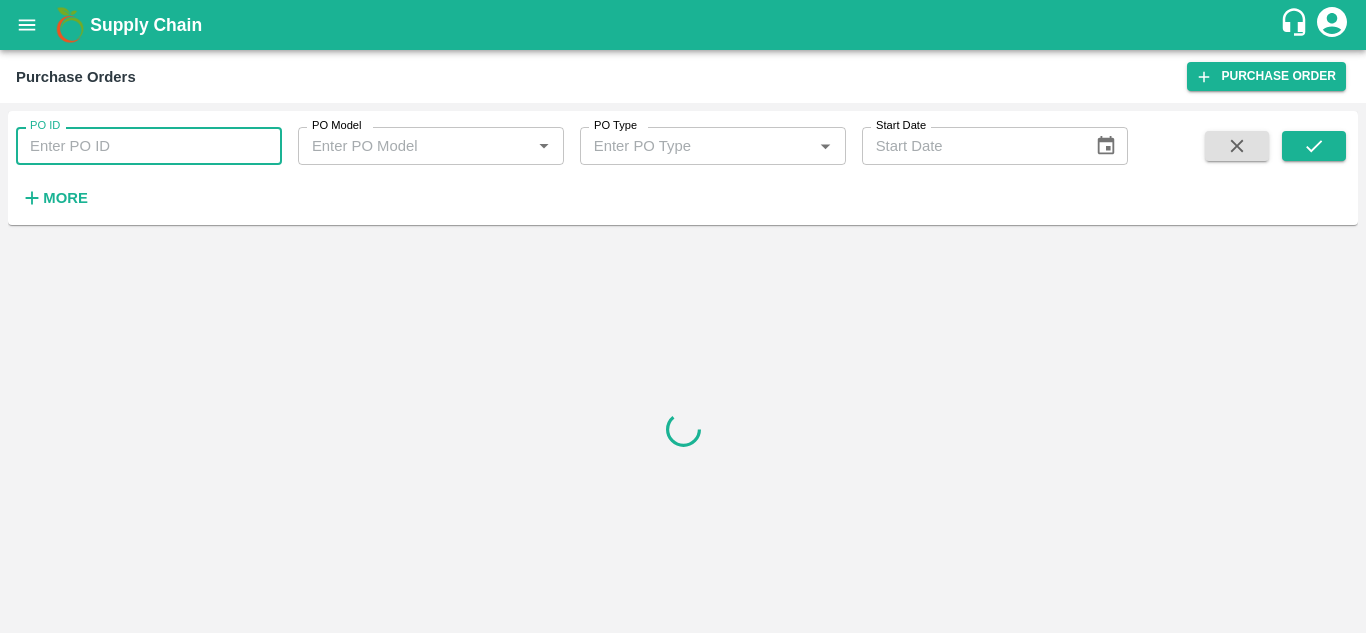 click on "PO ID" at bounding box center (149, 146) 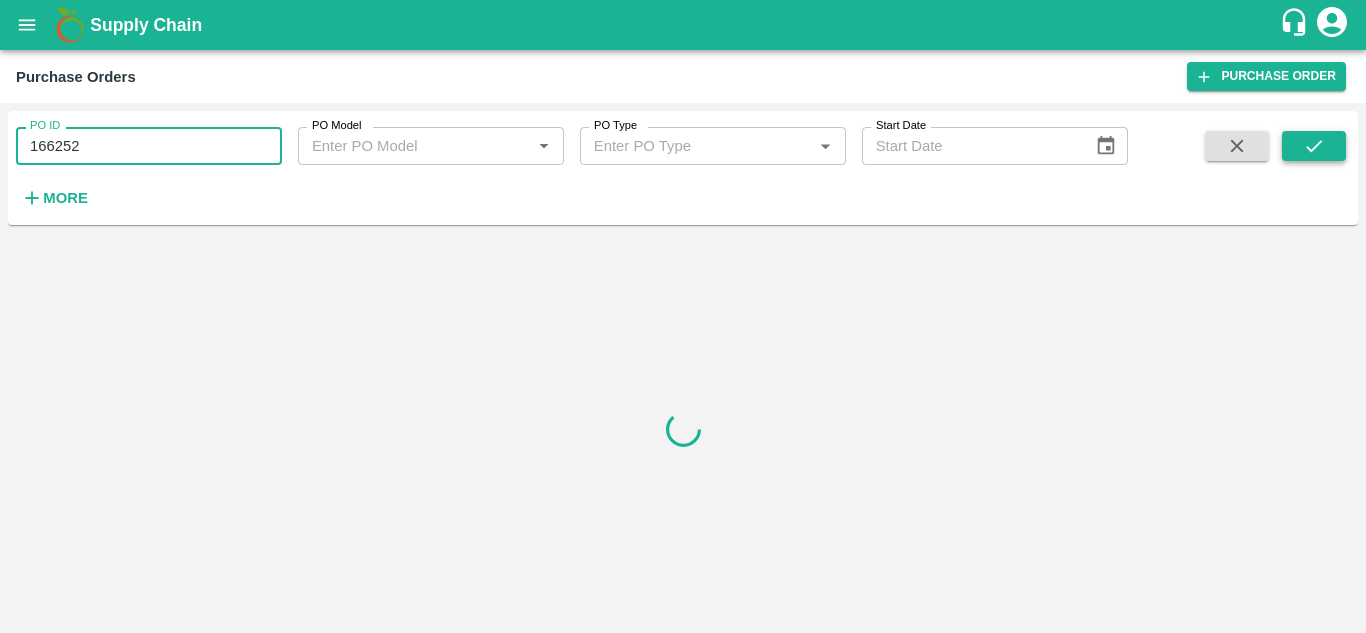 type on "166252" 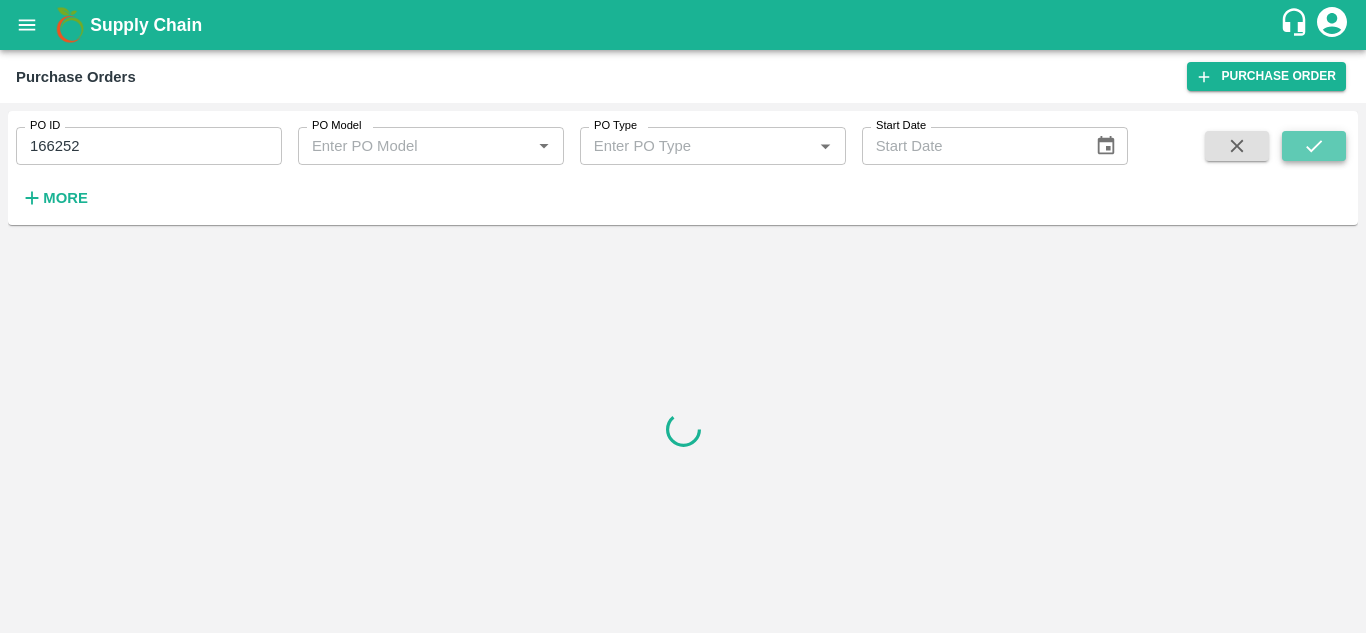 click at bounding box center [1314, 146] 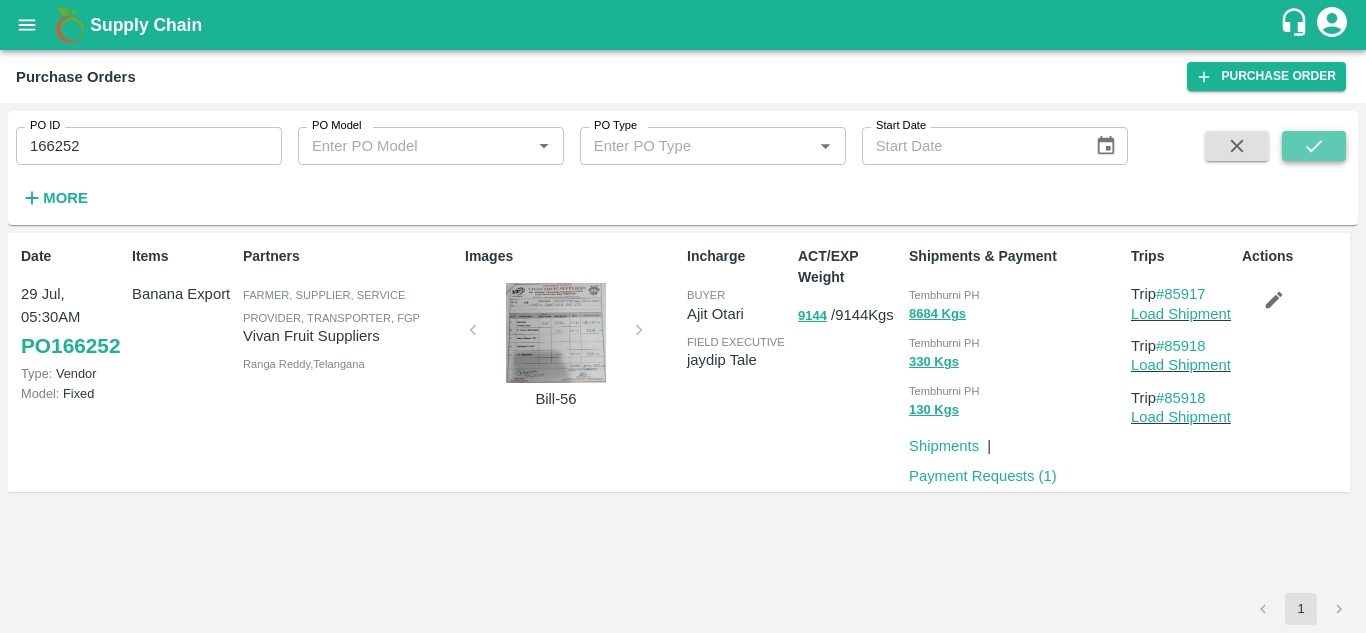 click at bounding box center [1314, 146] 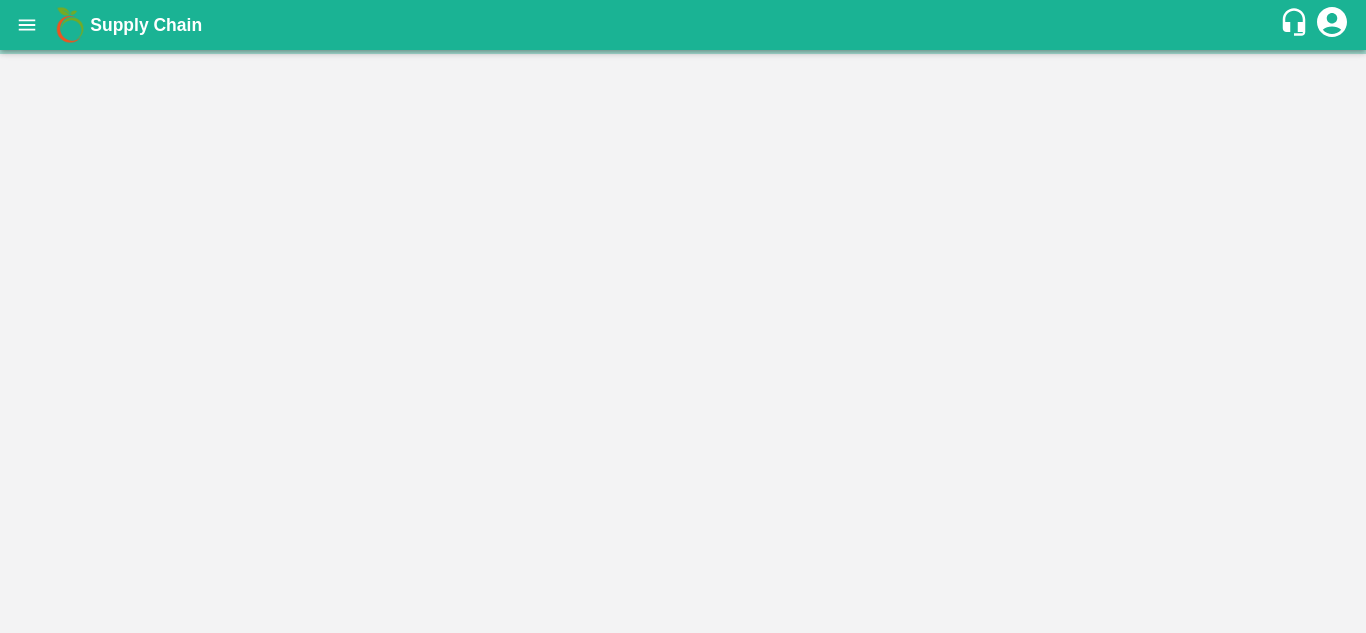 scroll, scrollTop: 0, scrollLeft: 0, axis: both 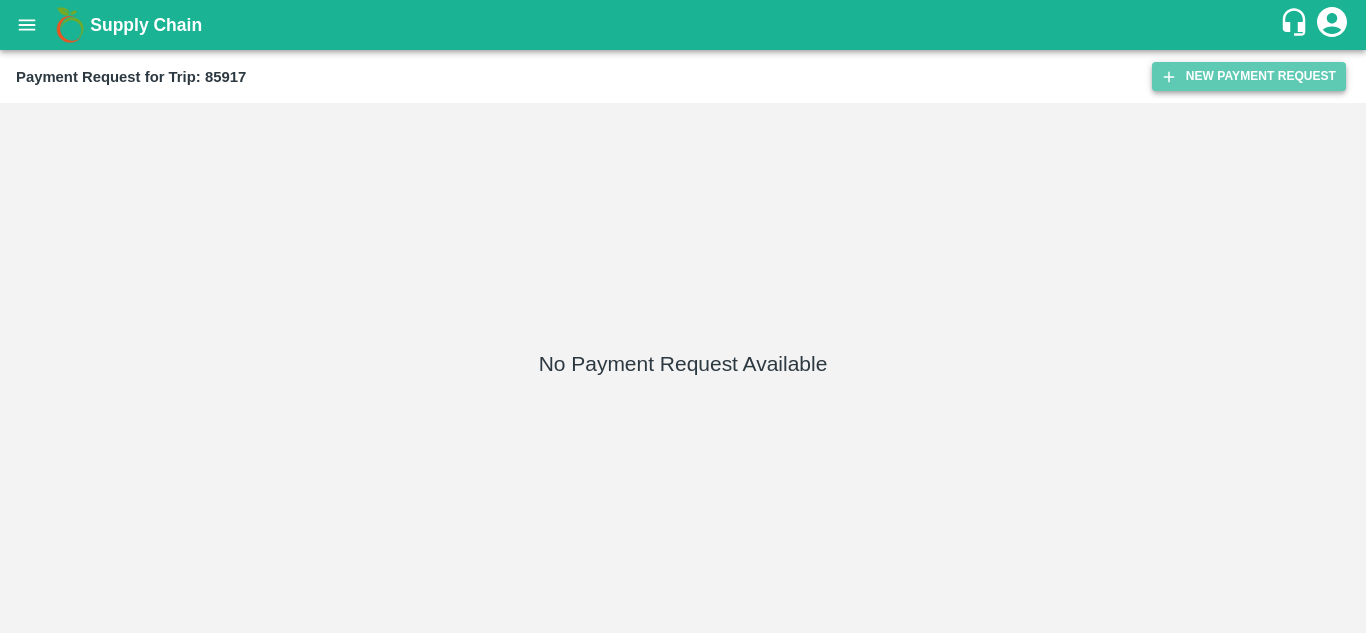 click on "New Payment Request" at bounding box center (1249, 76) 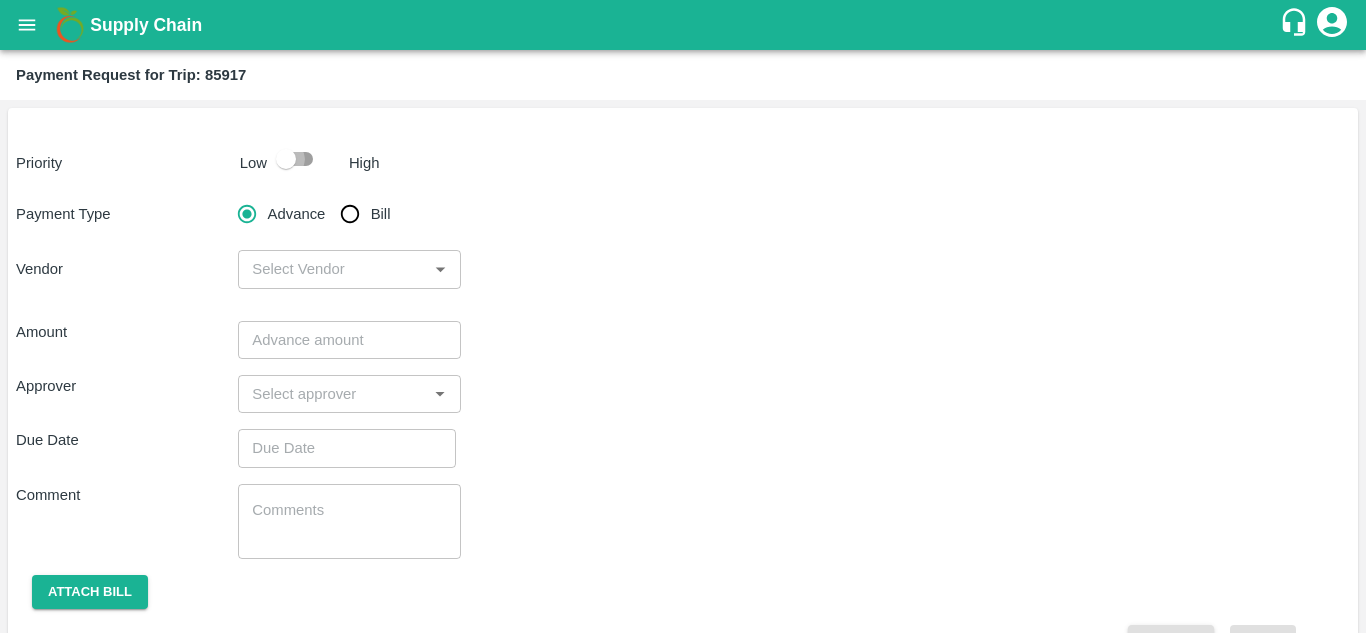 click at bounding box center [286, 159] 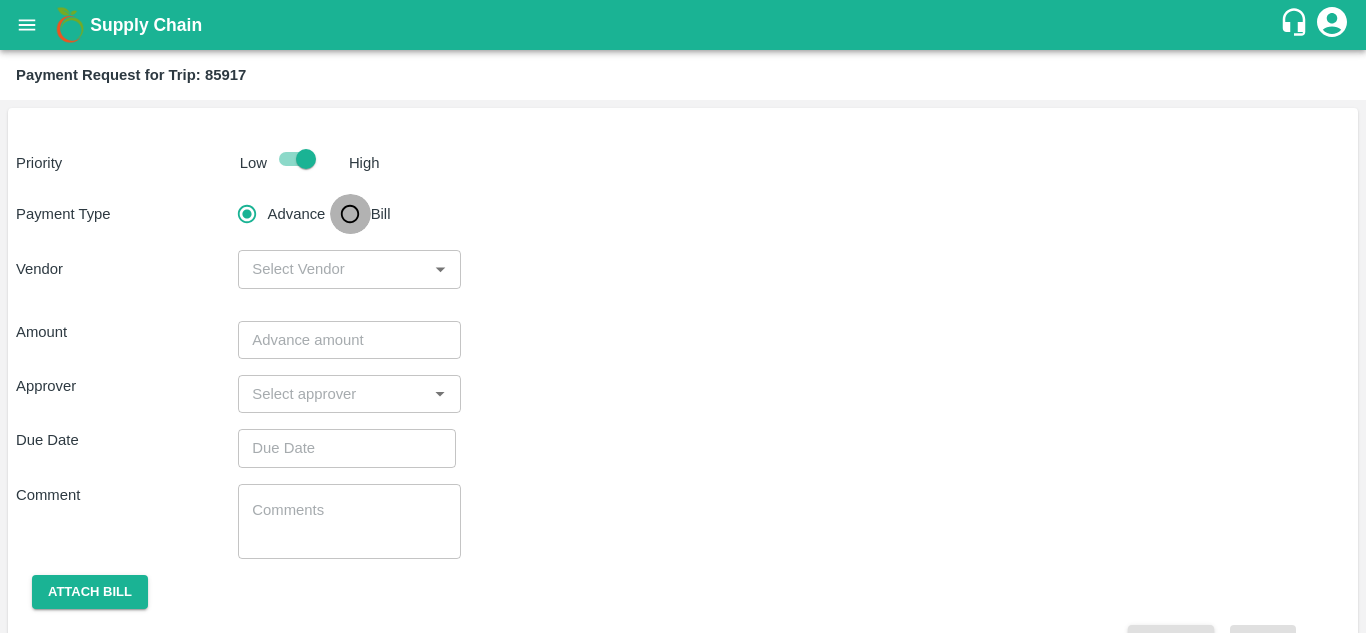 click on "Bill" at bounding box center (350, 214) 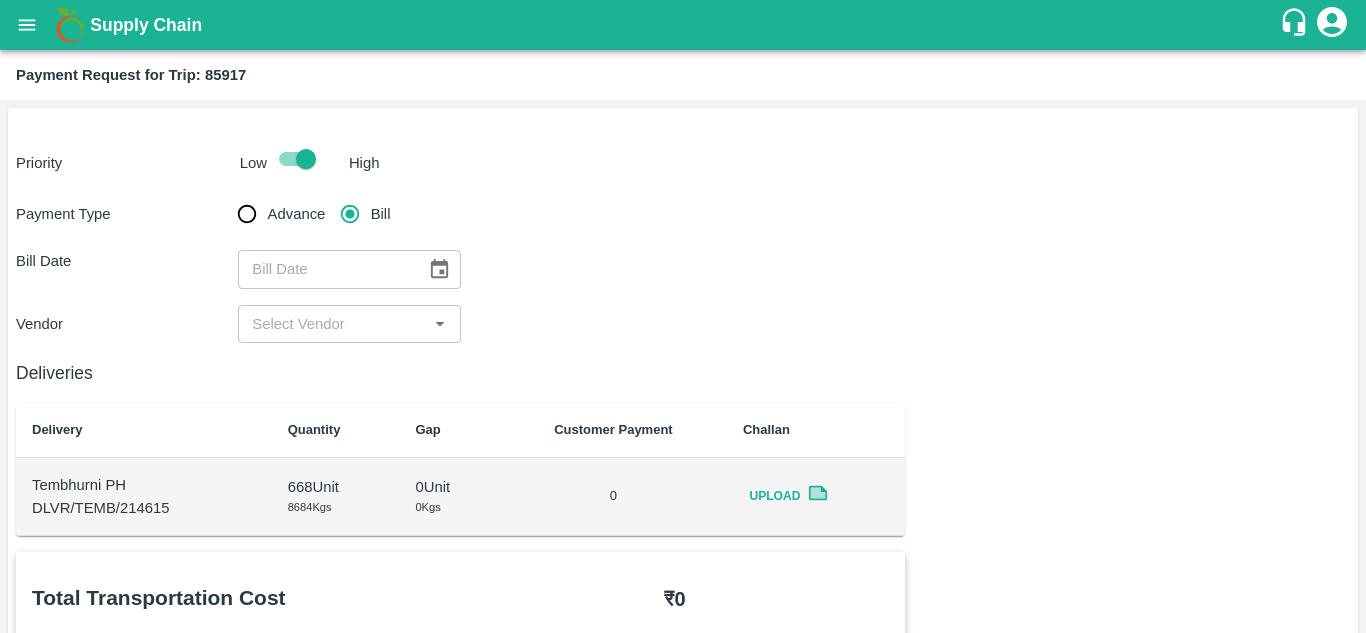 click 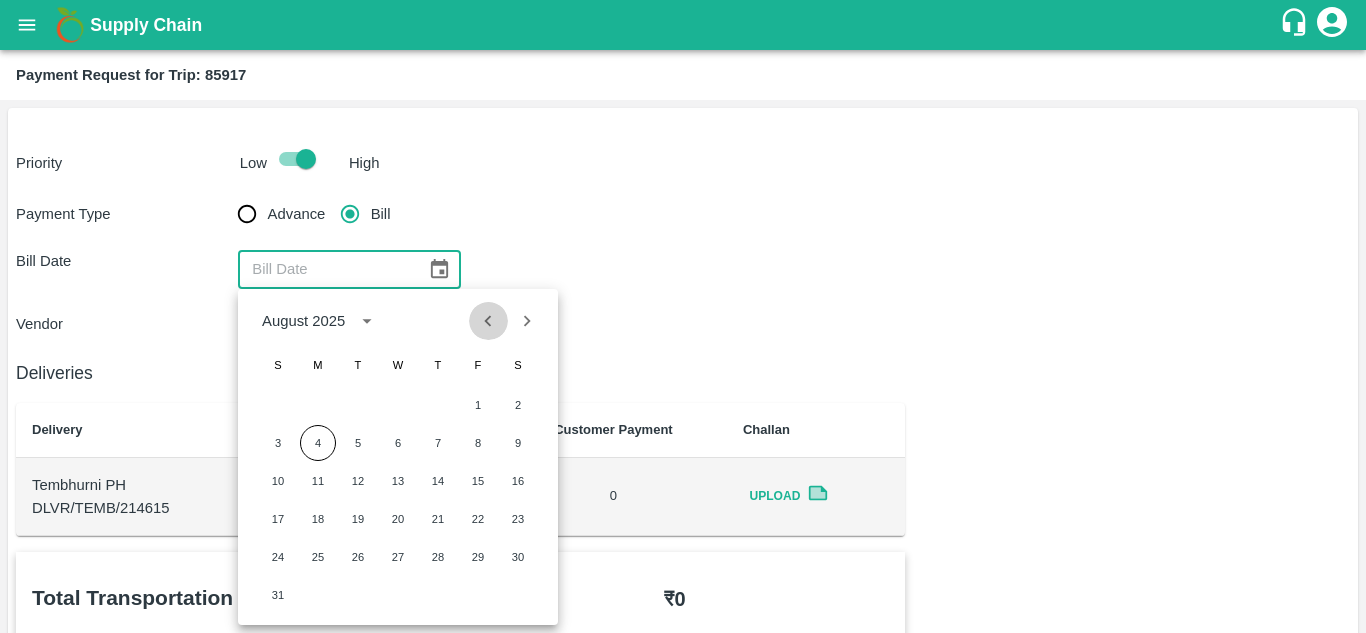 click 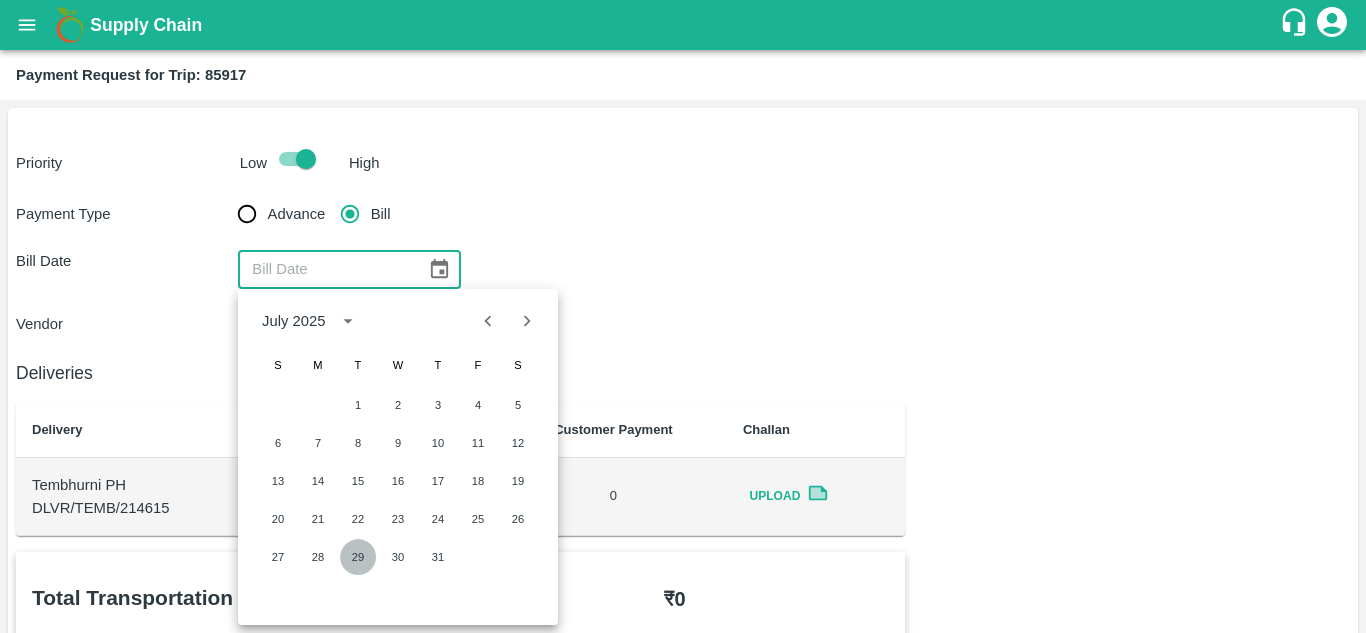 click on "29" at bounding box center [358, 557] 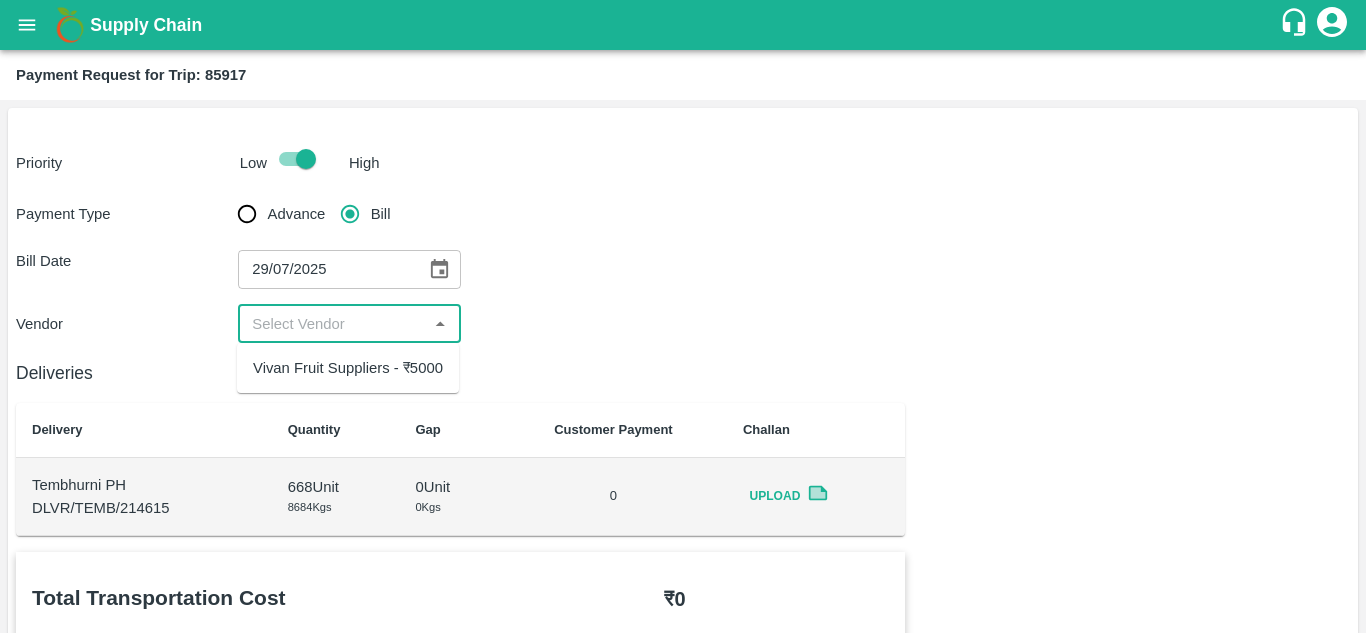 click at bounding box center [332, 324] 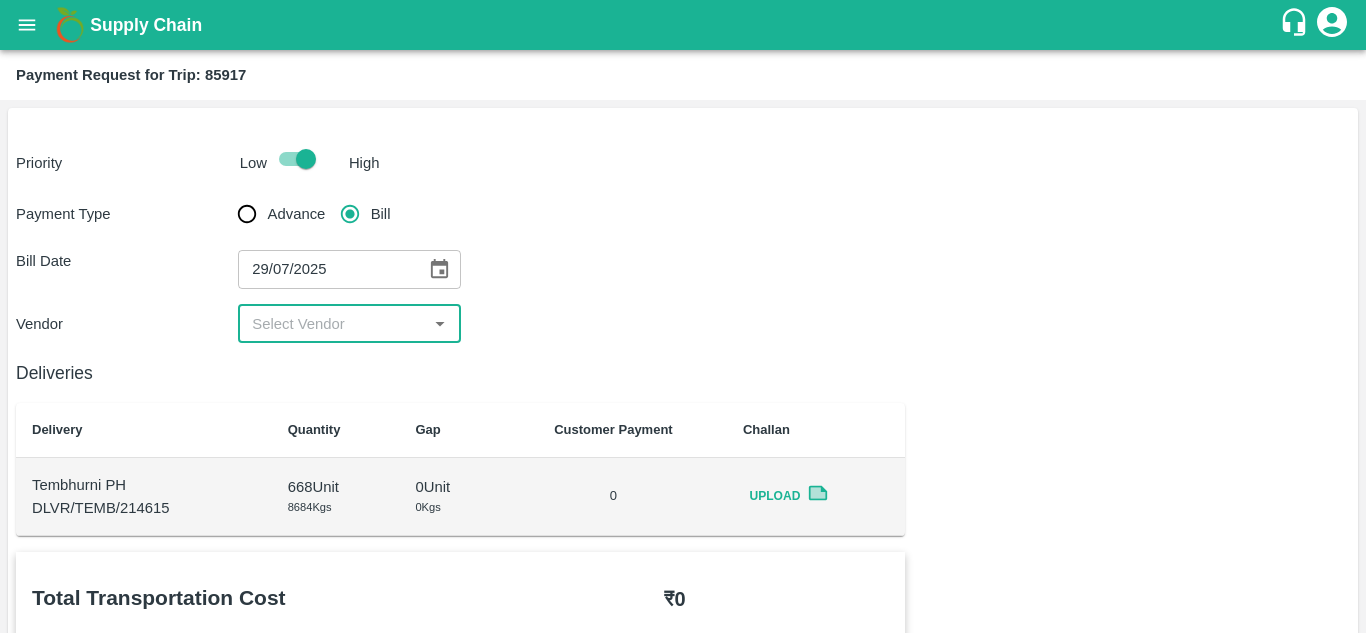 click at bounding box center [332, 324] 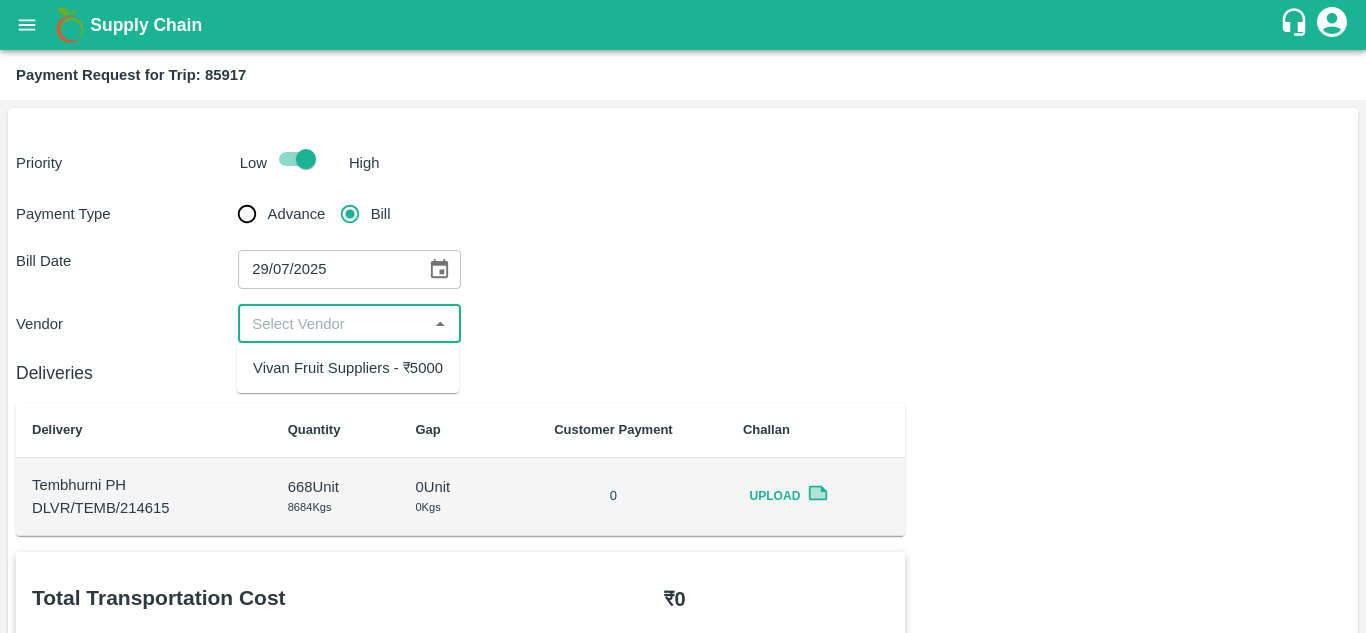 click at bounding box center (332, 324) 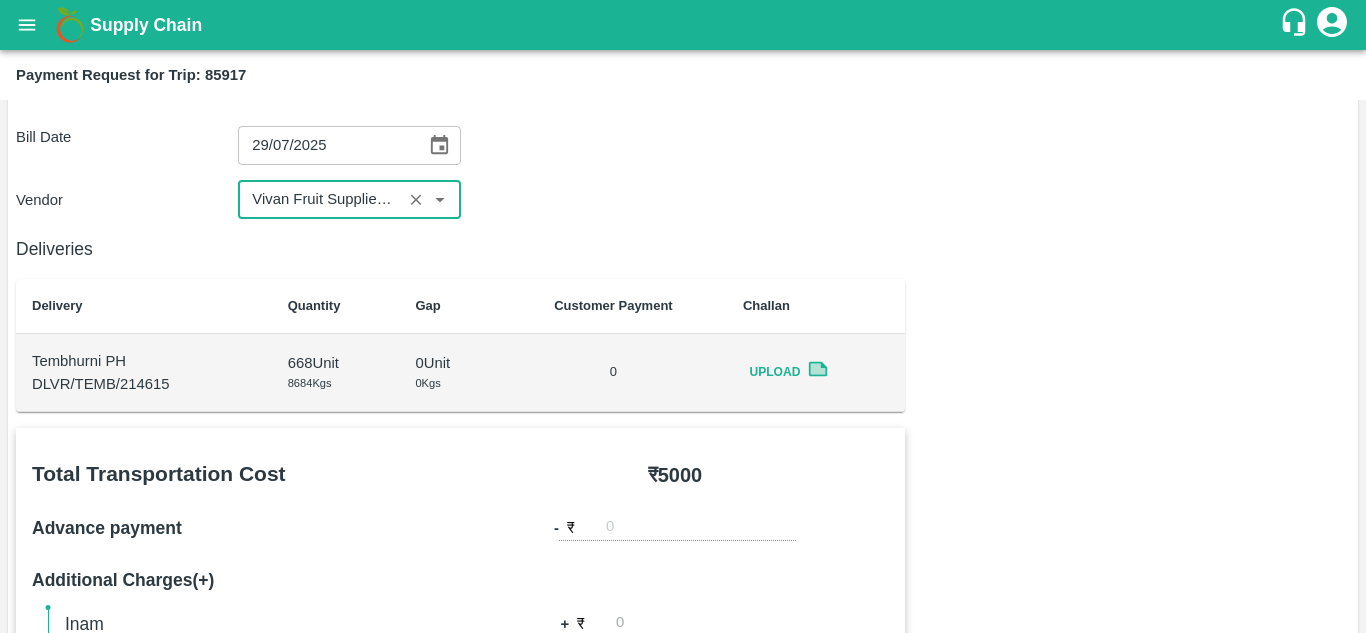 scroll, scrollTop: 125, scrollLeft: 0, axis: vertical 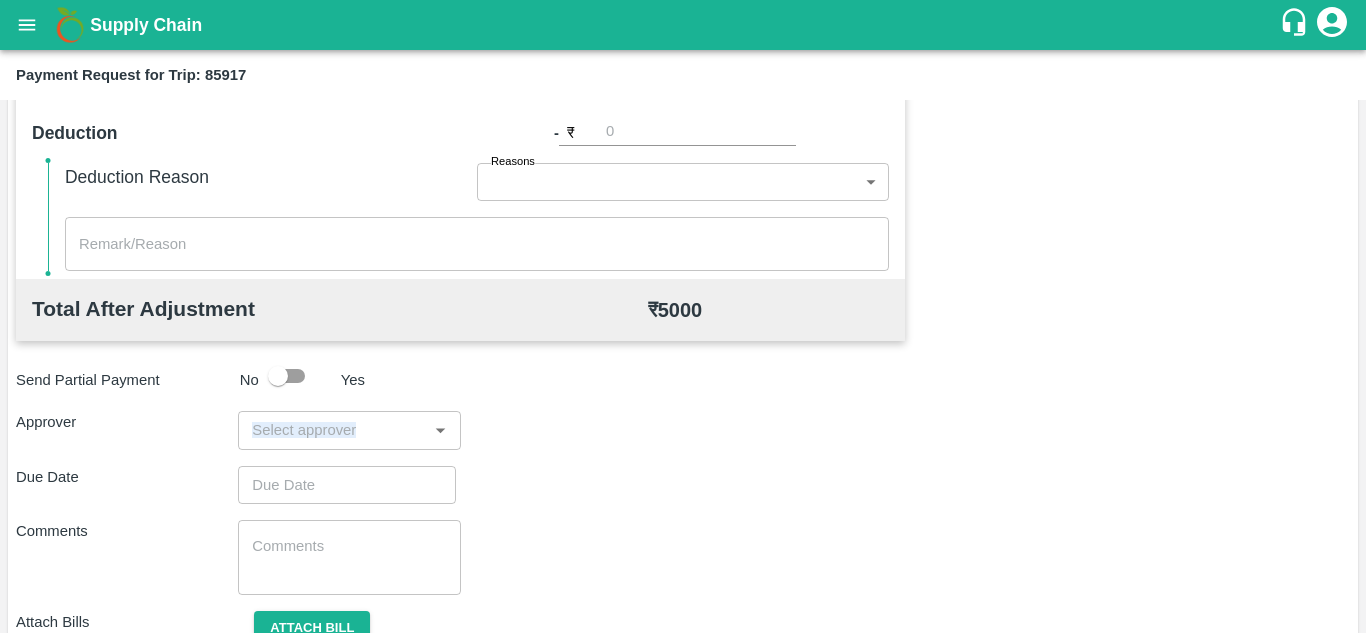 drag, startPoint x: 295, startPoint y: 450, endPoint x: 280, endPoint y: 432, distance: 23.43075 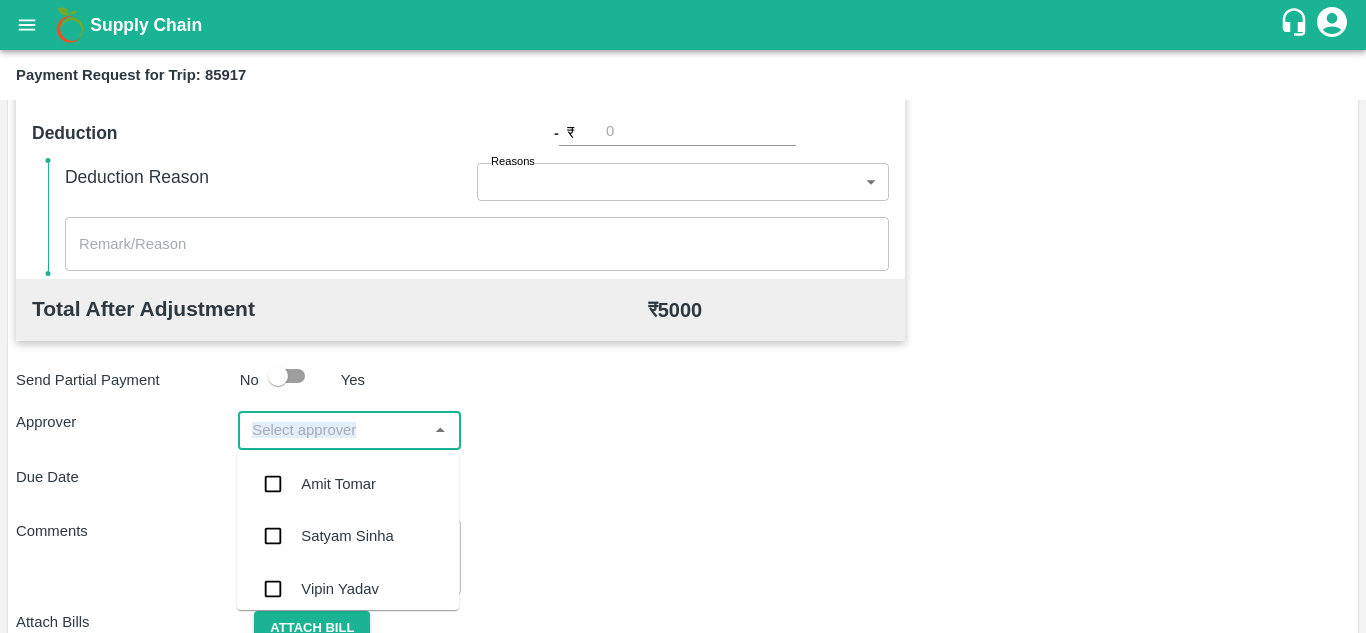 click at bounding box center [332, 430] 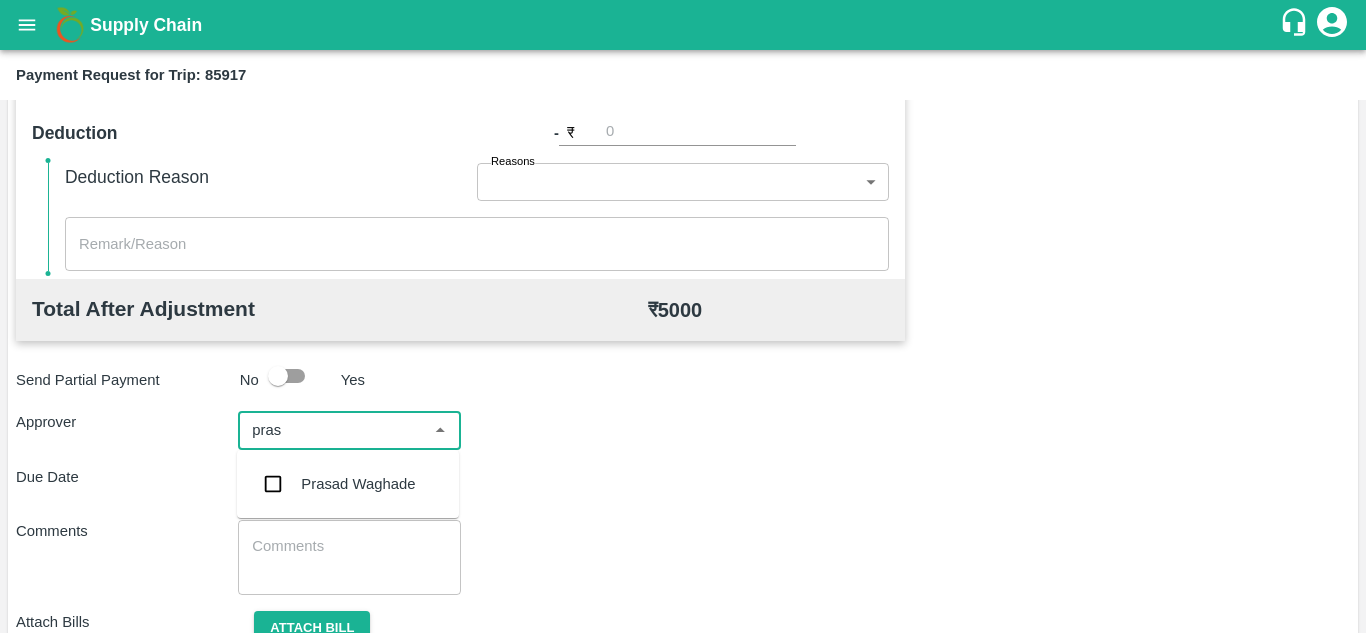 type on "prasa" 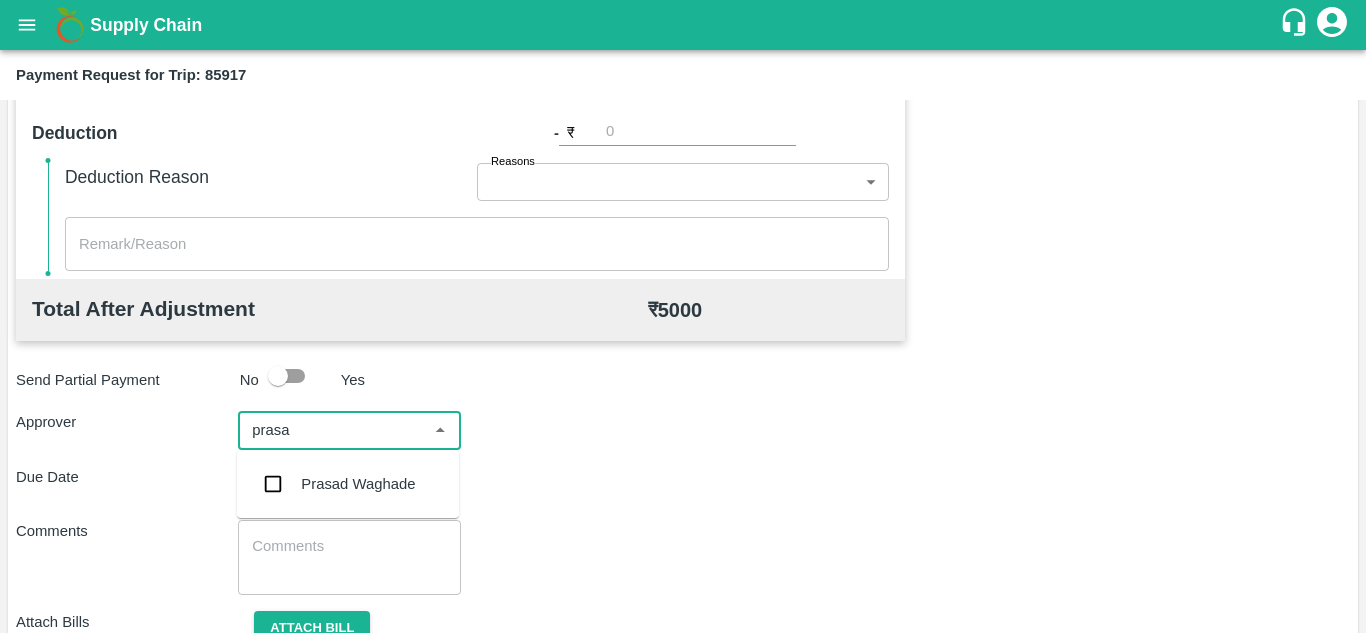 click on "Prasad Waghade" at bounding box center [358, 484] 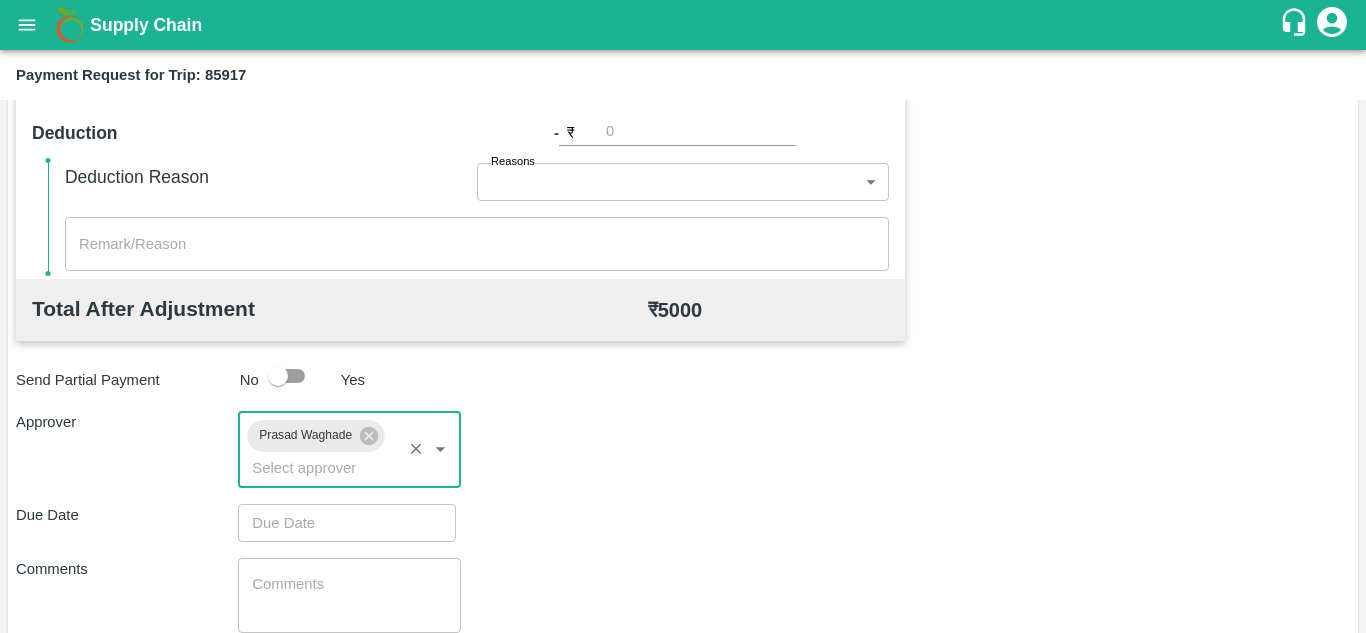 type on "DD/MM/YYYY hh:mm aa" 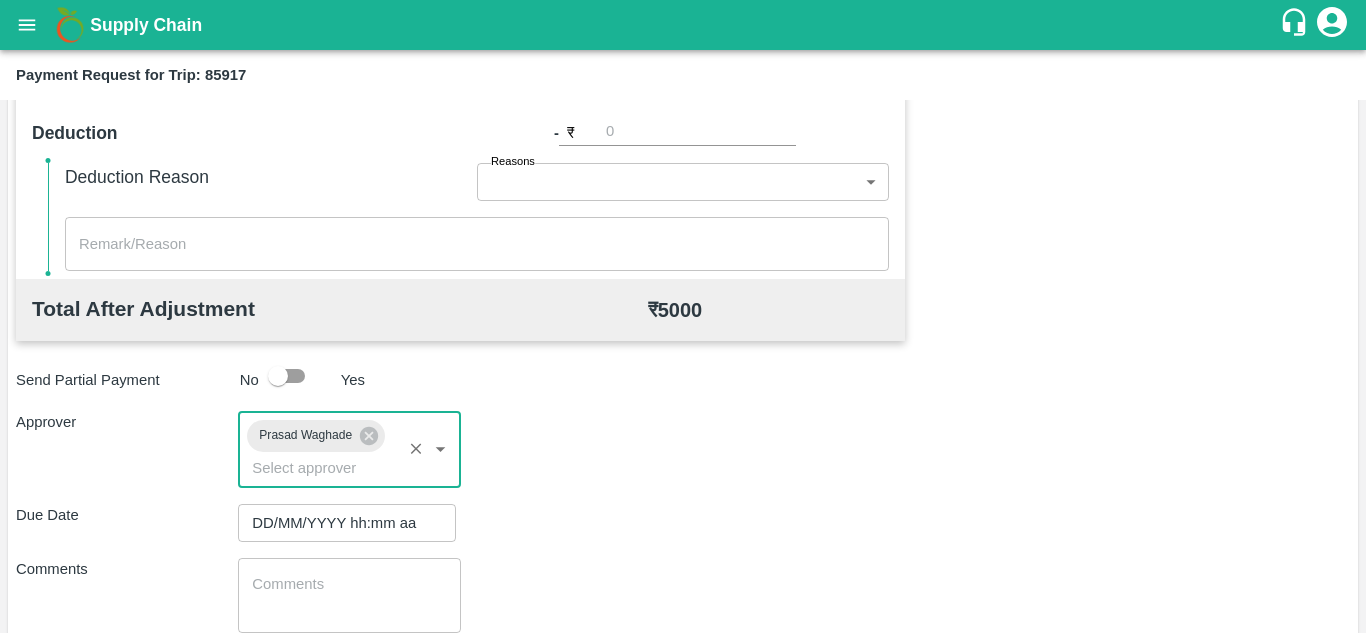 click on "DD/MM/YYYY hh:mm aa" at bounding box center (340, 523) 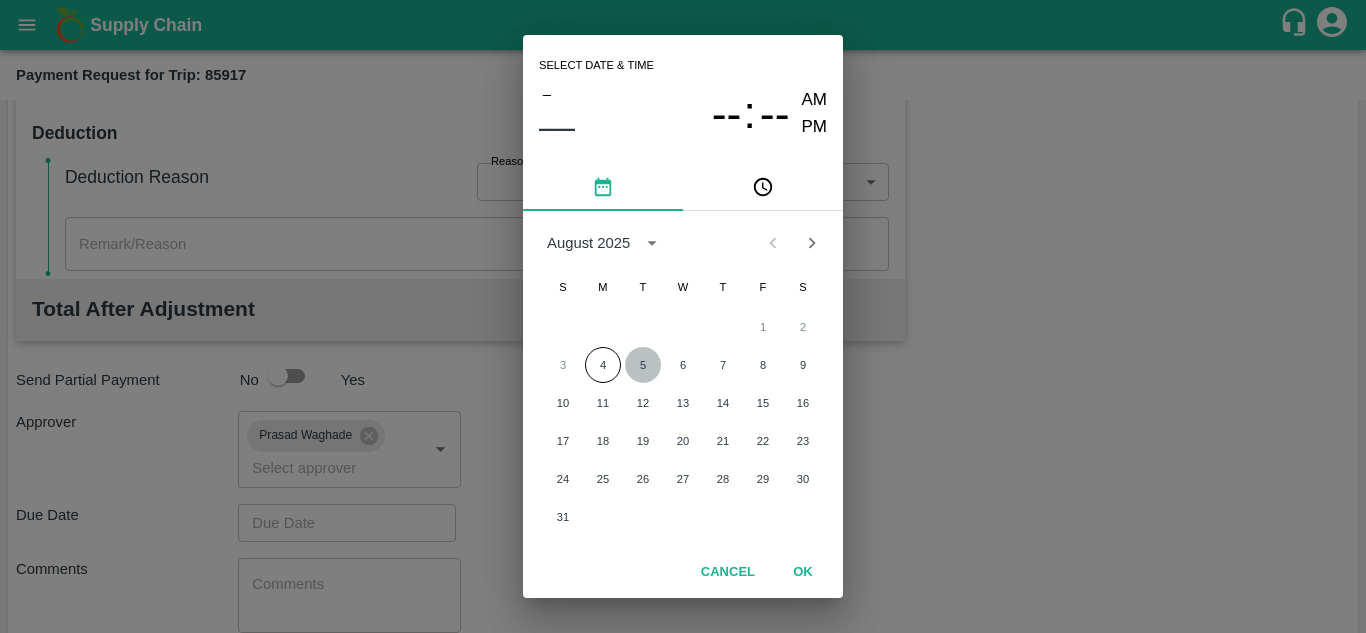 click on "5" at bounding box center (643, 365) 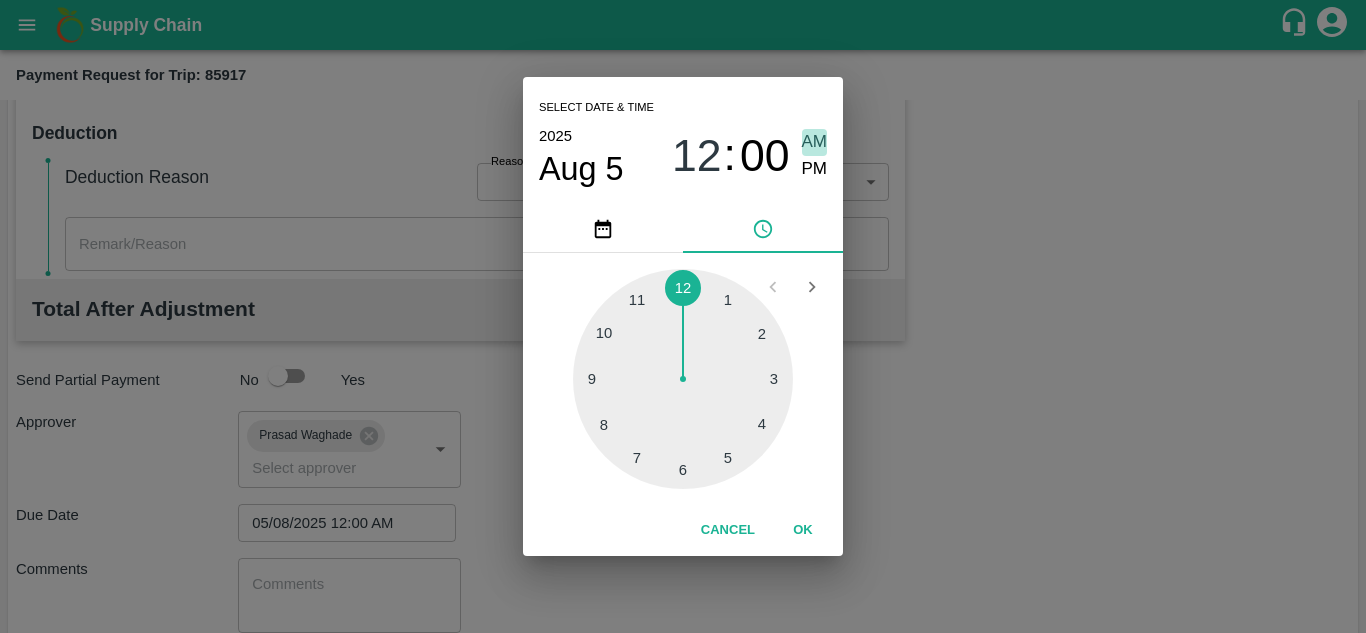 click on "AM" at bounding box center [815, 142] 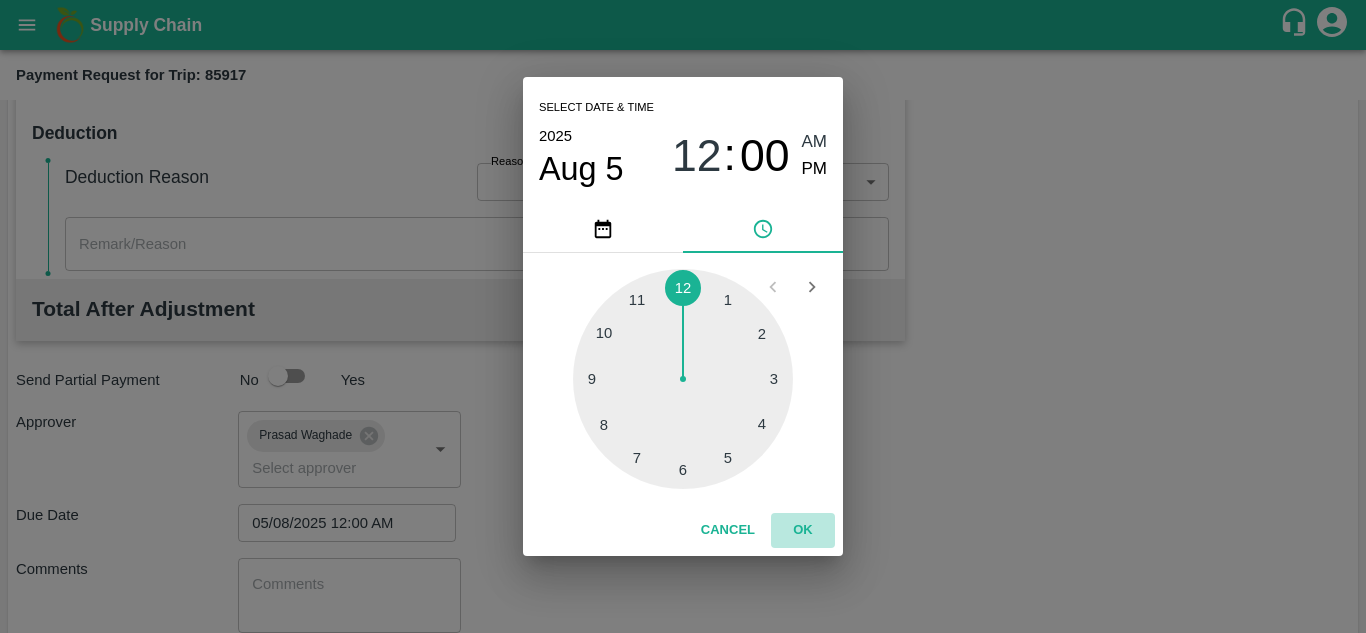 click on "OK" at bounding box center (803, 530) 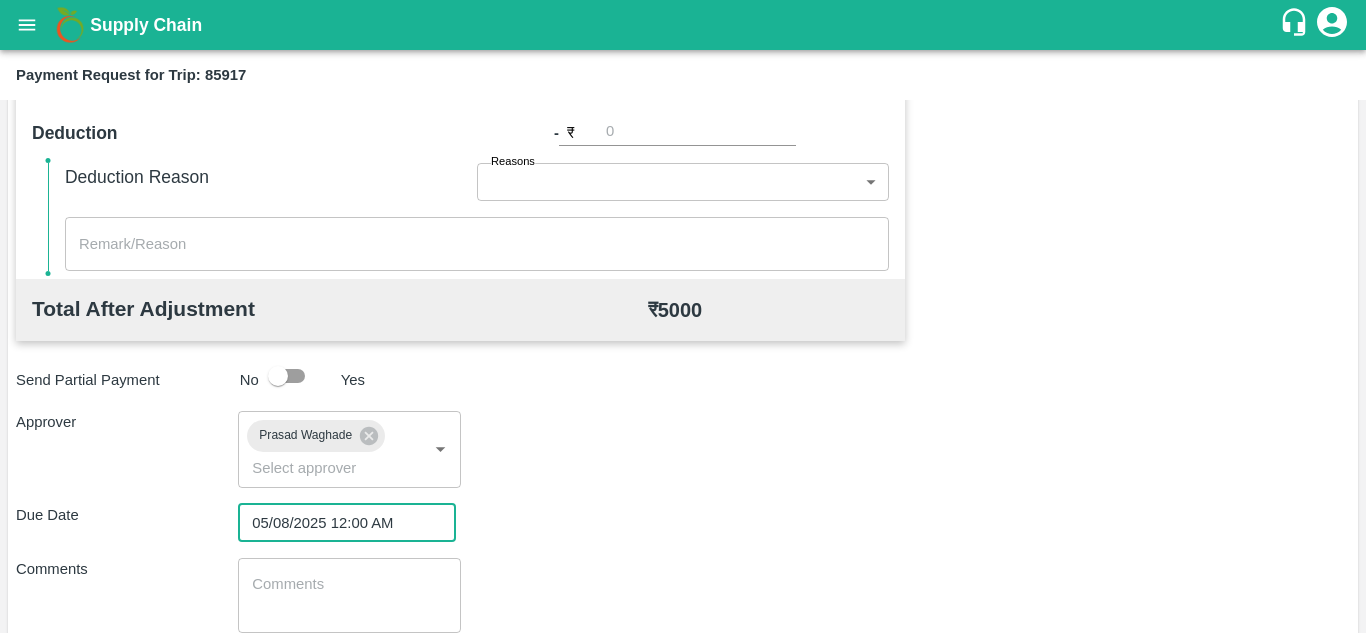 scroll, scrollTop: 948, scrollLeft: 0, axis: vertical 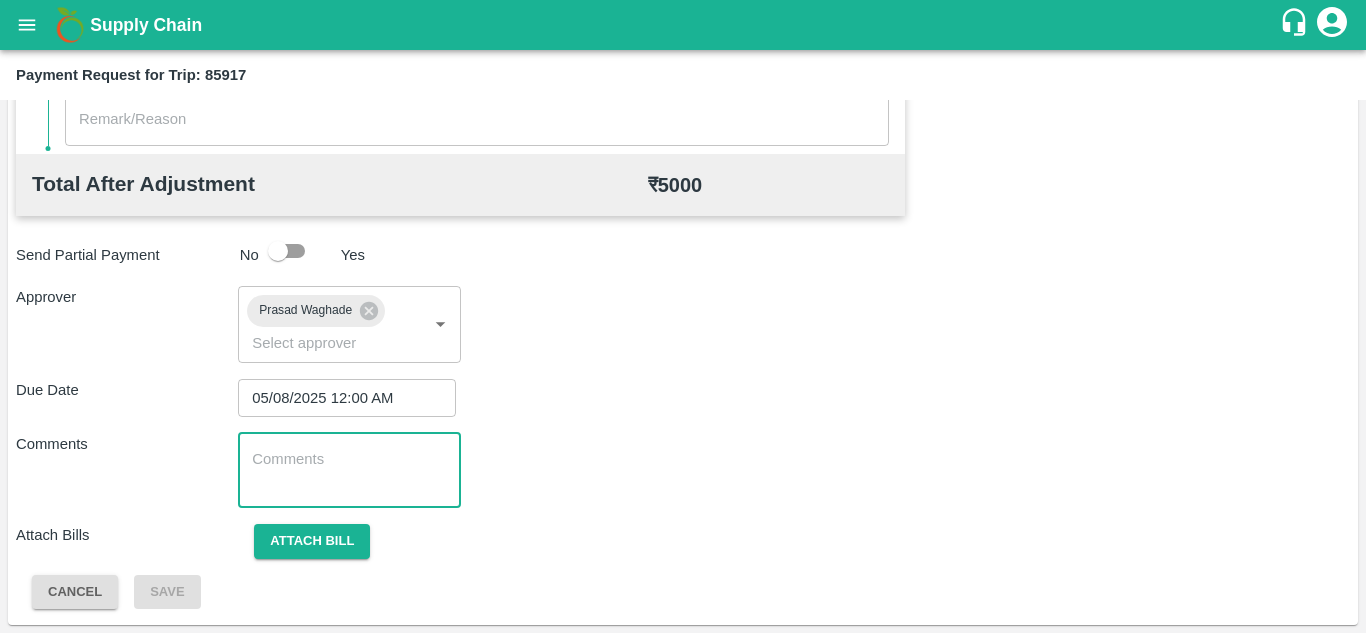 click at bounding box center (349, 470) 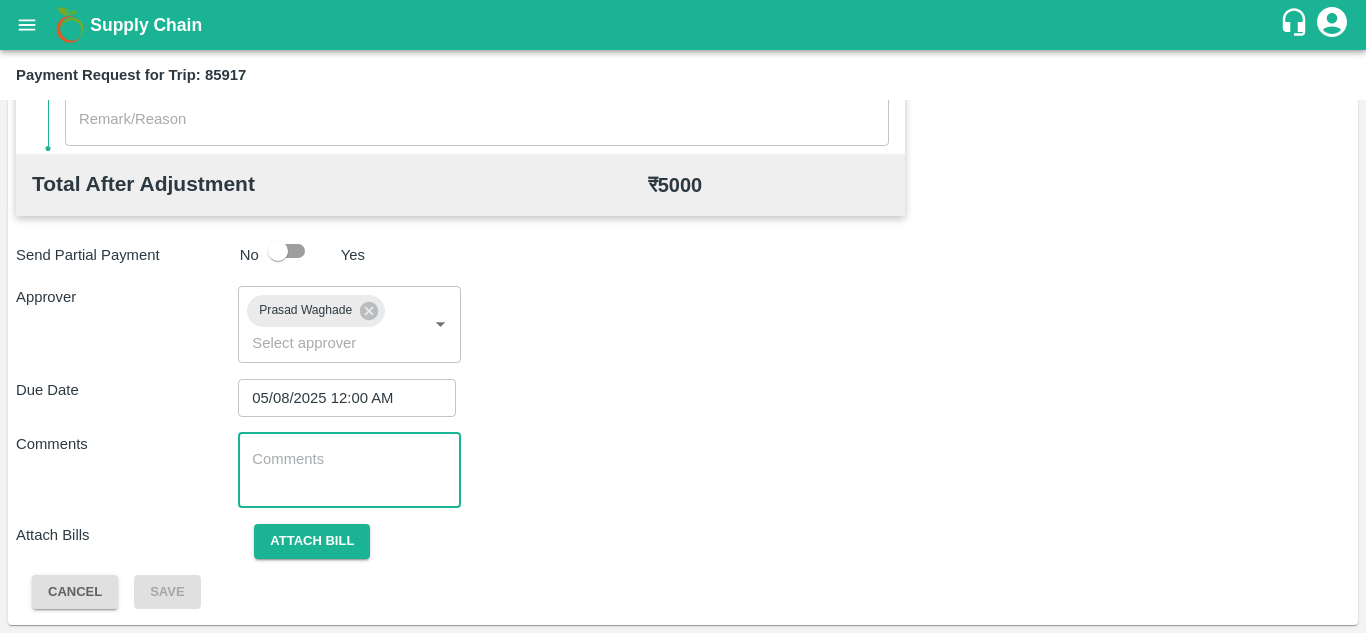 paste on "166252" 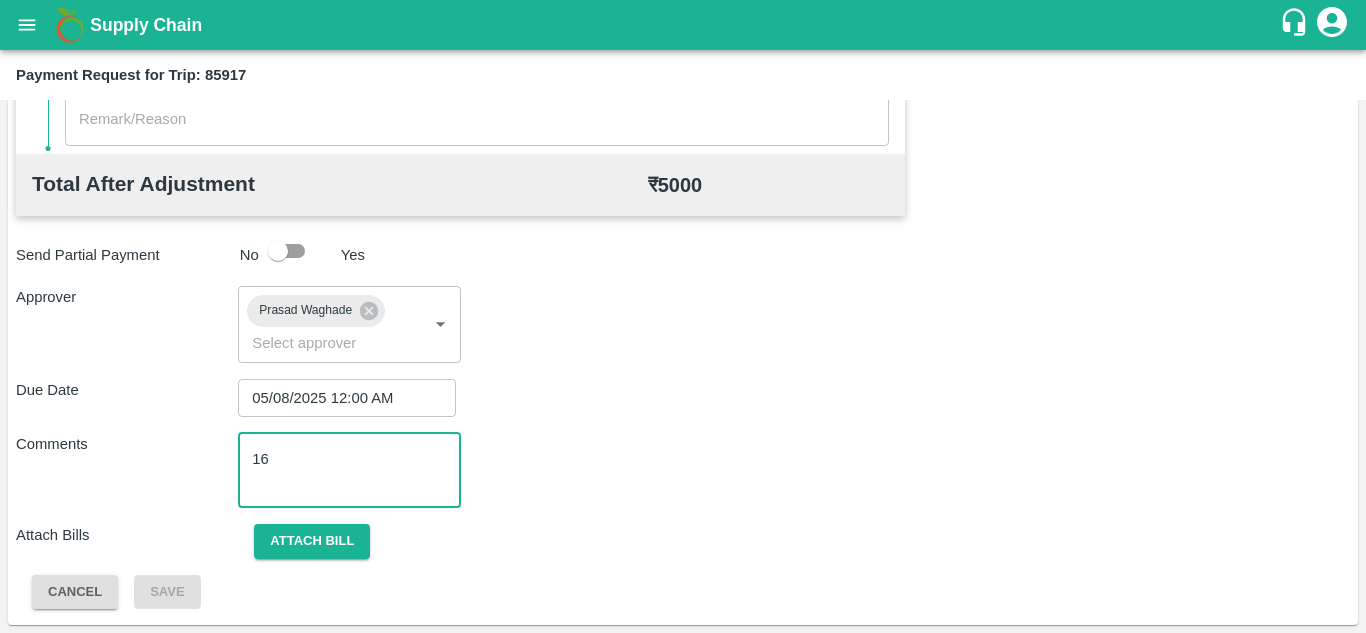 type on "1" 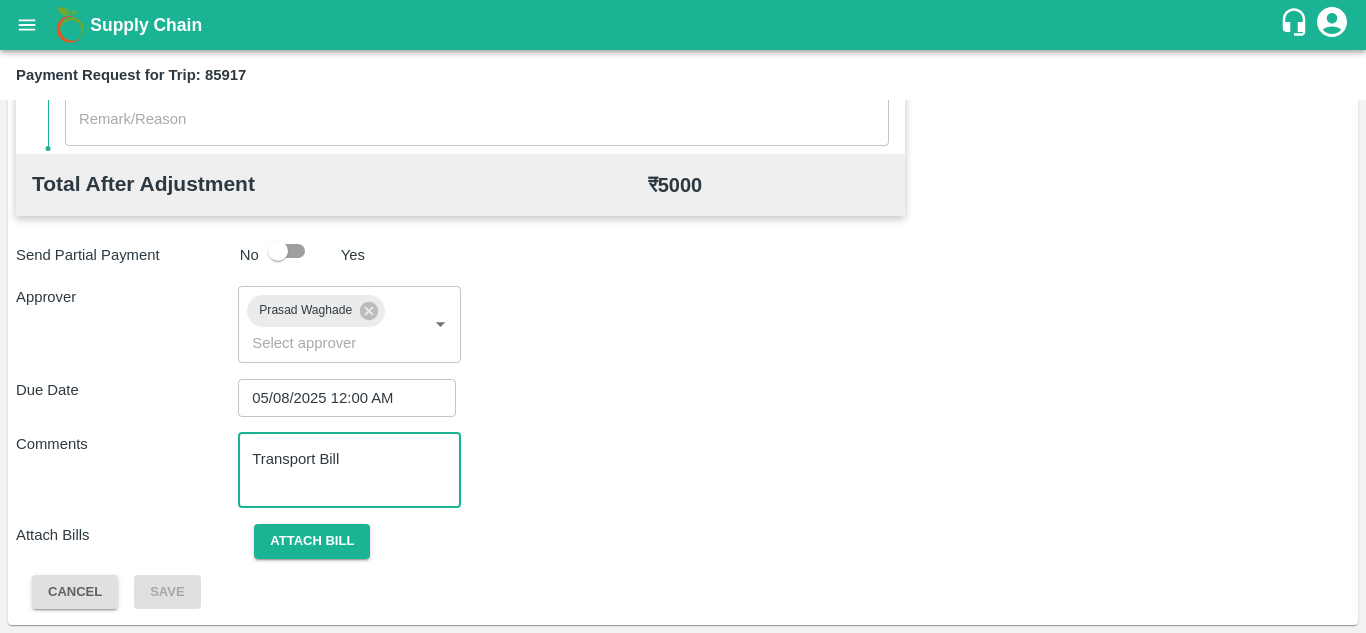 type on "Transport Bill" 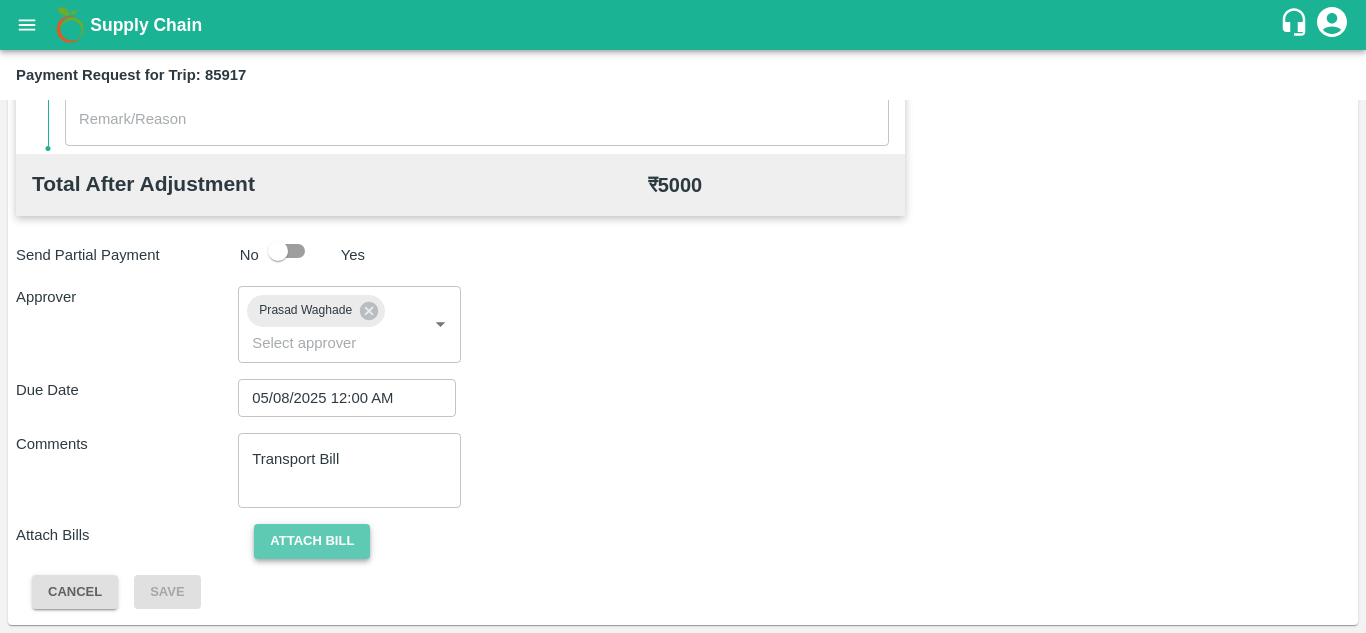 click on "Attach bill" at bounding box center [312, 541] 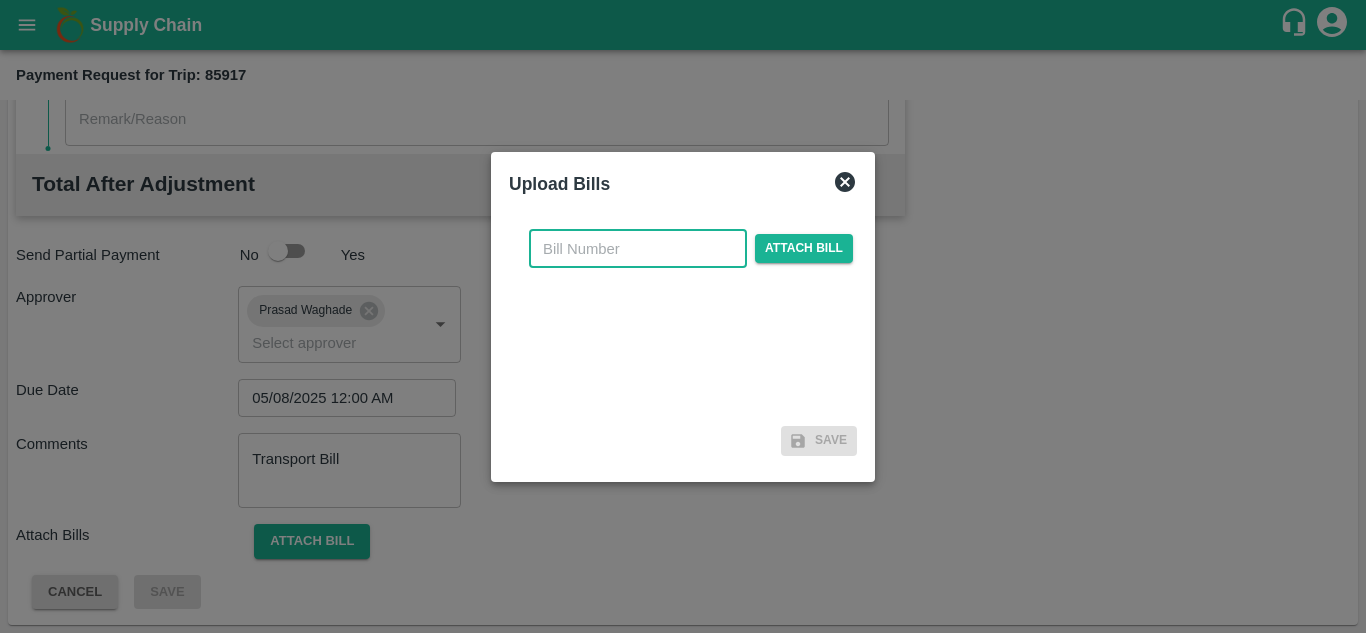click at bounding box center (638, 249) 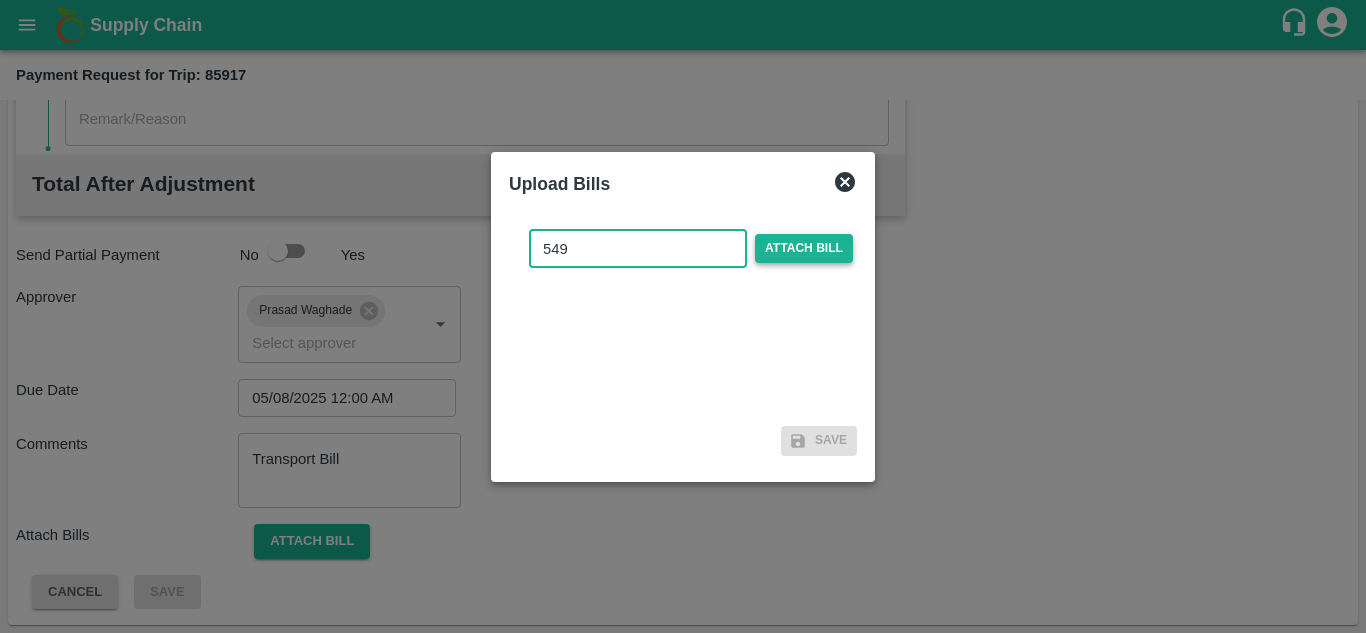 type on "549" 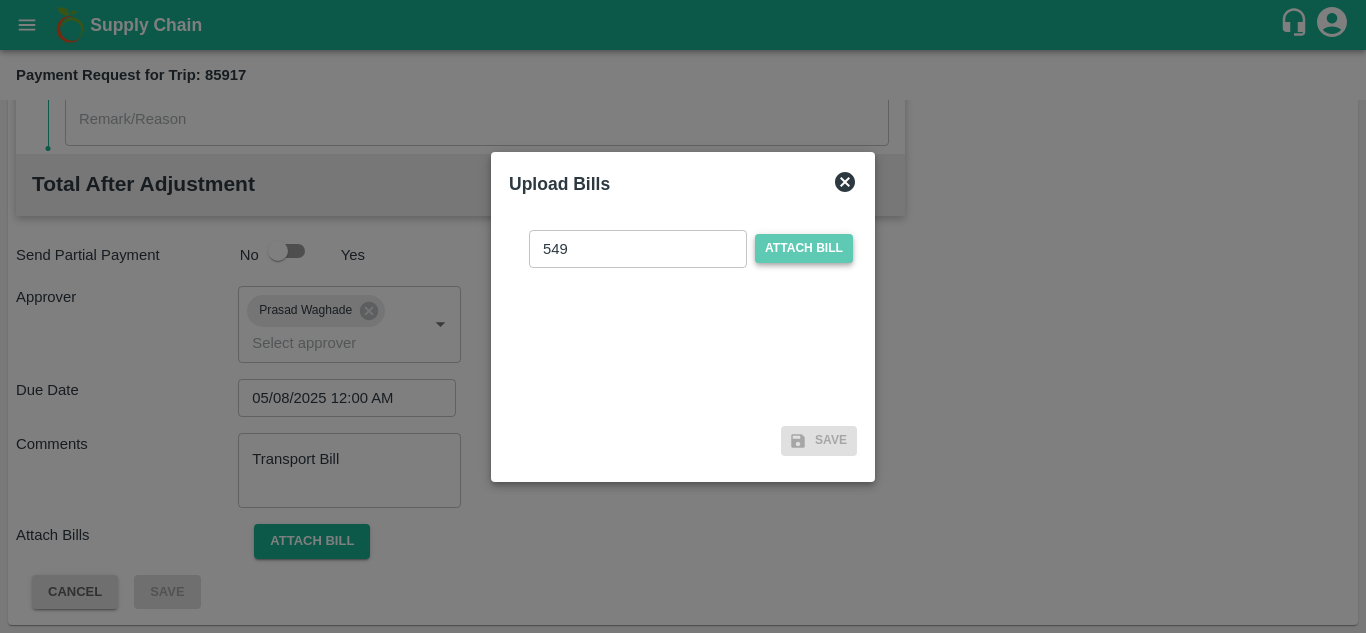 click on "Attach bill" at bounding box center (804, 248) 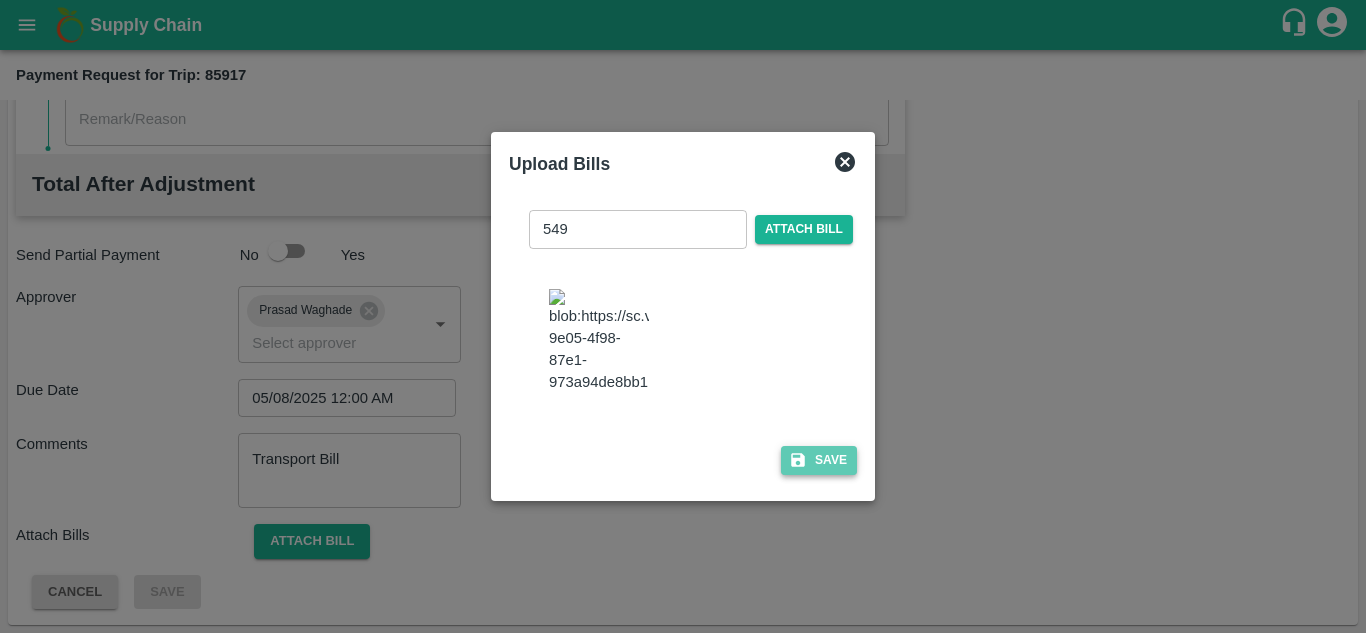 click on "Save" at bounding box center [819, 460] 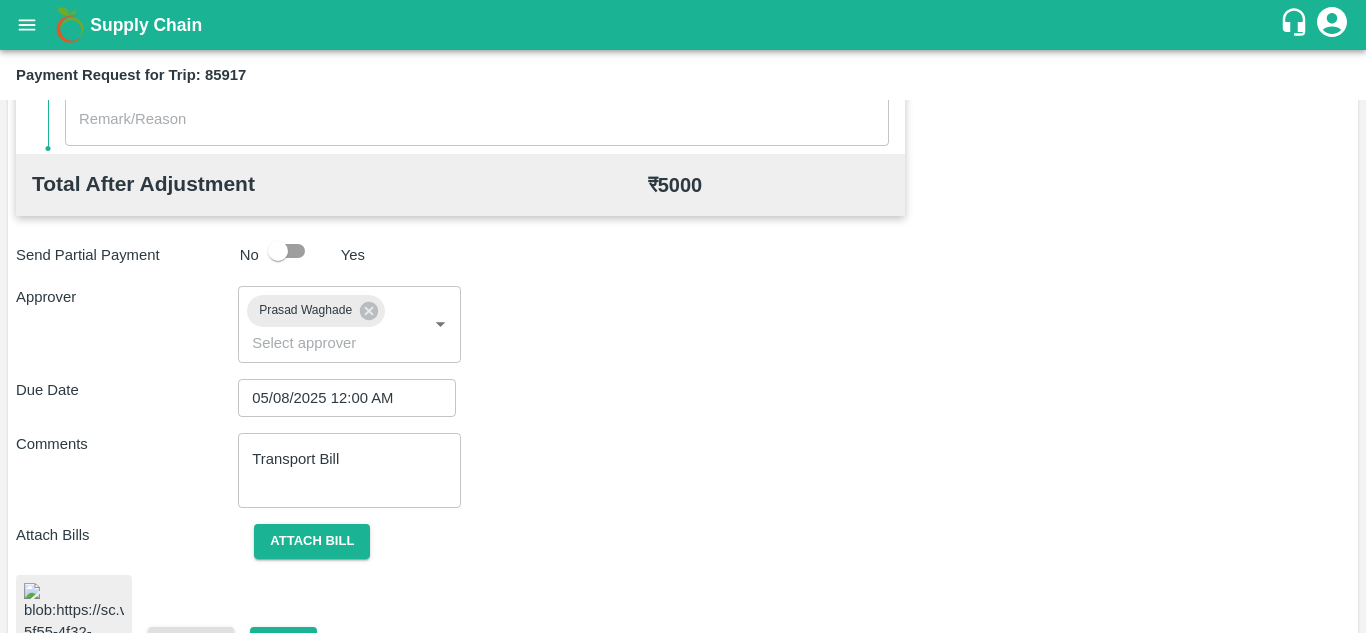 scroll, scrollTop: 1087, scrollLeft: 0, axis: vertical 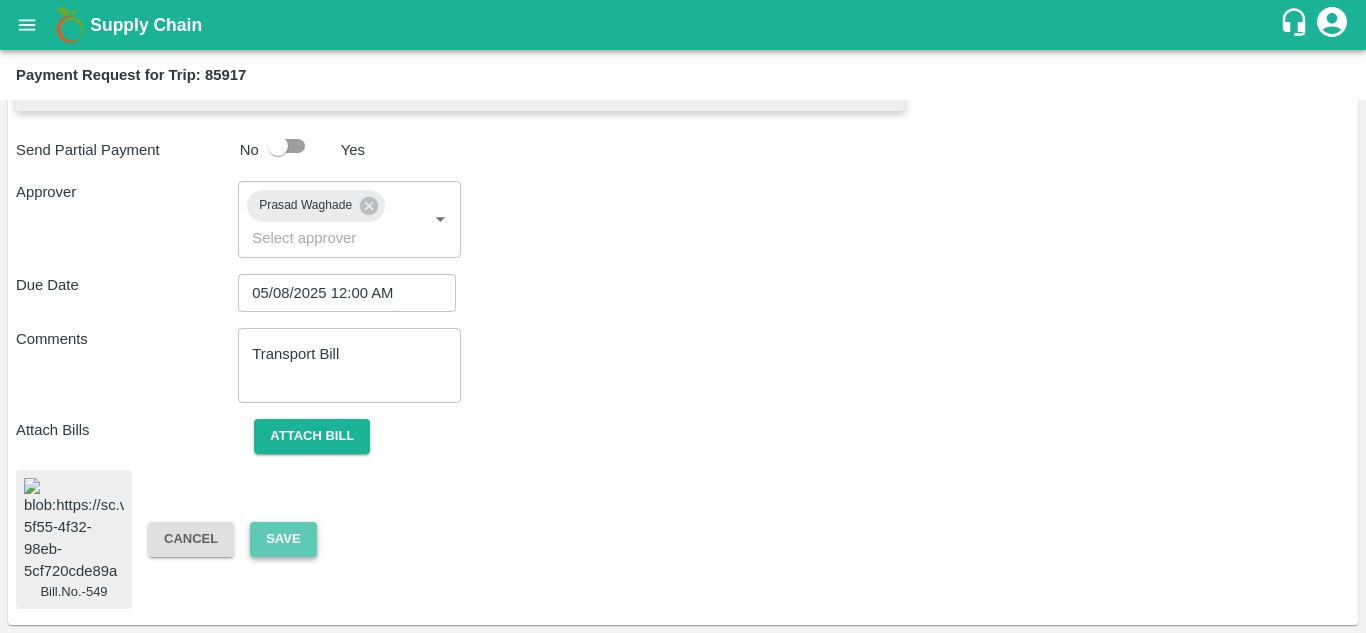 click on "Save" at bounding box center (283, 539) 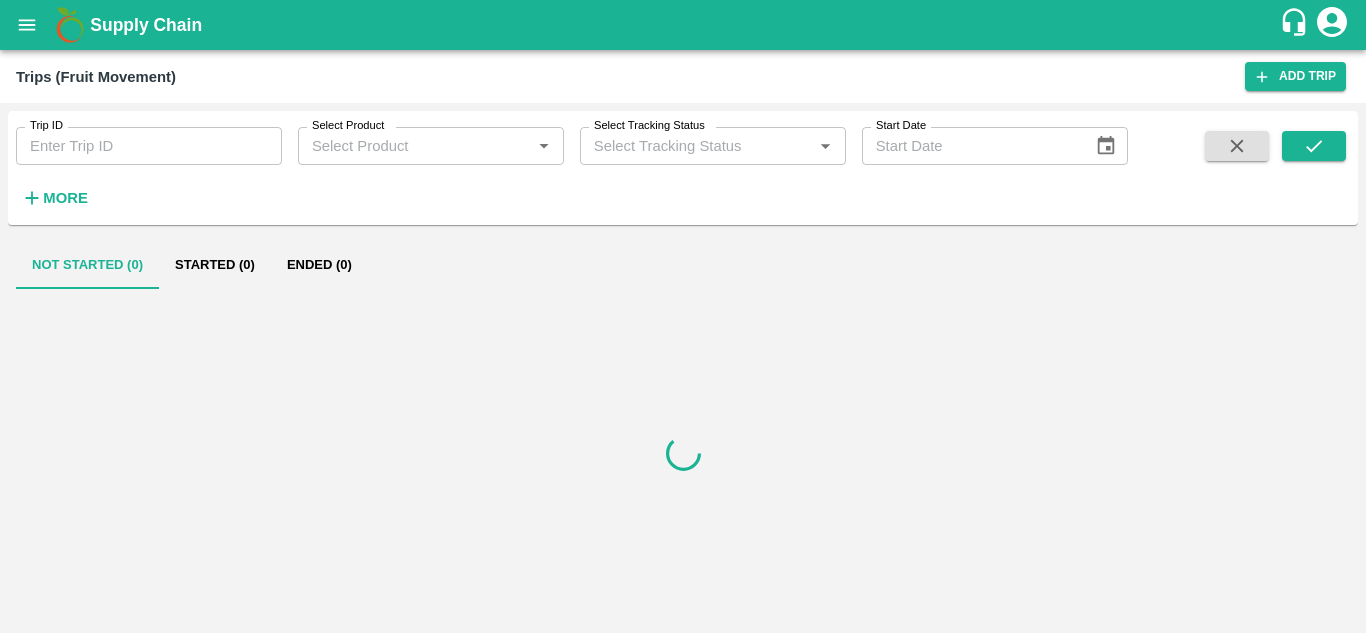 scroll, scrollTop: 0, scrollLeft: 0, axis: both 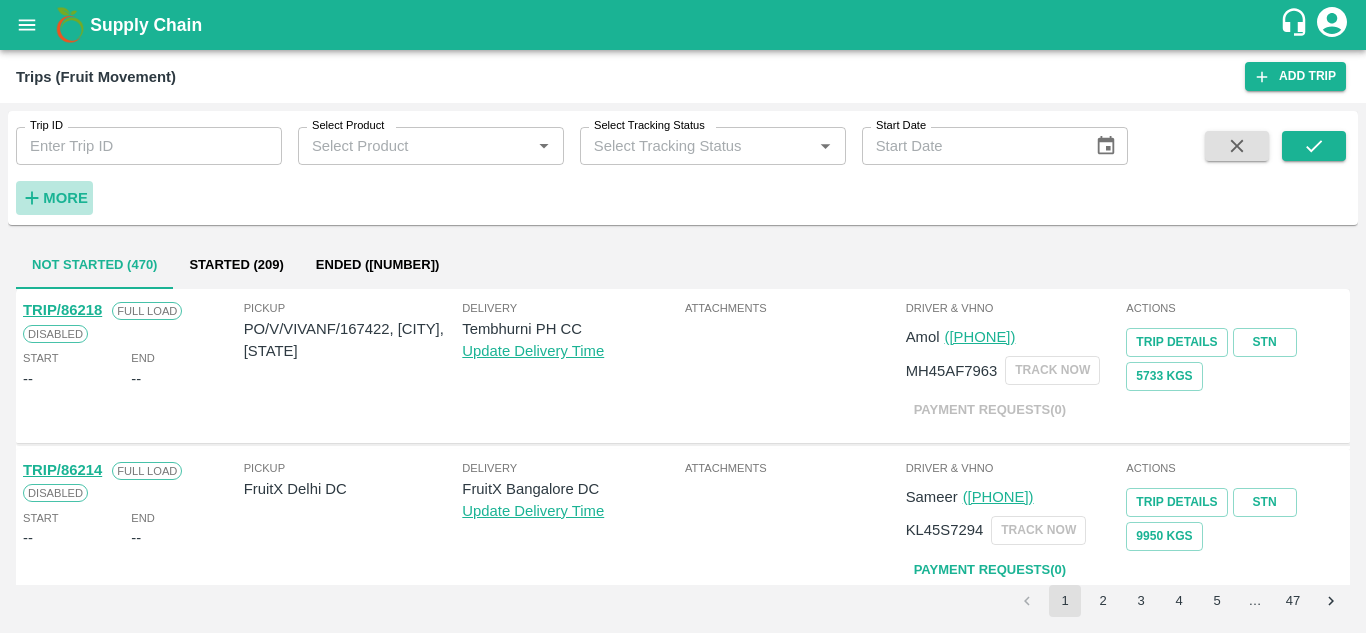 click on "More" at bounding box center (65, 198) 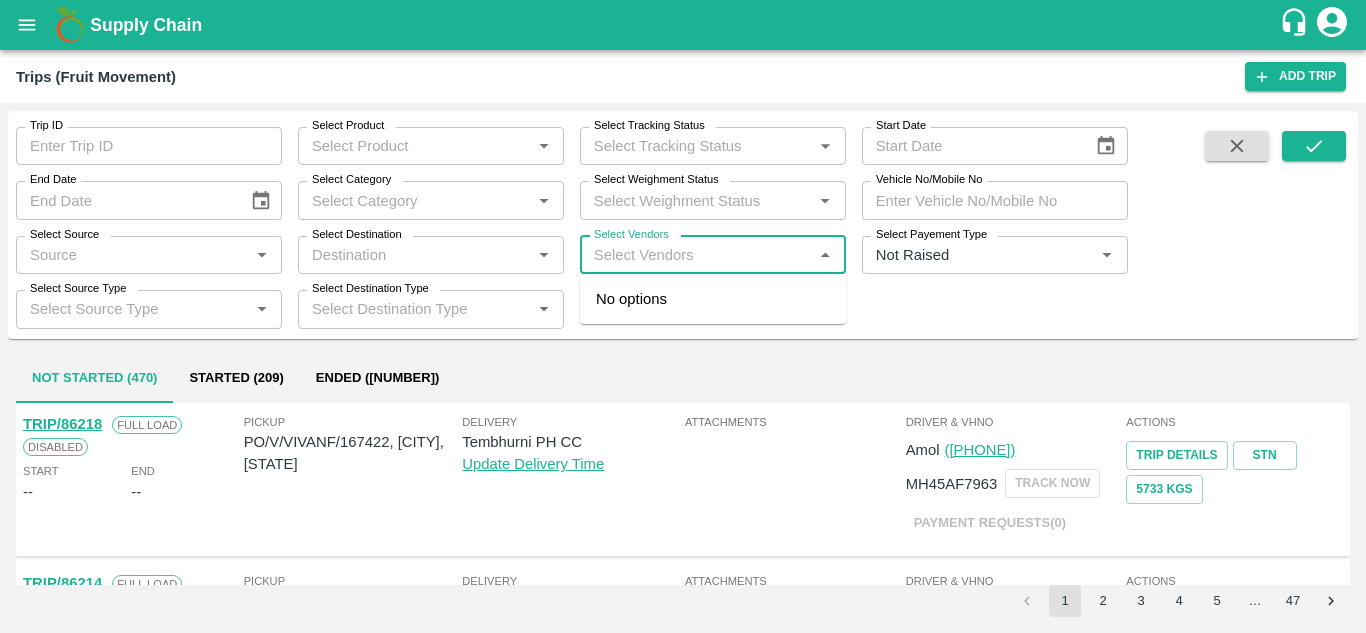 click on "Select Vendors" at bounding box center (696, 255) 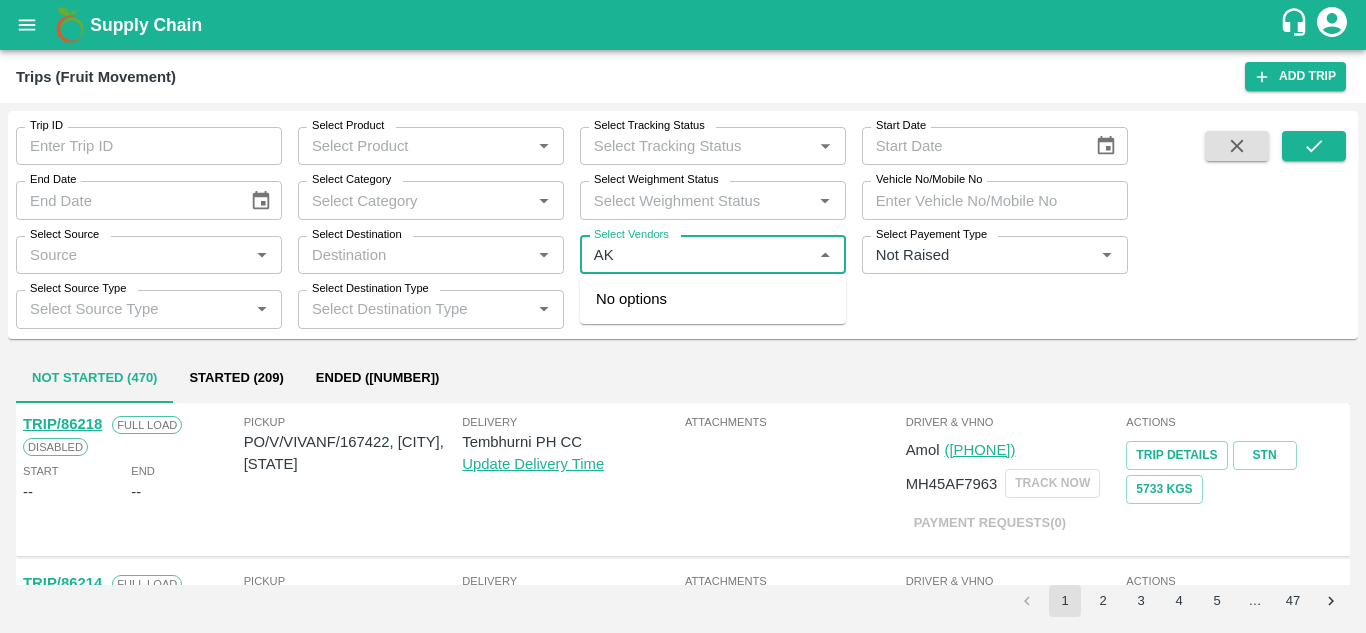 type on "AK" 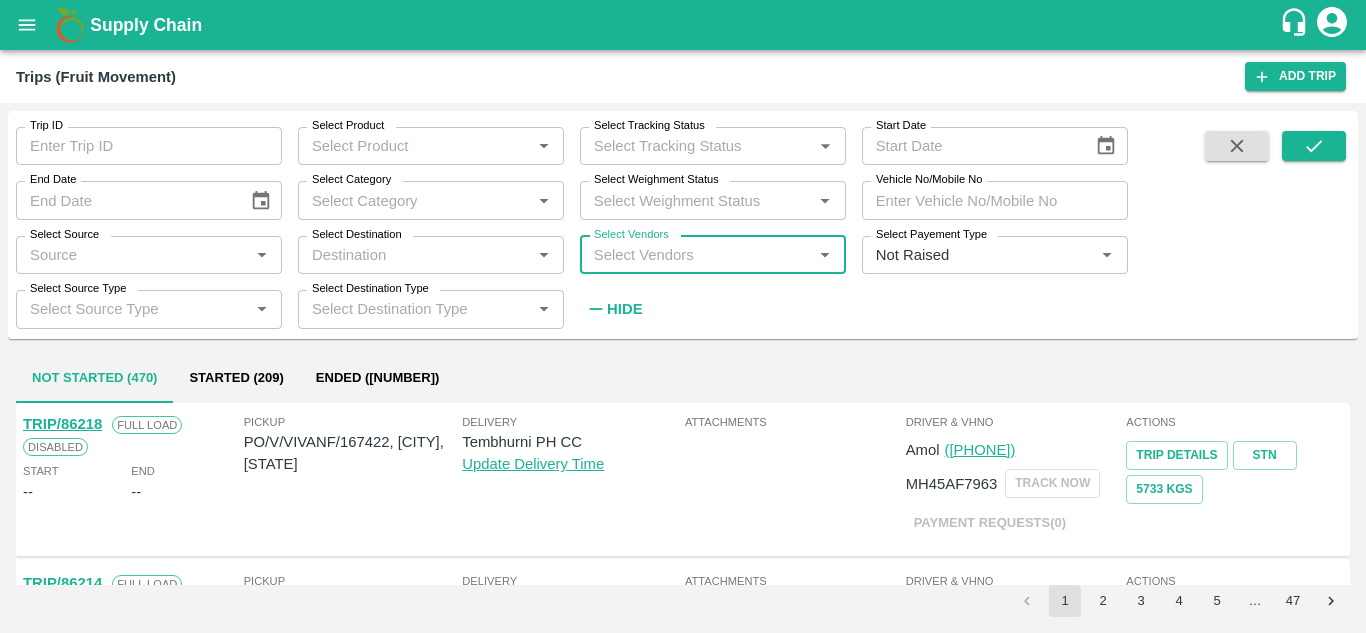 click on "Select Vendors" at bounding box center (631, 235) 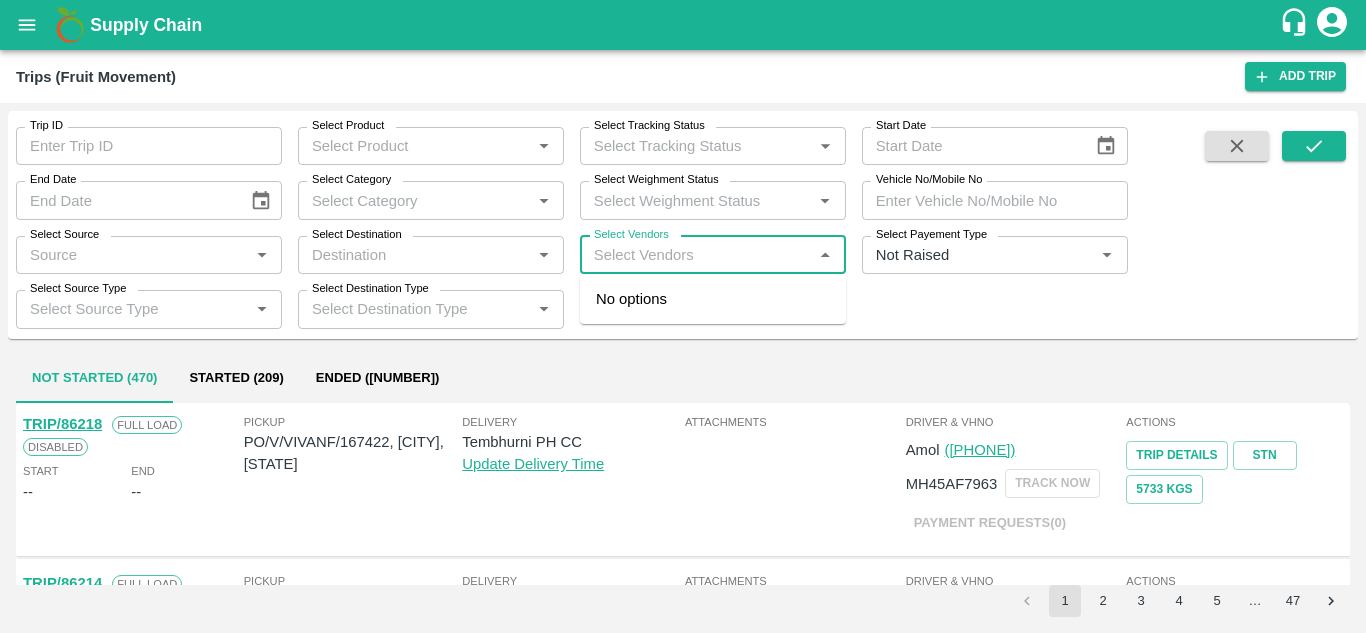 click on "Select Vendors" at bounding box center (696, 255) 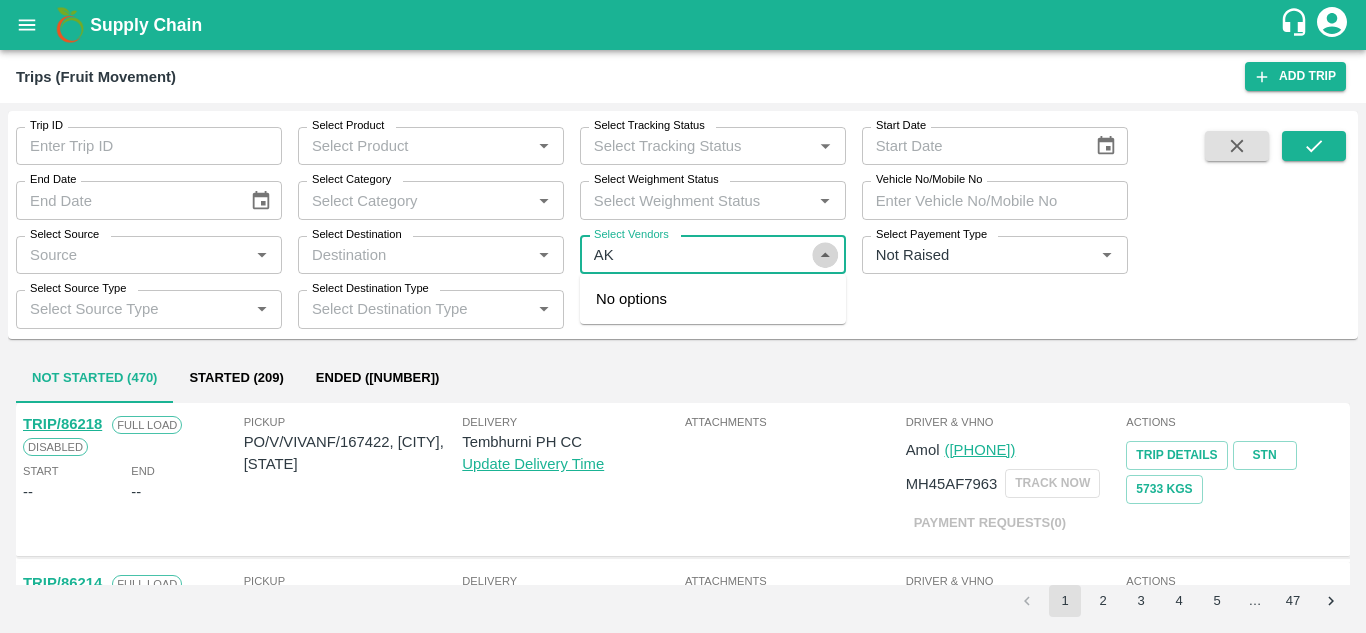 click 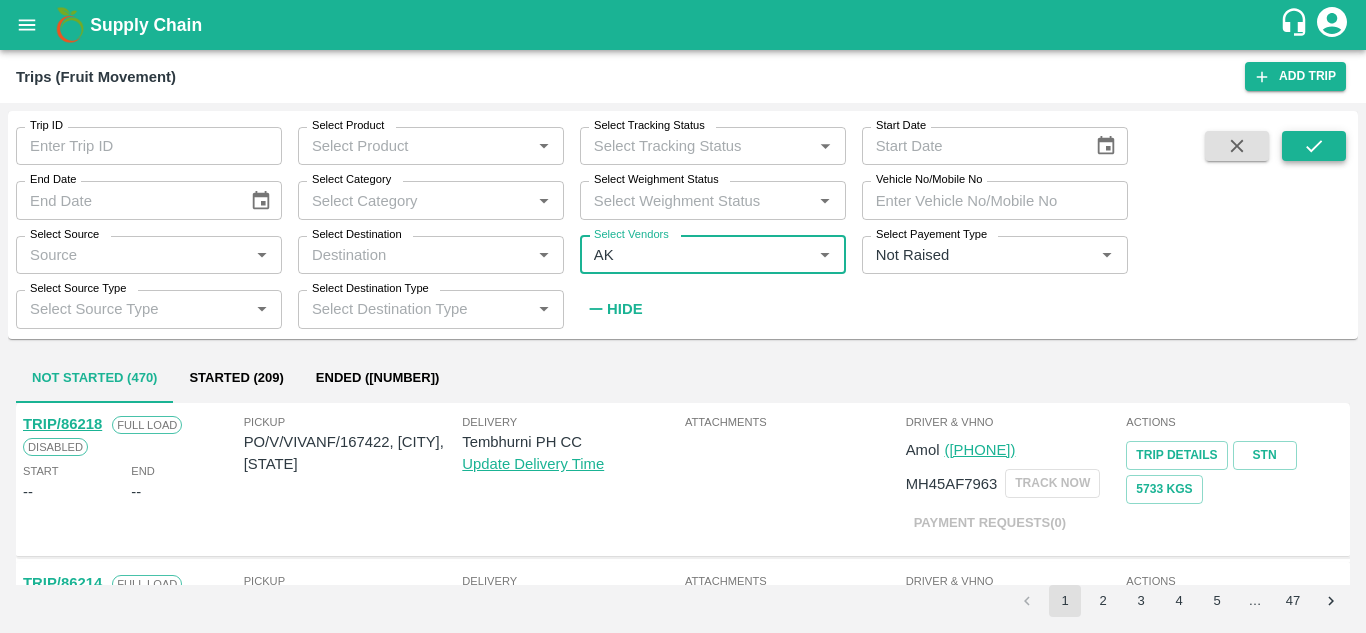 type on "AK" 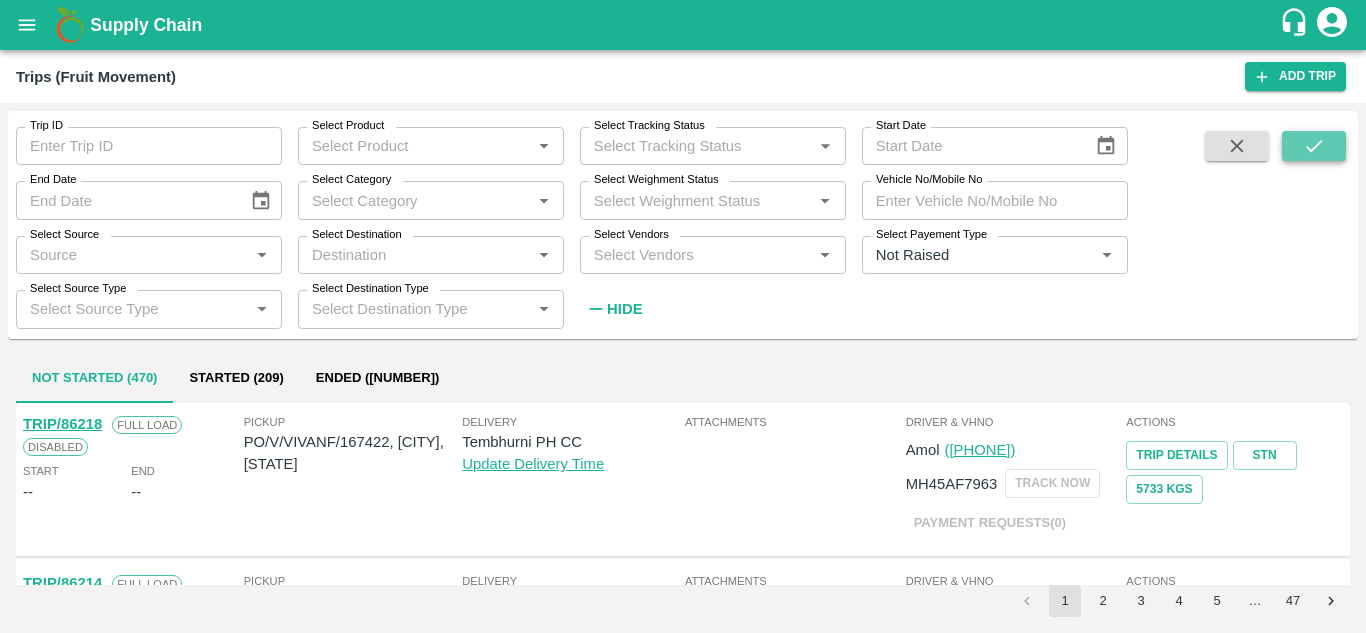 click 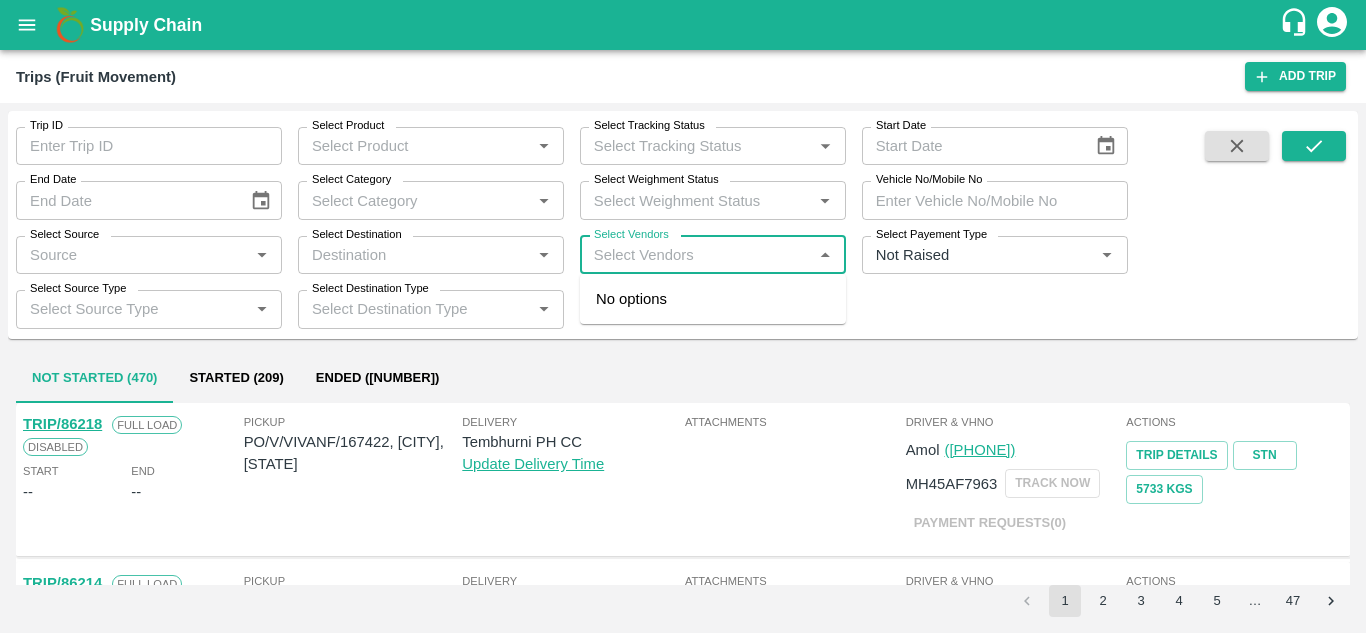 click on "Select Vendors" at bounding box center [696, 255] 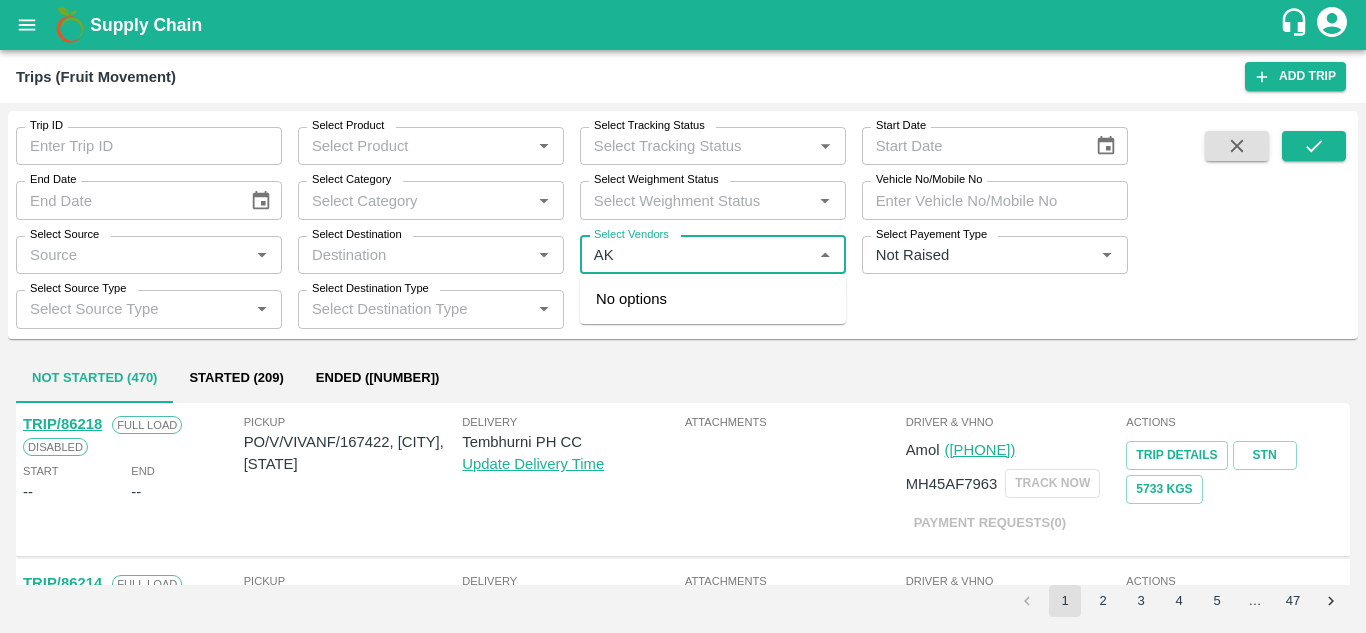 type on "A" 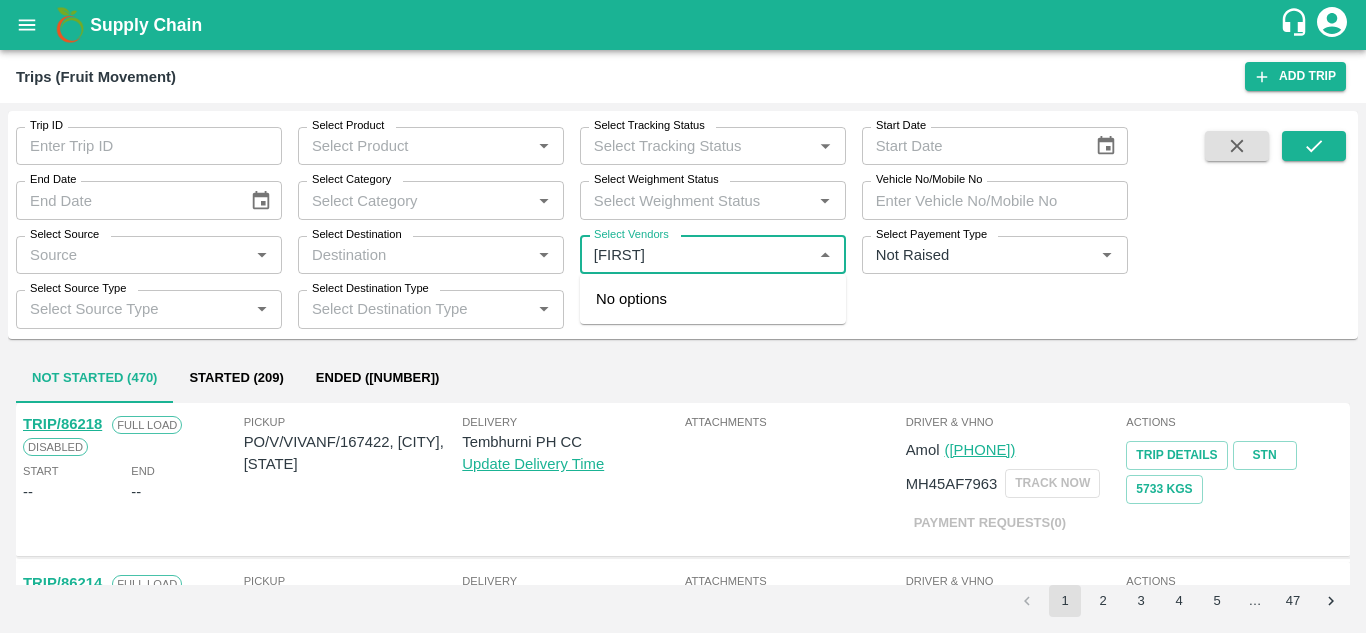 type on "AVINA" 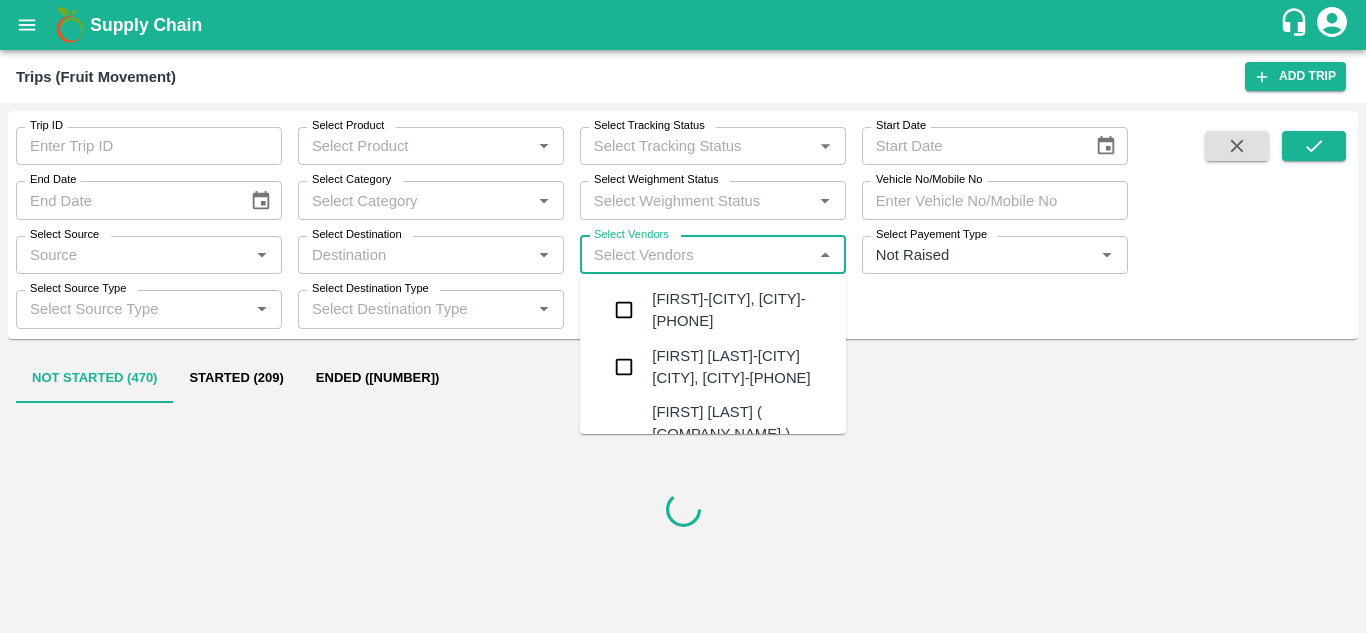 type on "S" 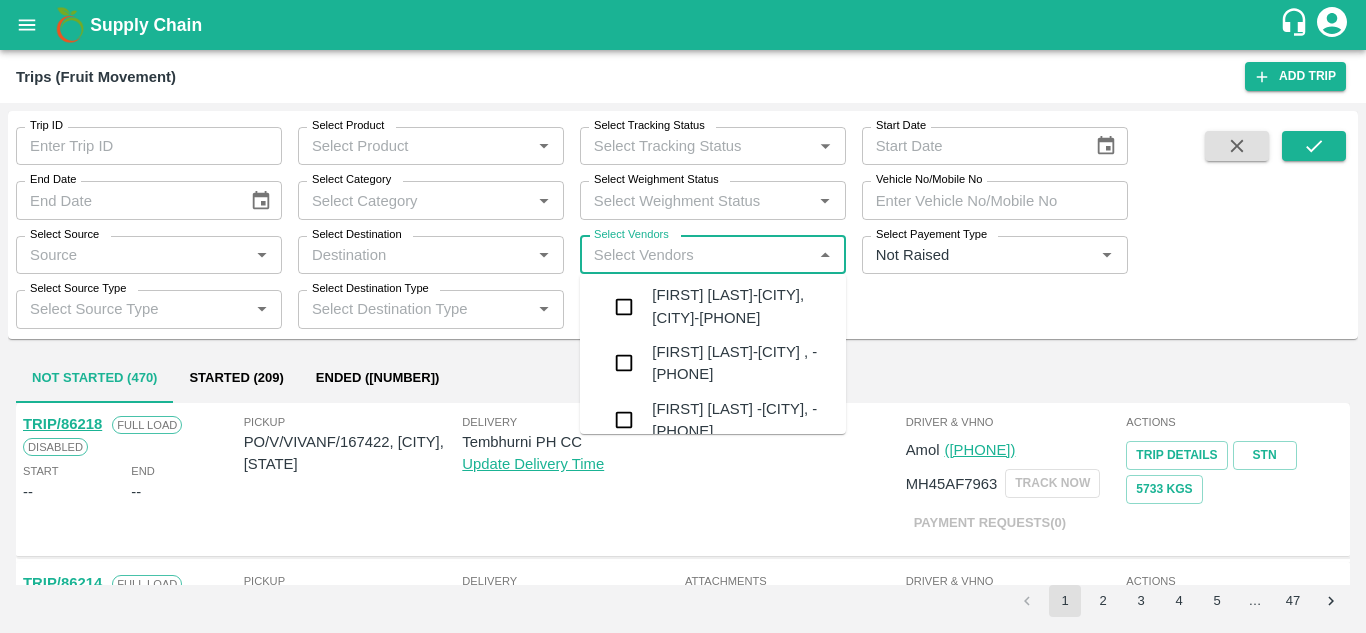 scroll, scrollTop: 905, scrollLeft: 0, axis: vertical 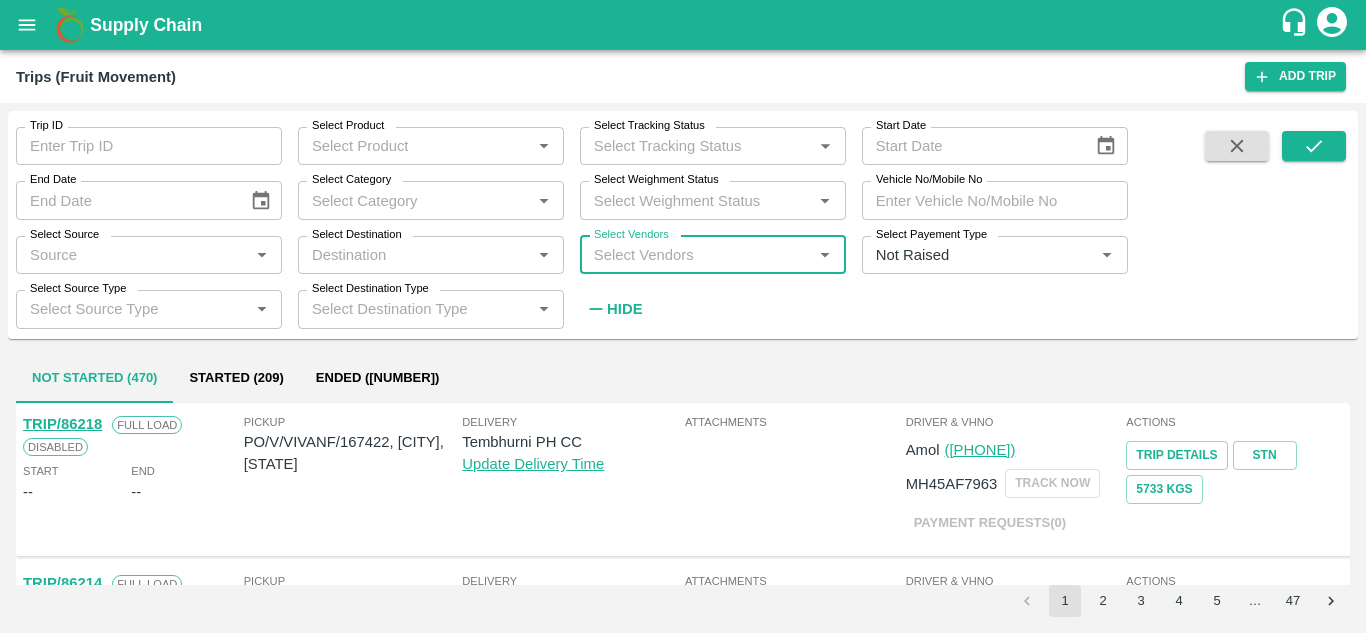 click on "Select Vendors" at bounding box center (696, 255) 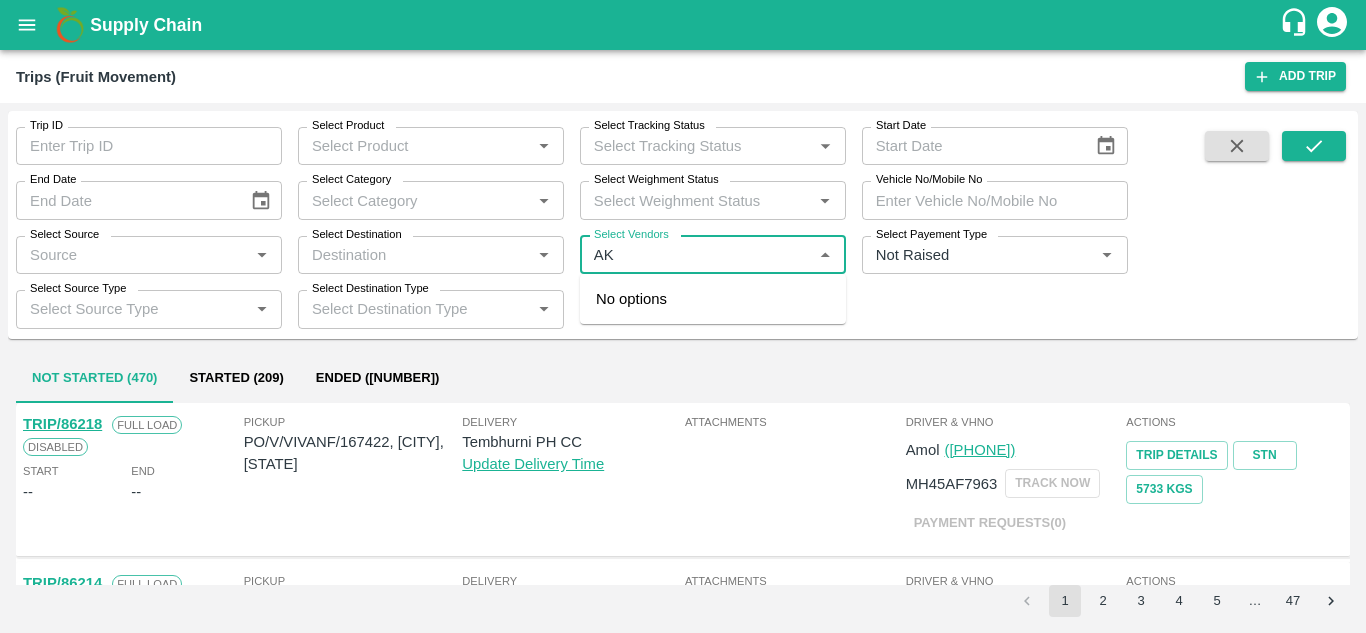 type on "AK" 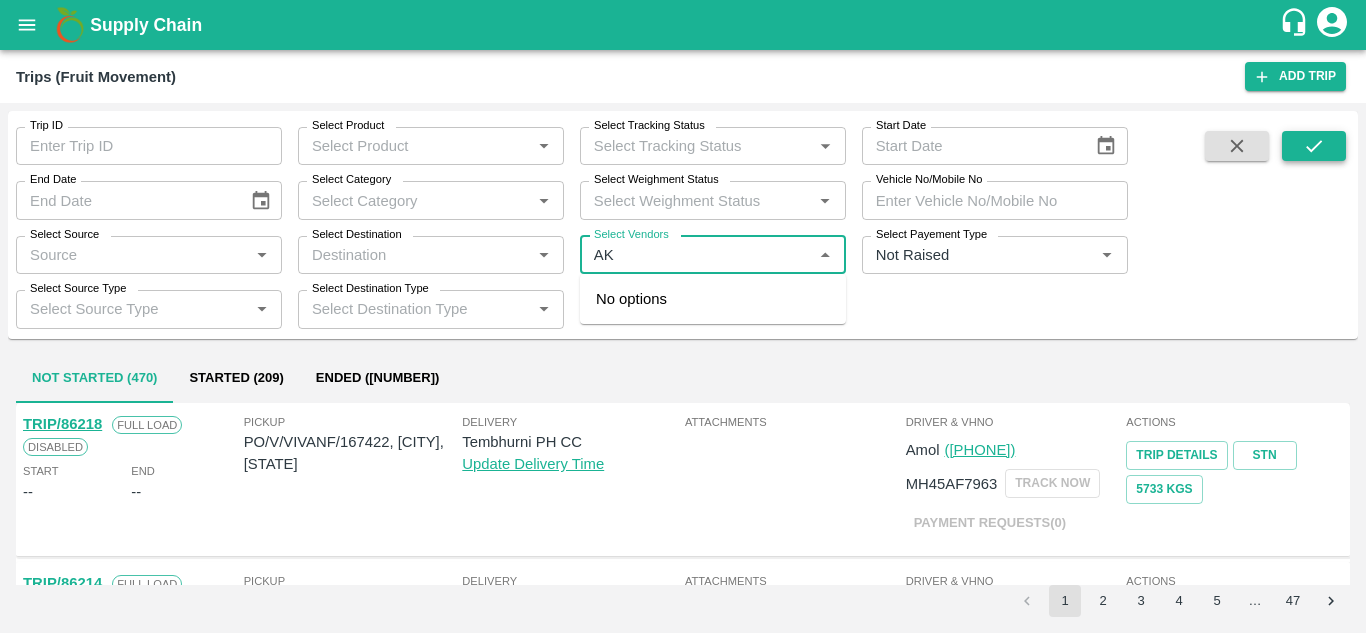 type on "AK" 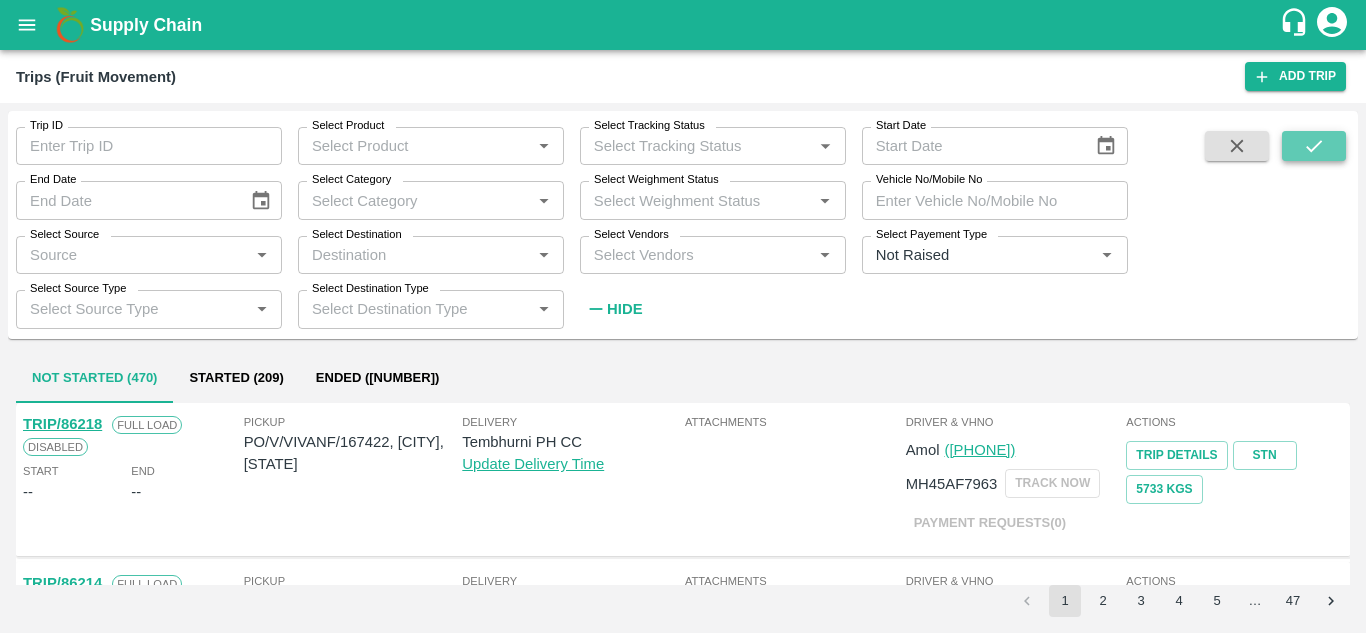 click at bounding box center (1314, 146) 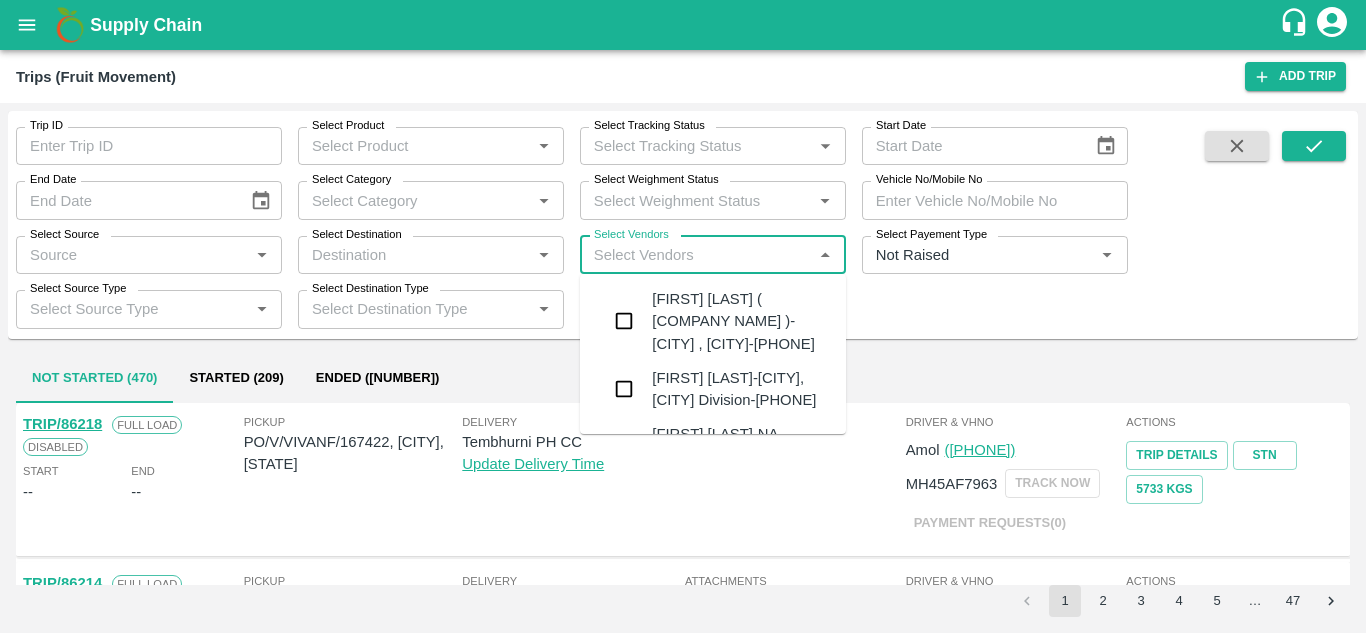 click on "Select Vendors" at bounding box center [696, 255] 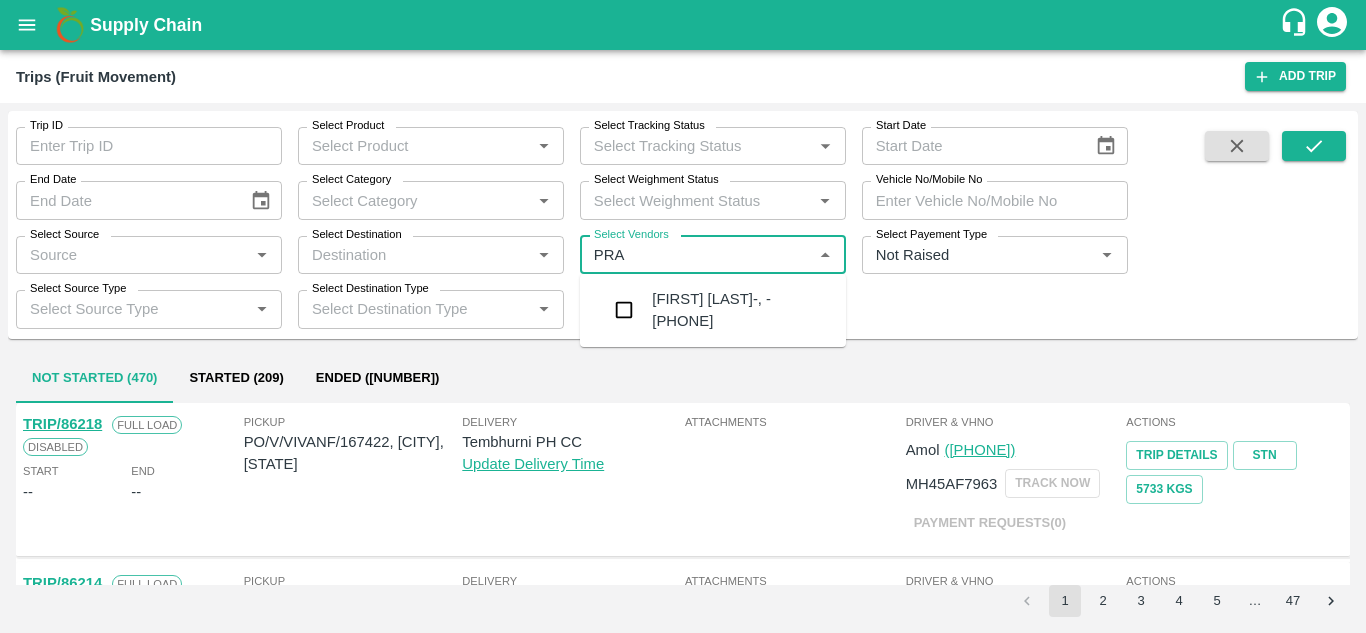 type on "PRAS" 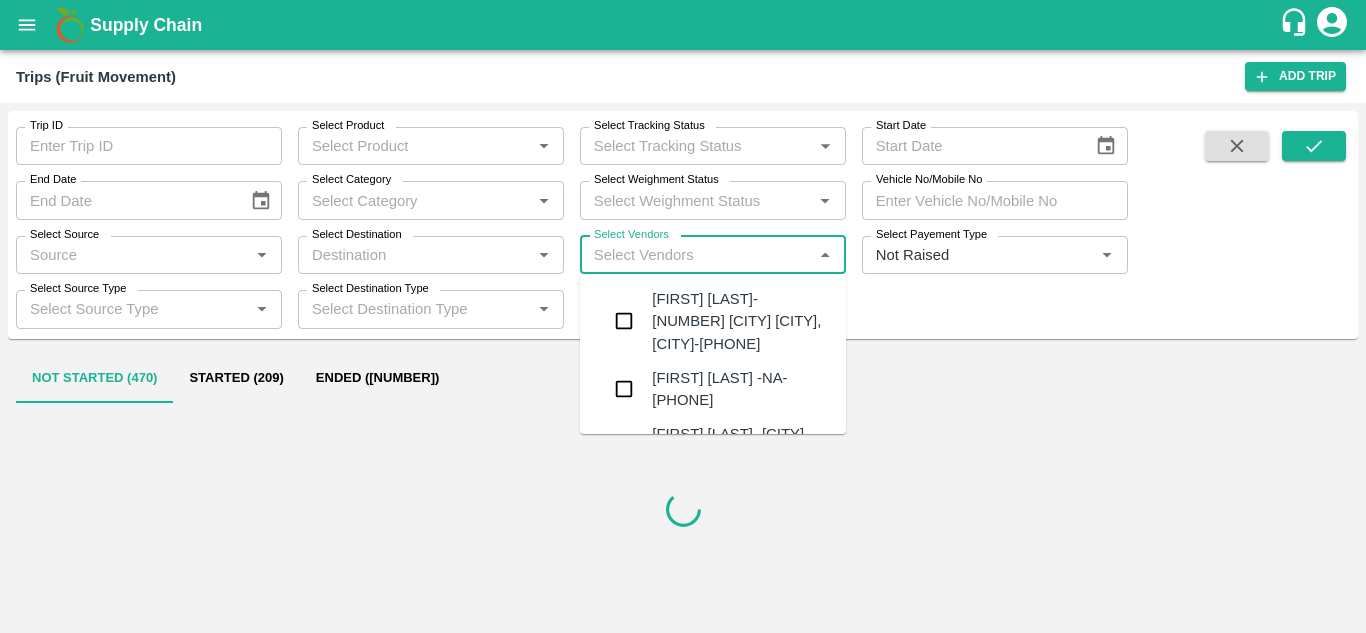 type on "H" 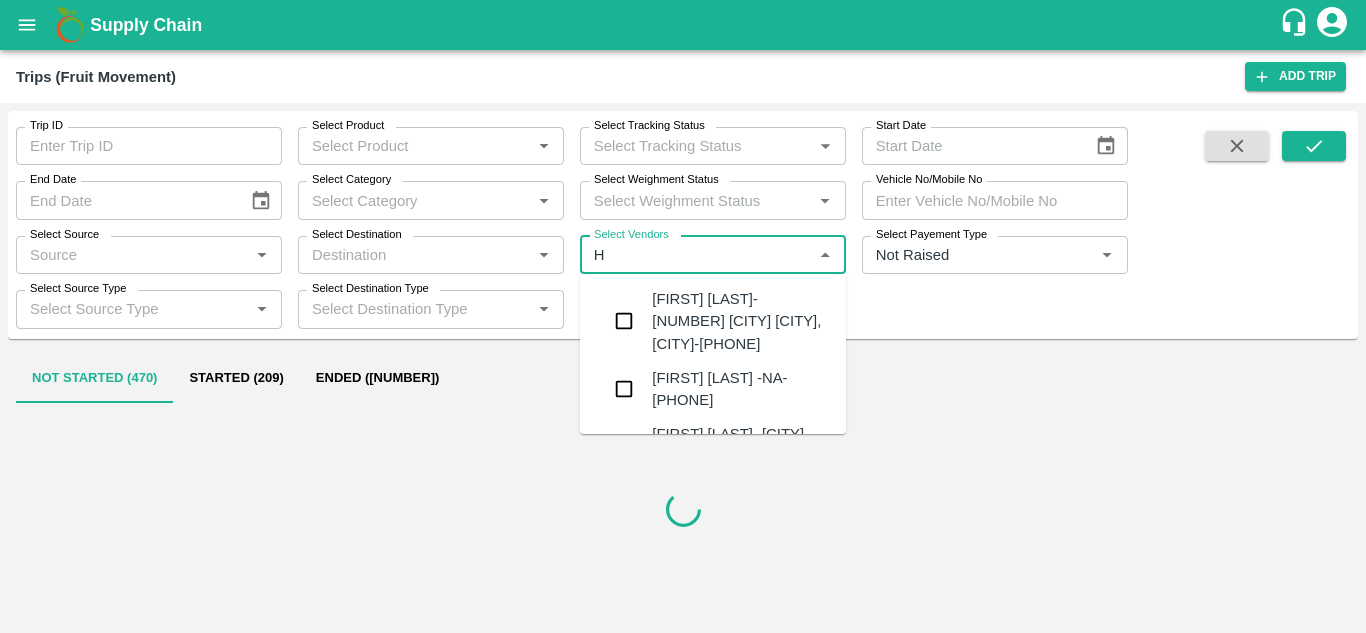 type 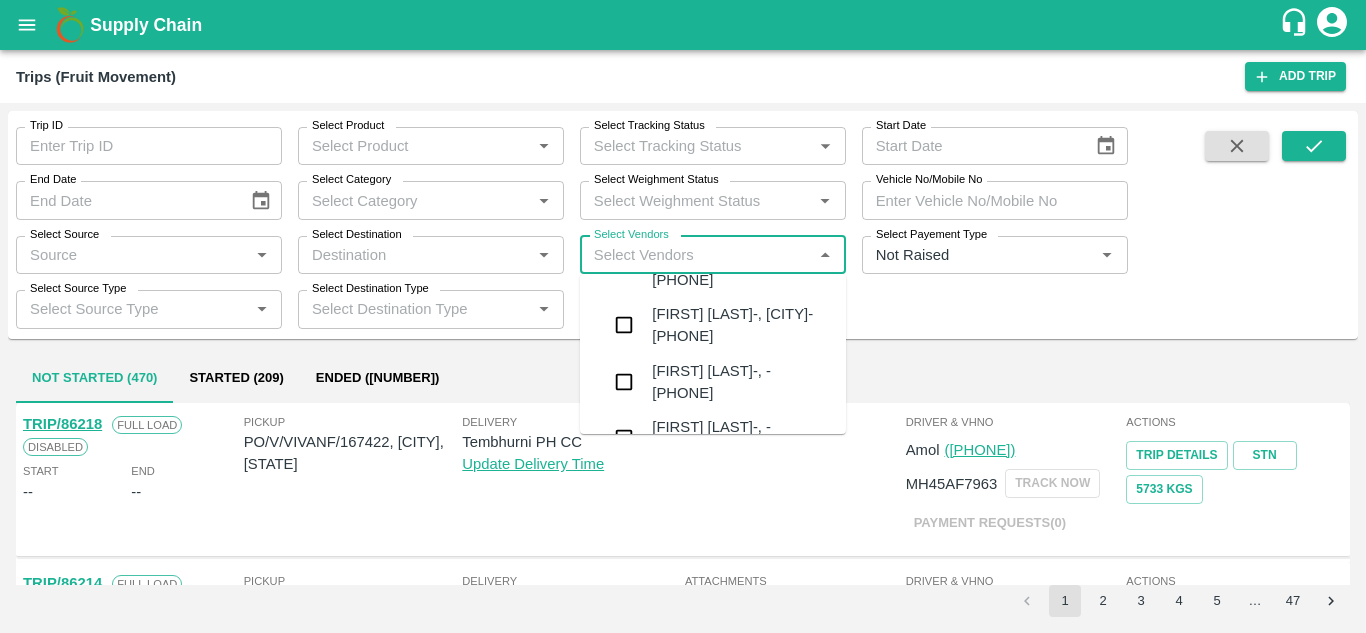 scroll, scrollTop: 371, scrollLeft: 0, axis: vertical 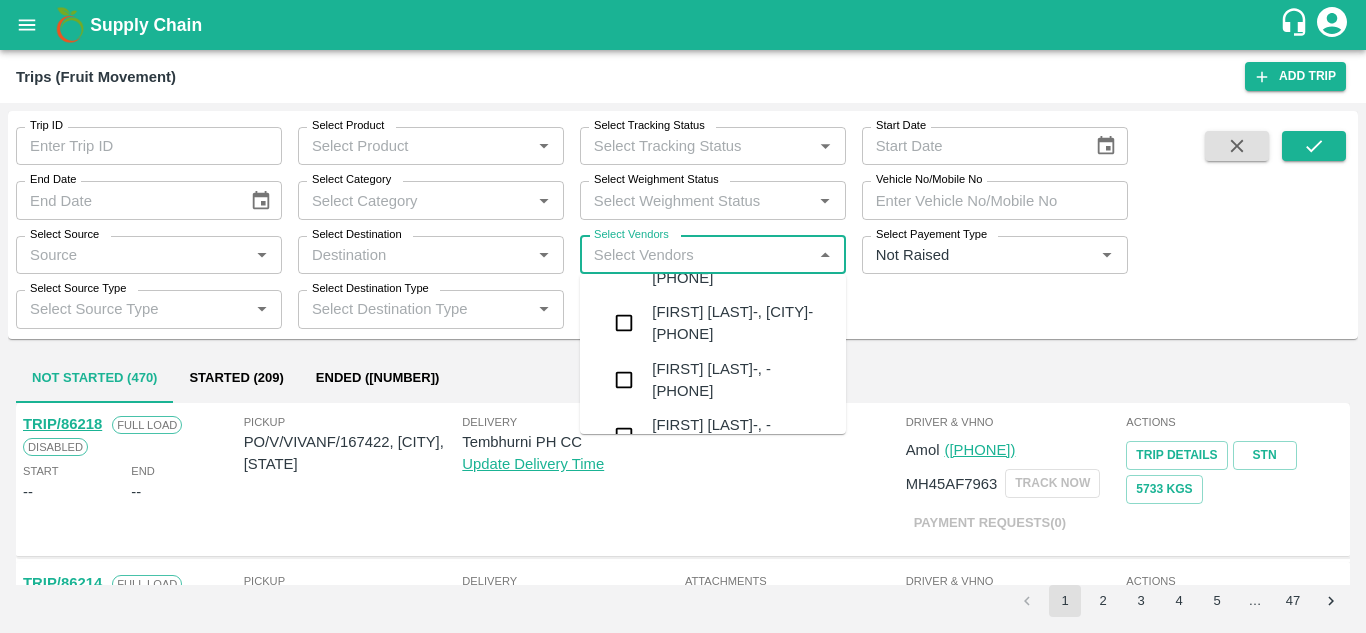click on "Prashant Fruits Suppliers-Shiral, Solapur-98817 04744" at bounding box center [741, 255] 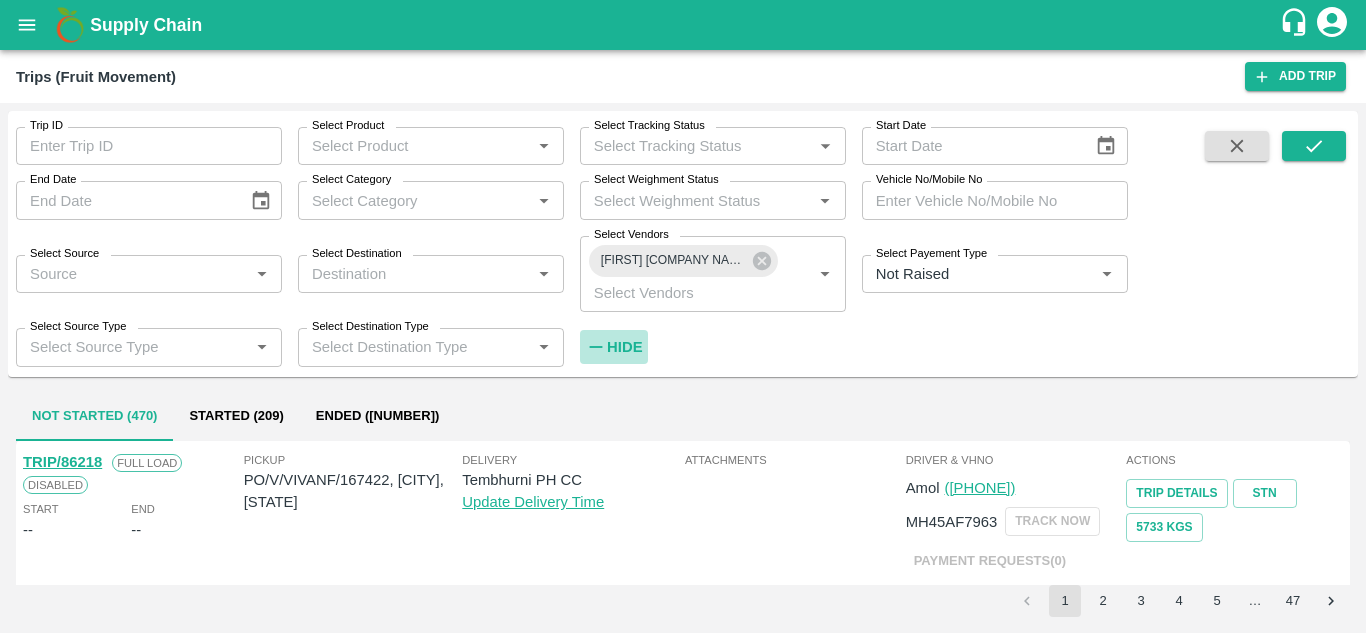 click on "Hide" at bounding box center [624, 347] 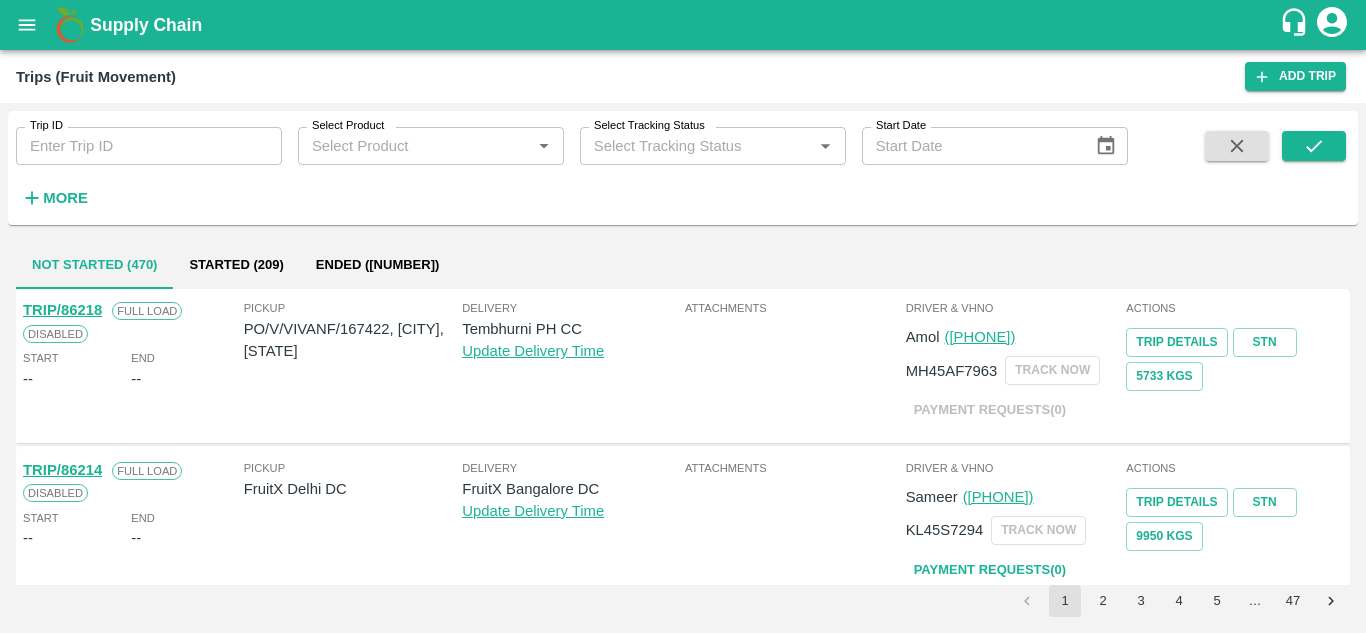 click on "Trip ID Trip ID Select Product Select Product   * Select Tracking Status Select Tracking Status   * Start Date Start Date More" at bounding box center (683, 168) 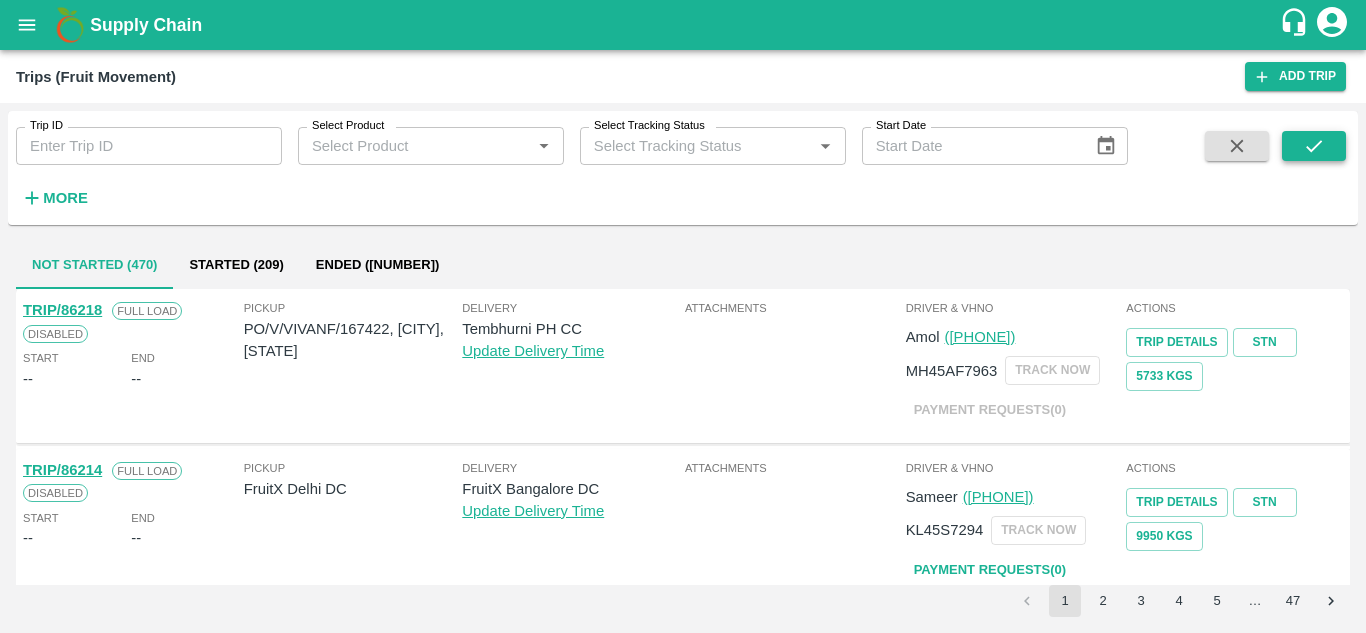click 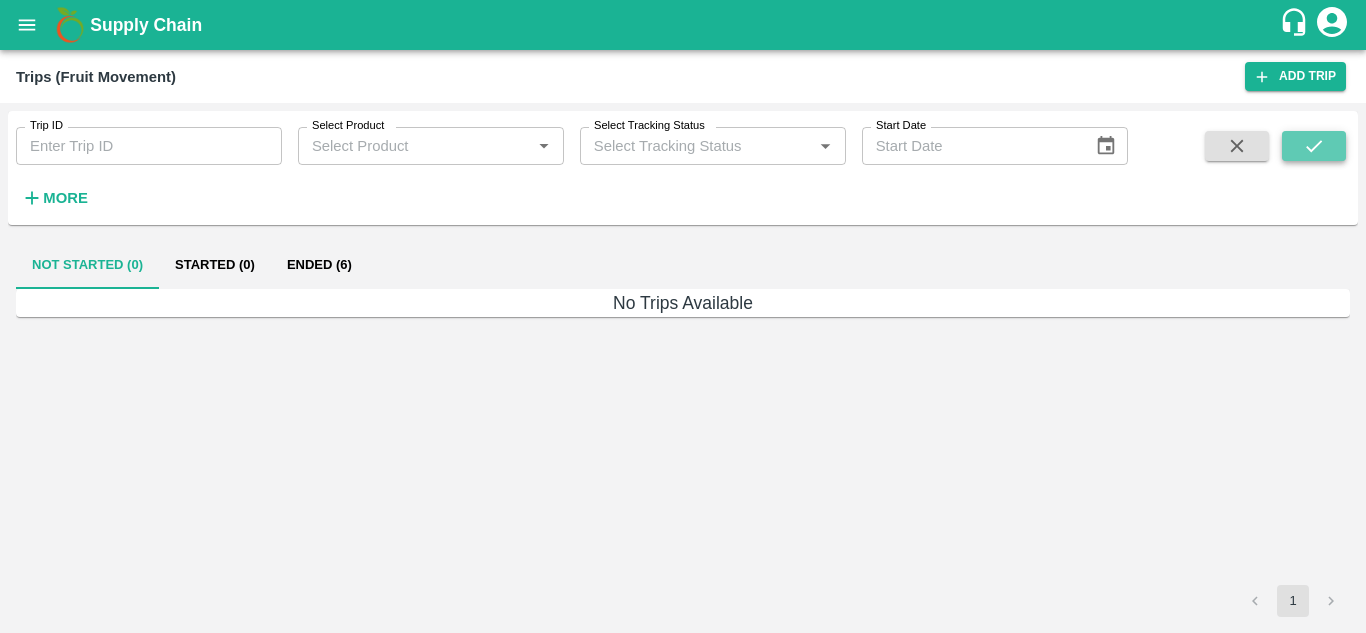 click 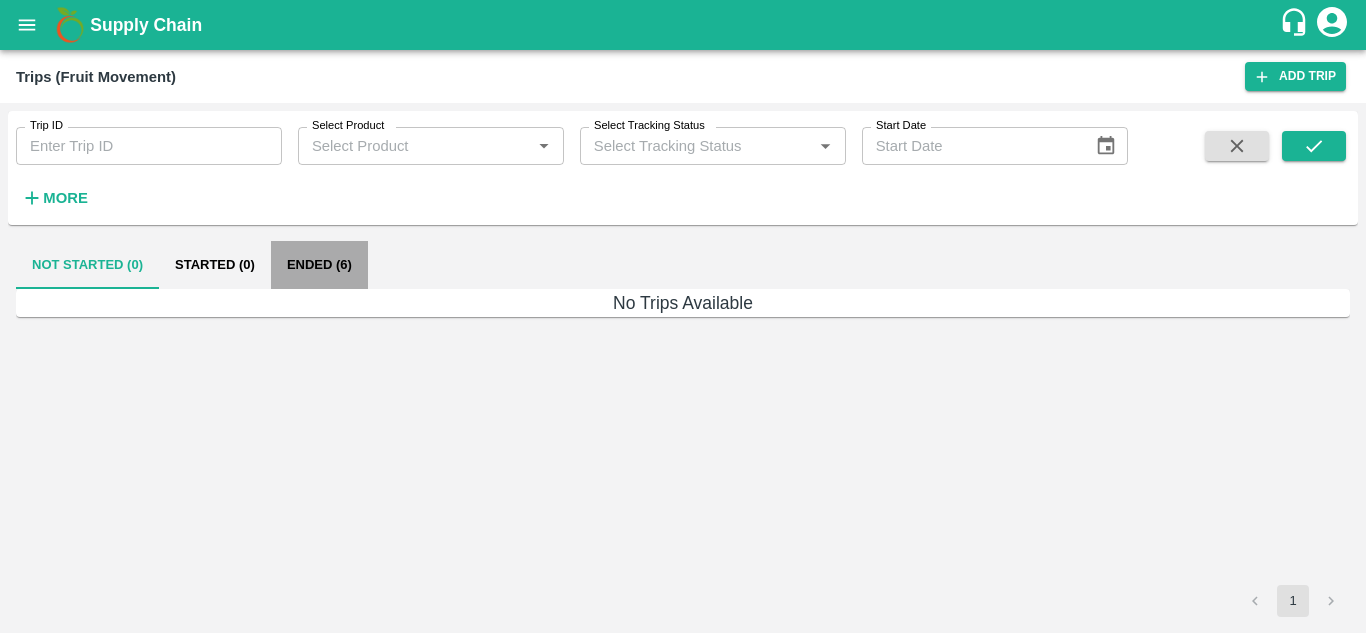 click on "Ended (6)" at bounding box center (319, 265) 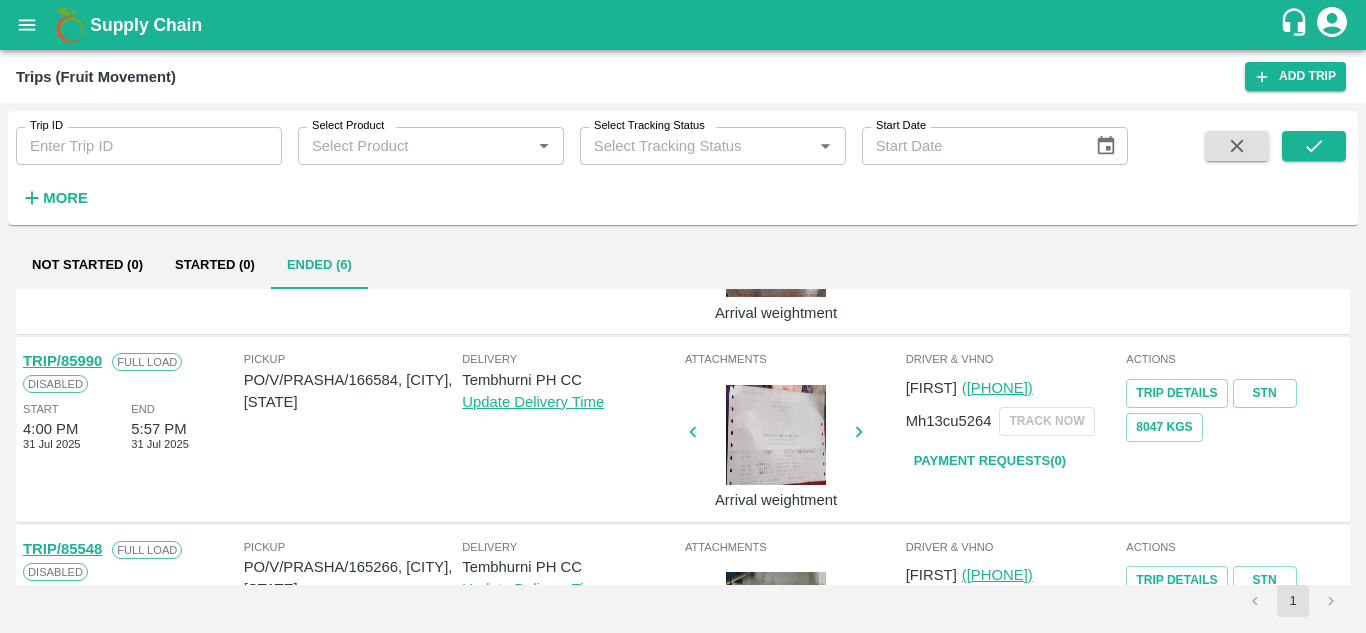 scroll, scrollTop: 113, scrollLeft: 0, axis: vertical 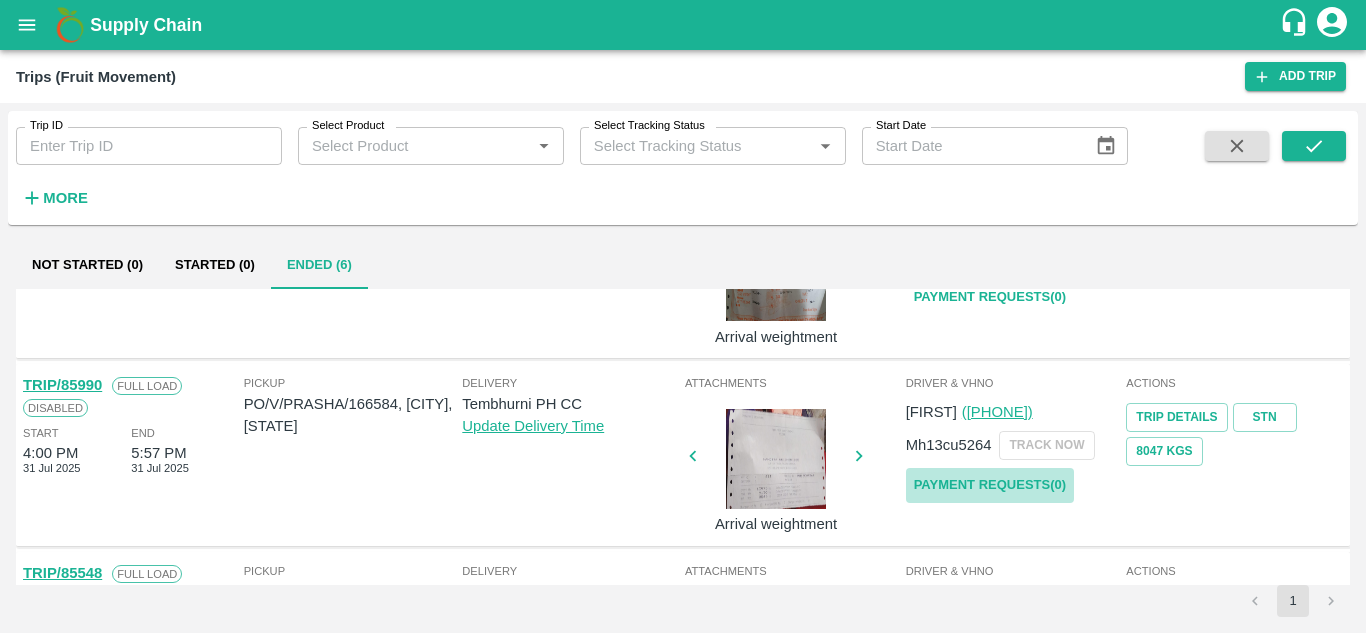 click on "Payment Requests( 0 )" at bounding box center (990, 485) 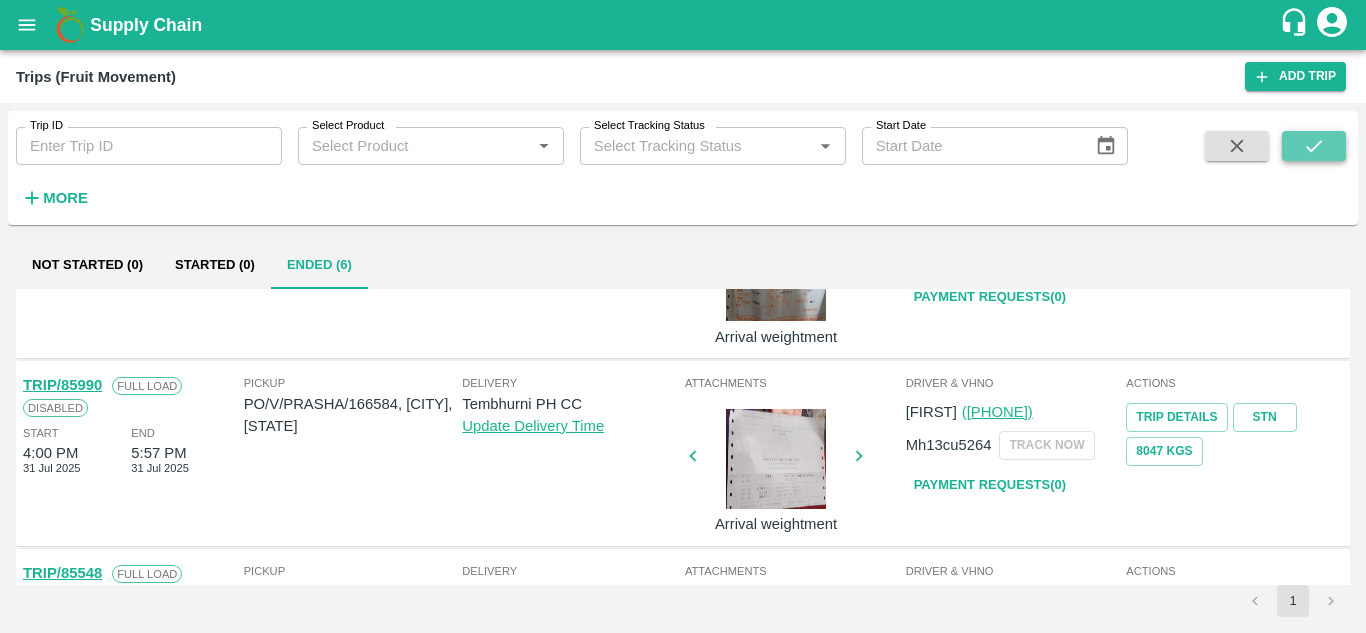 click 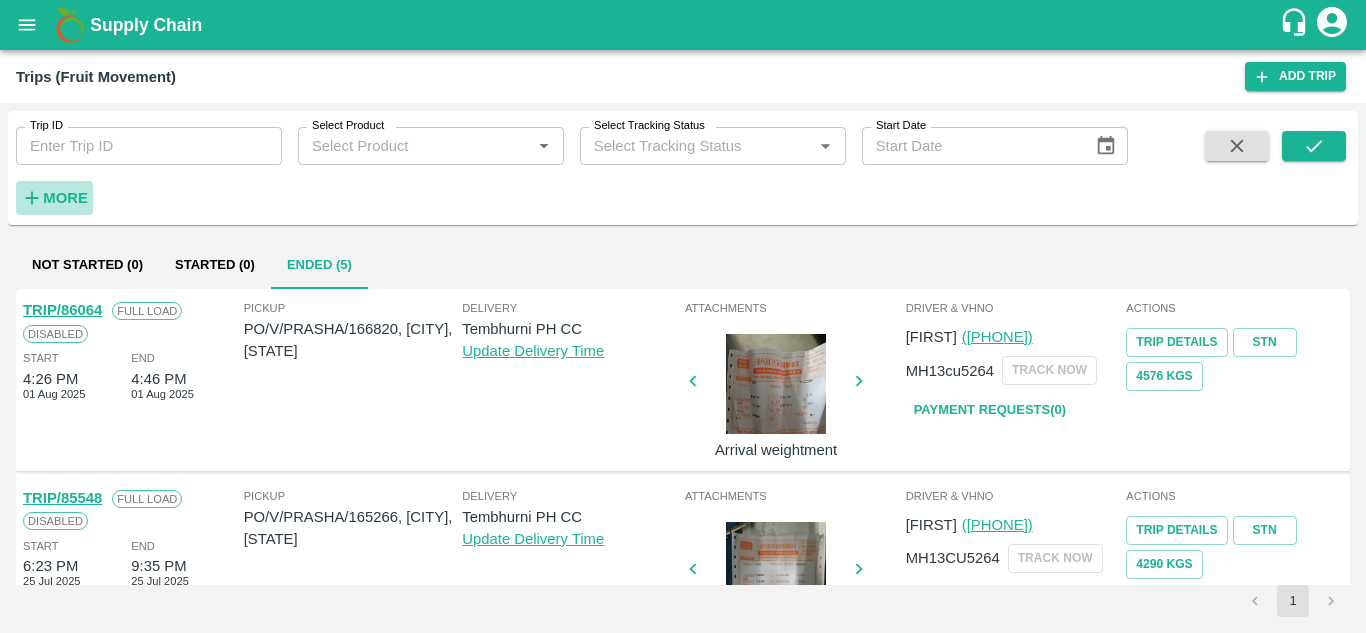 click on "More" at bounding box center (65, 198) 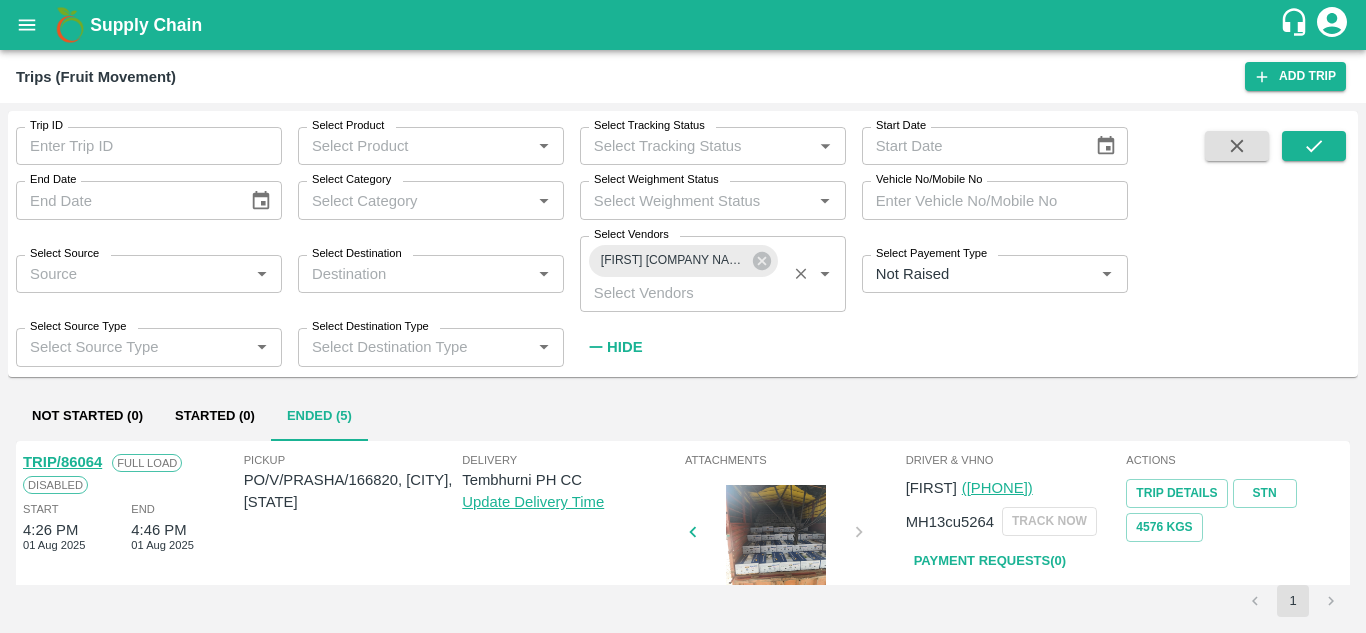 click on "Prashant Fruits Suppliers-Shiral, Solapur-98817 04744" at bounding box center [673, 260] 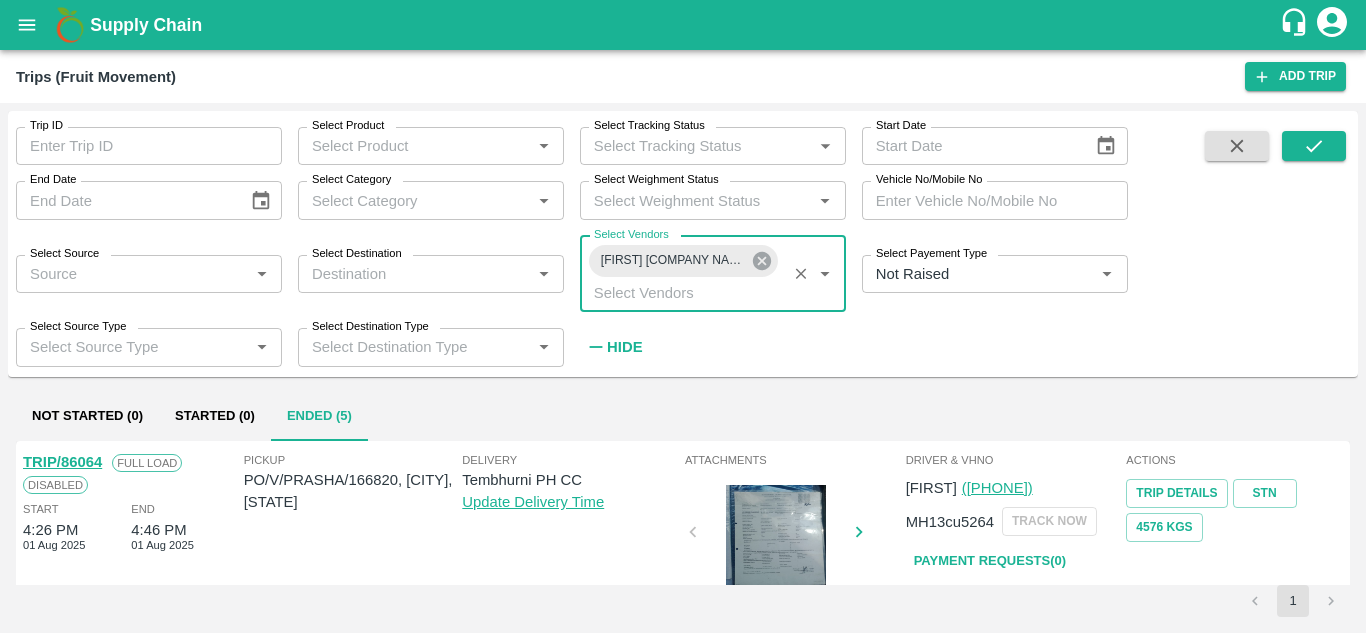 click 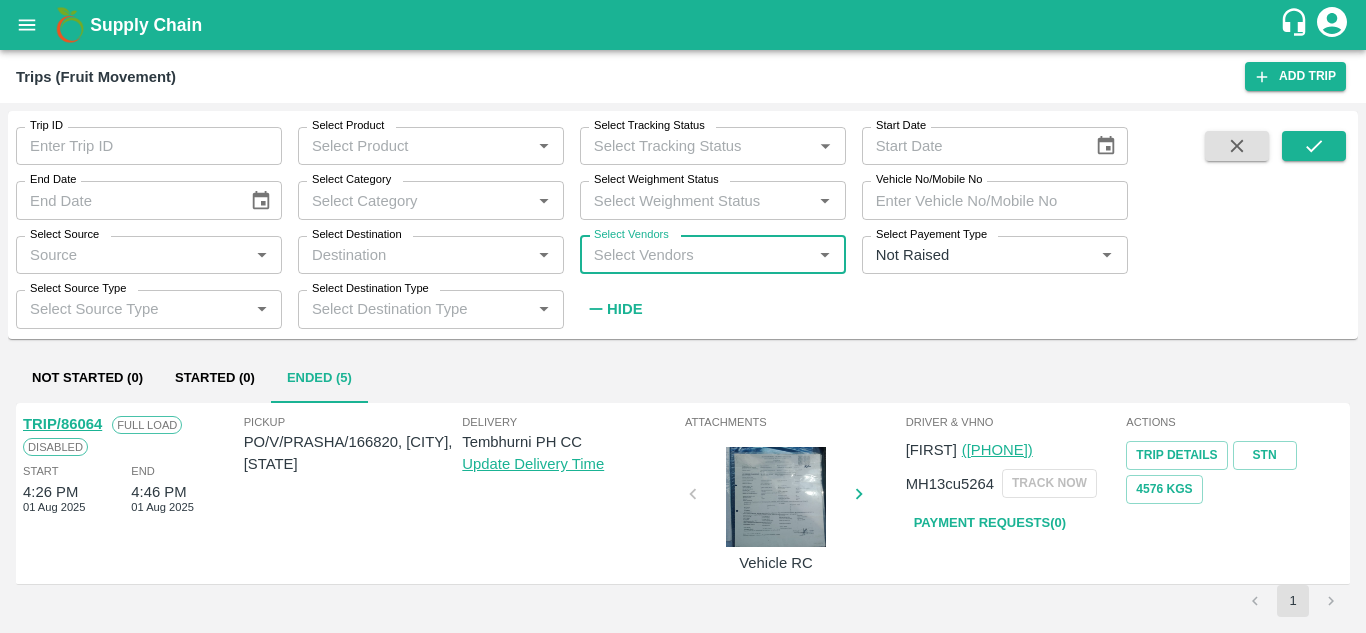 click on "Select Vendors   *" at bounding box center [713, 255] 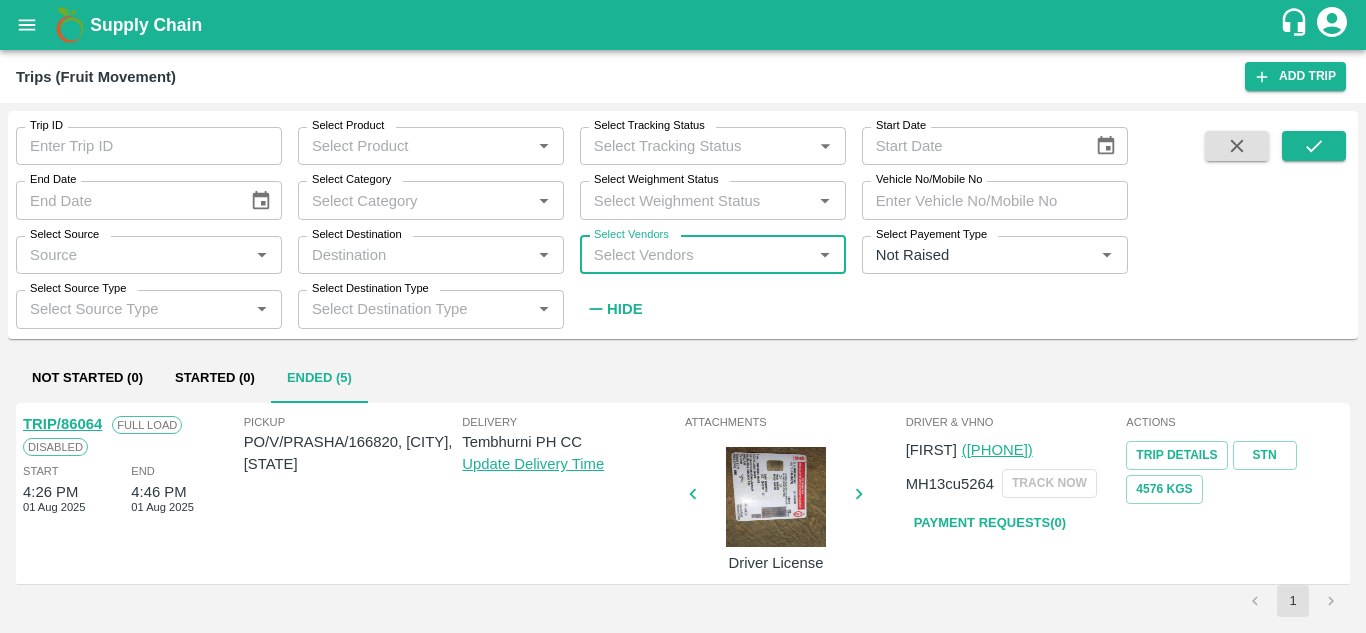 click on "Select Vendors" at bounding box center (696, 255) 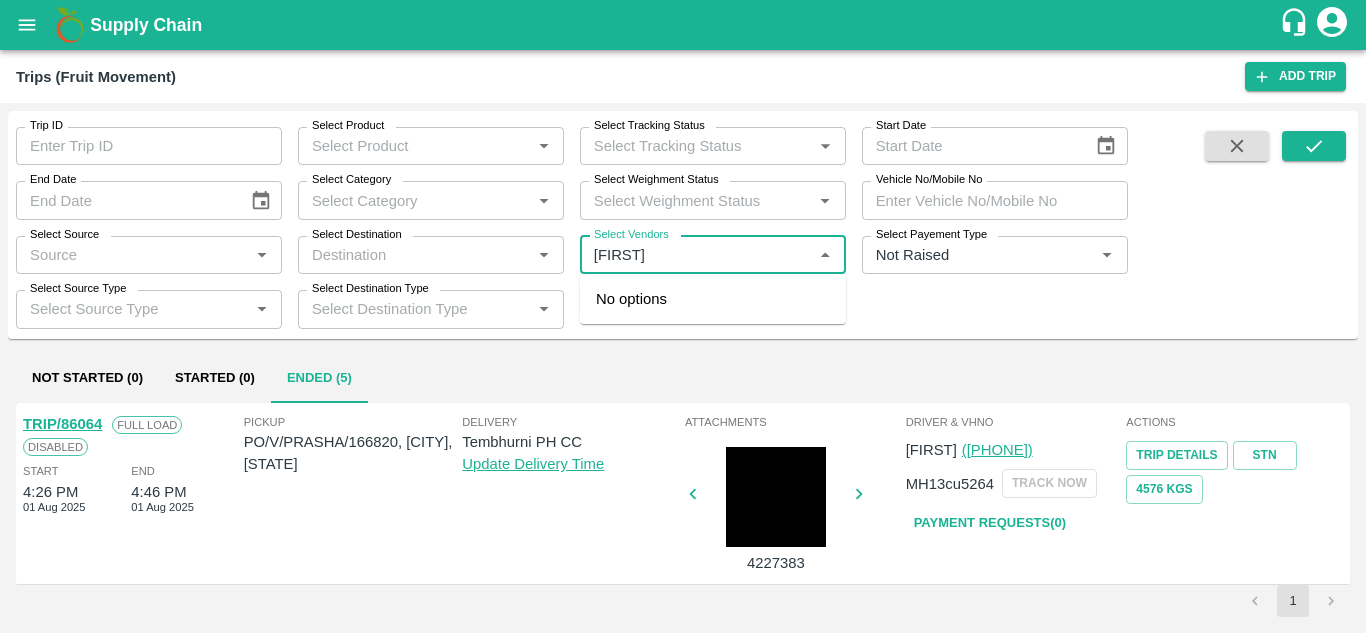 type on "Harsh" 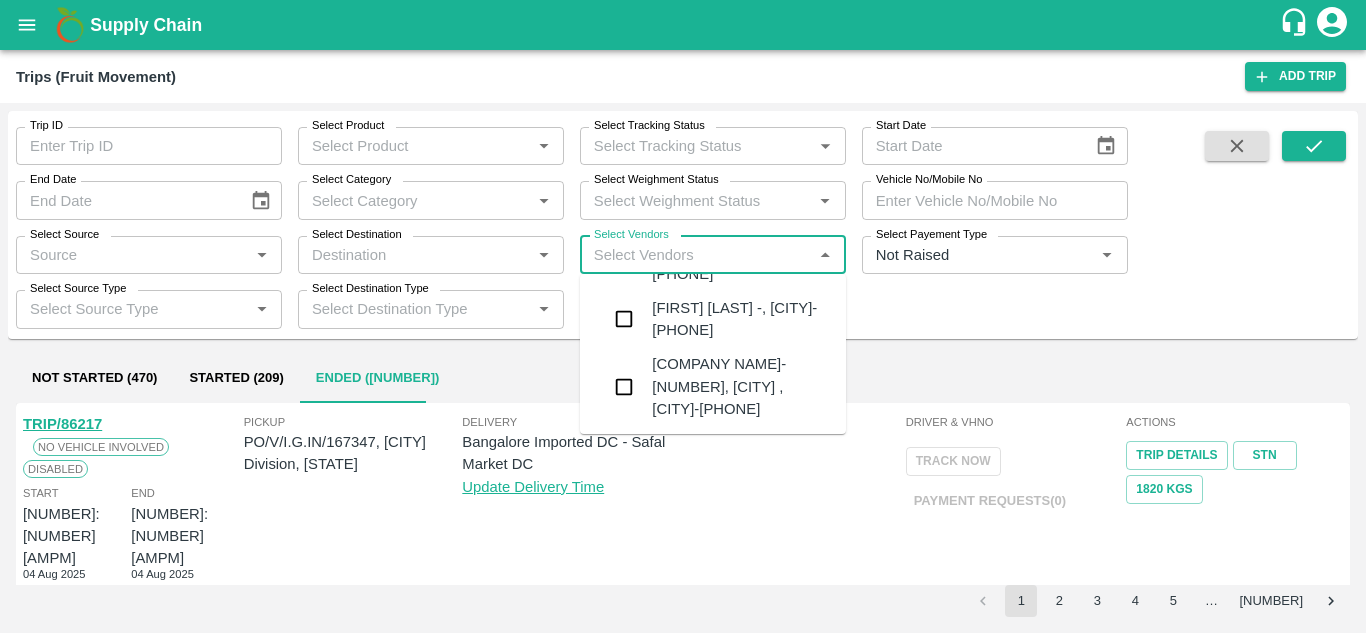 scroll, scrollTop: 677, scrollLeft: 0, axis: vertical 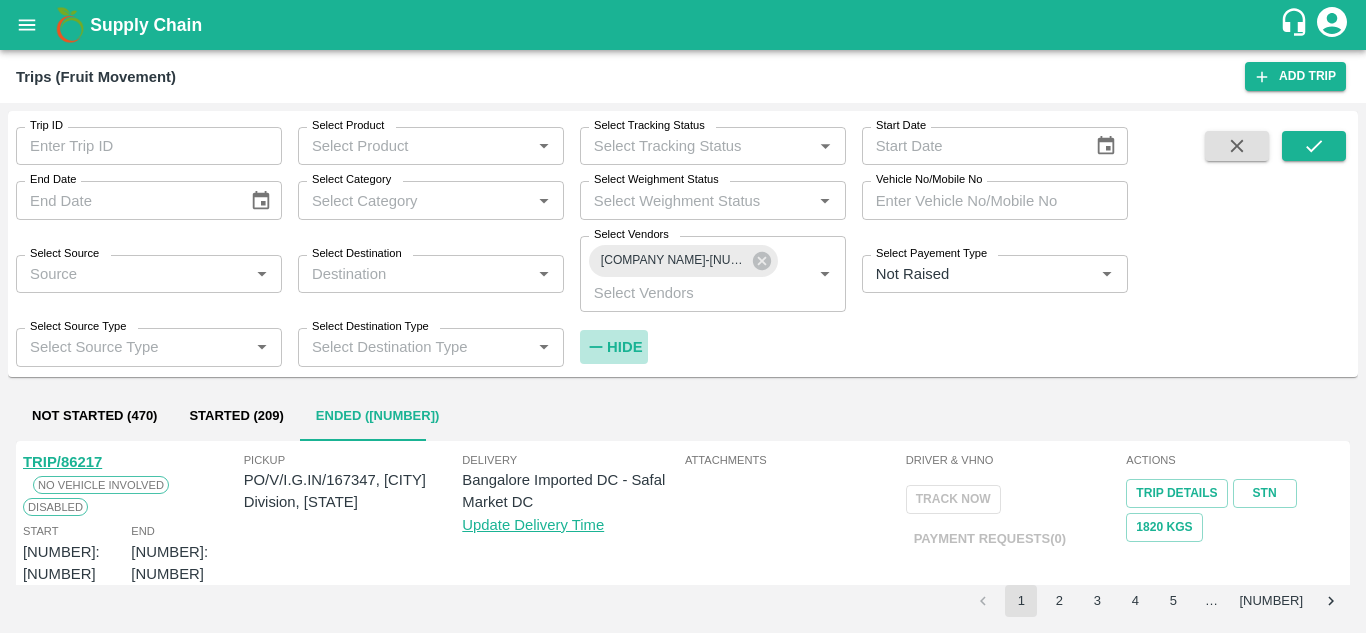 click on "Hide" at bounding box center [624, 347] 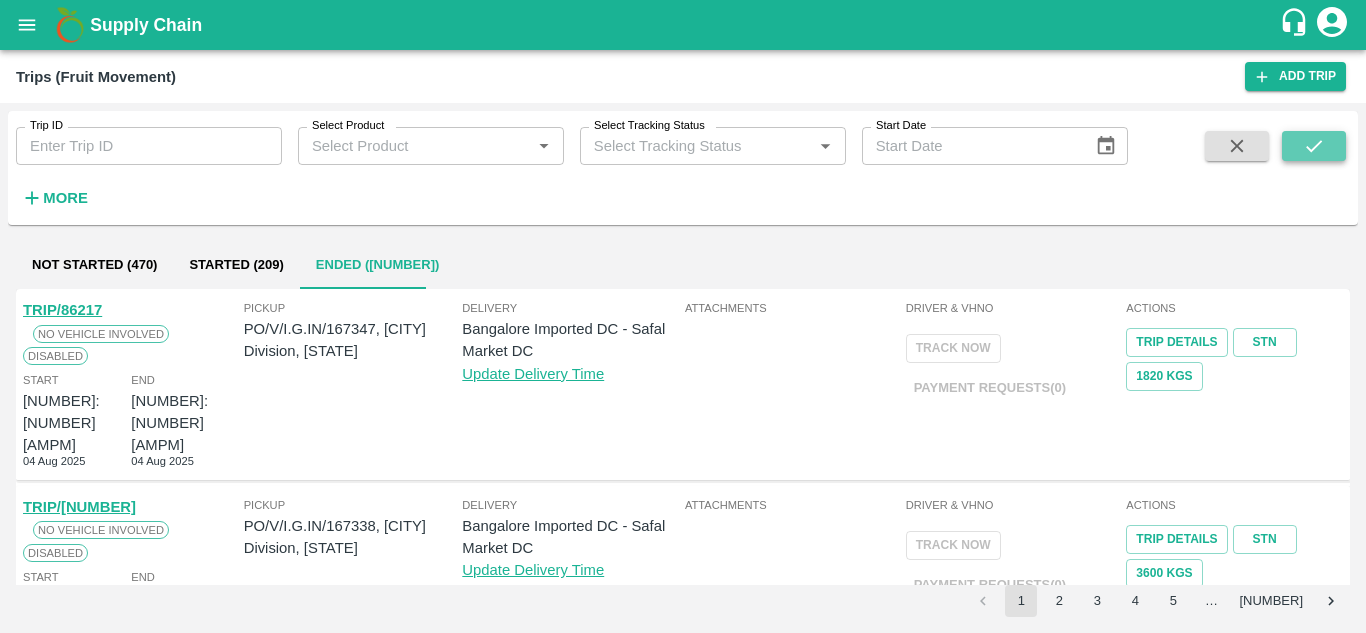 click 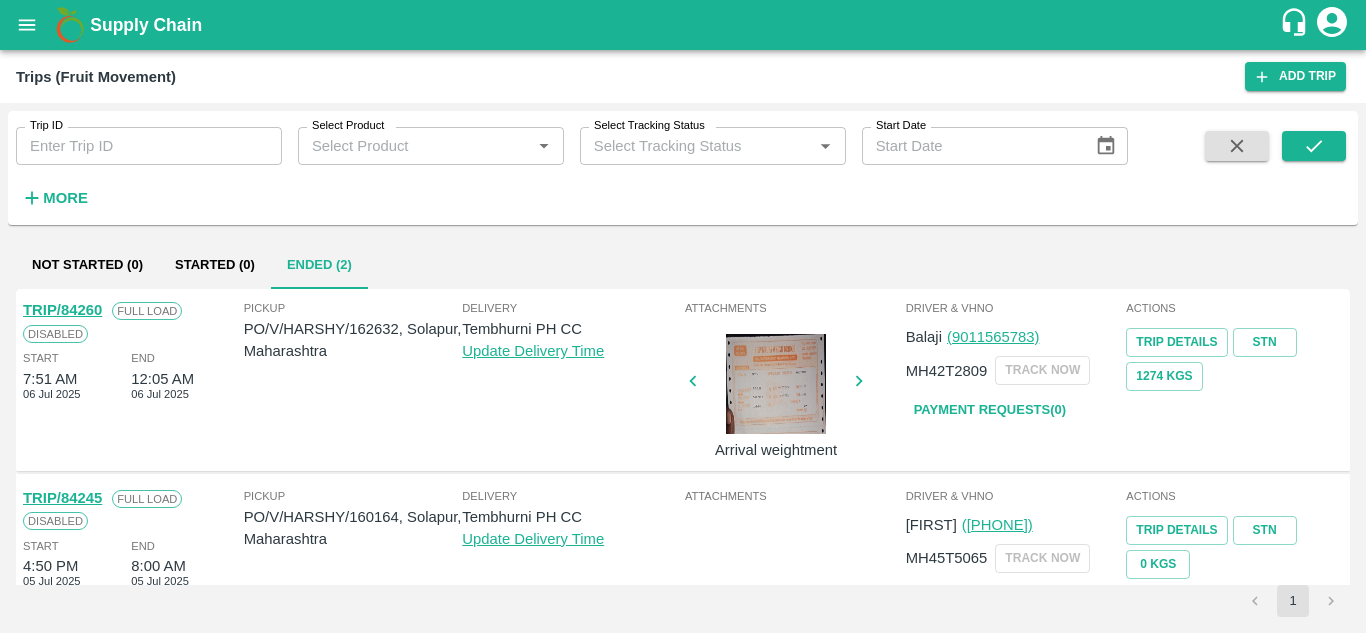 scroll, scrollTop: 51, scrollLeft: 0, axis: vertical 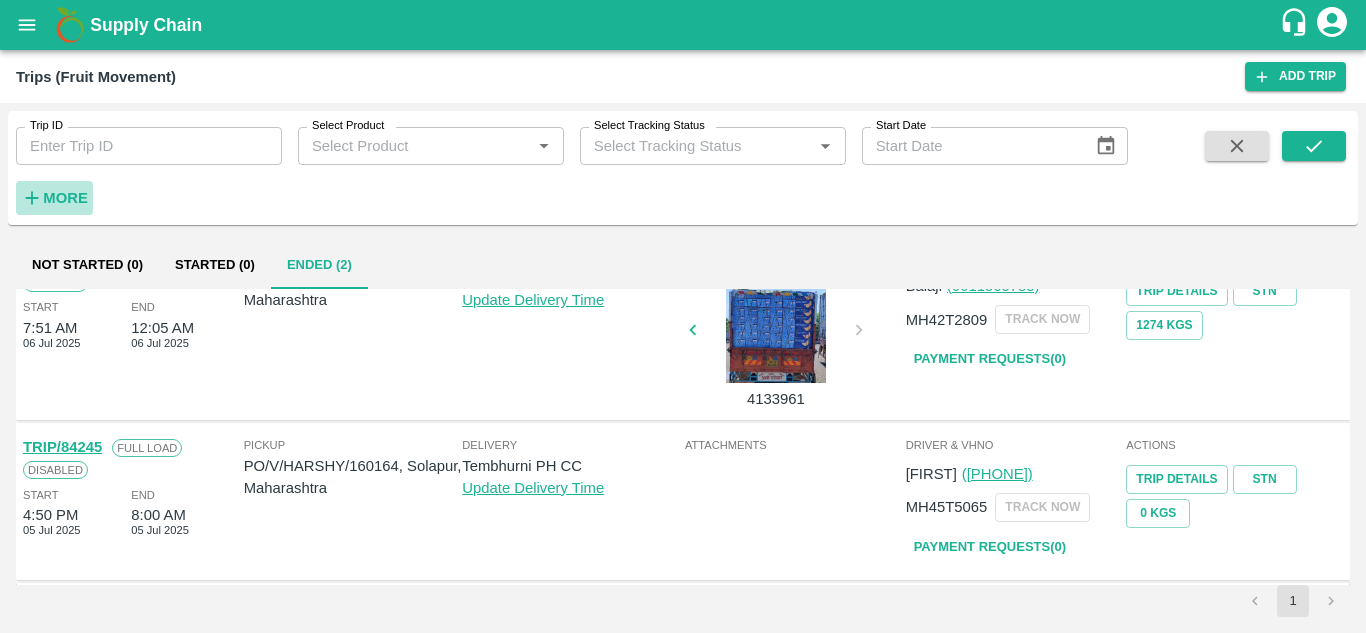 click on "More" at bounding box center [65, 198] 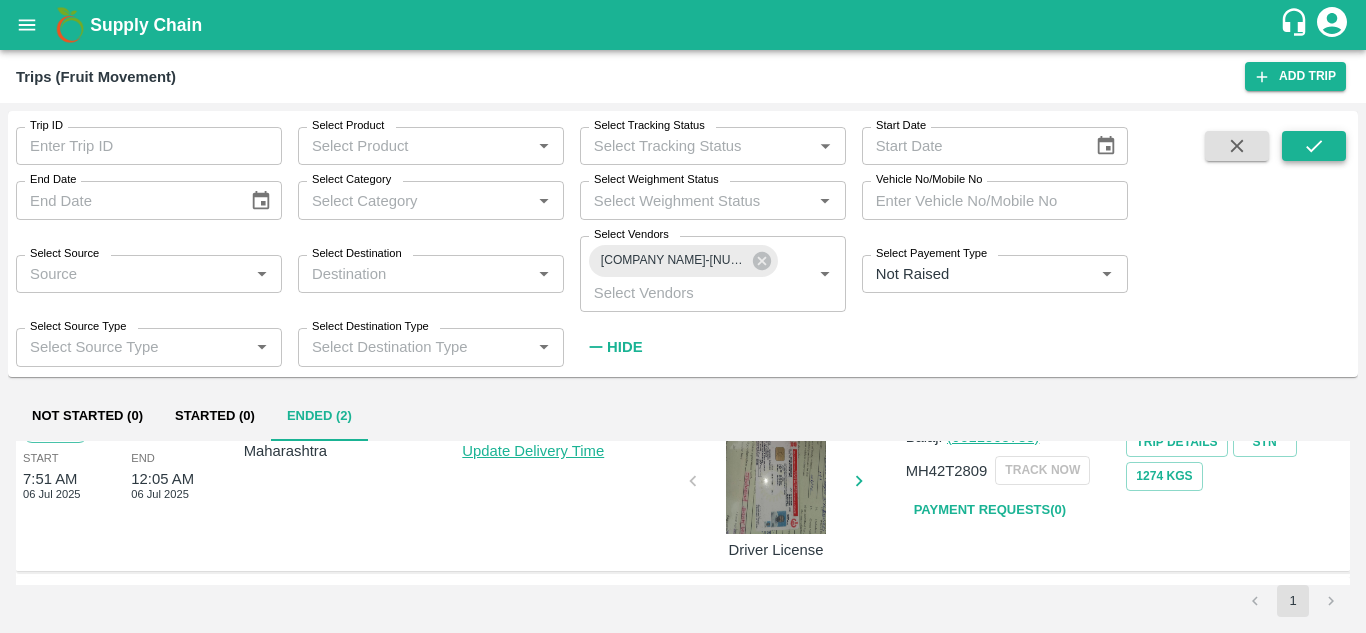 drag, startPoint x: 1320, startPoint y: 127, endPoint x: 1312, endPoint y: 143, distance: 17.888544 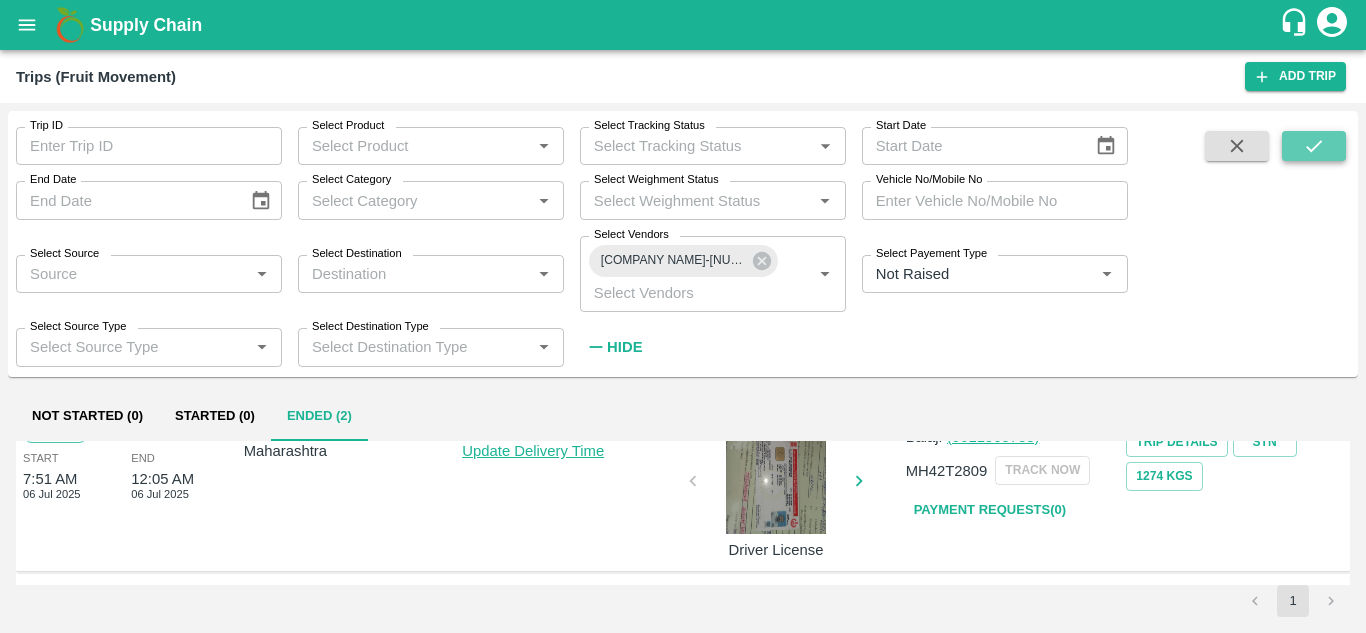 click 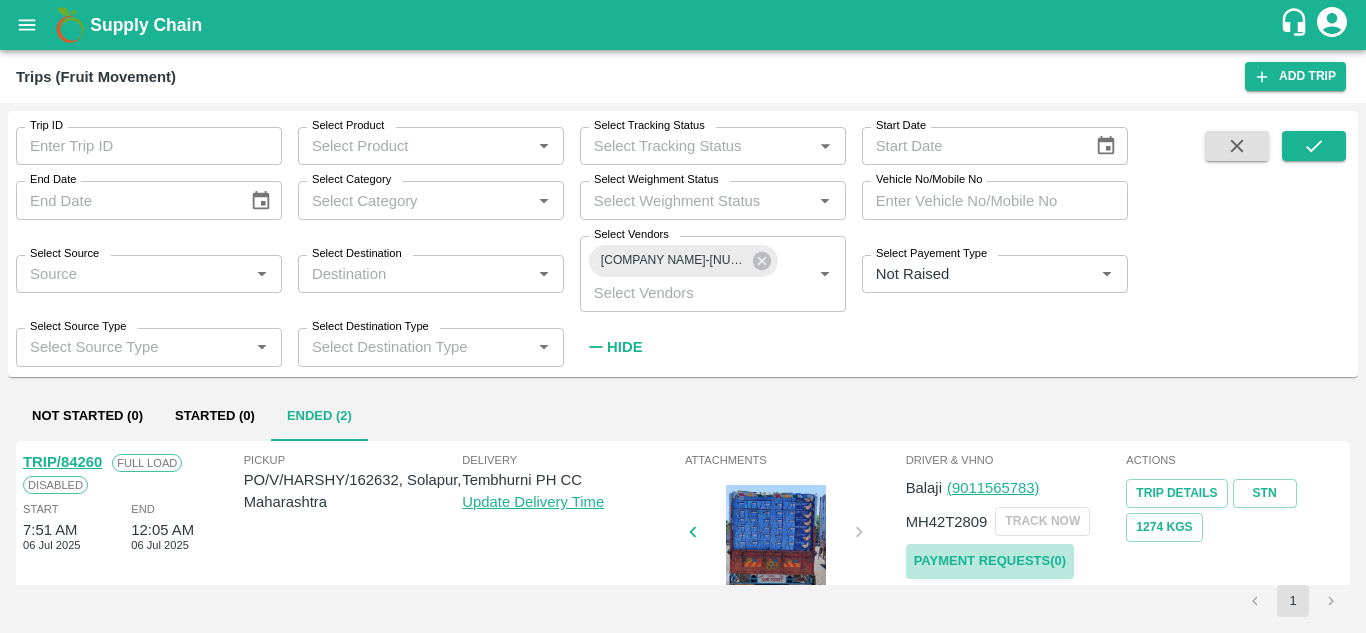 click on "Payment Requests( 0 )" at bounding box center (990, 561) 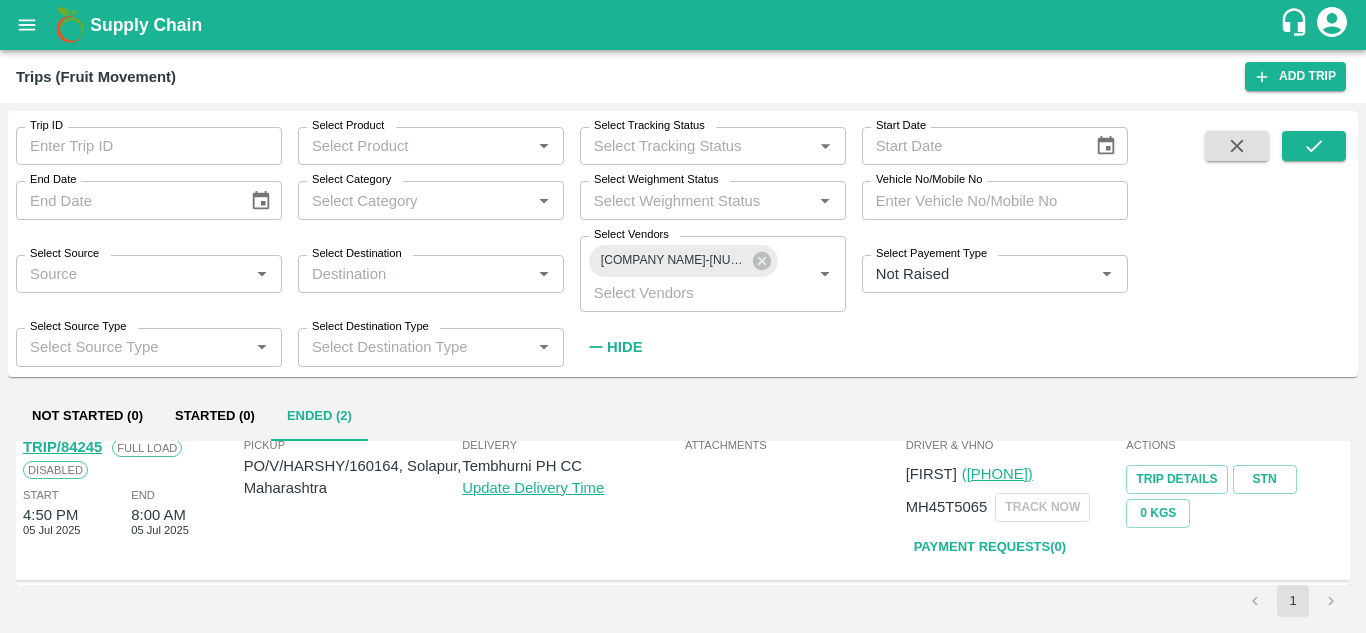 scroll, scrollTop: 0, scrollLeft: 0, axis: both 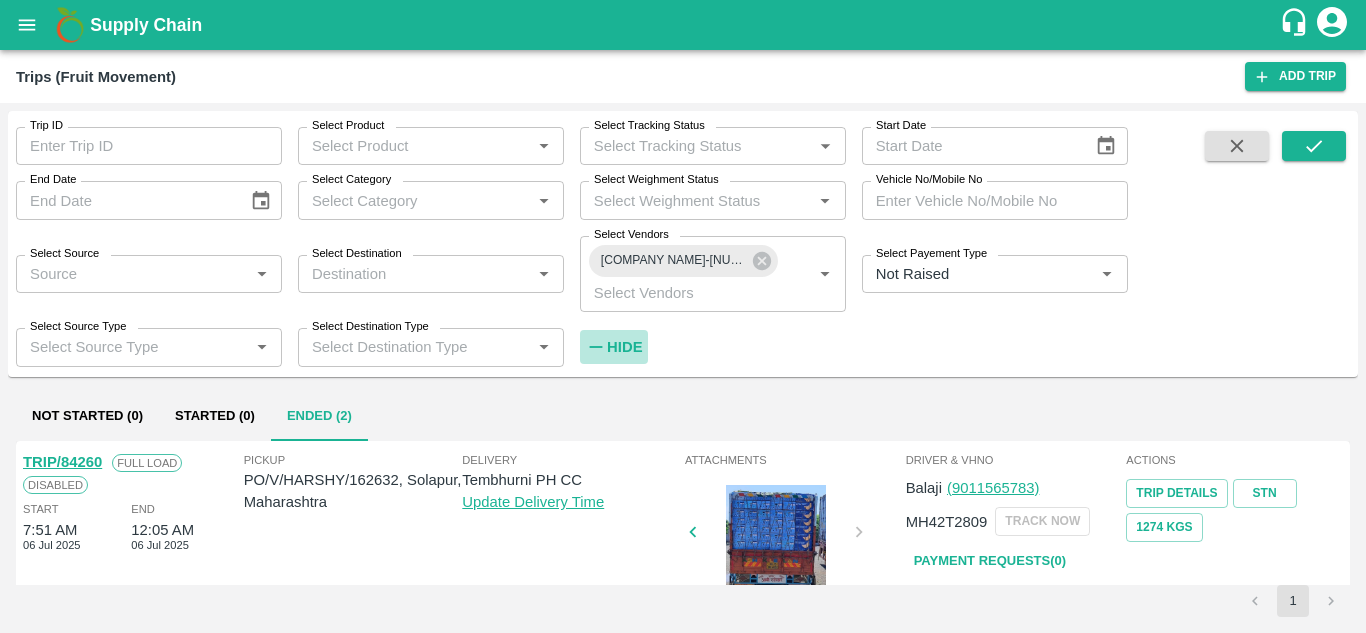 click on "Hide" at bounding box center (624, 347) 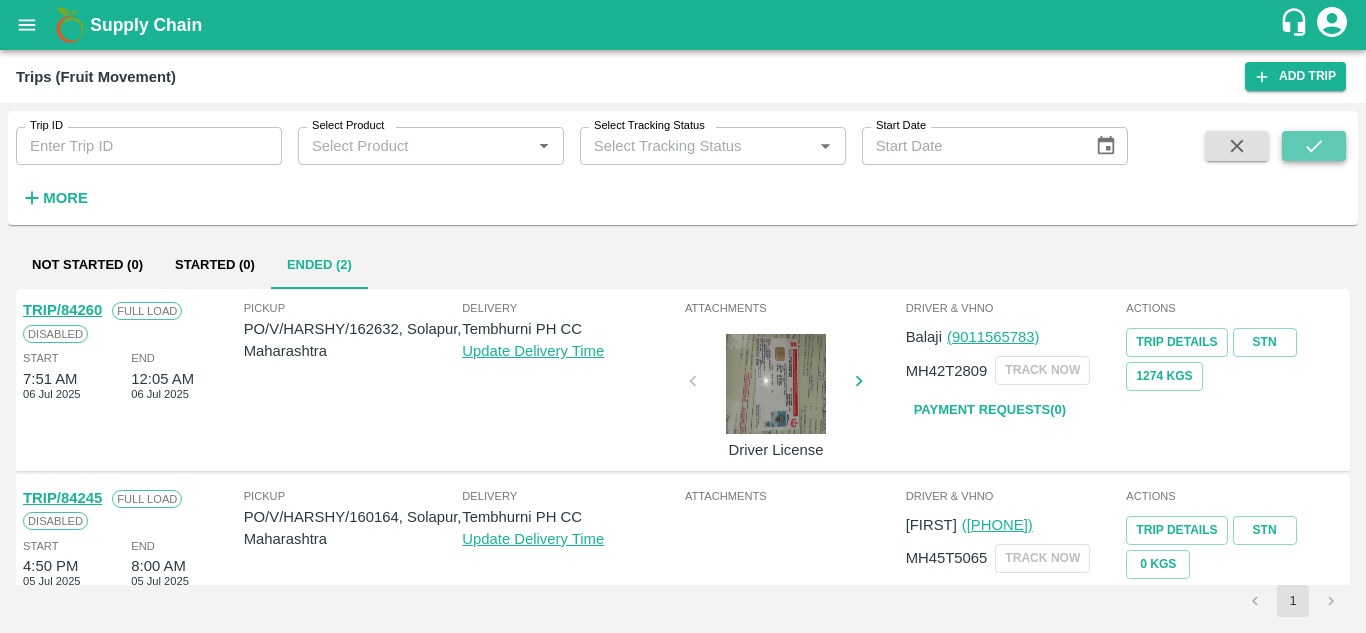 click 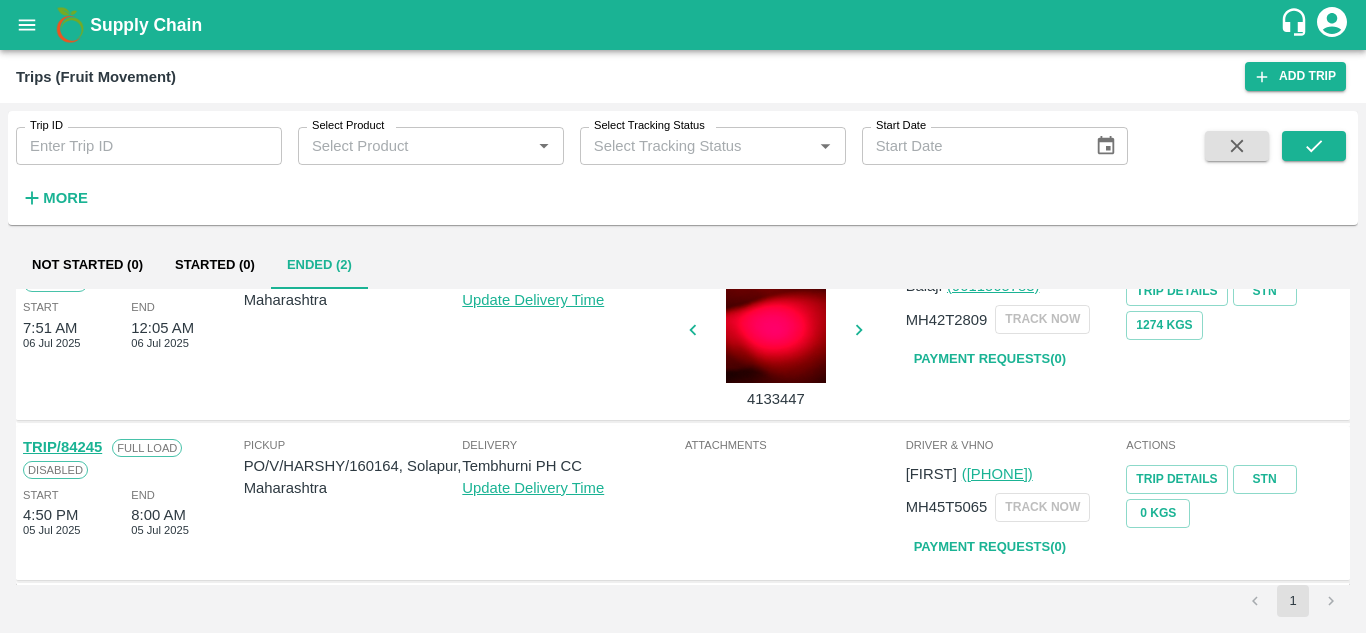 scroll, scrollTop: 0, scrollLeft: 0, axis: both 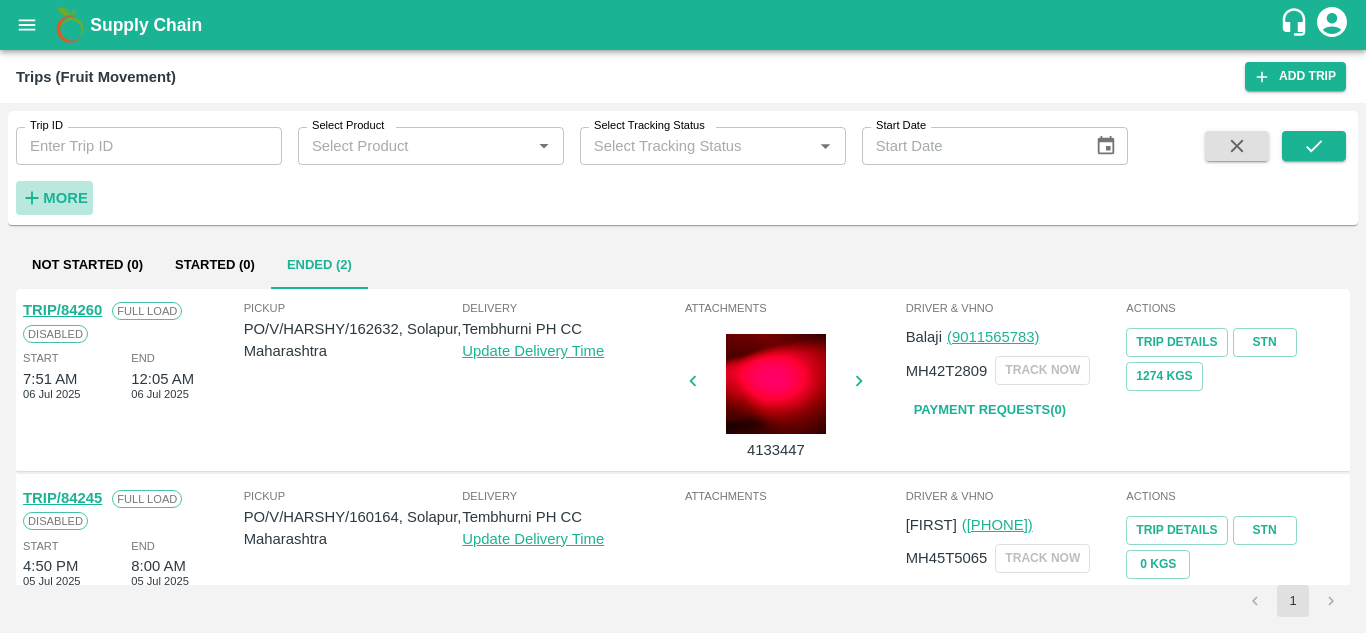 click on "More" at bounding box center (65, 198) 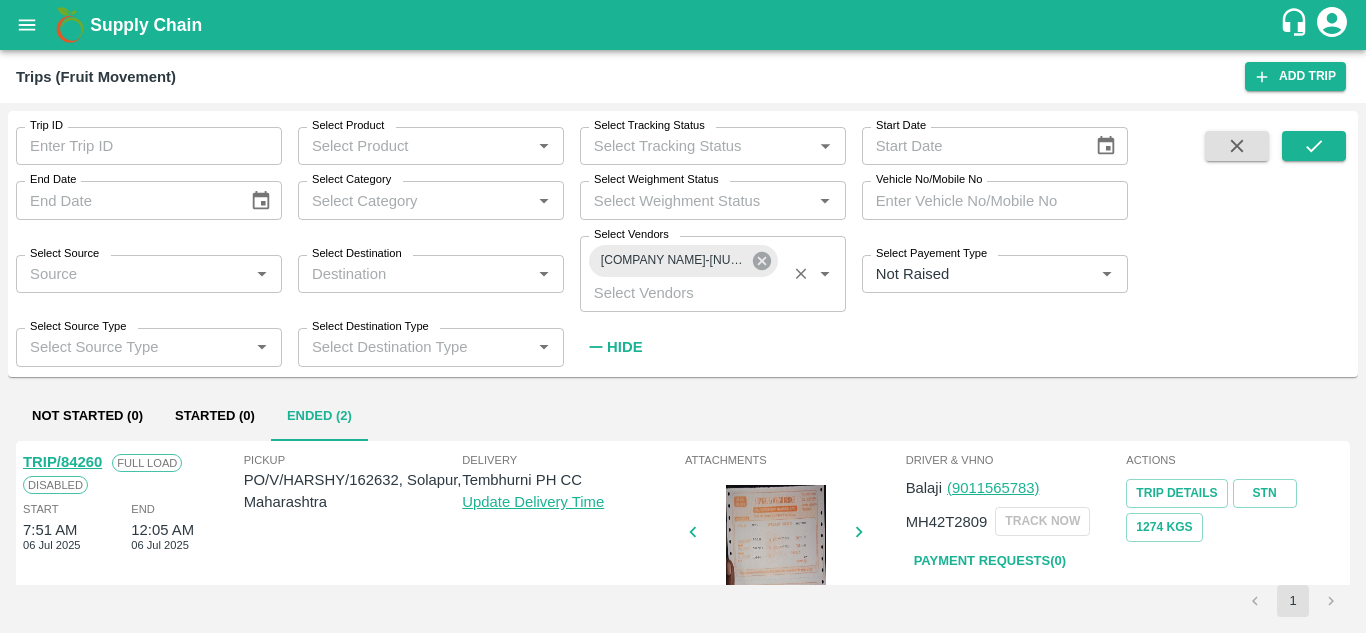 click 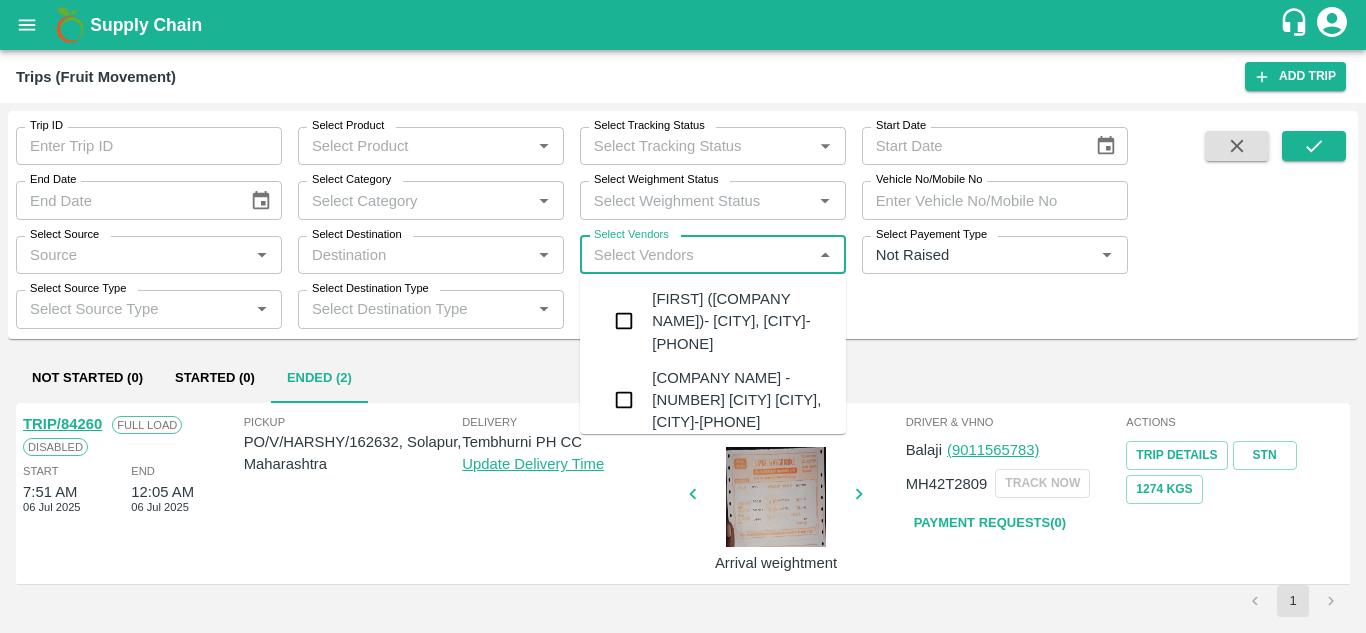 click on "Select Vendors" at bounding box center [696, 255] 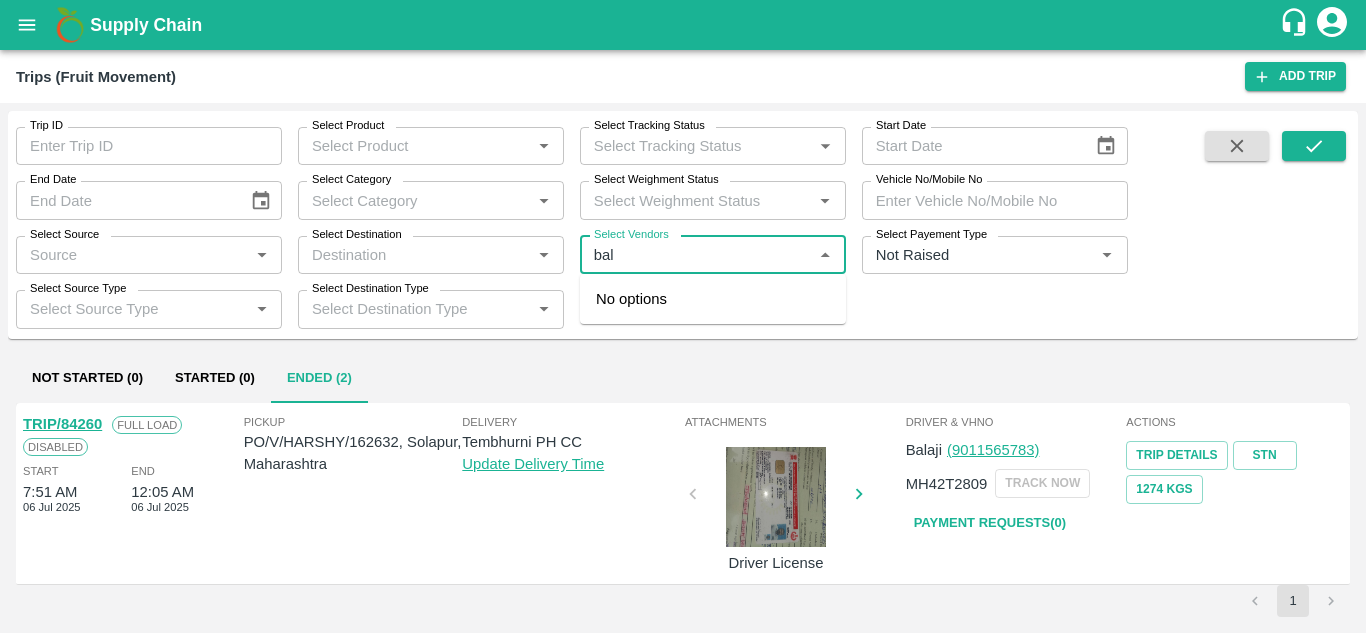 type on "bala" 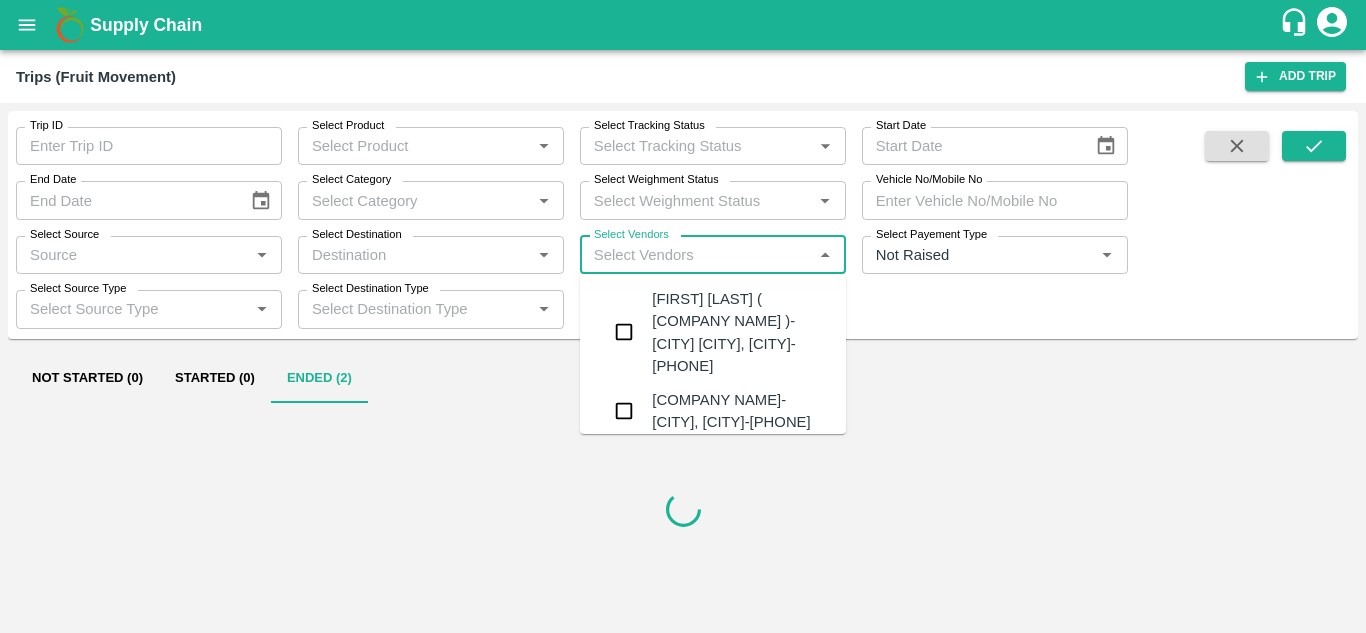 type on "i" 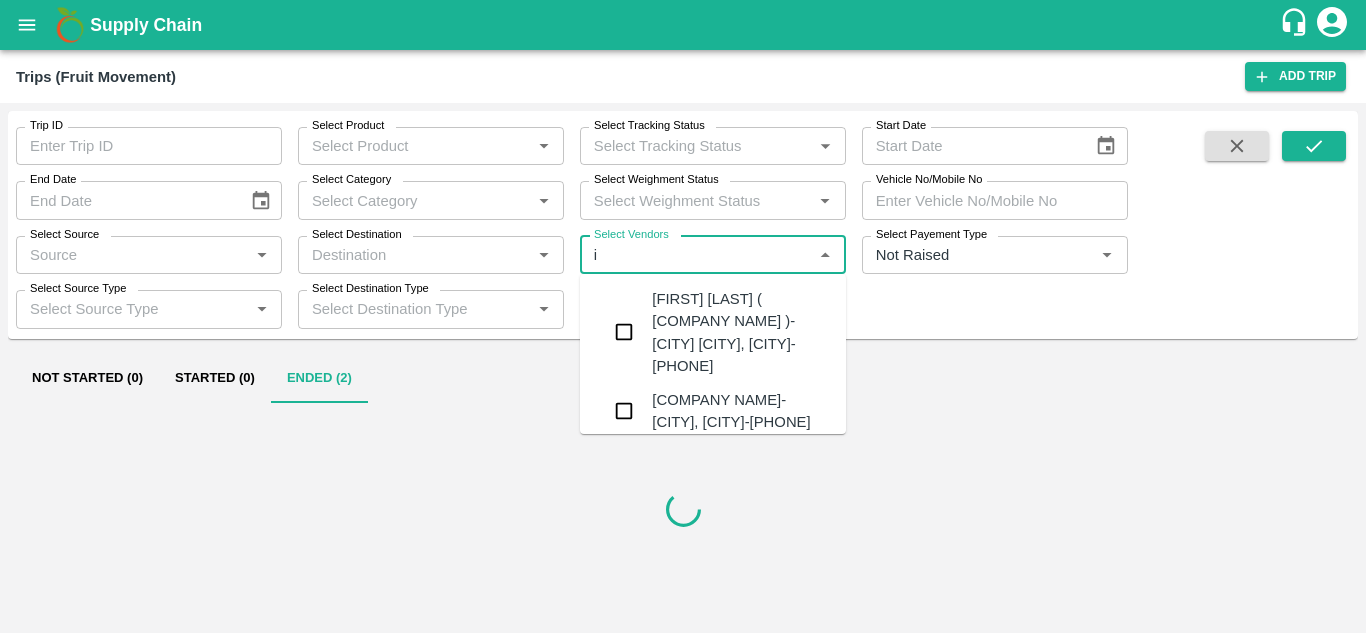 type 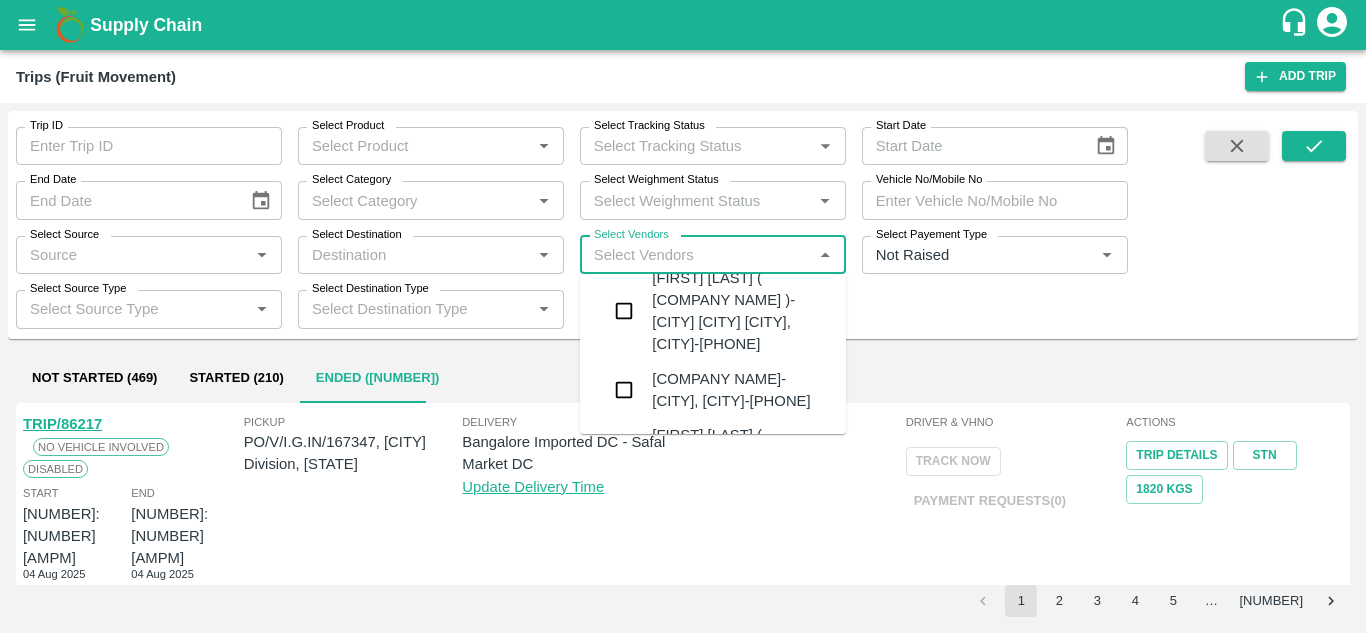 scroll, scrollTop: 565, scrollLeft: 0, axis: vertical 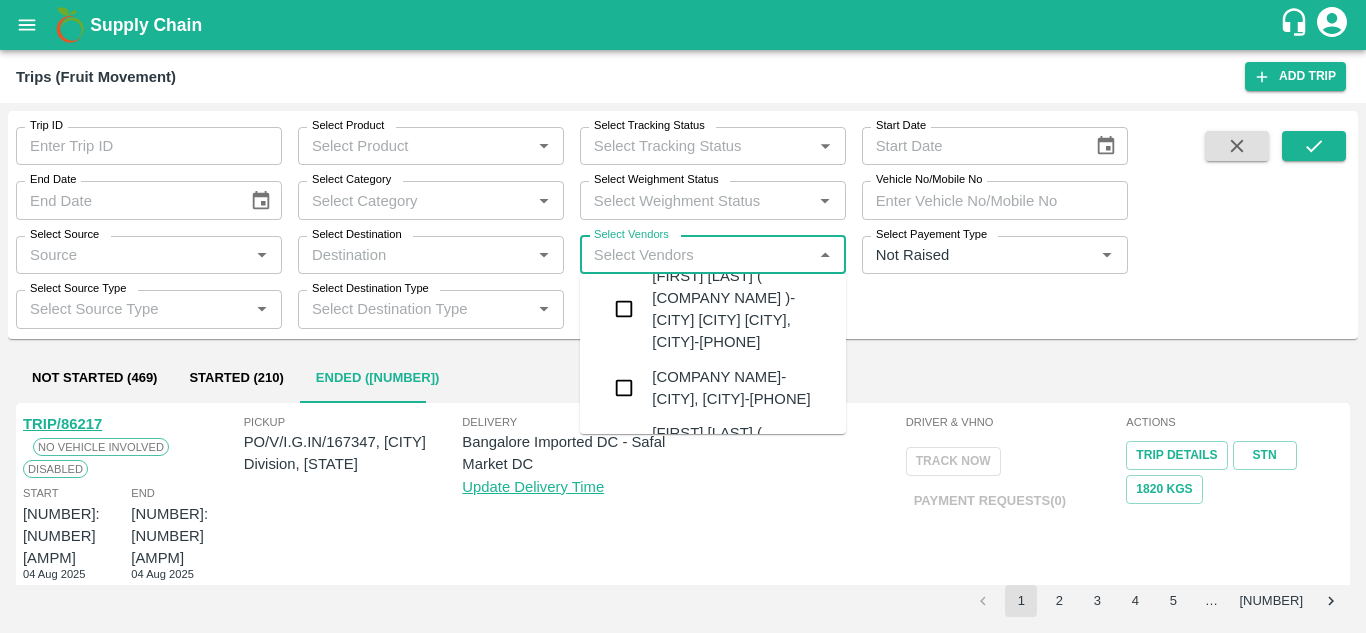 click on "Balaji Prakash Patil-Bitargaon, Solapur-9881261555" at bounding box center [741, 174] 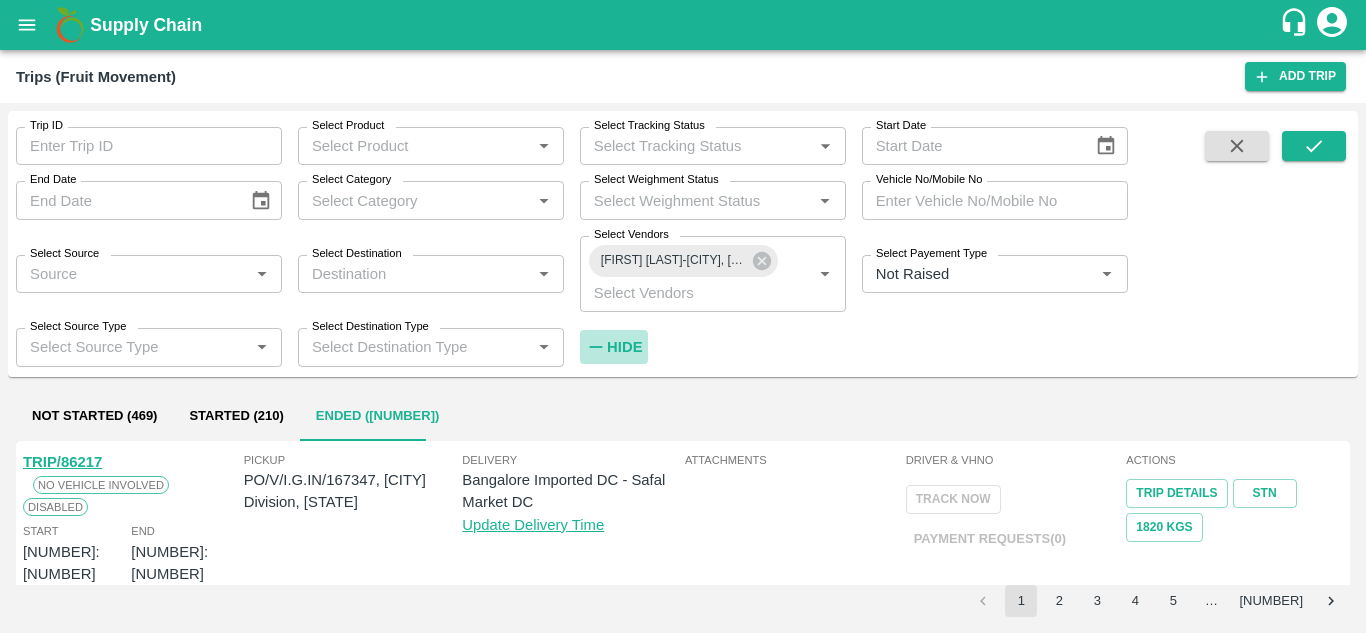click on "Hide" at bounding box center (624, 347) 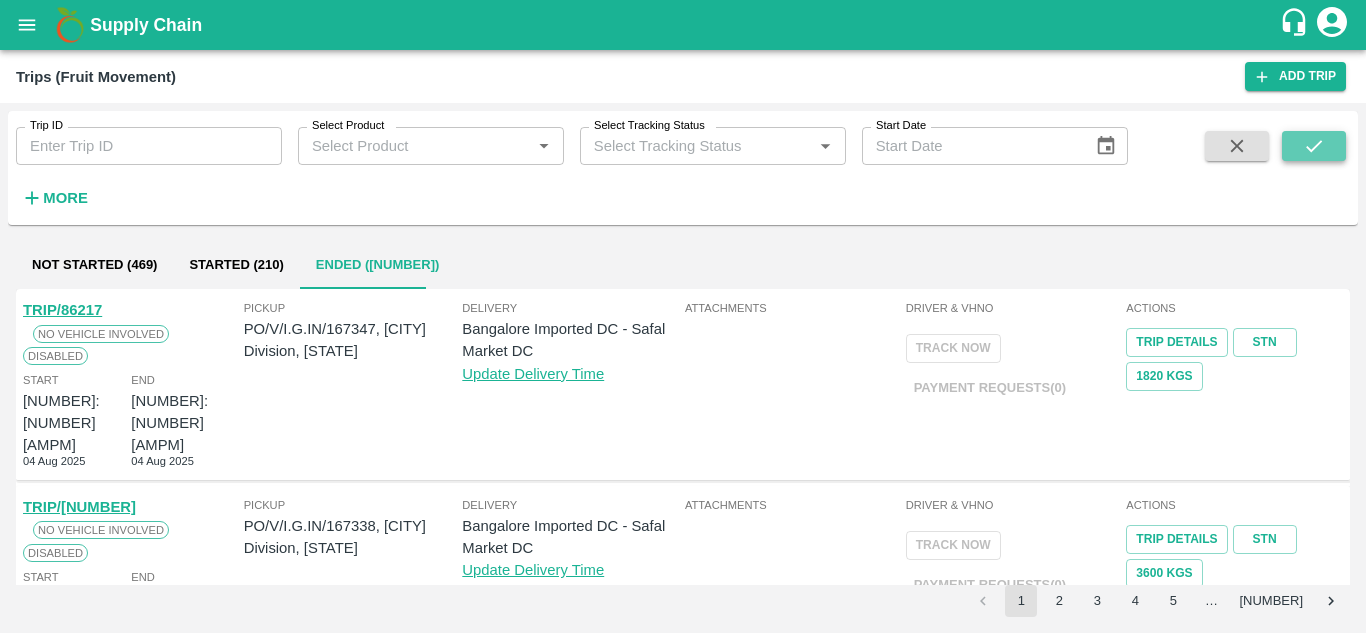 click 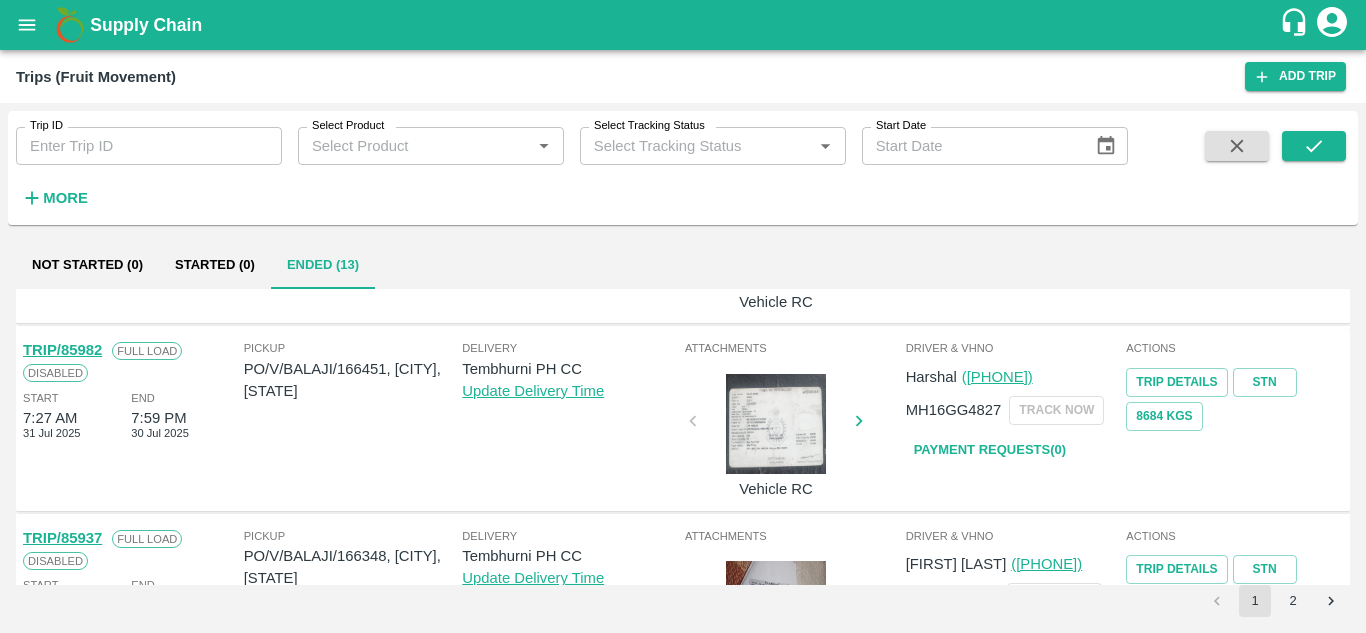scroll, scrollTop: 0, scrollLeft: 0, axis: both 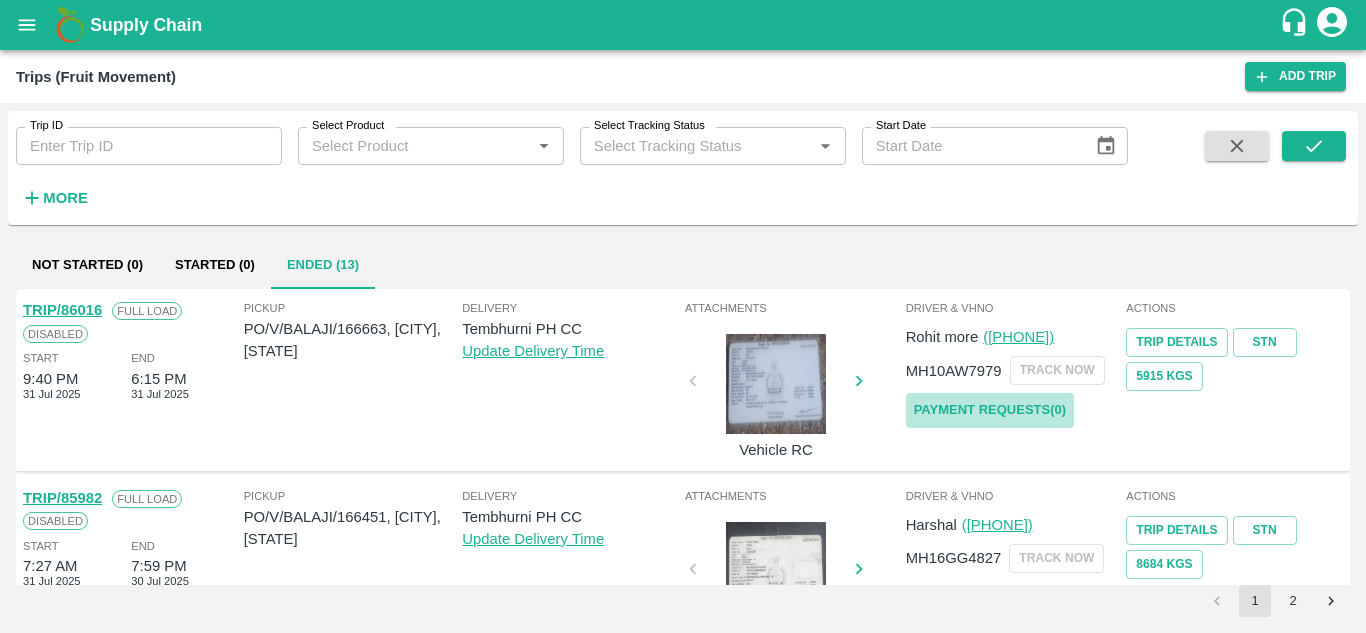 click on "Payment Requests( 0 )" at bounding box center (990, 410) 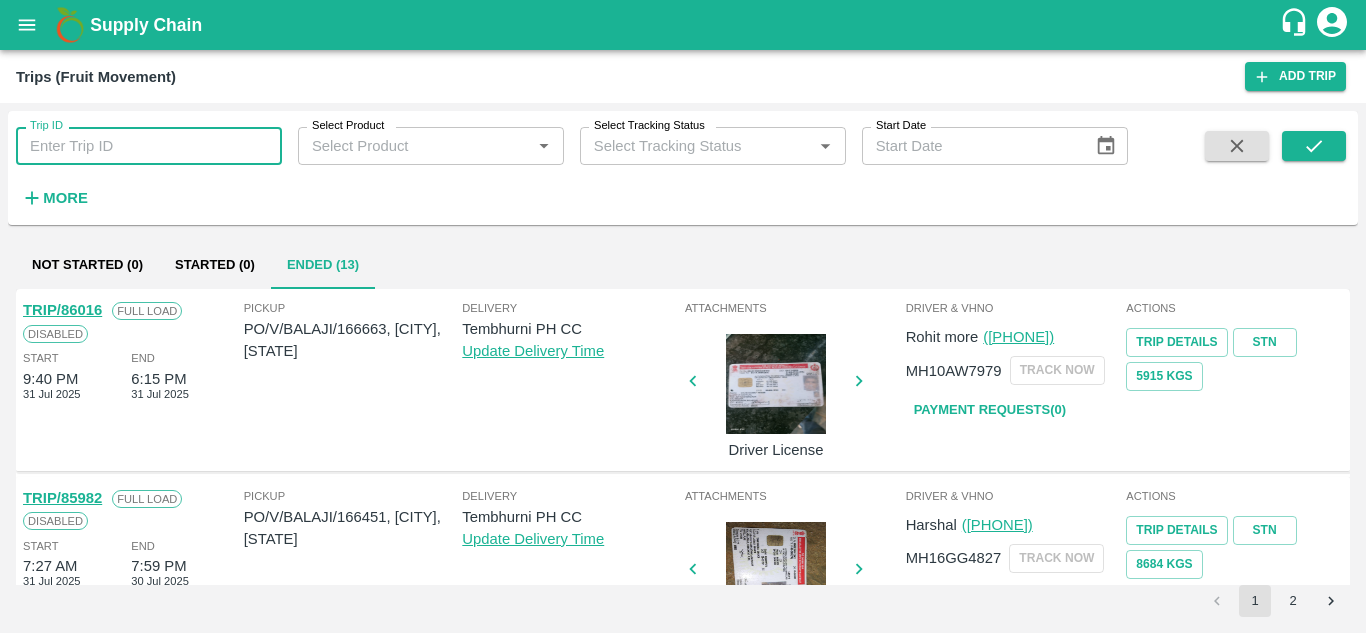 click on "Trip ID" at bounding box center [149, 146] 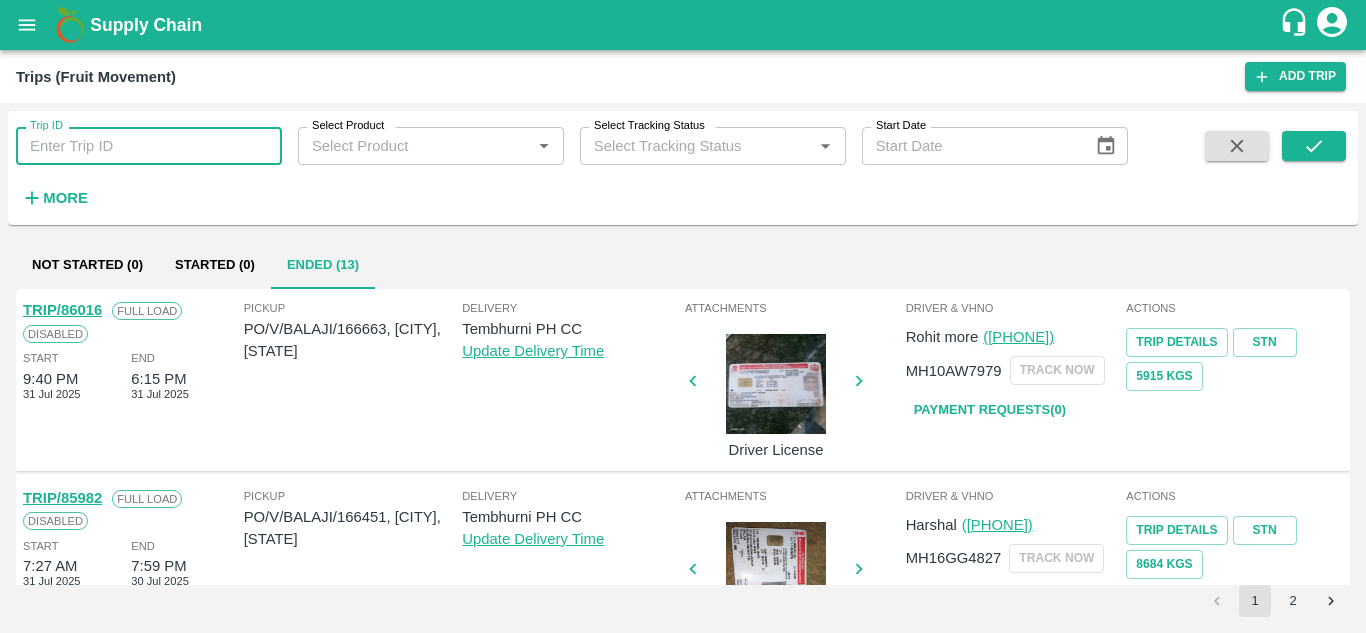 paste on "166663" 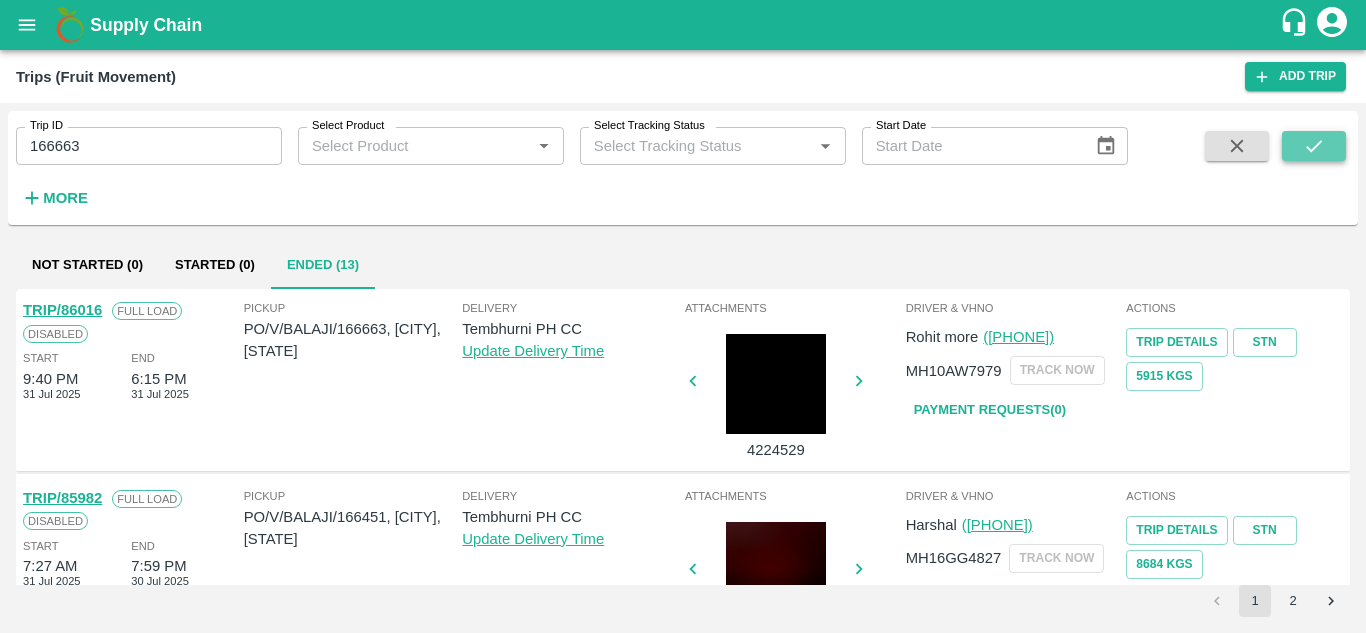 click at bounding box center (1314, 146) 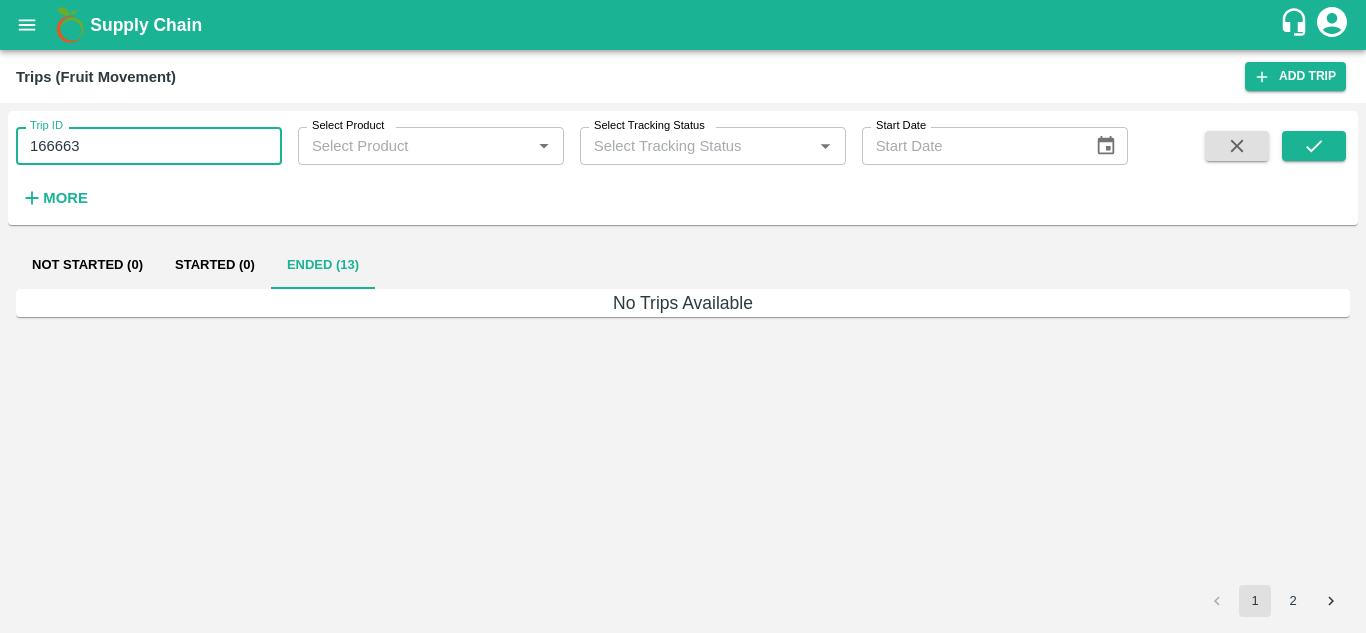 click on "166663" at bounding box center (149, 146) 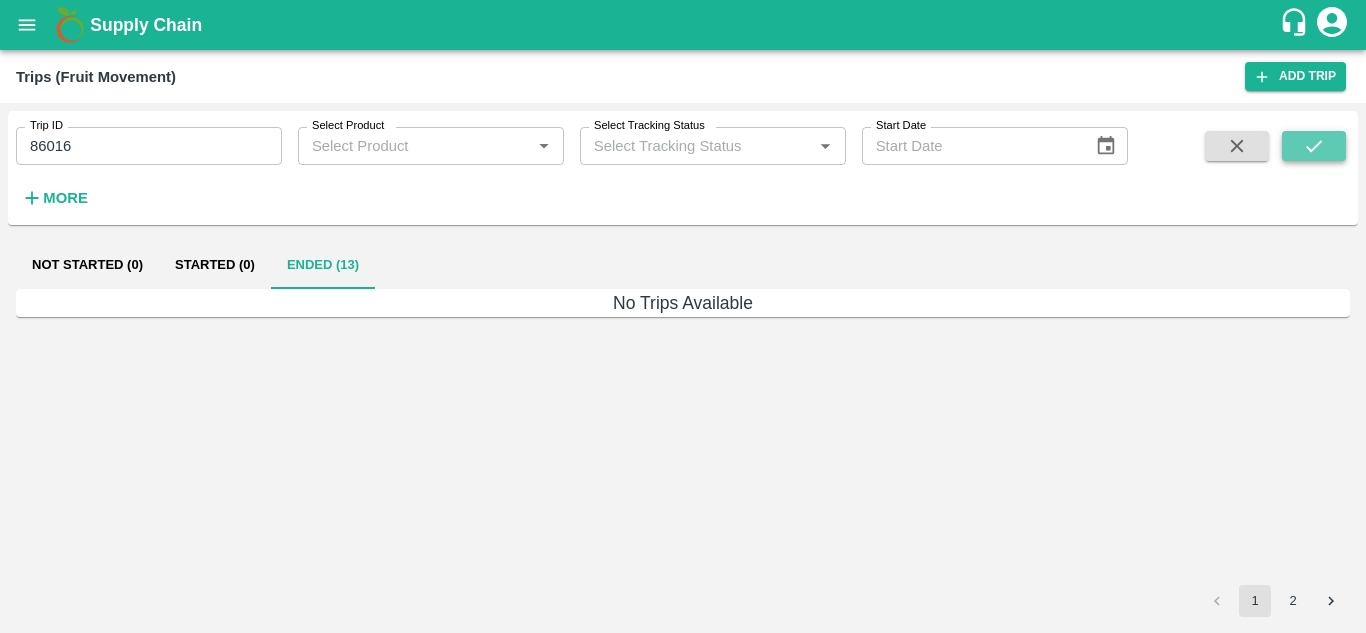click at bounding box center (1314, 146) 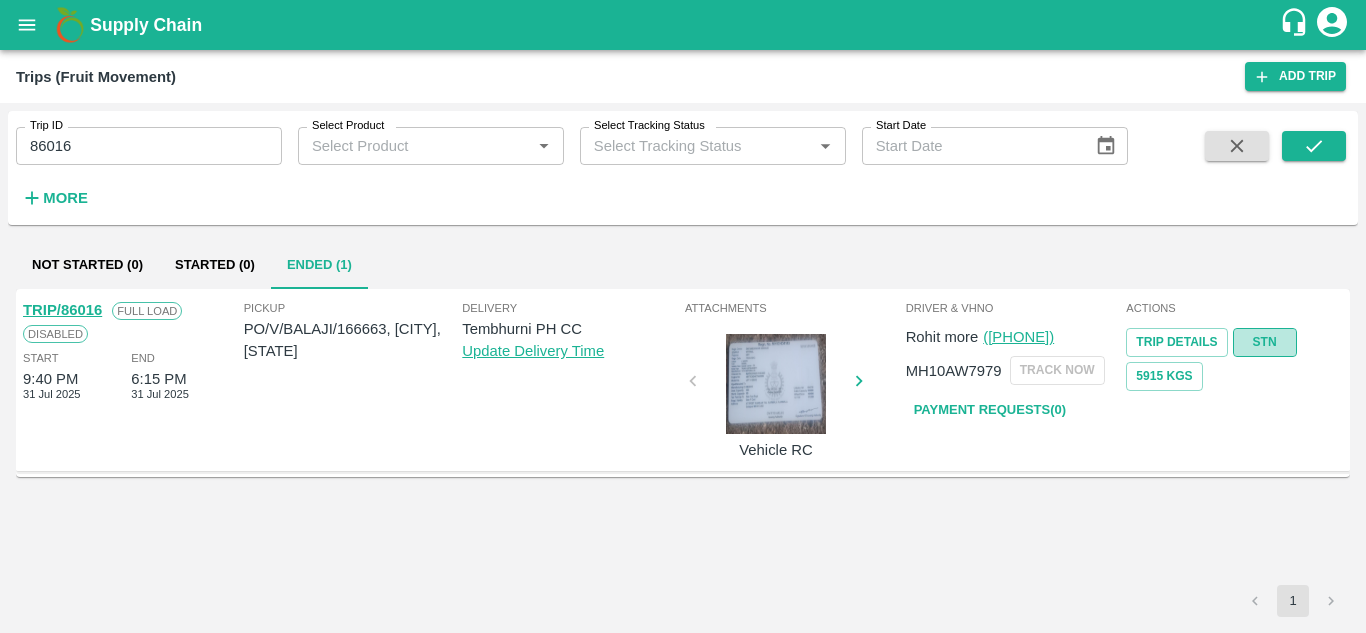 click on "STN" at bounding box center (1265, 342) 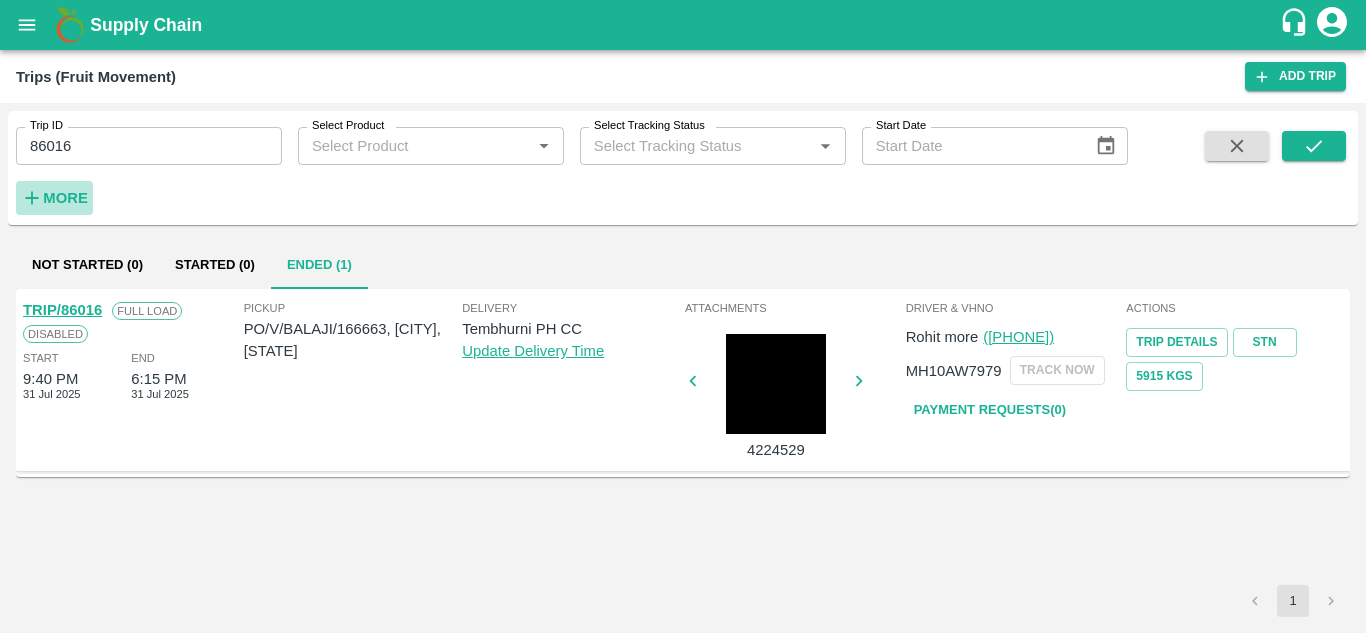 click on "More" at bounding box center [65, 198] 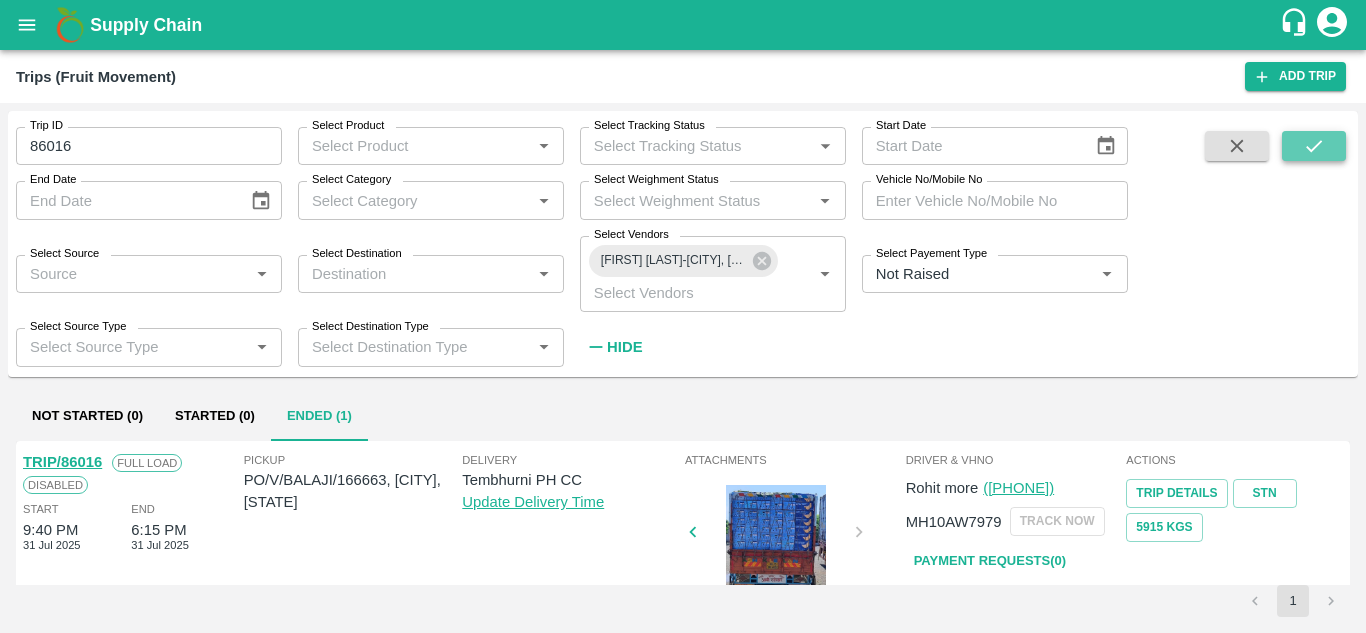 click at bounding box center [1314, 146] 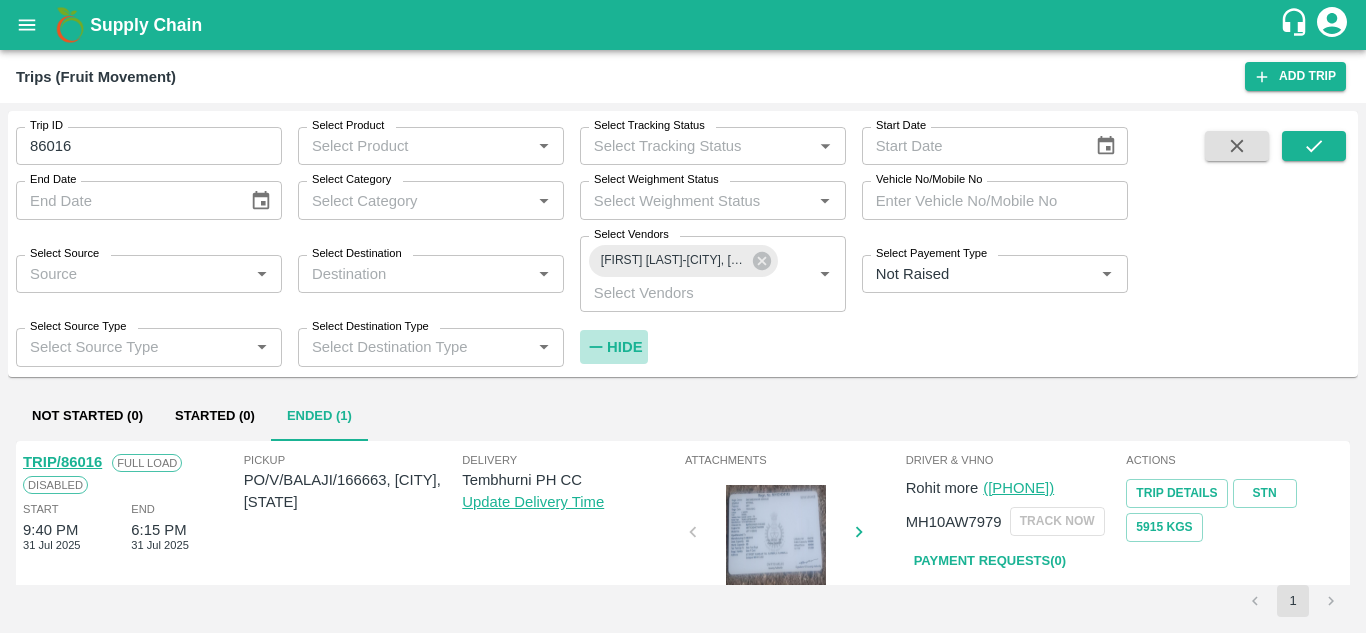 click on "Hide" at bounding box center [624, 347] 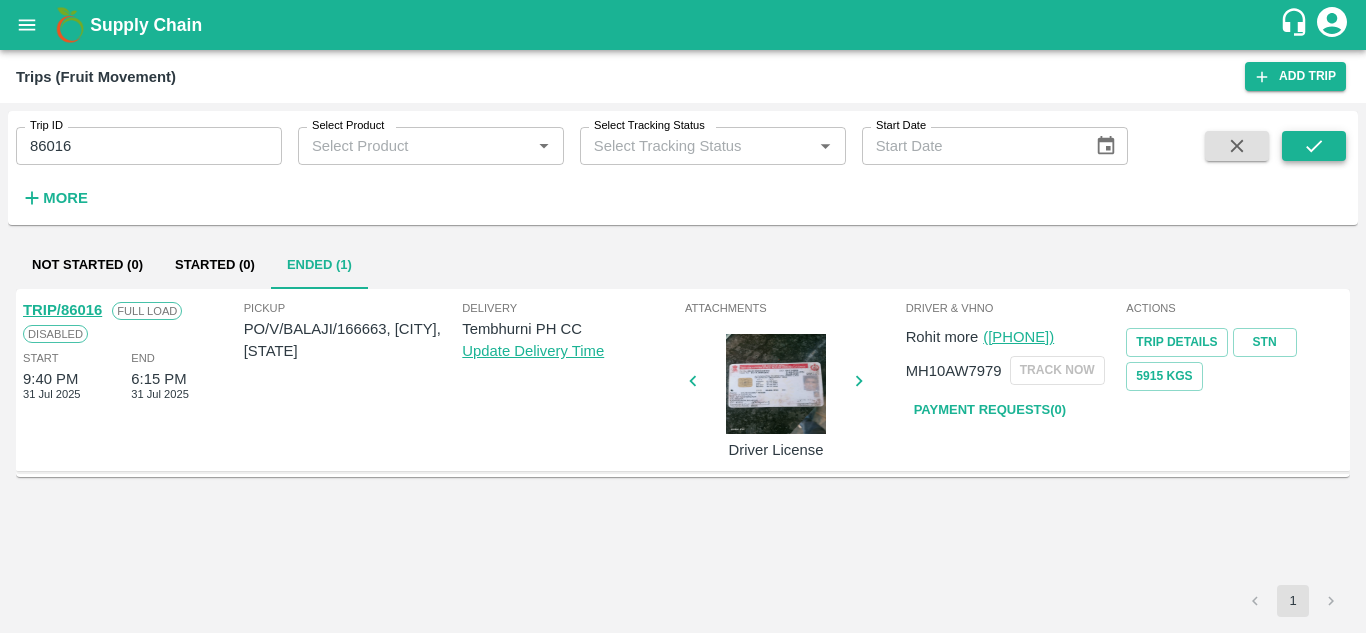 click 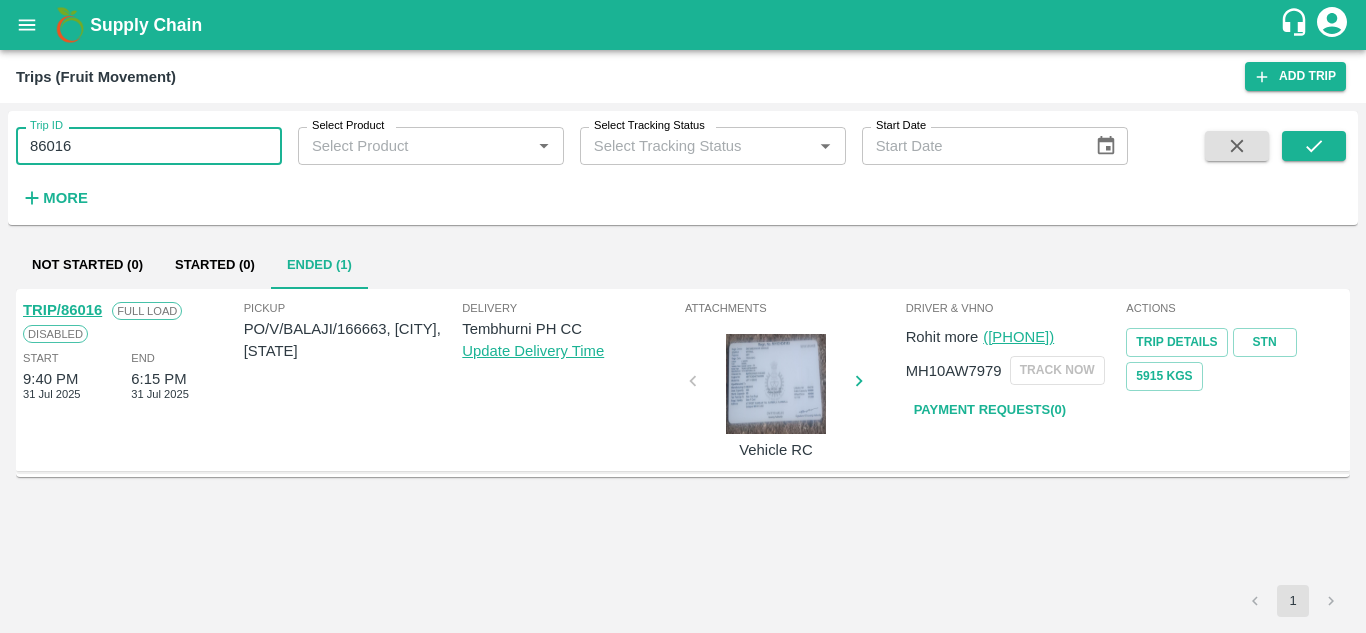 click on "86016" at bounding box center [149, 146] 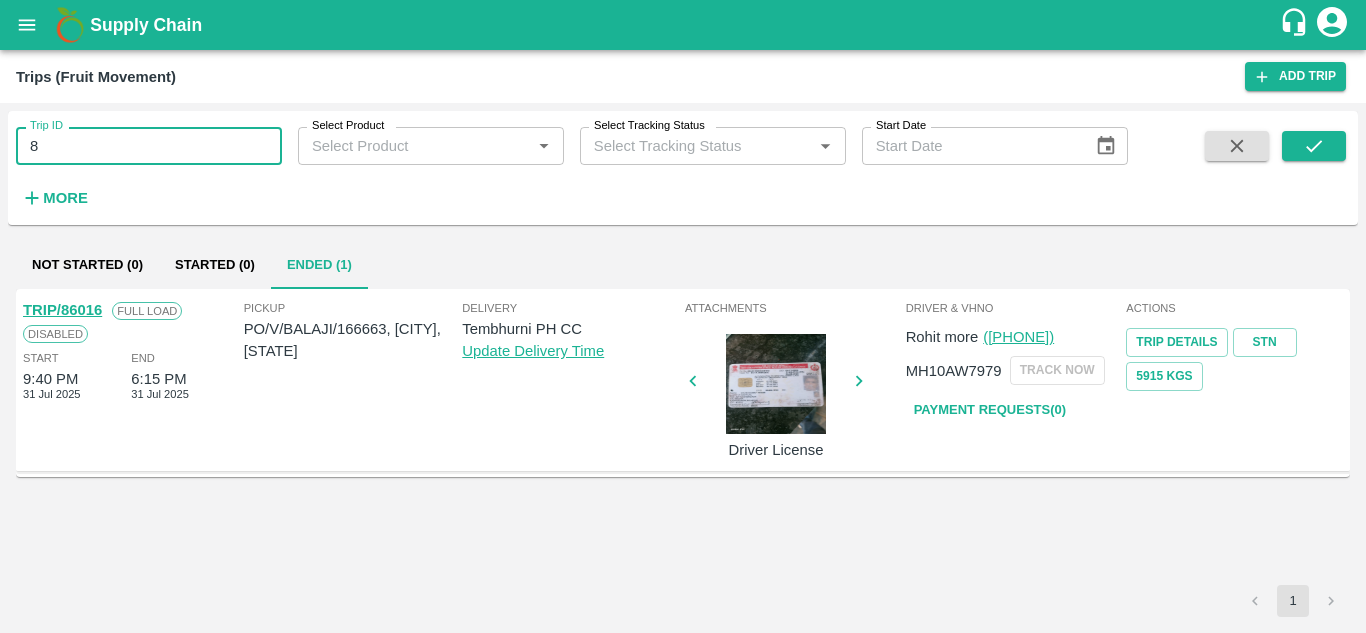type on "8" 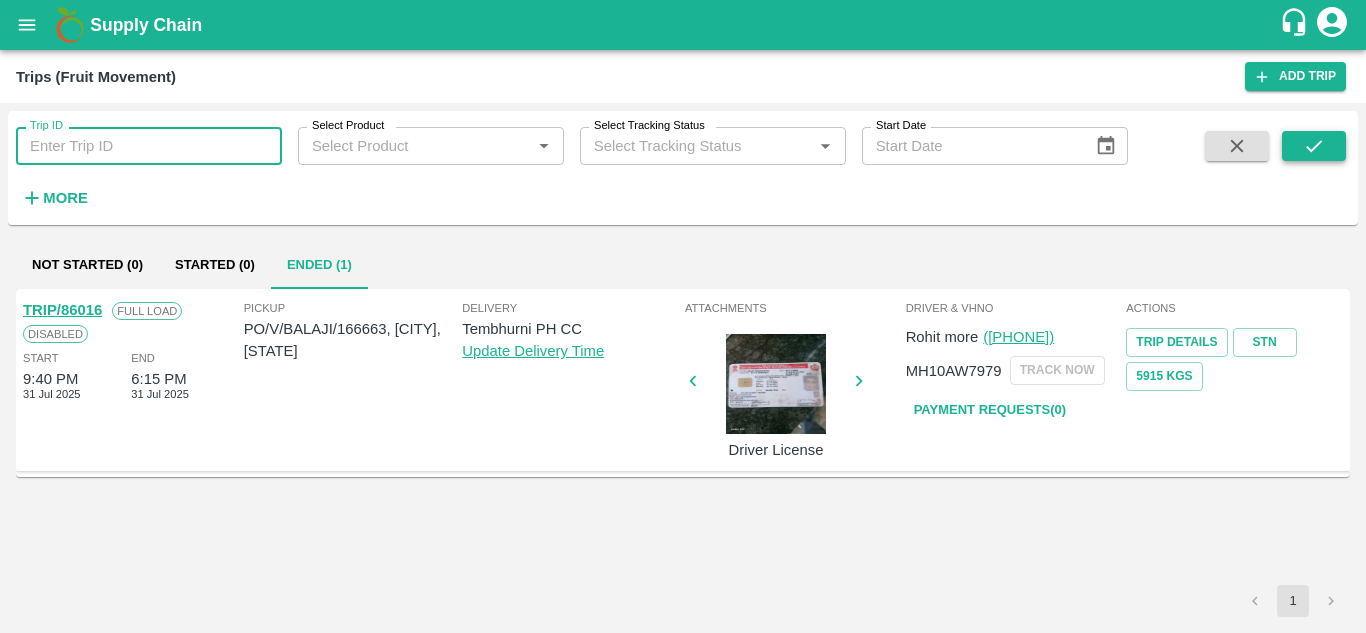 type 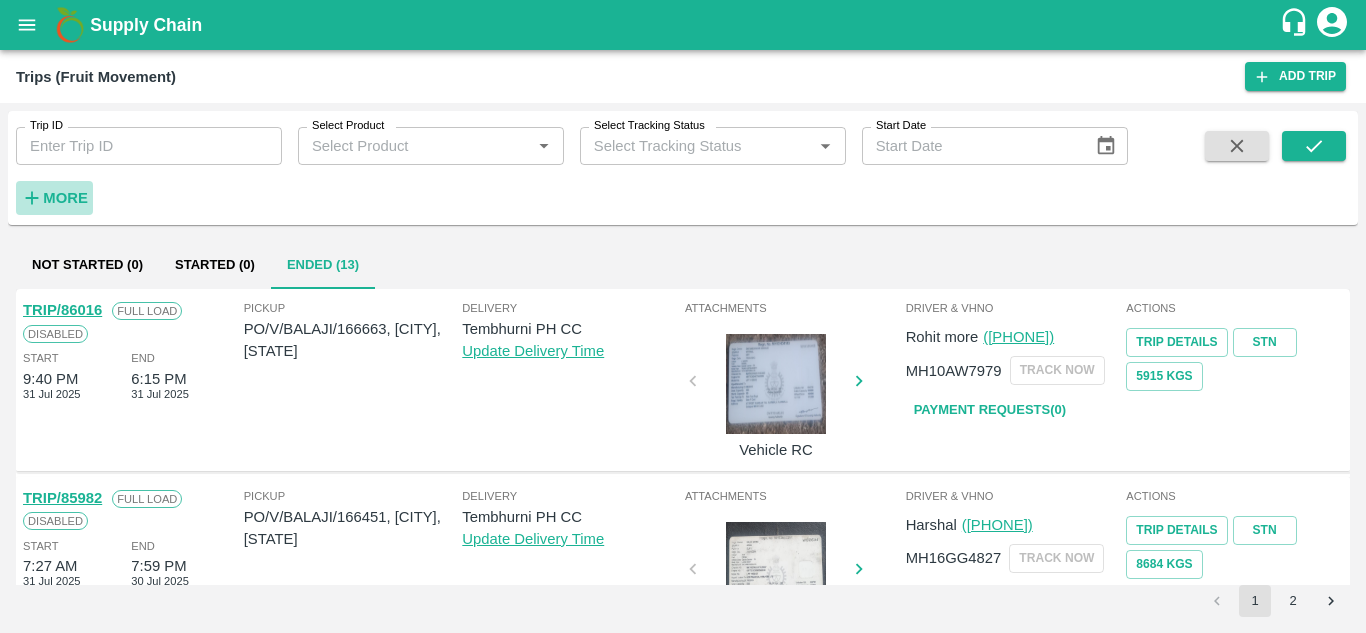 click on "More" at bounding box center (65, 198) 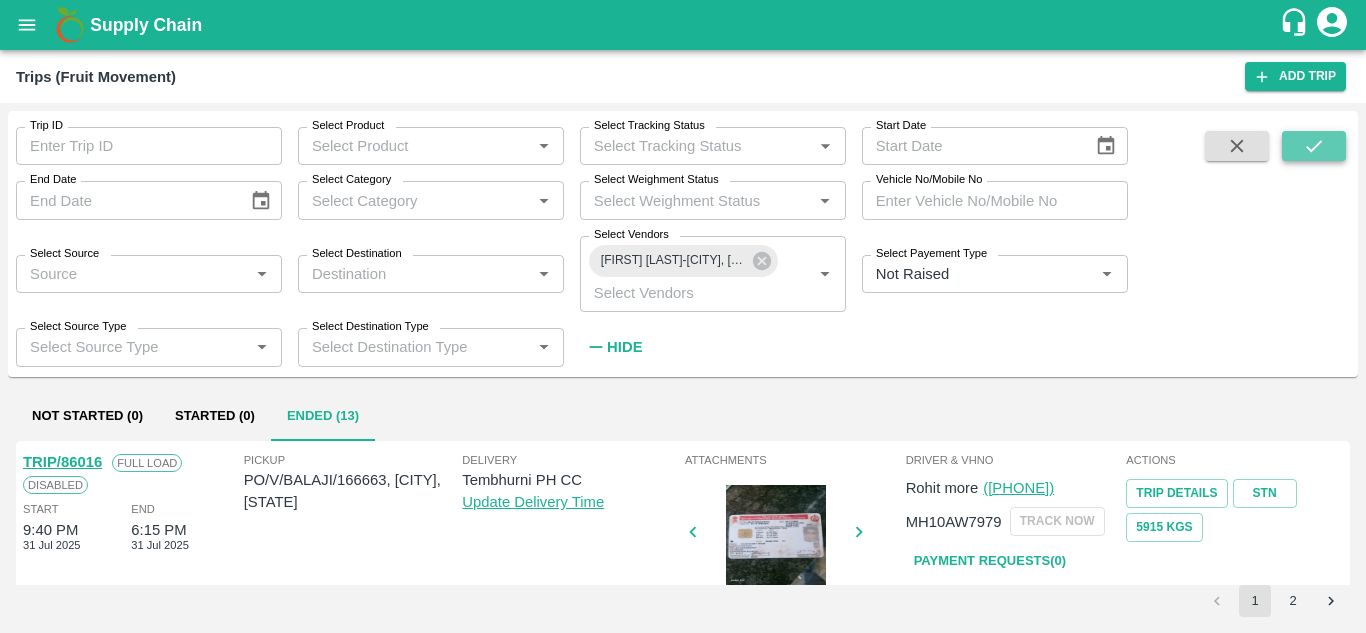 click 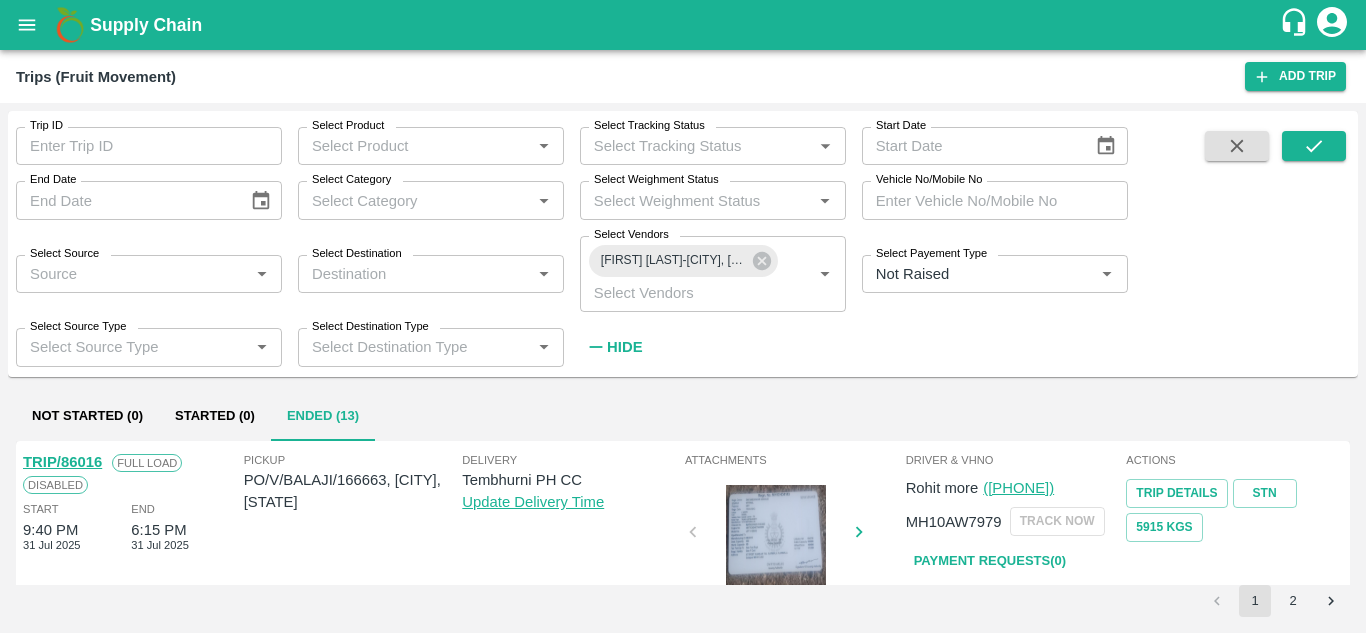 click on "Hide" at bounding box center [624, 347] 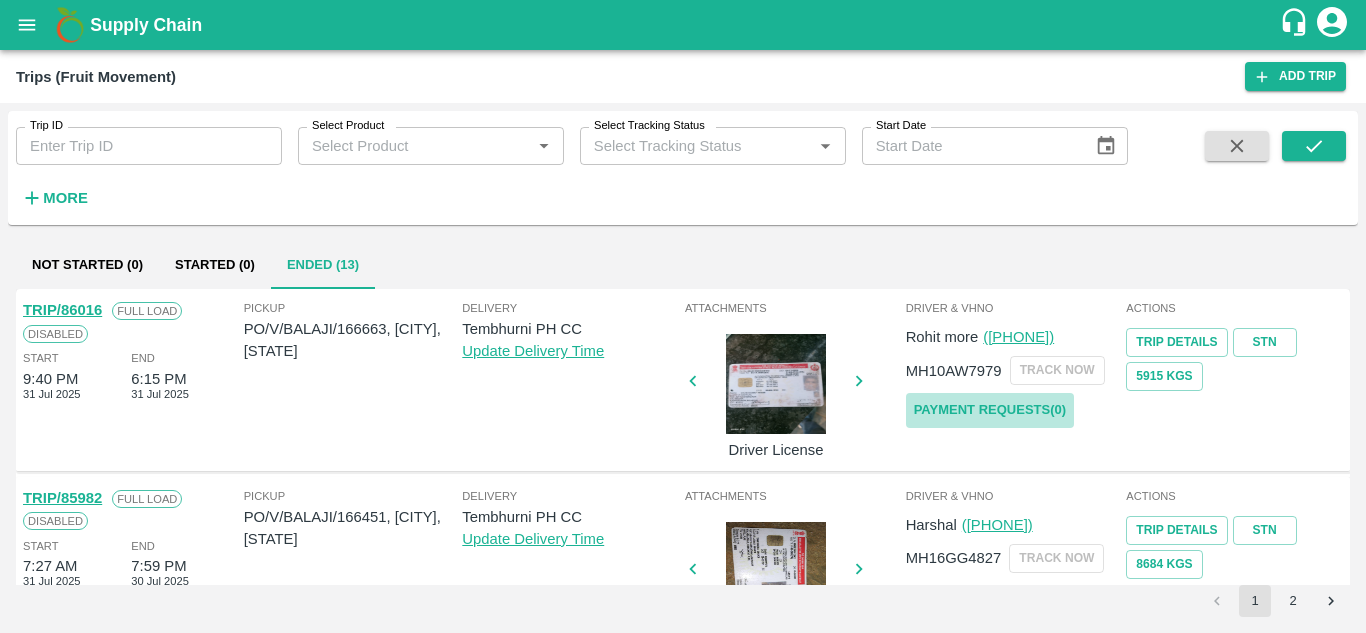 click on "Payment Requests( 0 )" at bounding box center [990, 410] 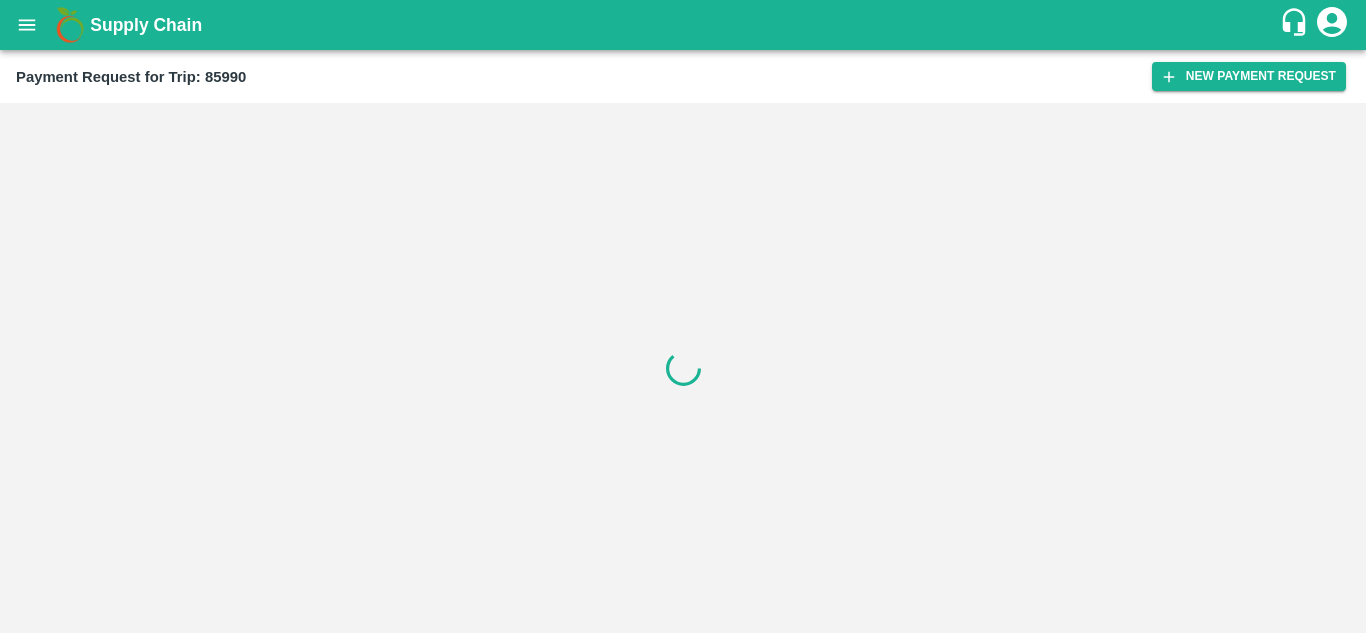 scroll, scrollTop: 0, scrollLeft: 0, axis: both 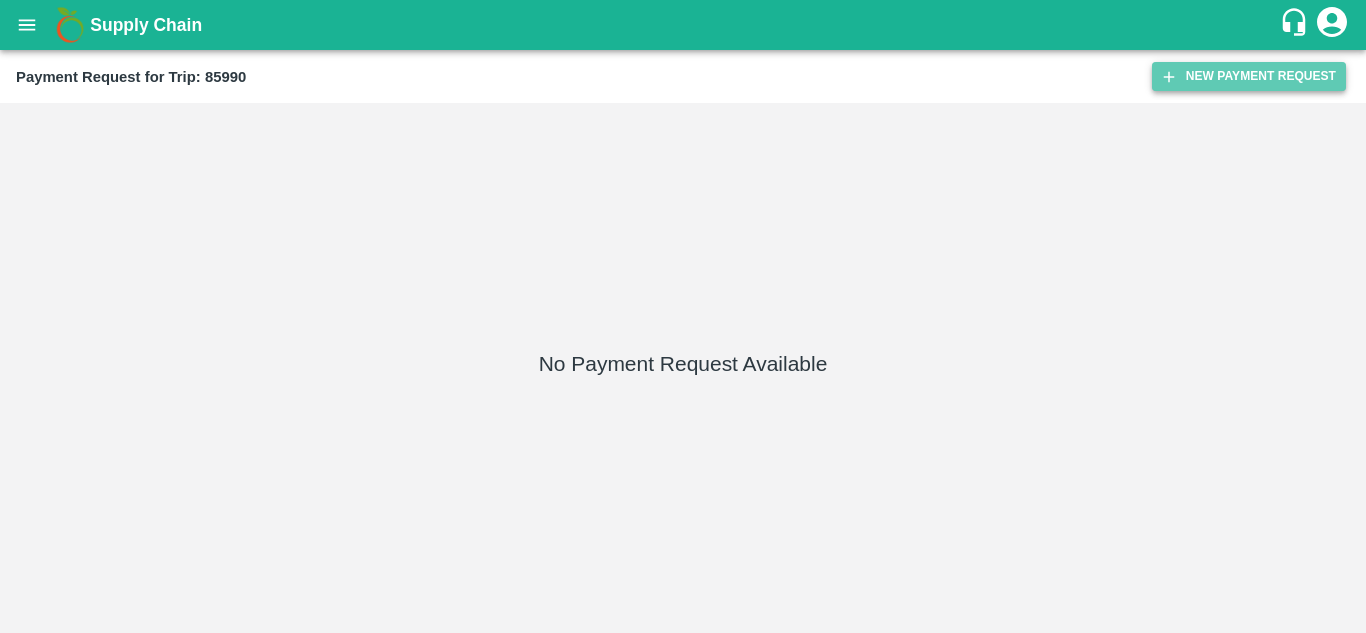 click on "New Payment Request" at bounding box center (1249, 76) 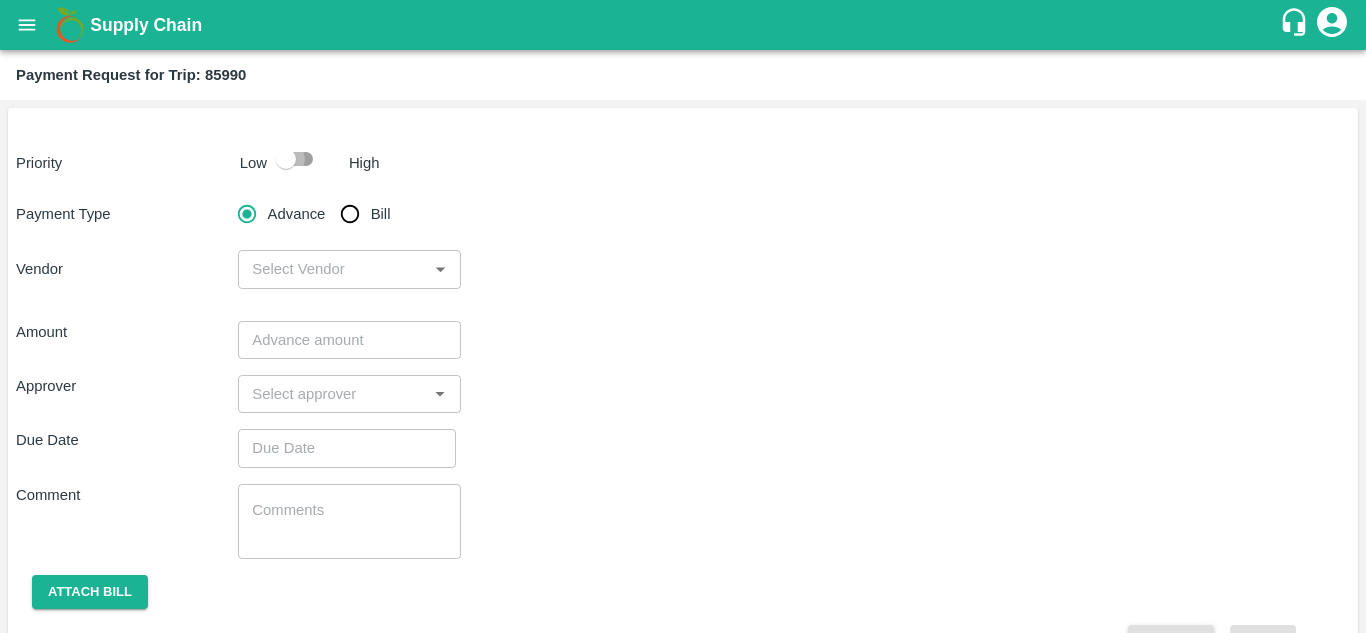 click at bounding box center (286, 159) 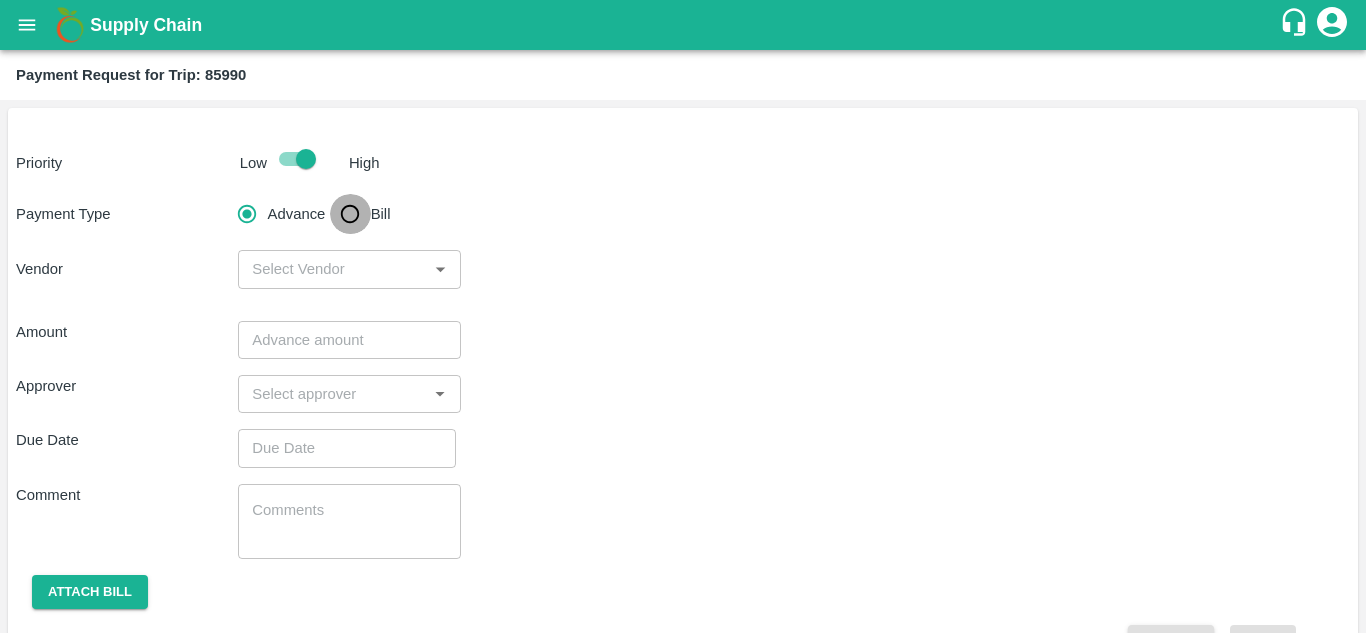 click on "Bill" at bounding box center (350, 214) 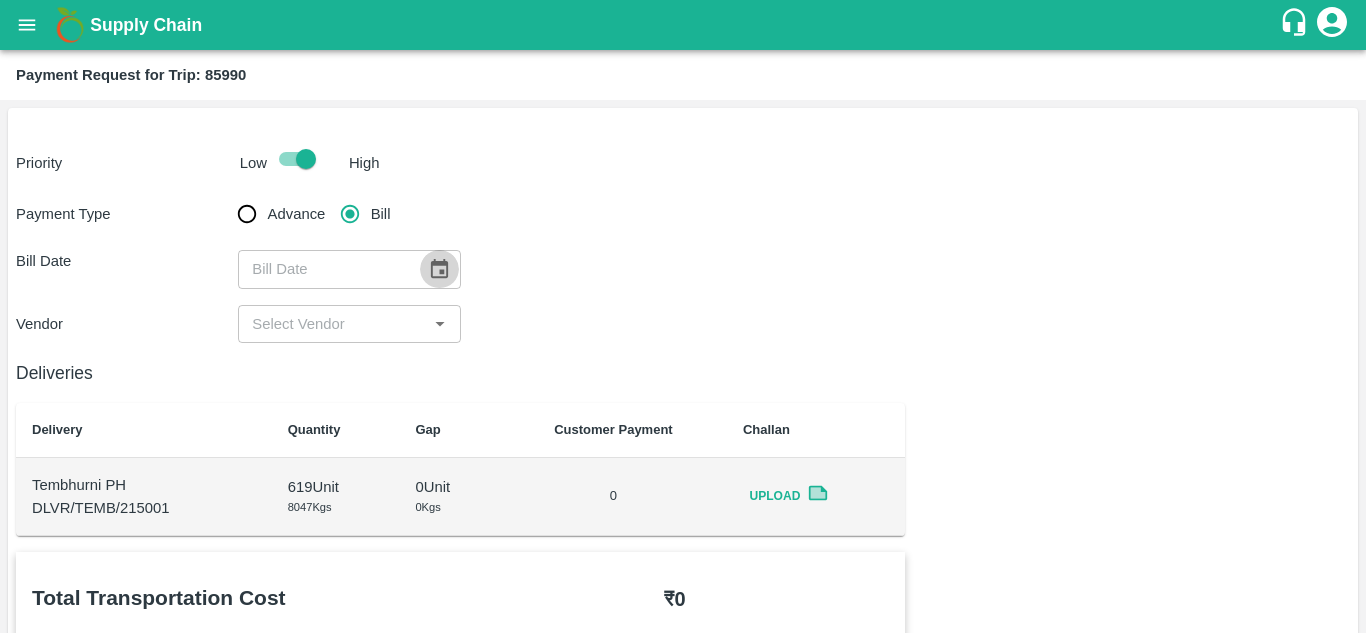 click 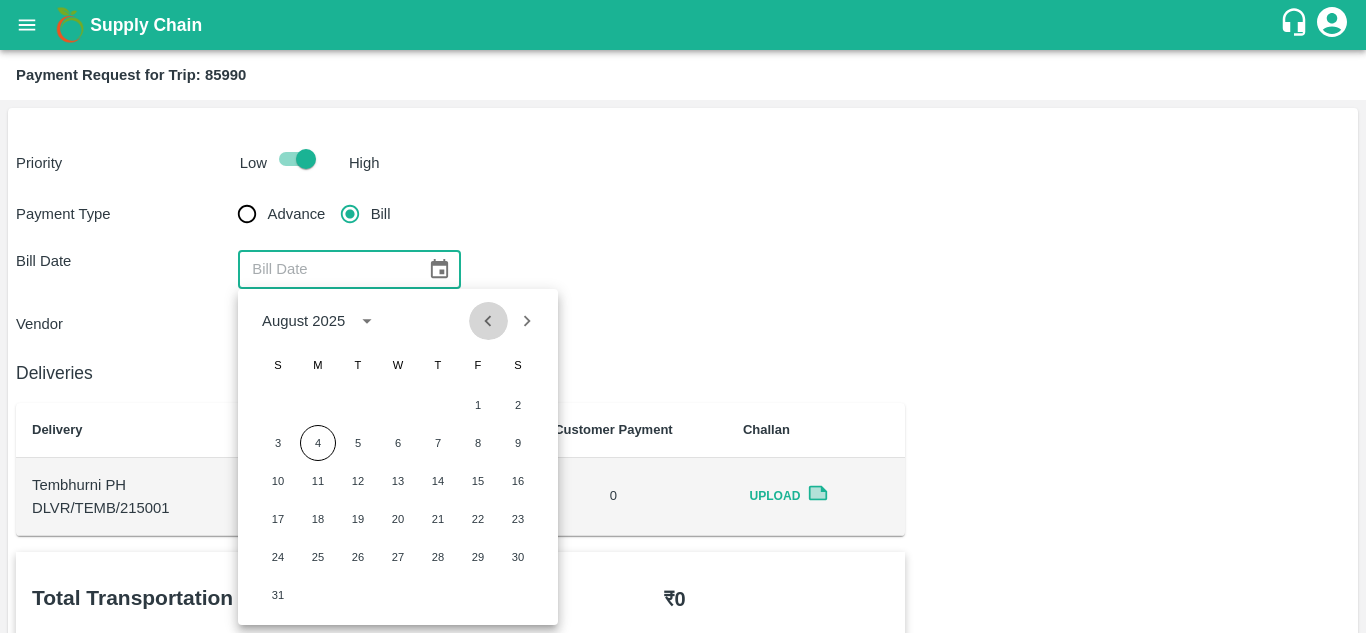 click 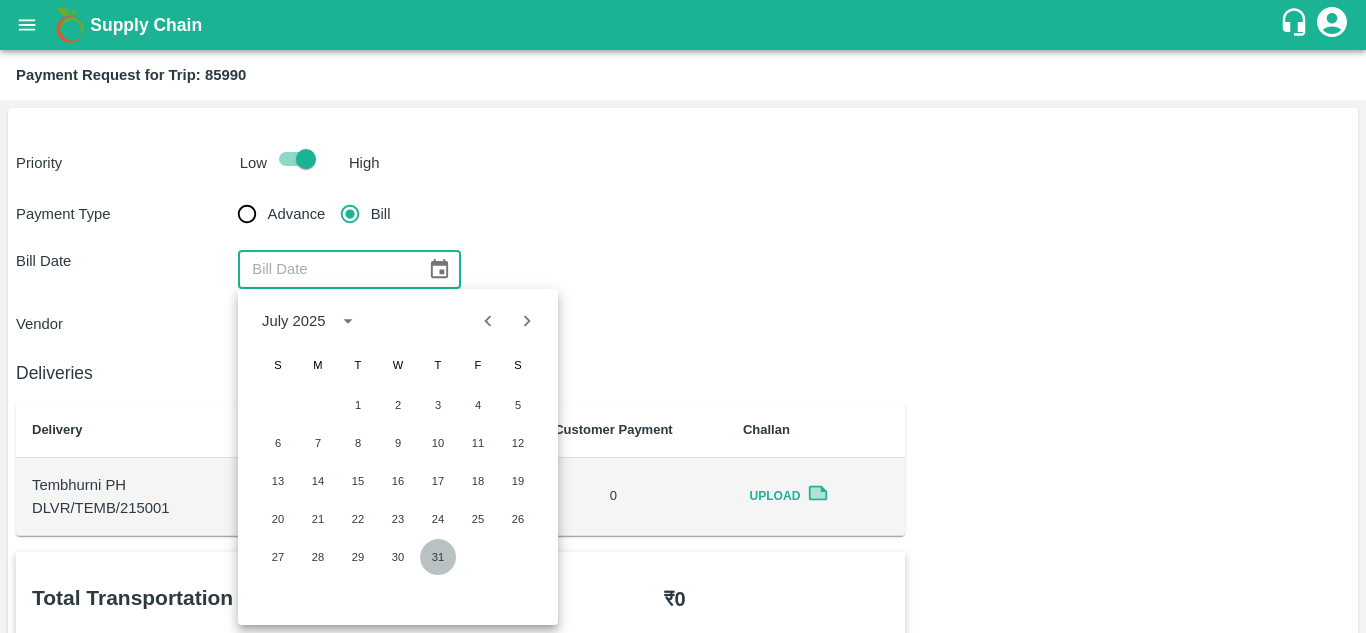 click on "31" at bounding box center (438, 557) 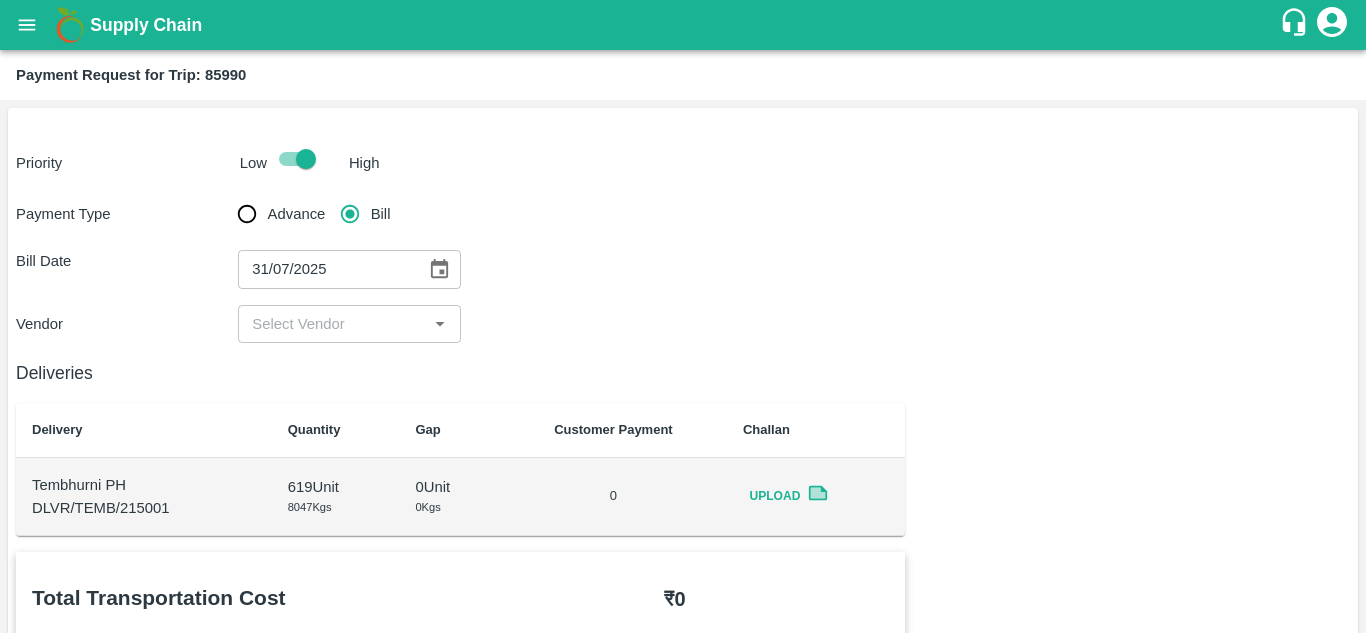 click on "​" at bounding box center (349, 324) 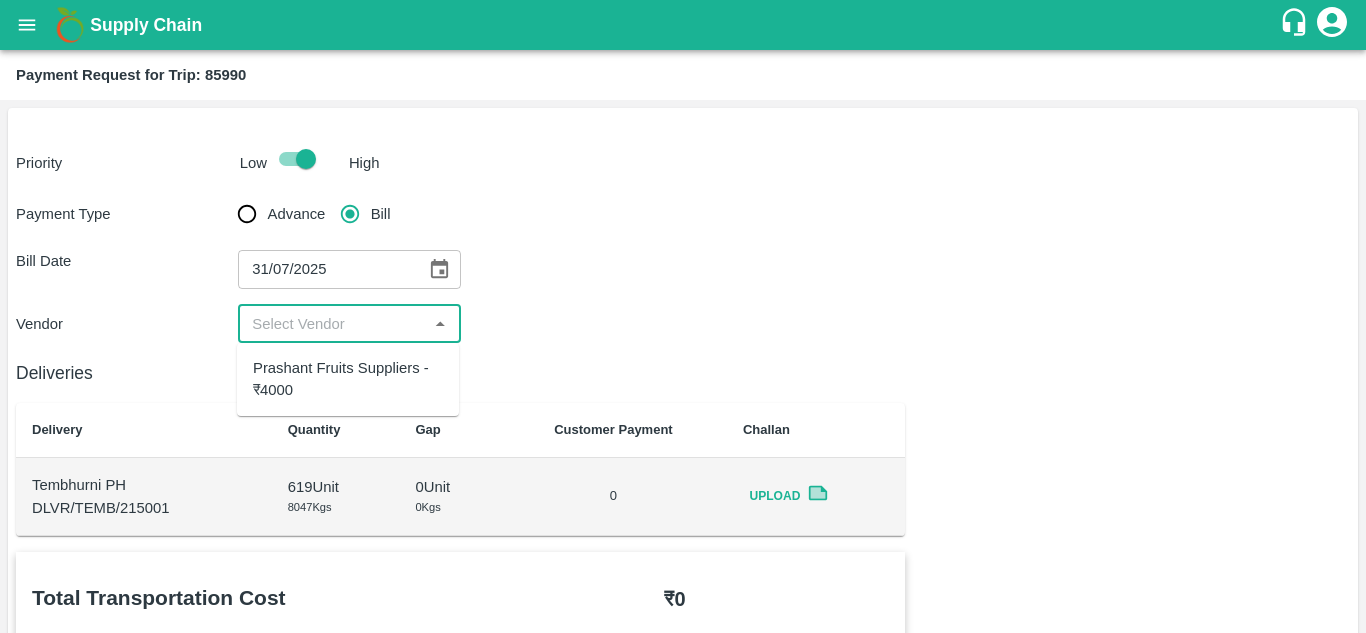 click on "Prashant Fruits Suppliers - ₹4000" at bounding box center [348, 379] 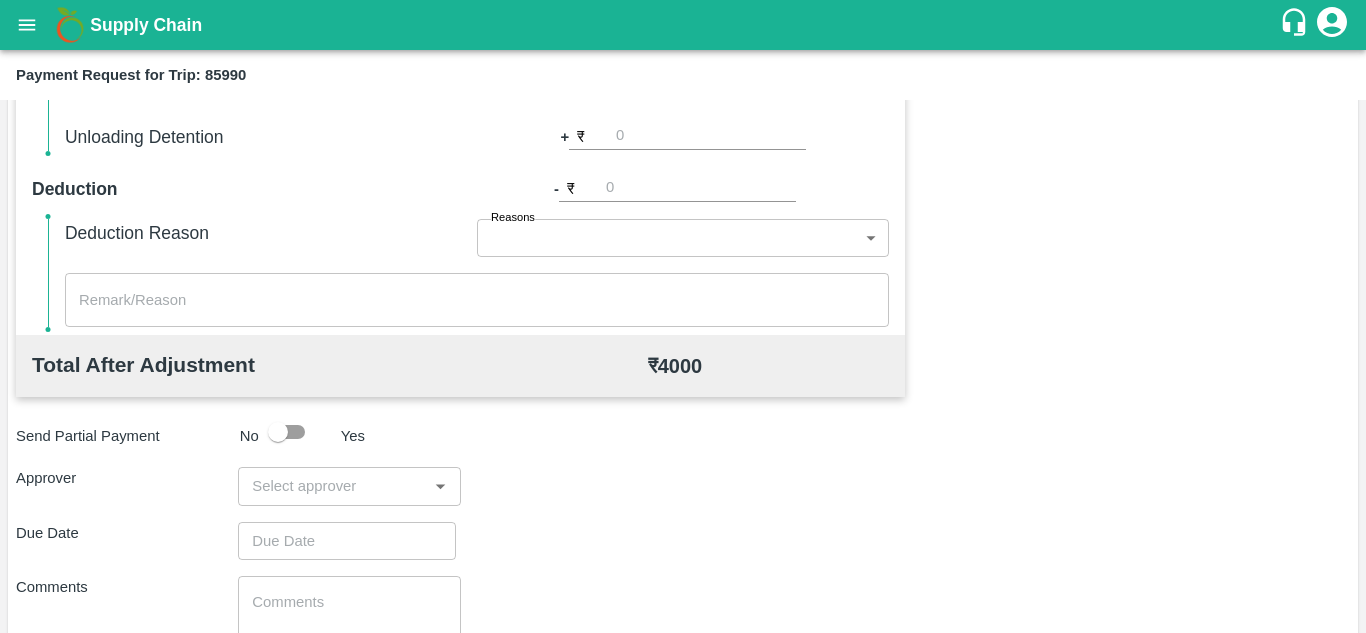 scroll, scrollTop: 910, scrollLeft: 0, axis: vertical 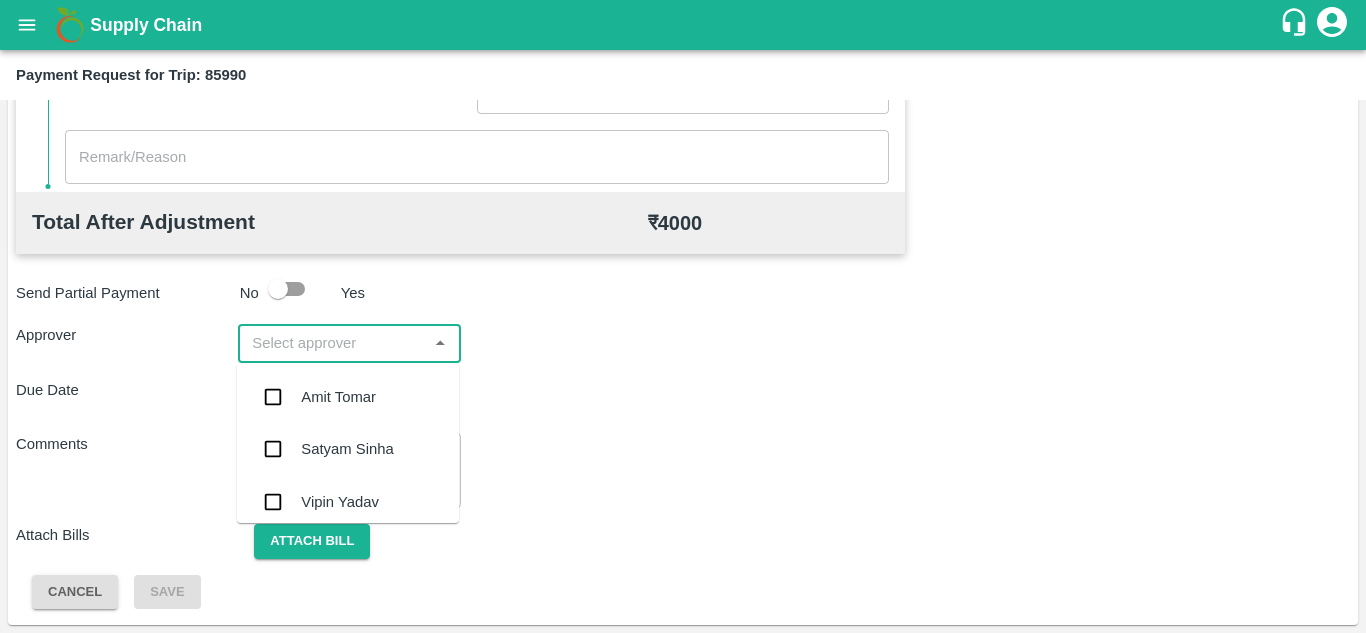 click at bounding box center [332, 343] 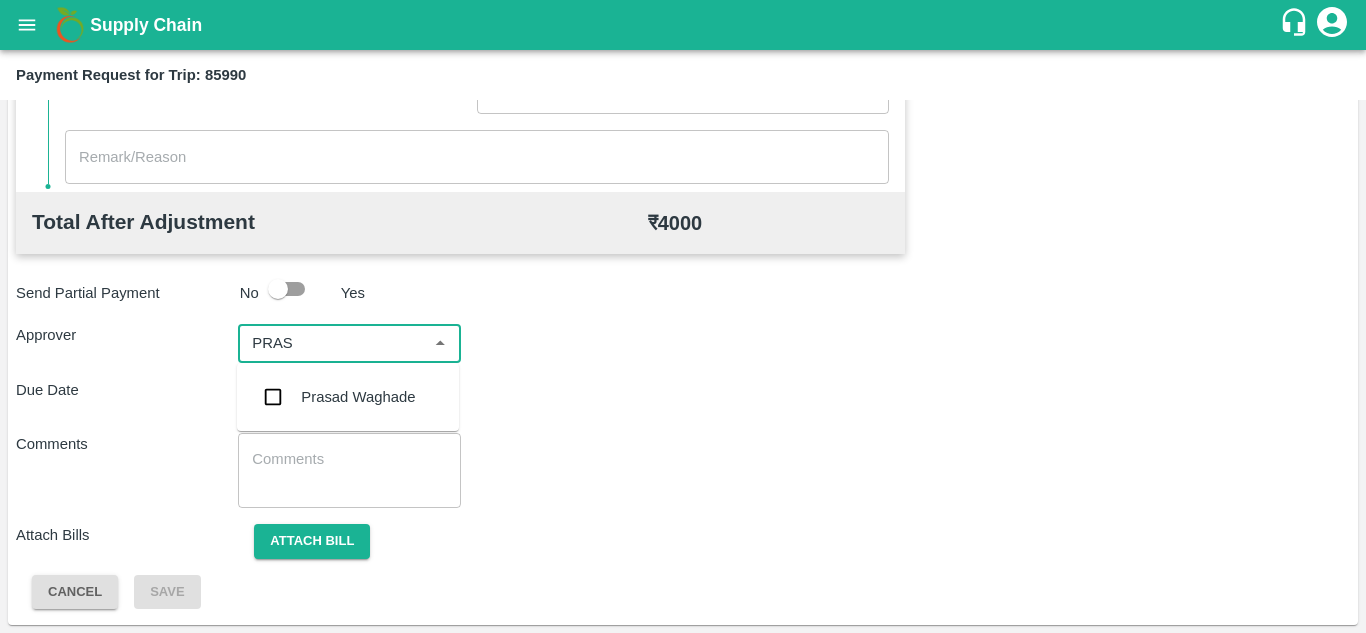 type on "PRASA" 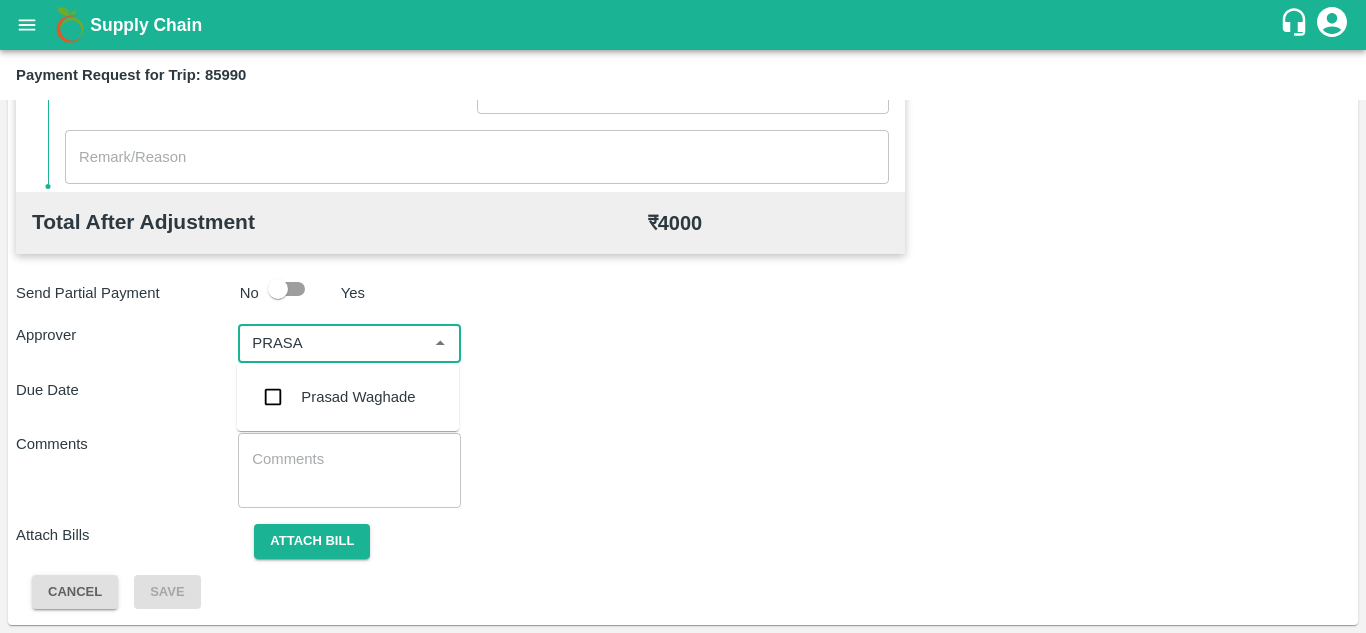 click on "Prasad Waghade" at bounding box center (358, 397) 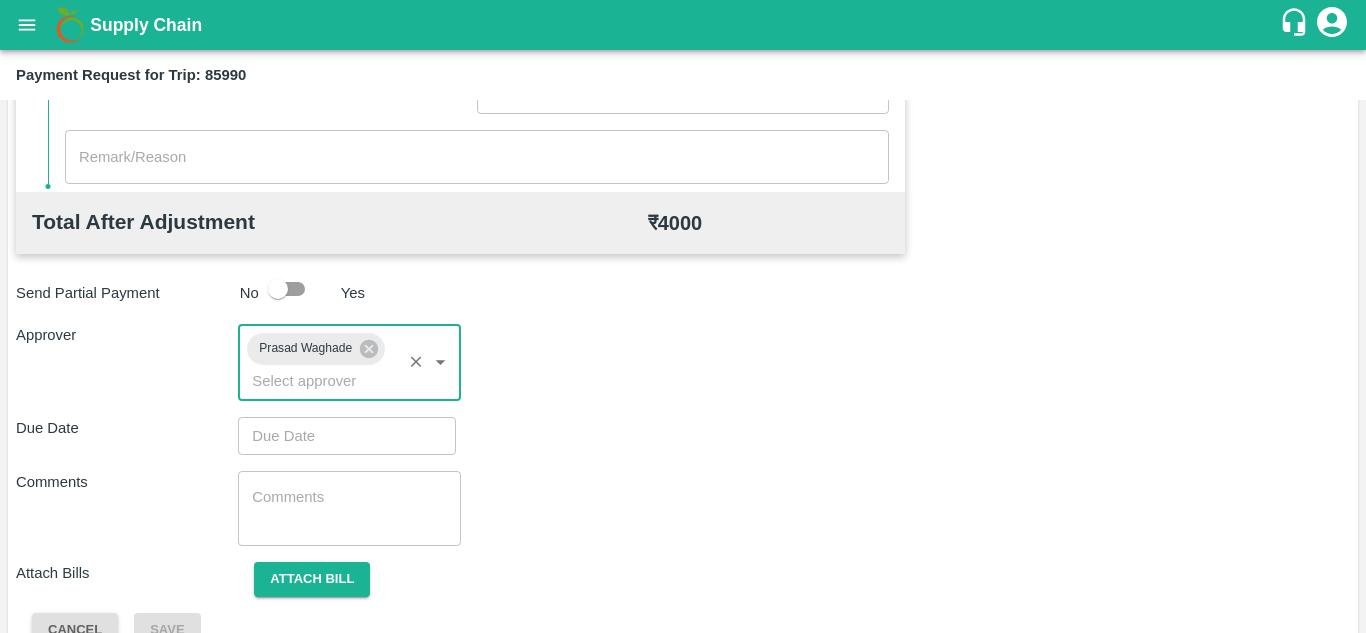 type on "DD/MM/YYYY hh:mm aa" 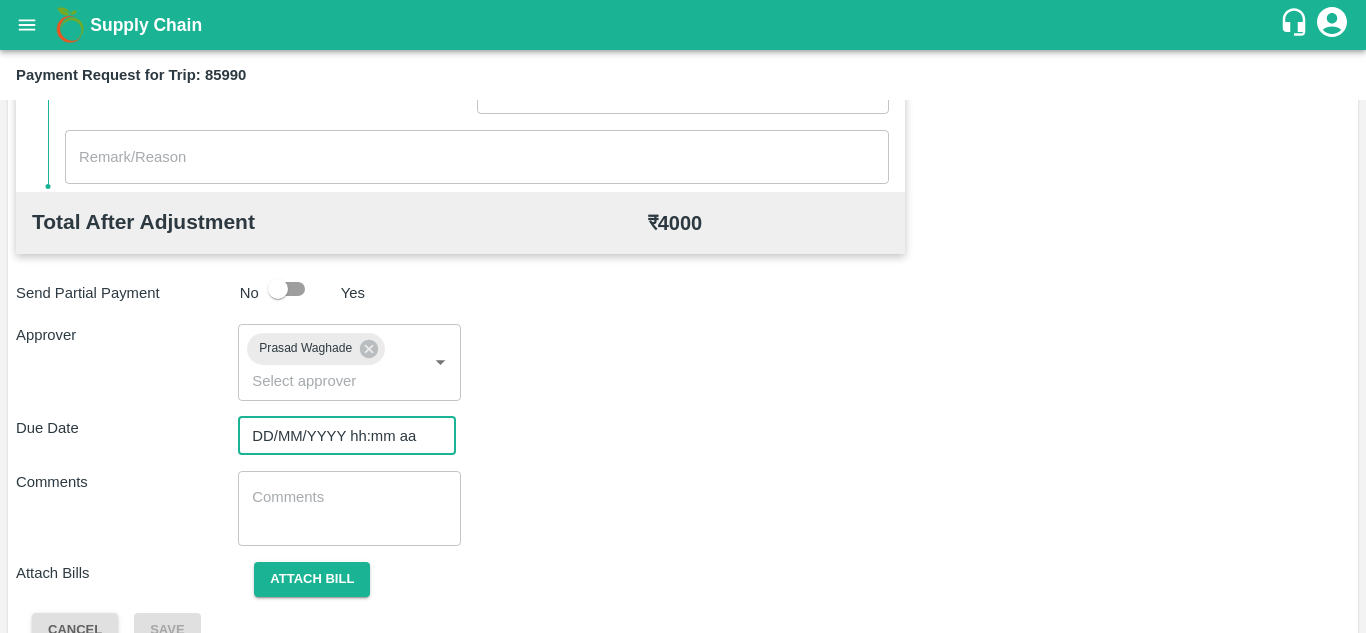 click on "DD/MM/YYYY hh:mm aa" at bounding box center (340, 436) 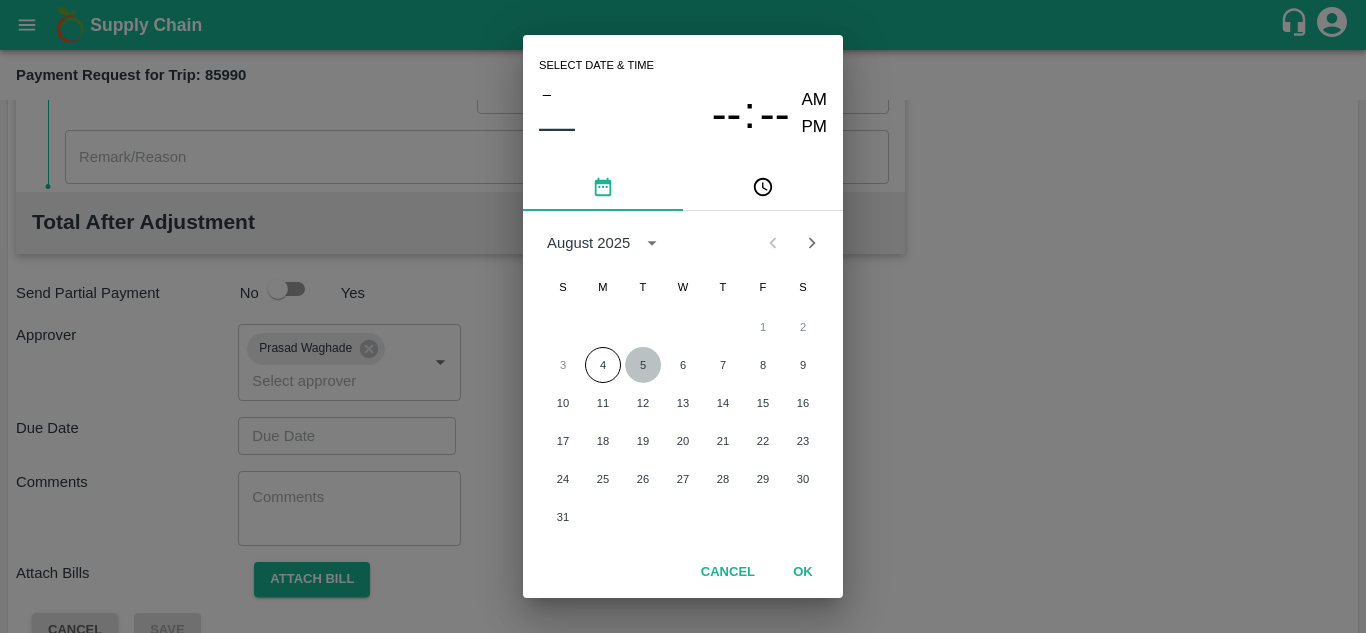 click on "5" at bounding box center [643, 365] 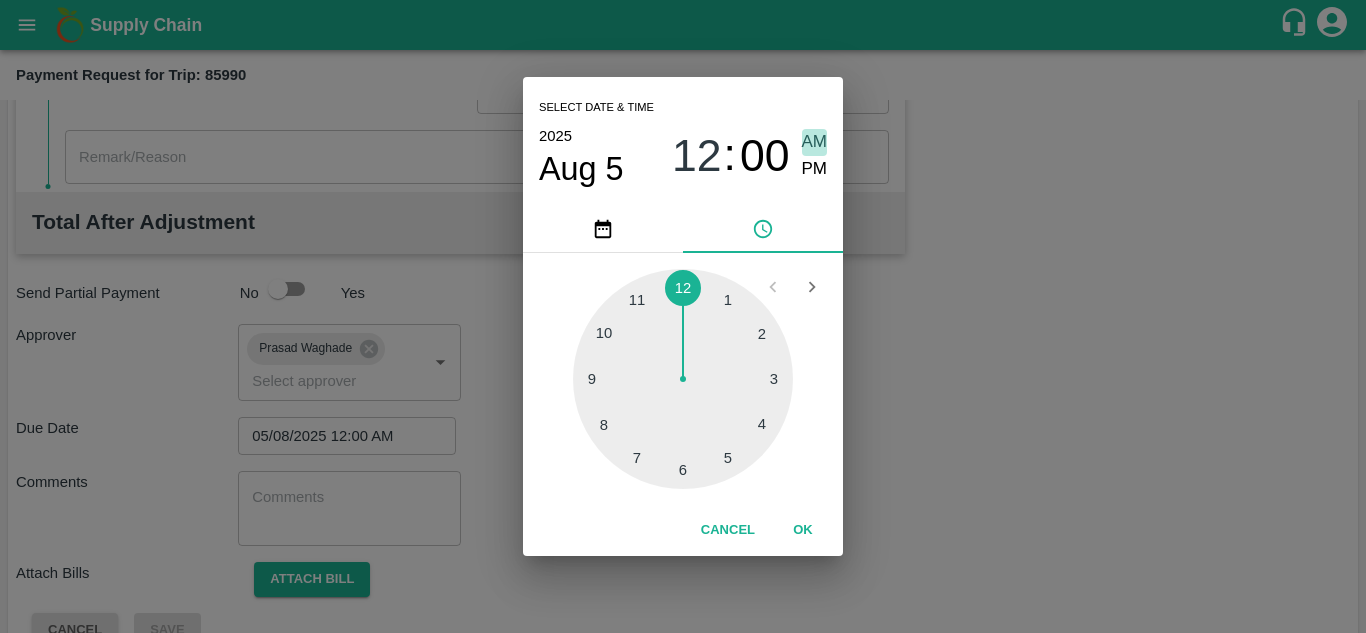 click on "AM" at bounding box center [815, 142] 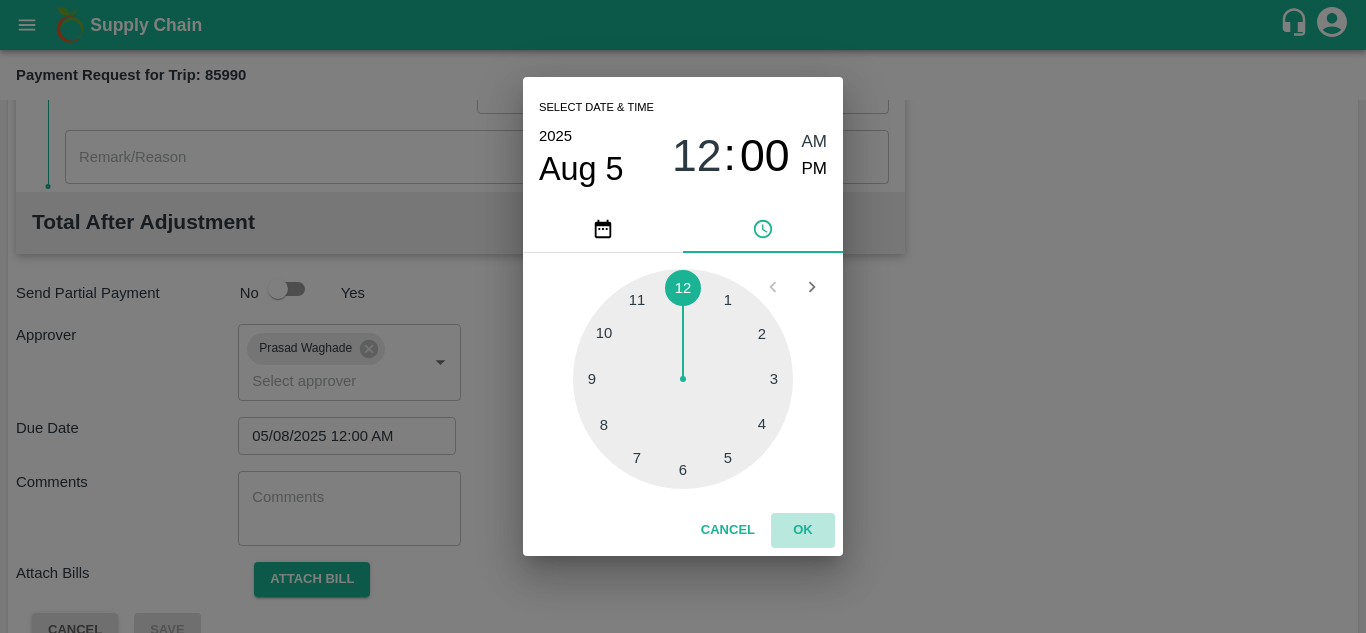 click on "OK" at bounding box center [803, 530] 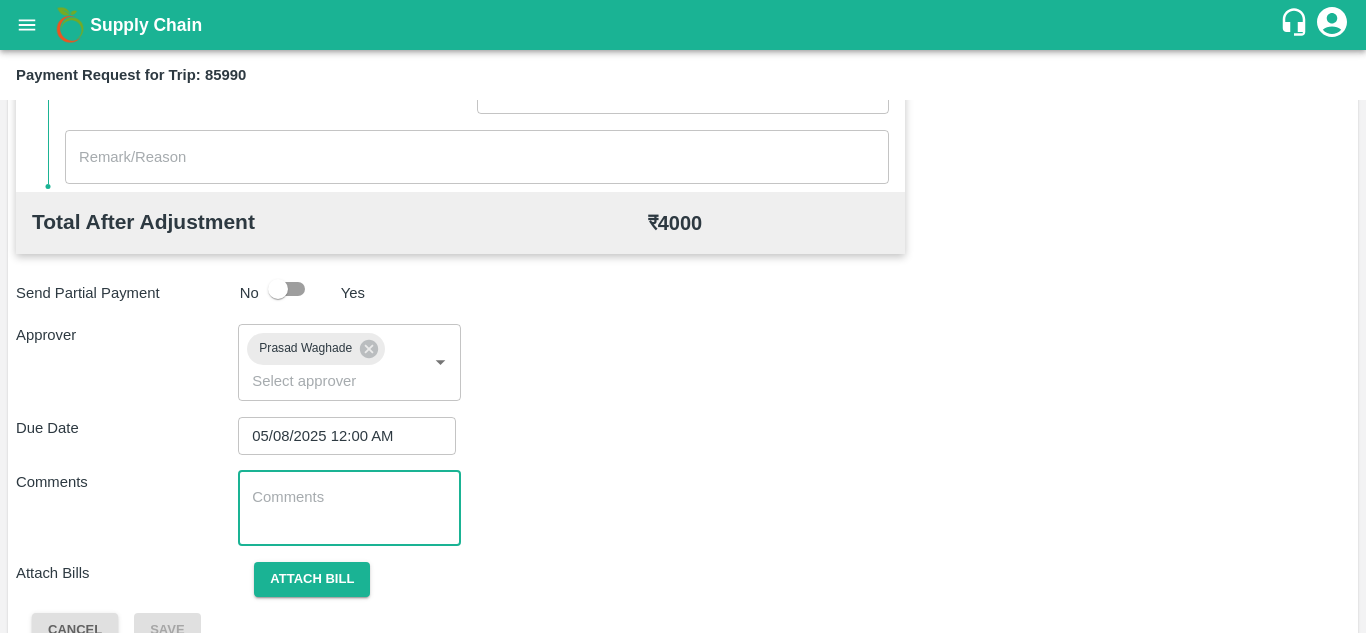 click at bounding box center (349, 508) 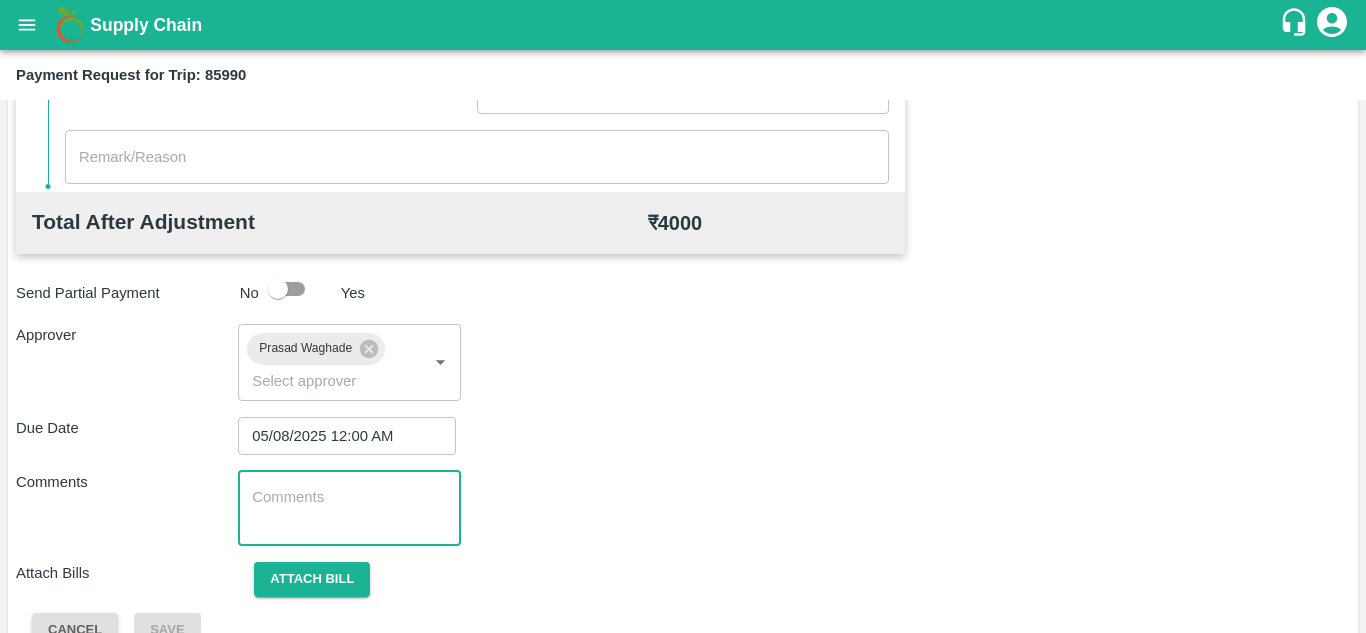 paste on "166252" 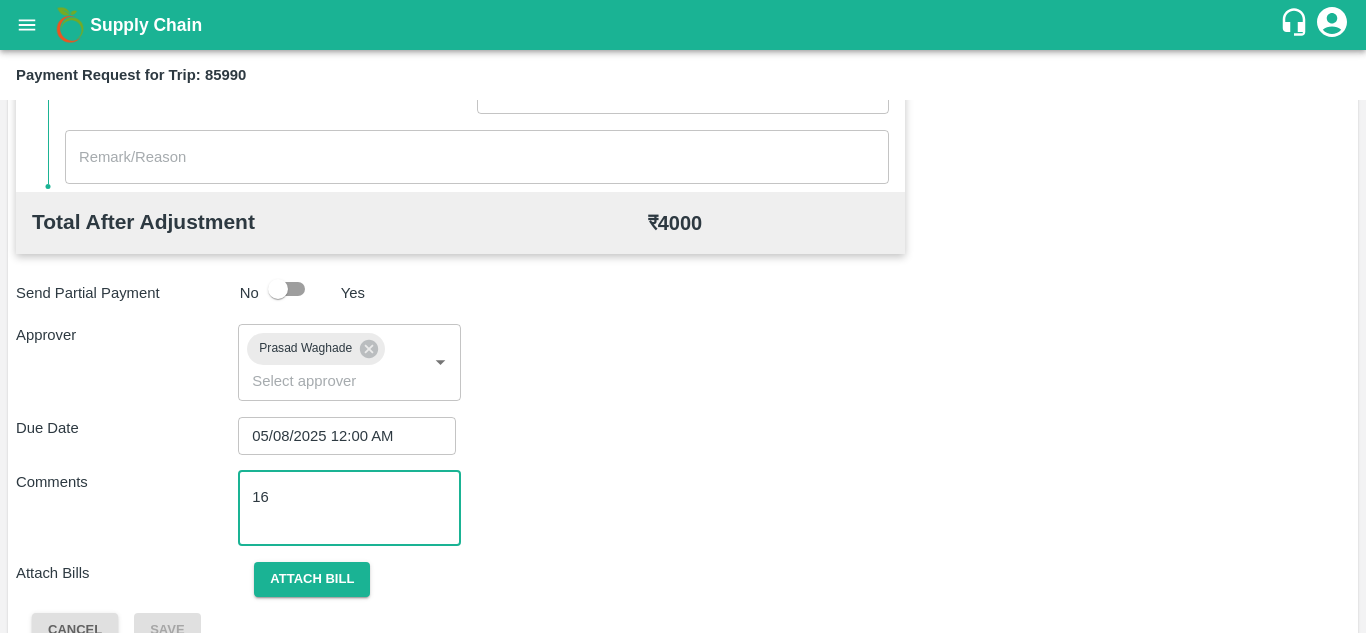 type on "1" 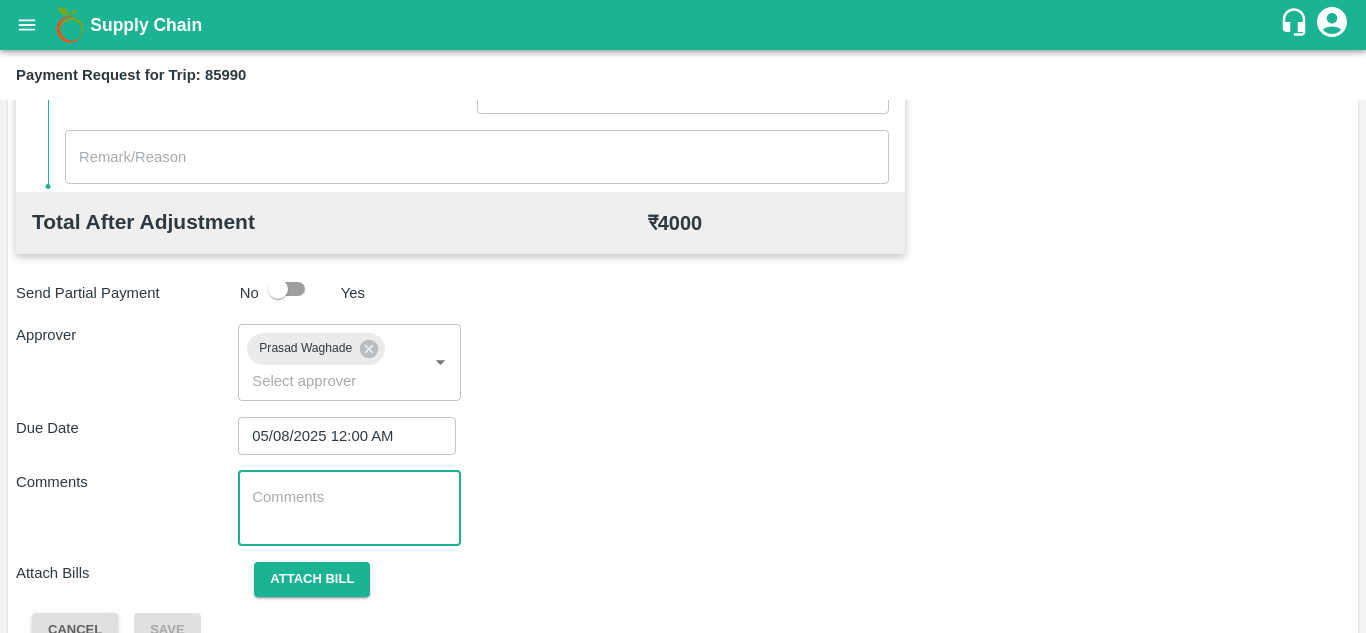 type on "t" 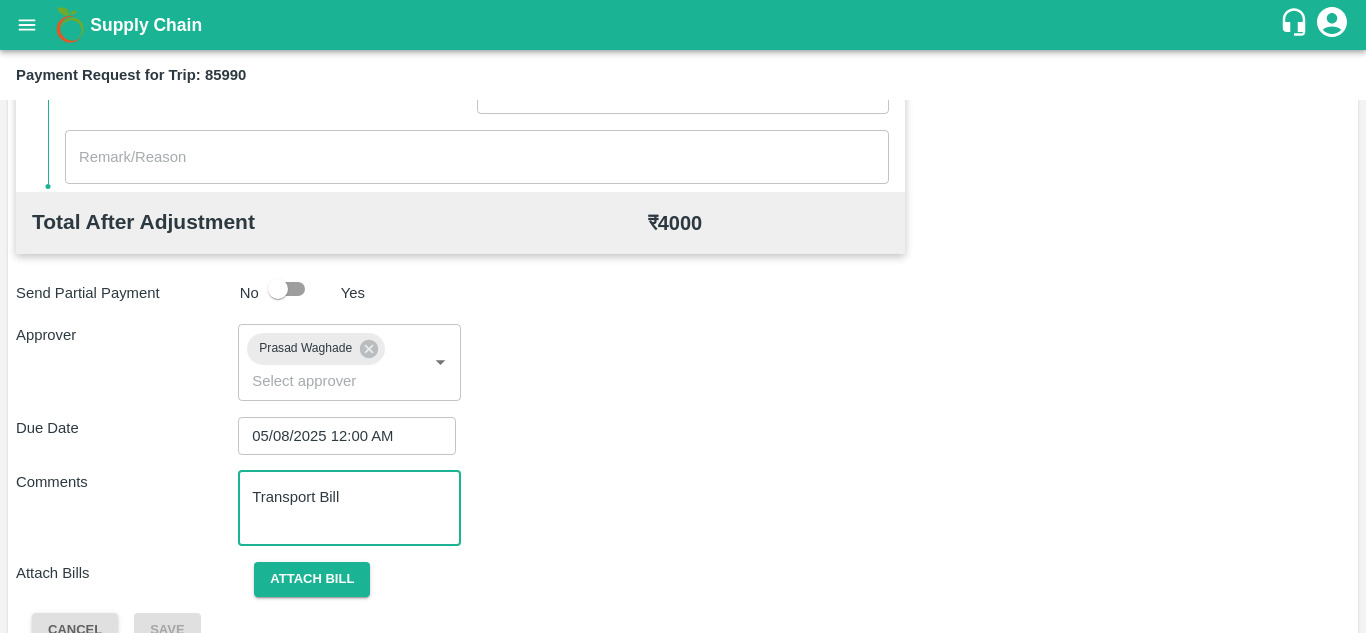 type on "Transport Bill" 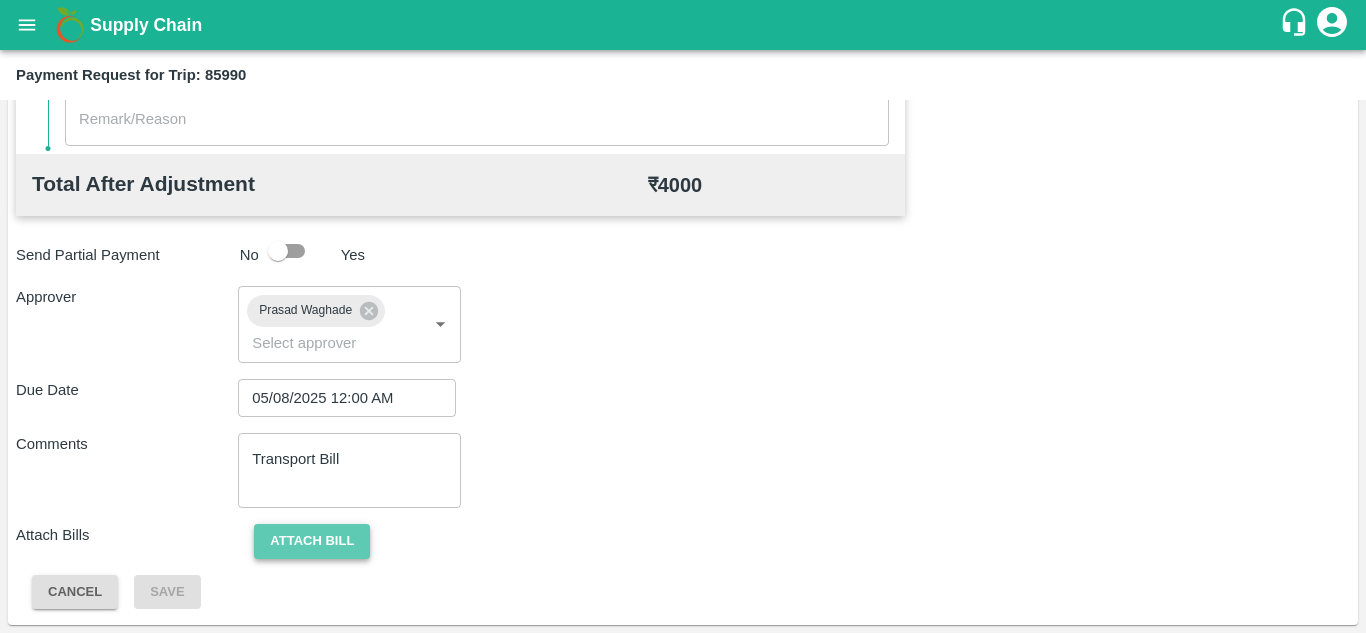 click on "Attach bill" at bounding box center (312, 541) 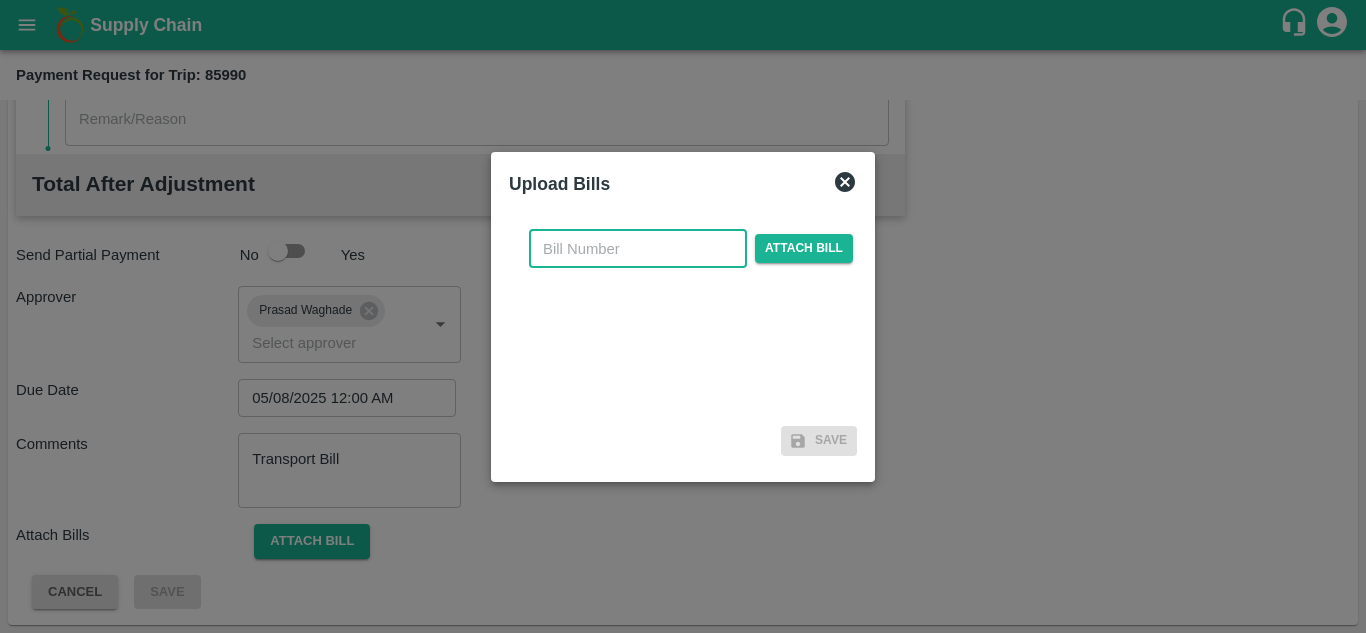 click at bounding box center (638, 249) 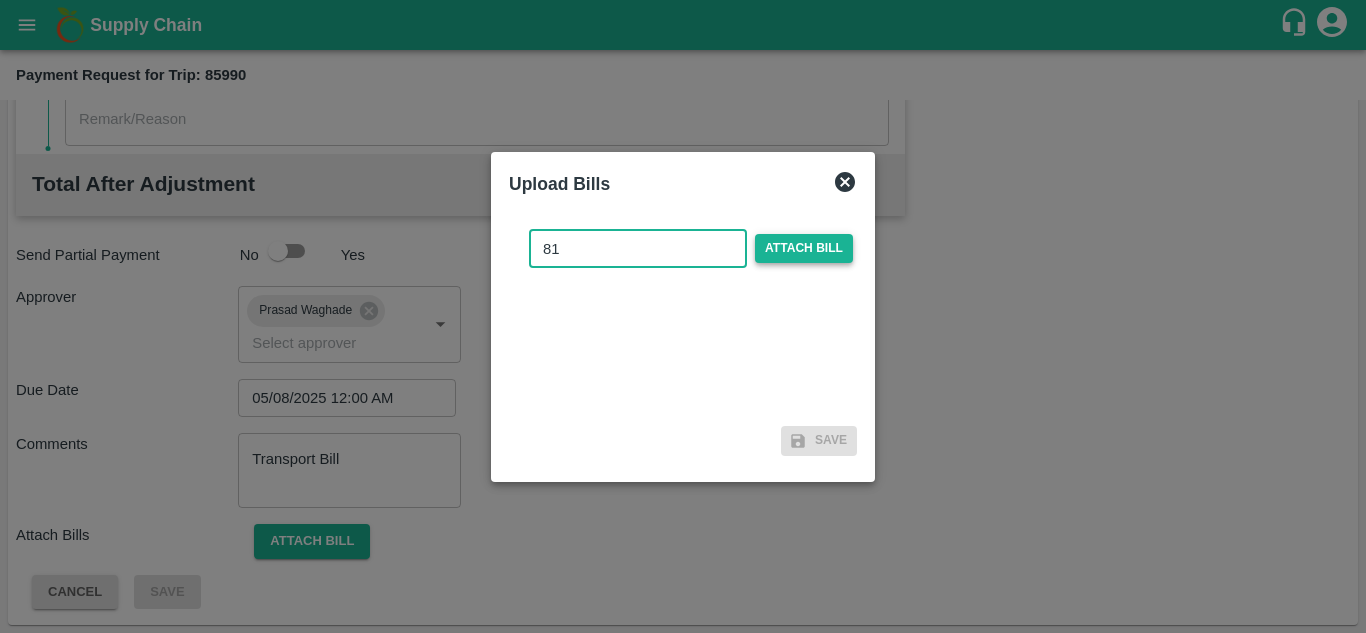 type on "81" 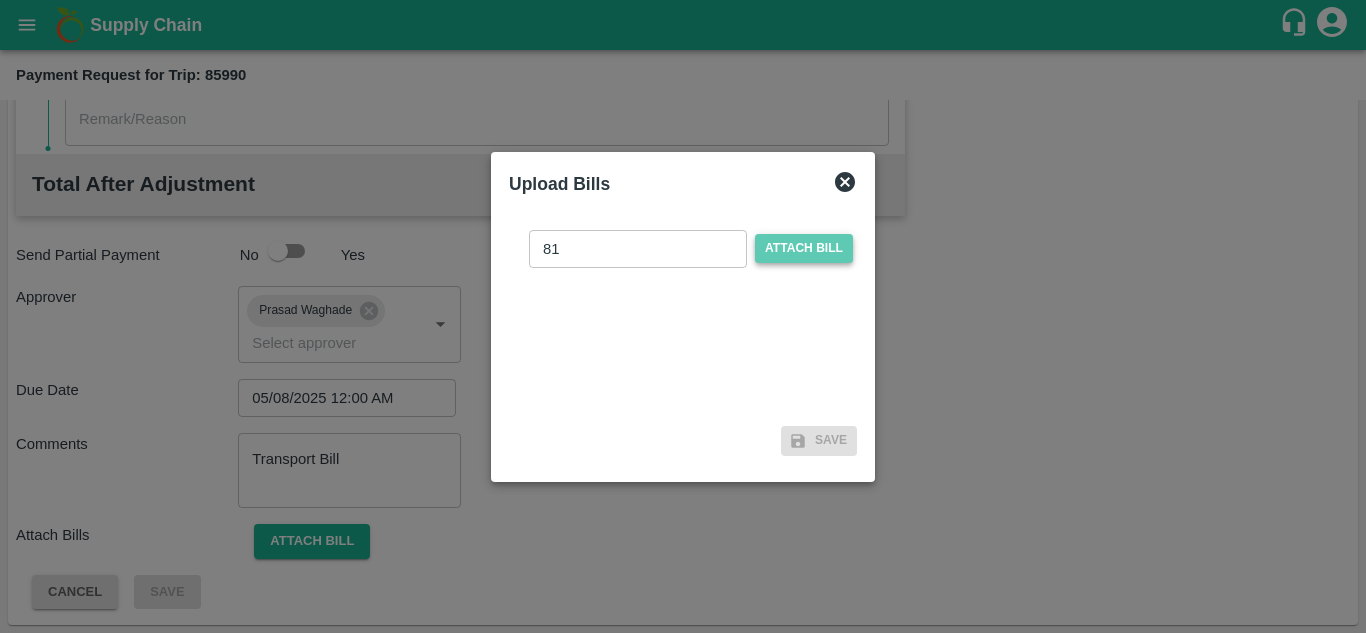 click on "Attach bill" at bounding box center (804, 248) 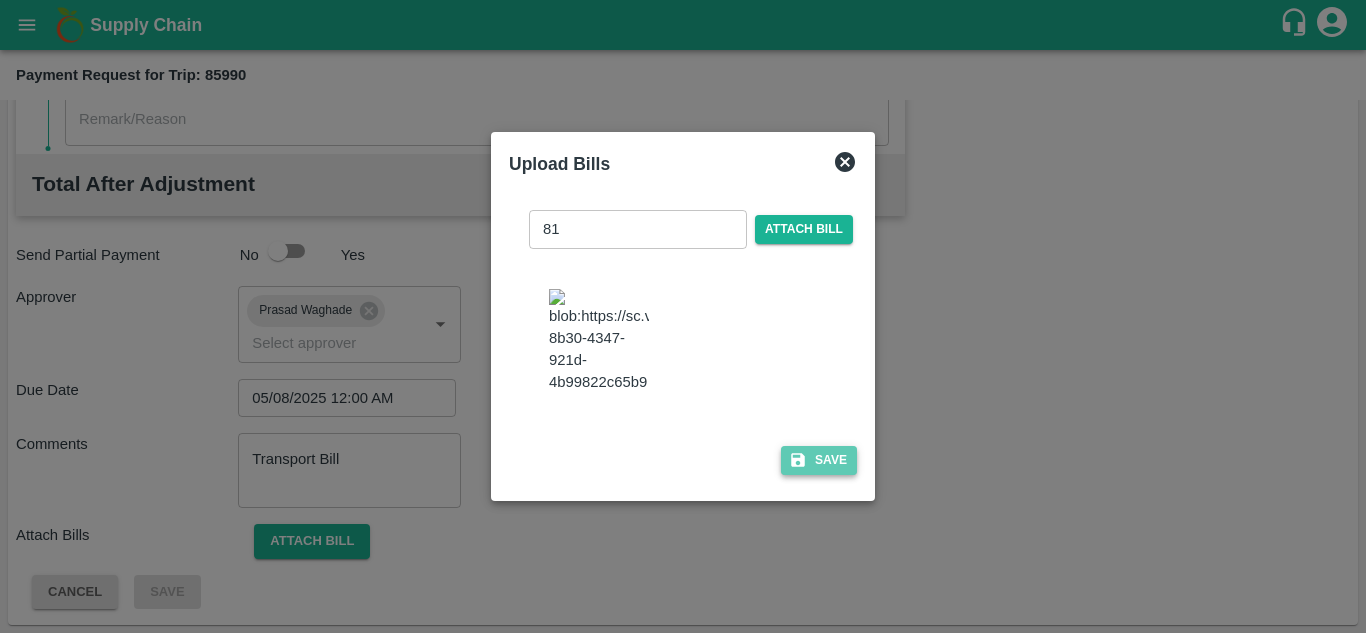 click on "Save" at bounding box center [819, 460] 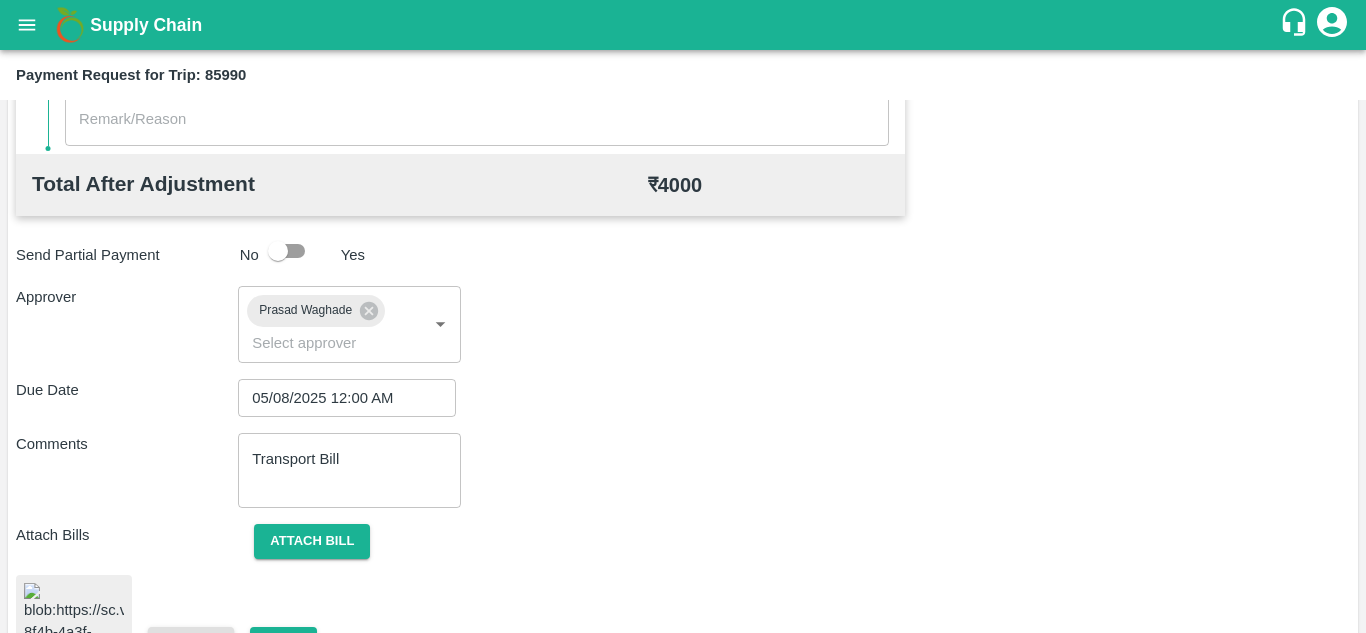 scroll, scrollTop: 1071, scrollLeft: 0, axis: vertical 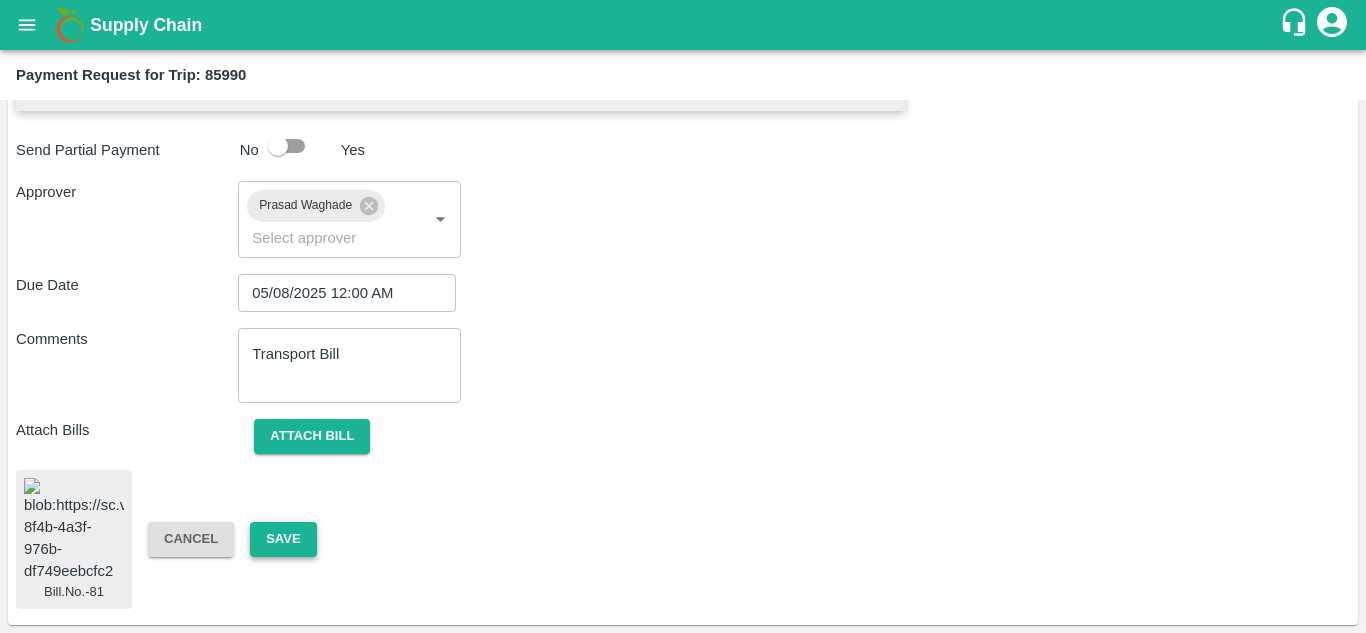 click on "Save" at bounding box center [283, 539] 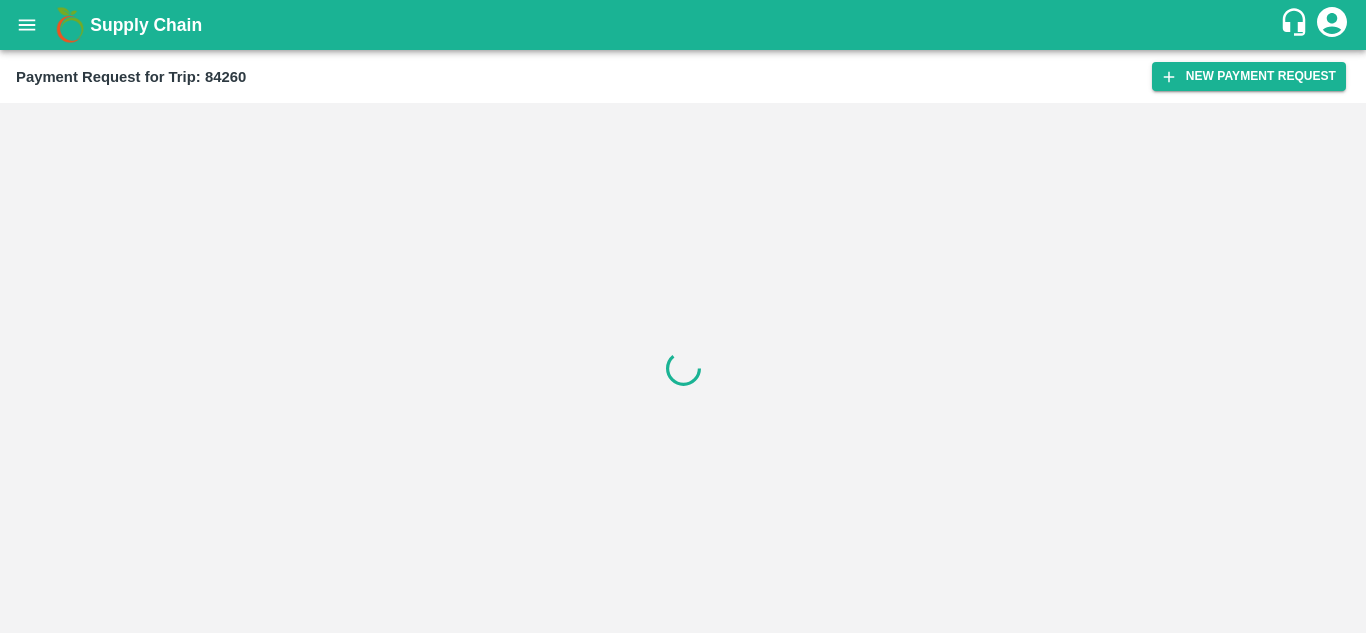 scroll, scrollTop: 0, scrollLeft: 0, axis: both 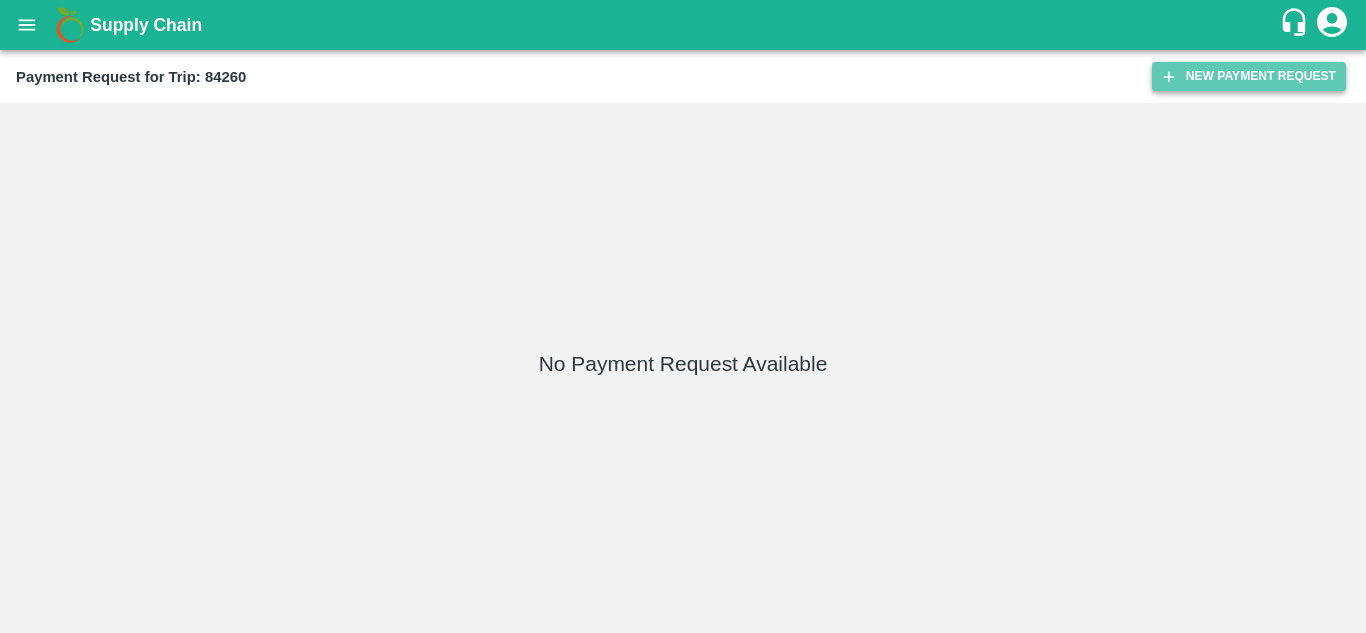 click on "New Payment Request" at bounding box center [1249, 76] 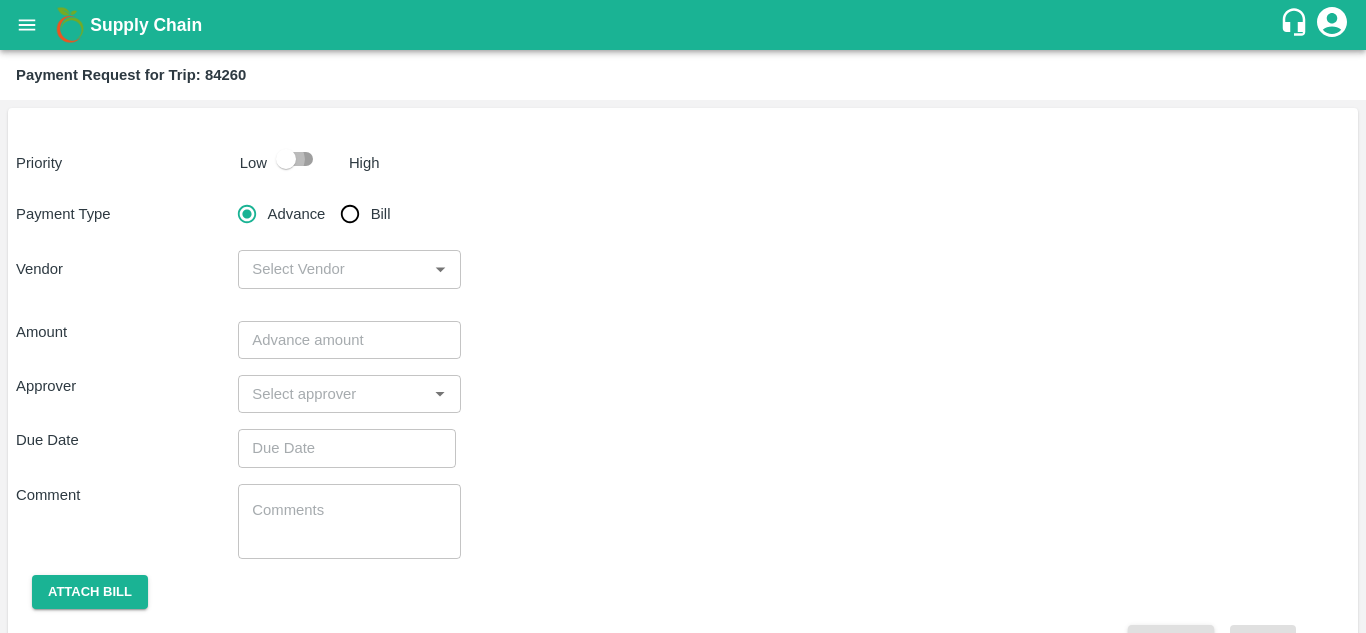 click at bounding box center (286, 159) 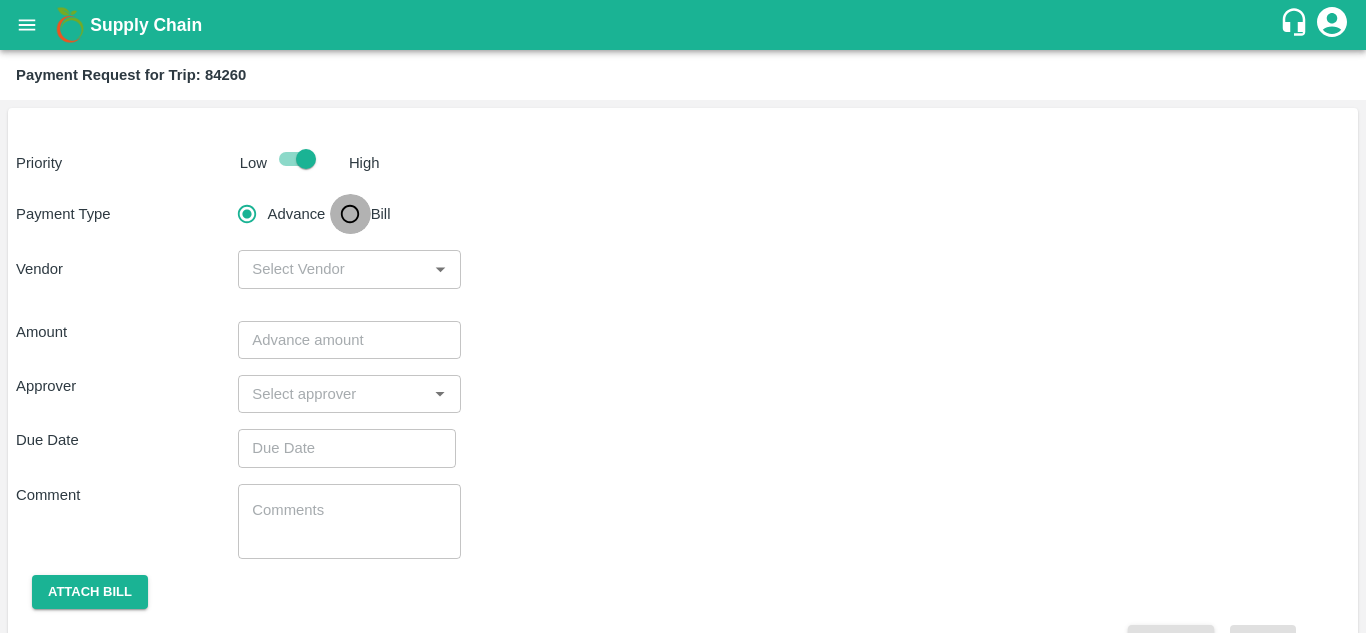 click on "Bill" at bounding box center [350, 214] 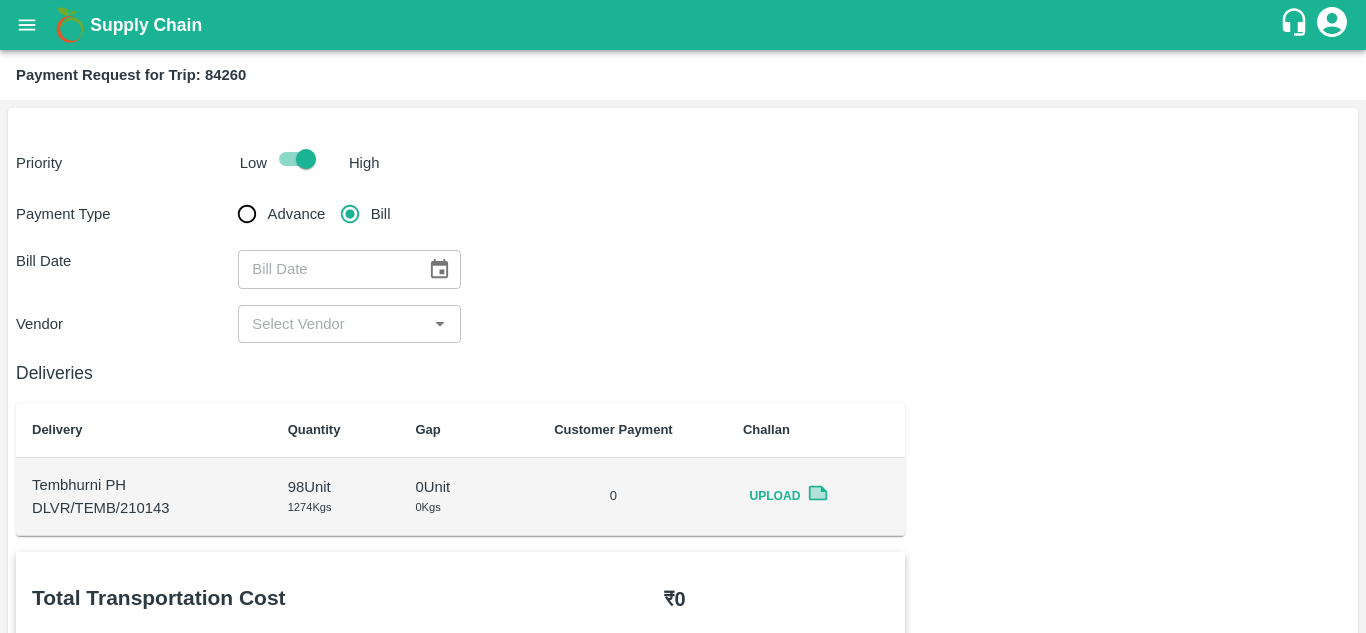 click at bounding box center (439, 269) 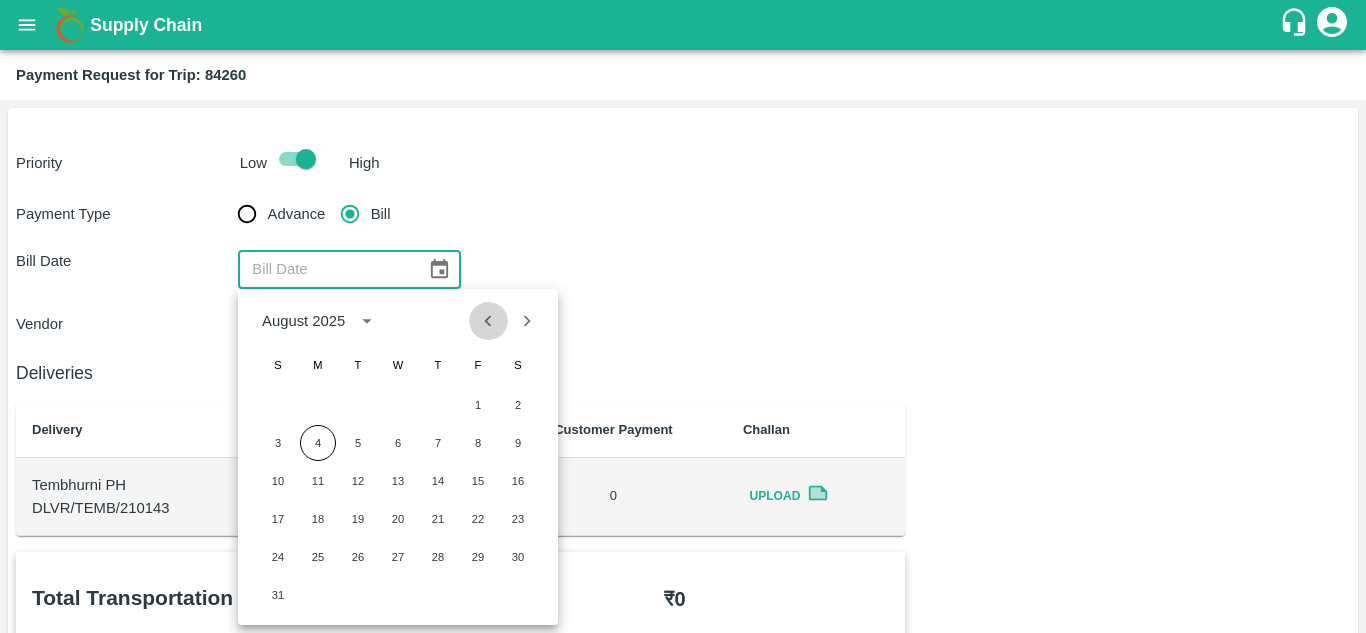 click 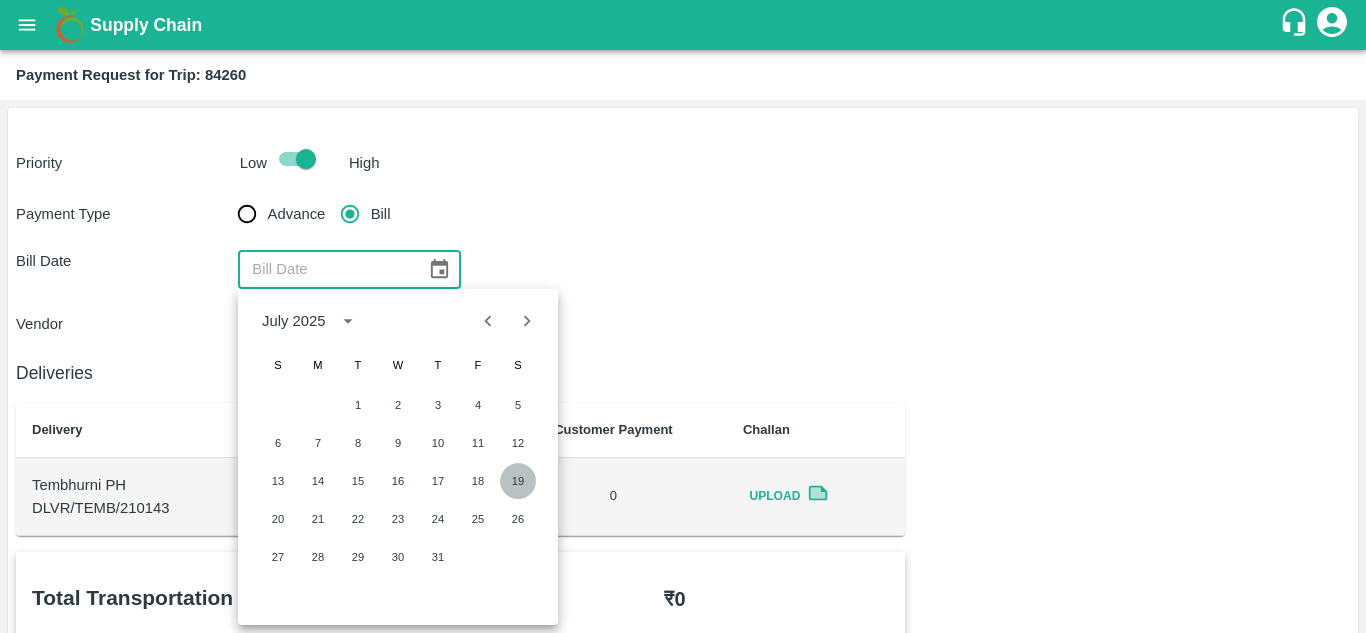 click on "19" at bounding box center [518, 481] 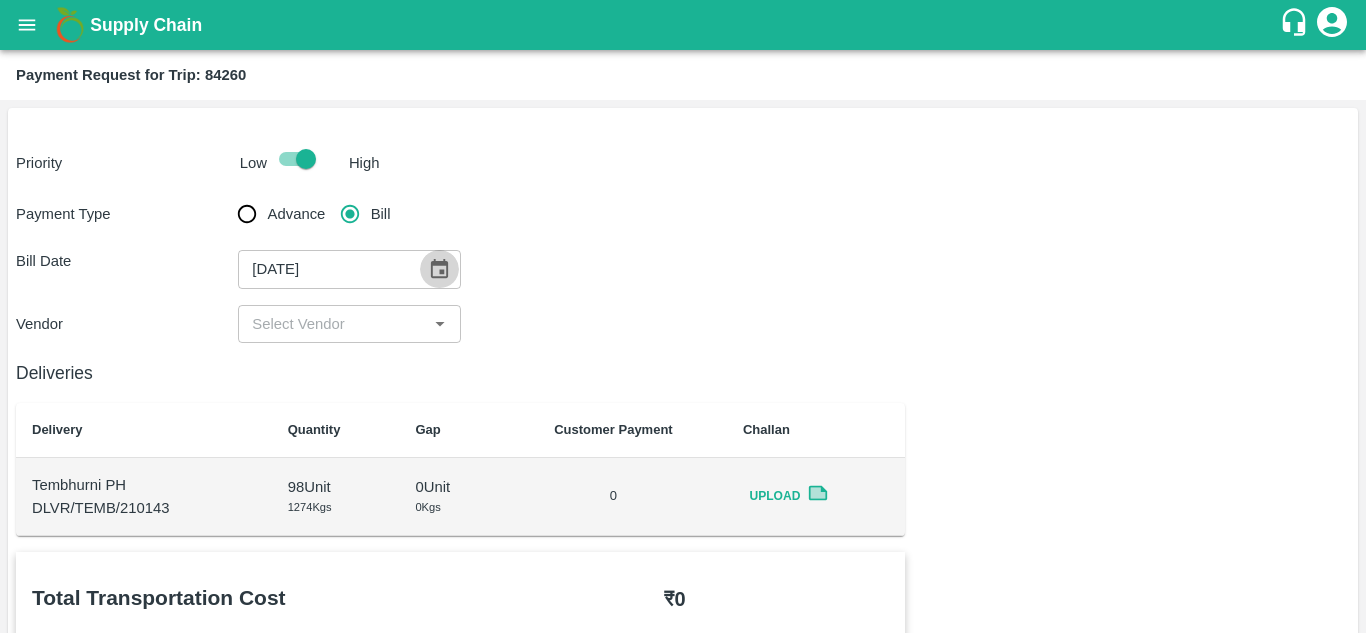 click 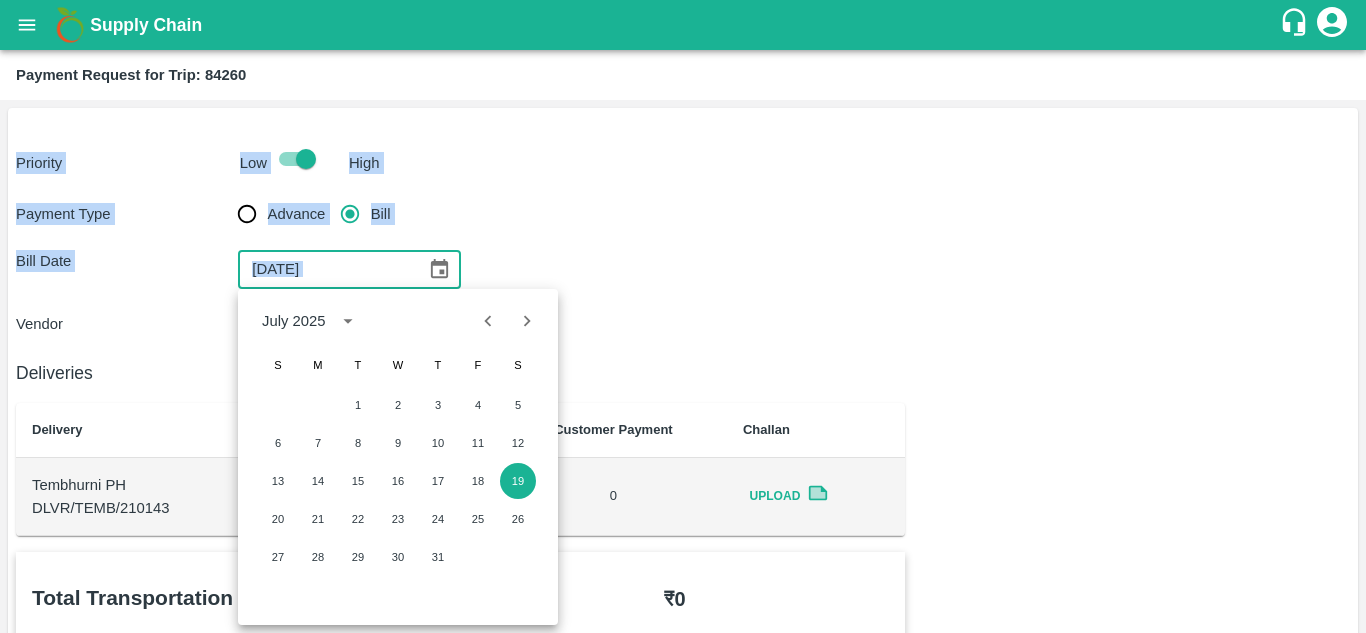 drag, startPoint x: 562, startPoint y: 178, endPoint x: 291, endPoint y: 55, distance: 297.60712 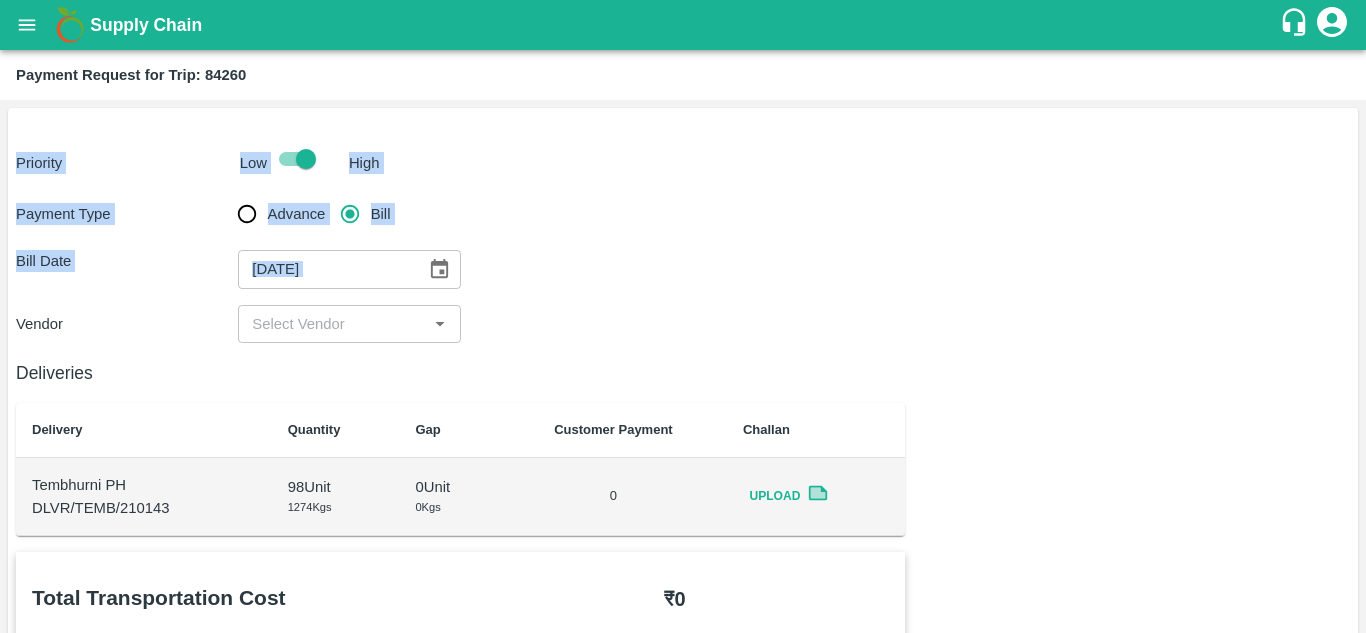 click on "Priority  Low  High" at bounding box center (679, 159) 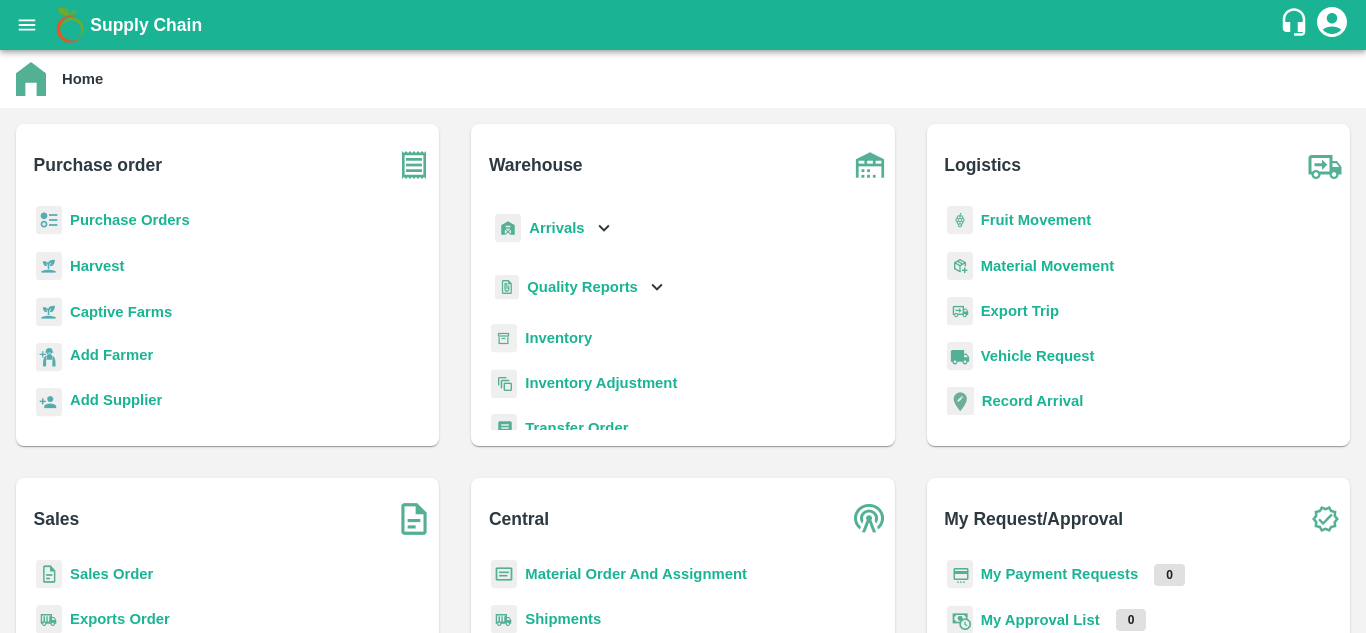 scroll, scrollTop: 0, scrollLeft: 0, axis: both 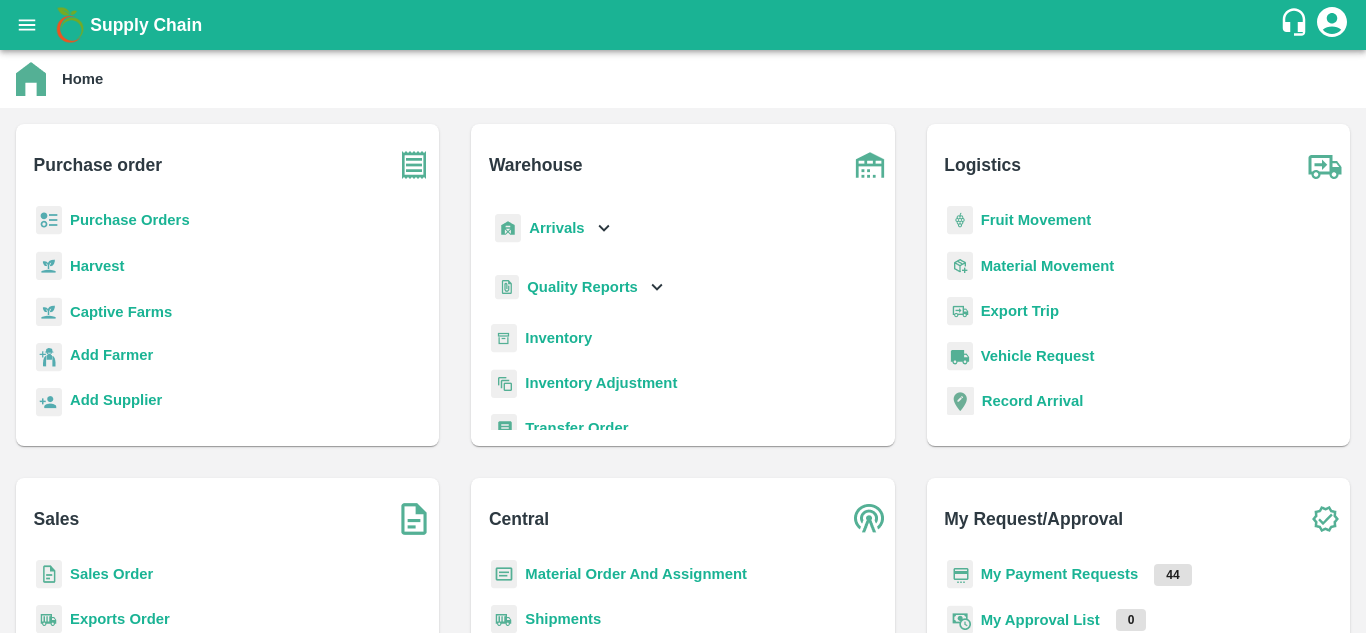 click on "Purchase Orders" at bounding box center (130, 220) 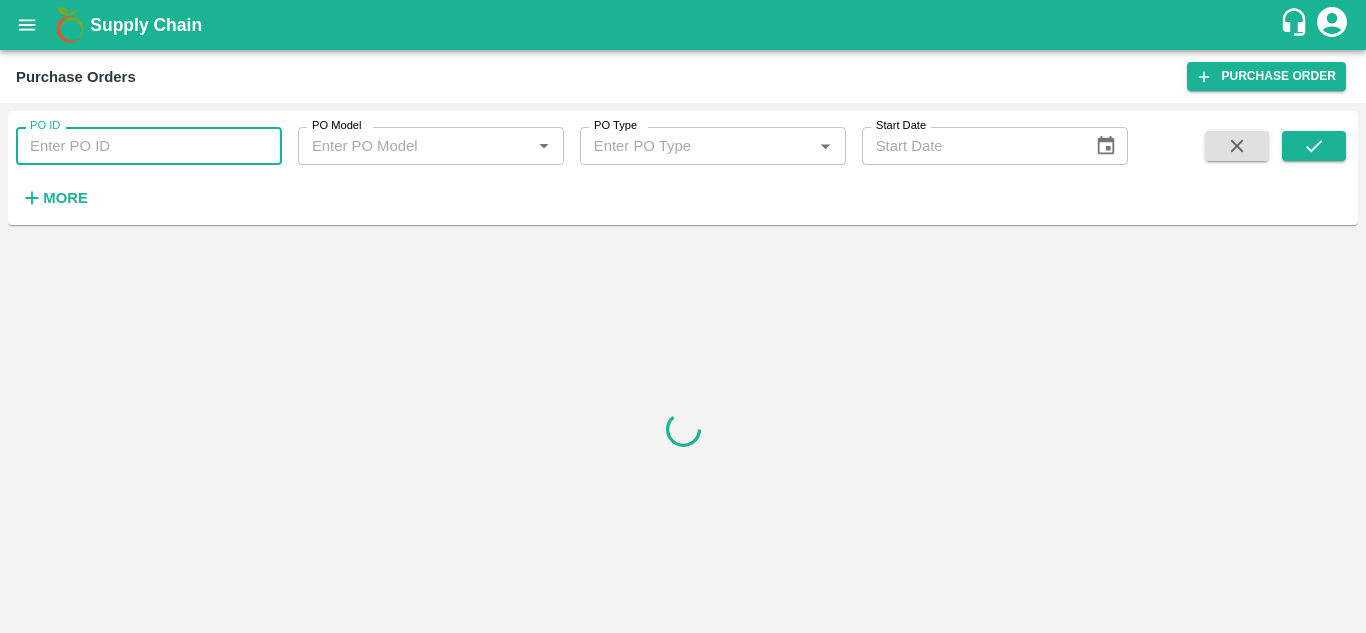 click on "PO ID" at bounding box center [149, 146] 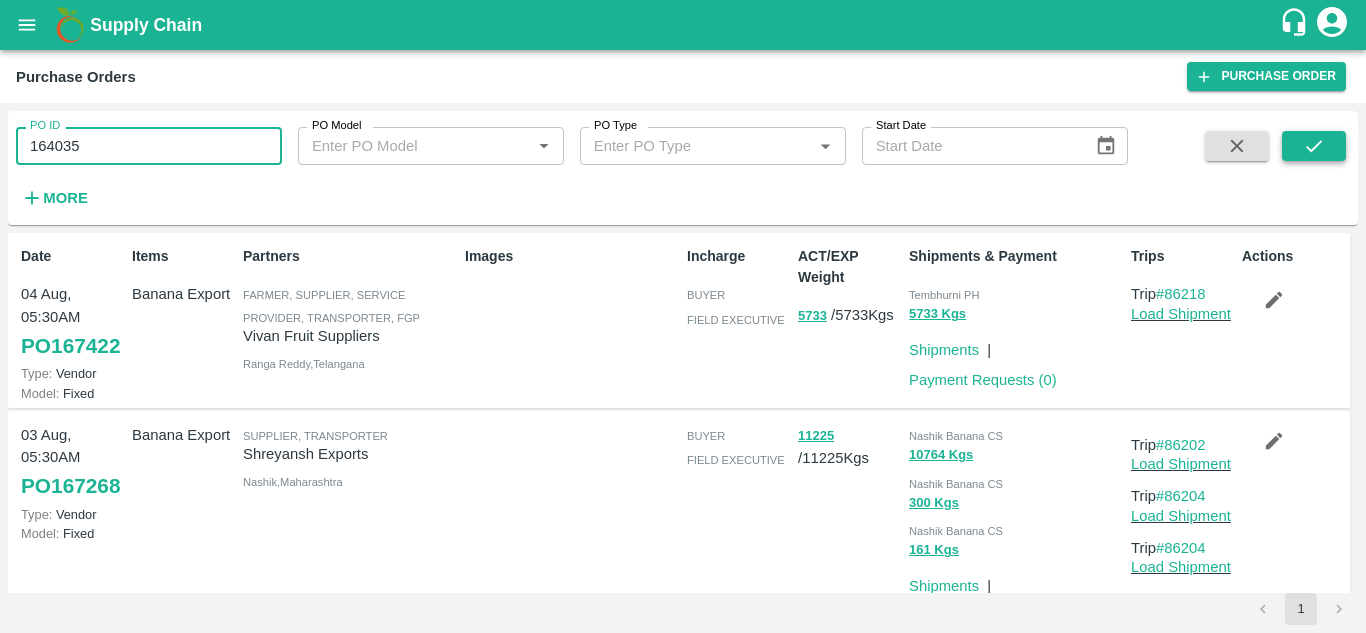 click 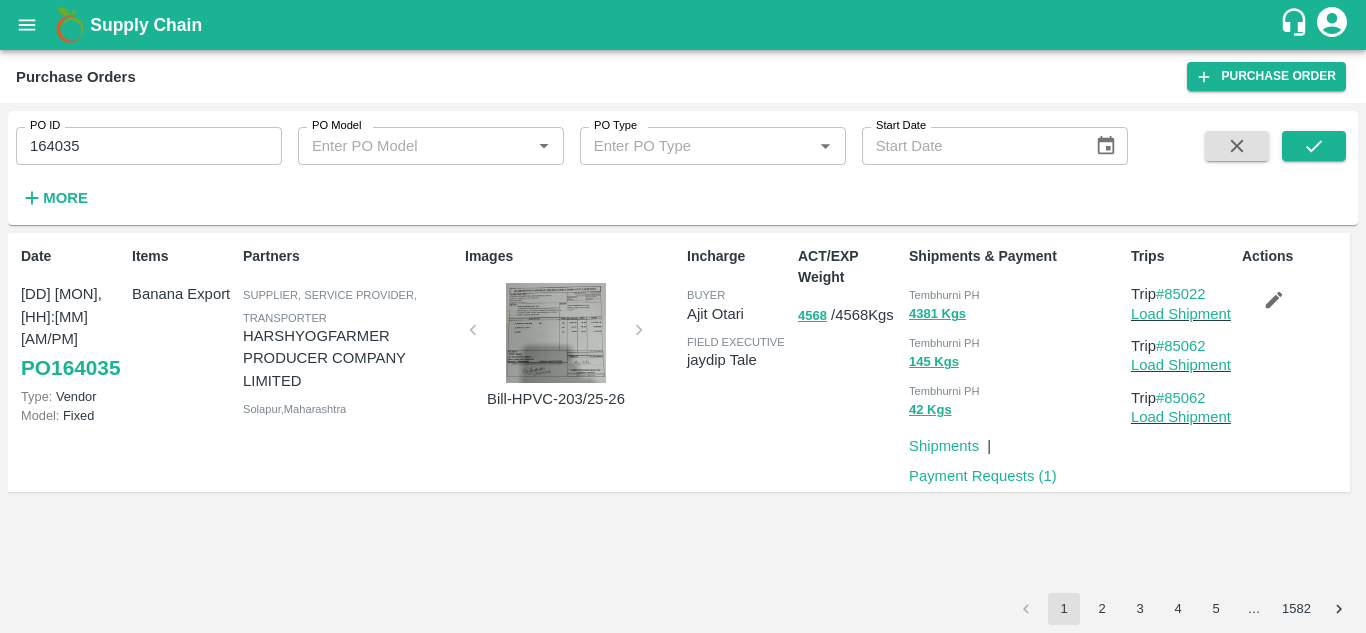 click on "164035" at bounding box center [149, 146] 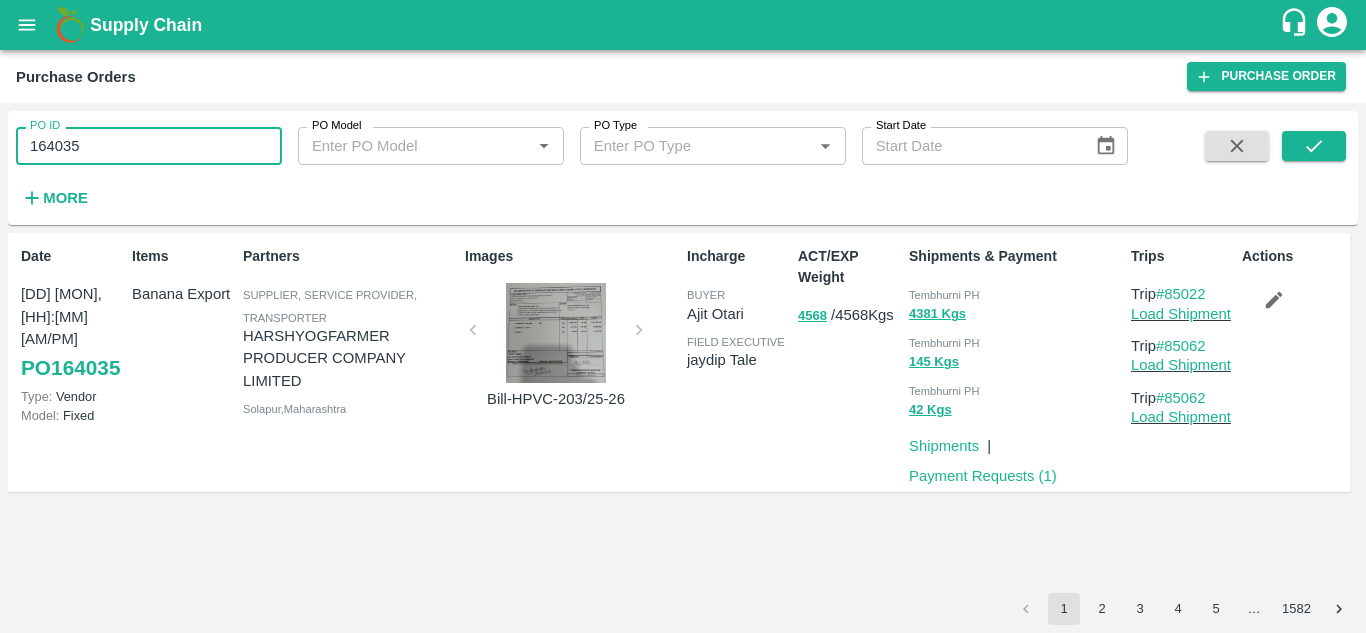 click on "164035" at bounding box center (149, 146) 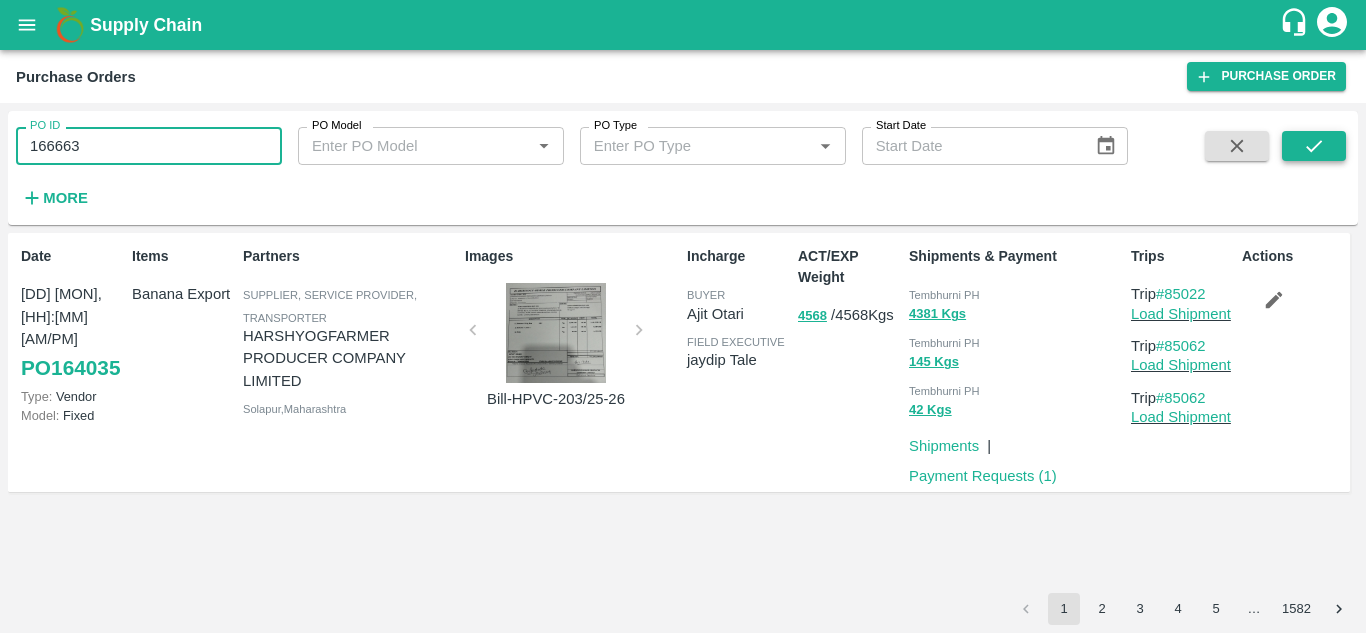 type on "166663" 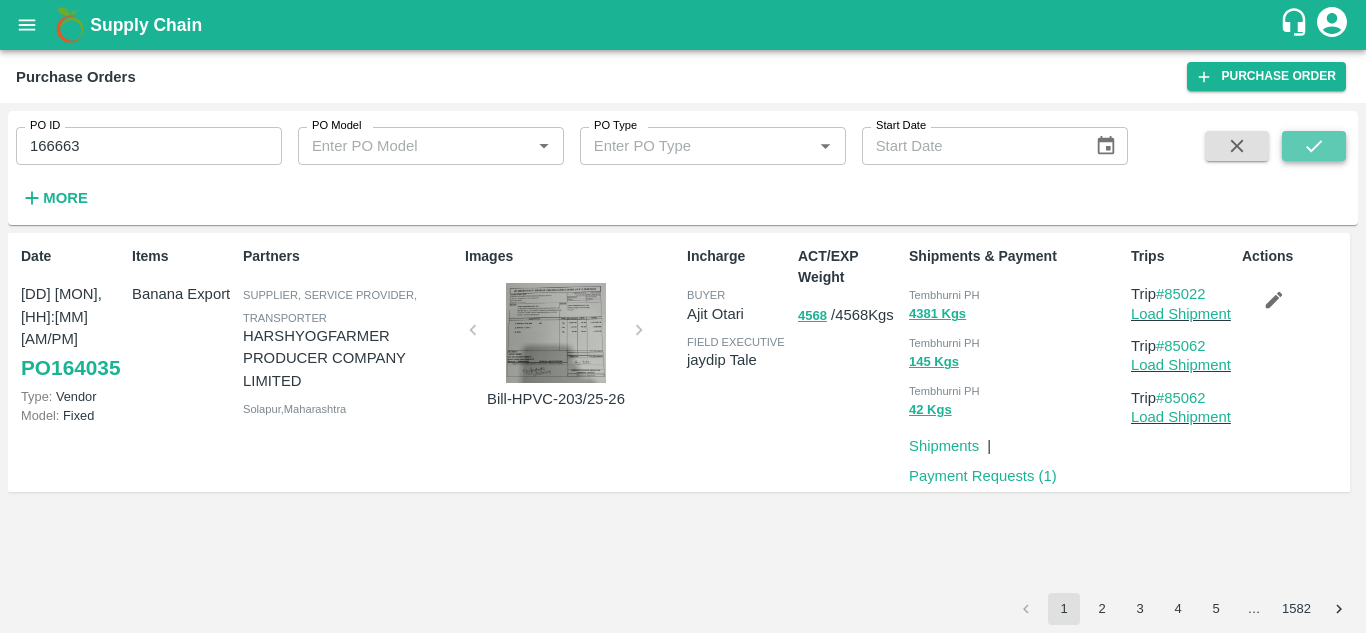 click 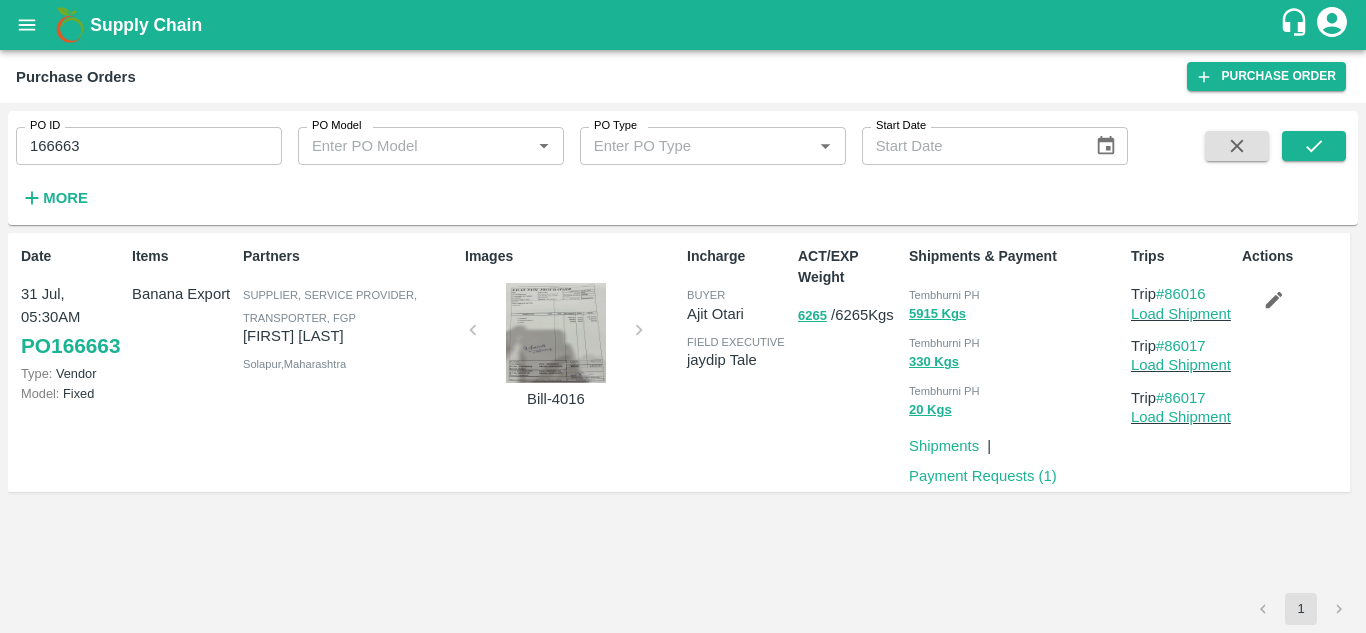 click on "Trip  #86016" at bounding box center (1182, 294) 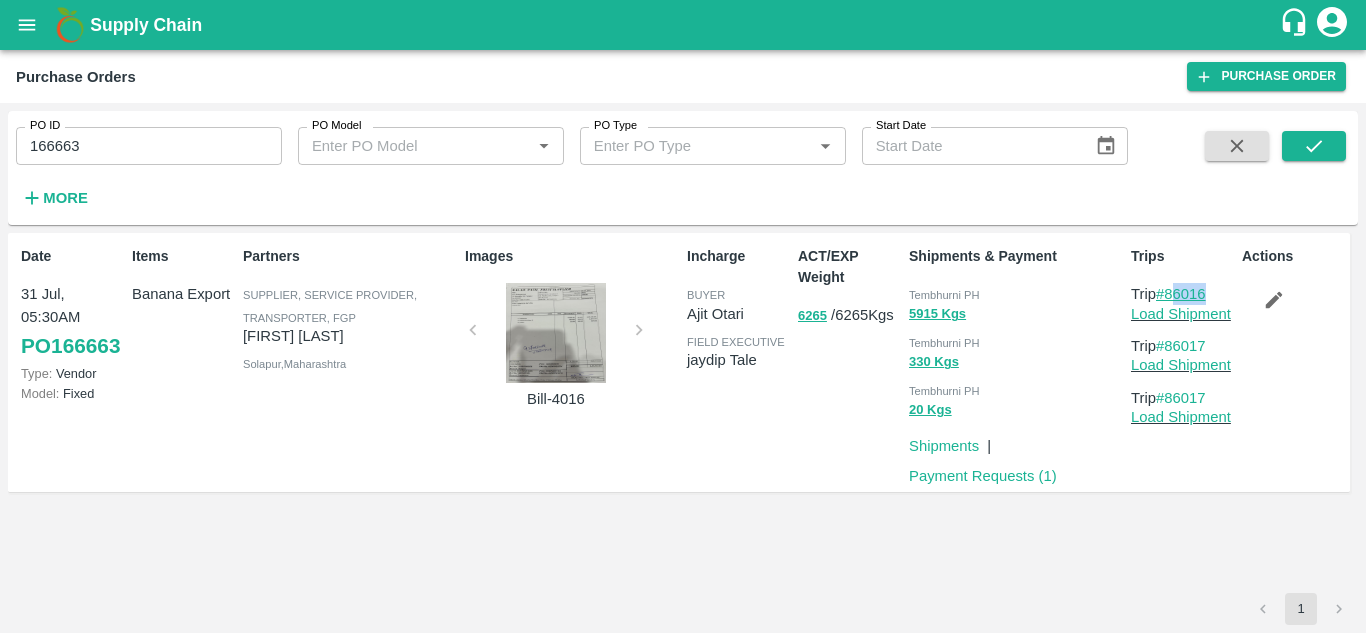 drag, startPoint x: 1219, startPoint y: 293, endPoint x: 1178, endPoint y: 290, distance: 41.109608 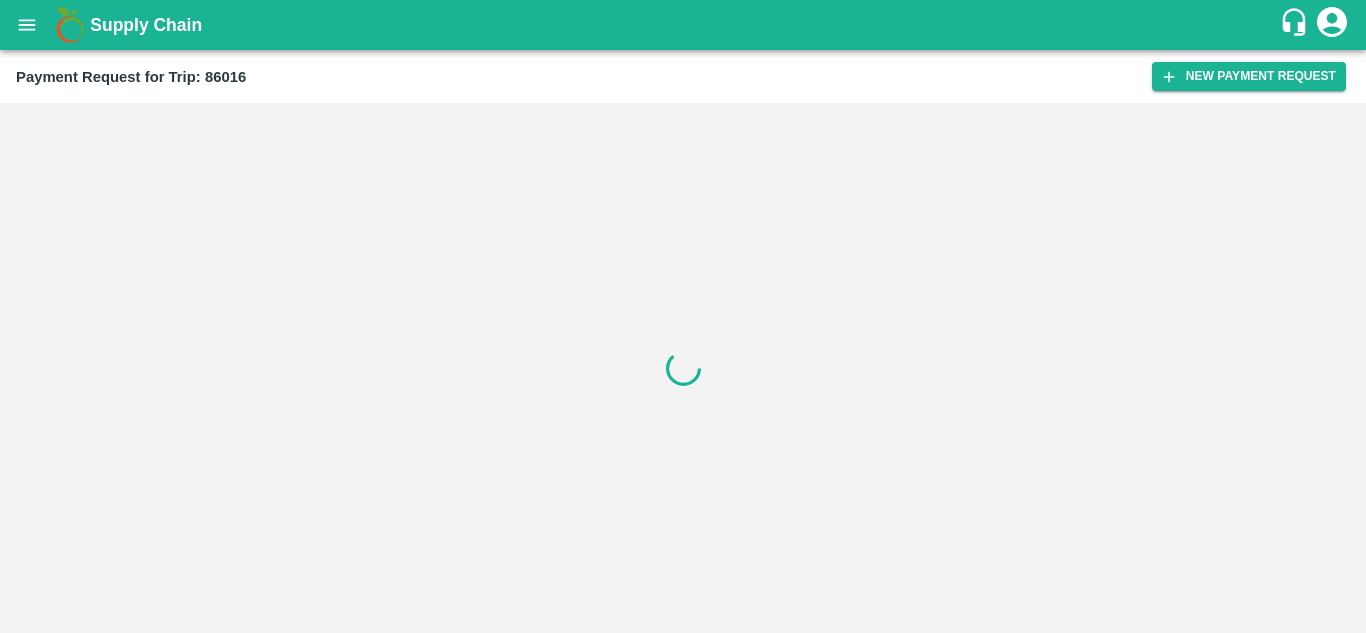 scroll, scrollTop: 0, scrollLeft: 0, axis: both 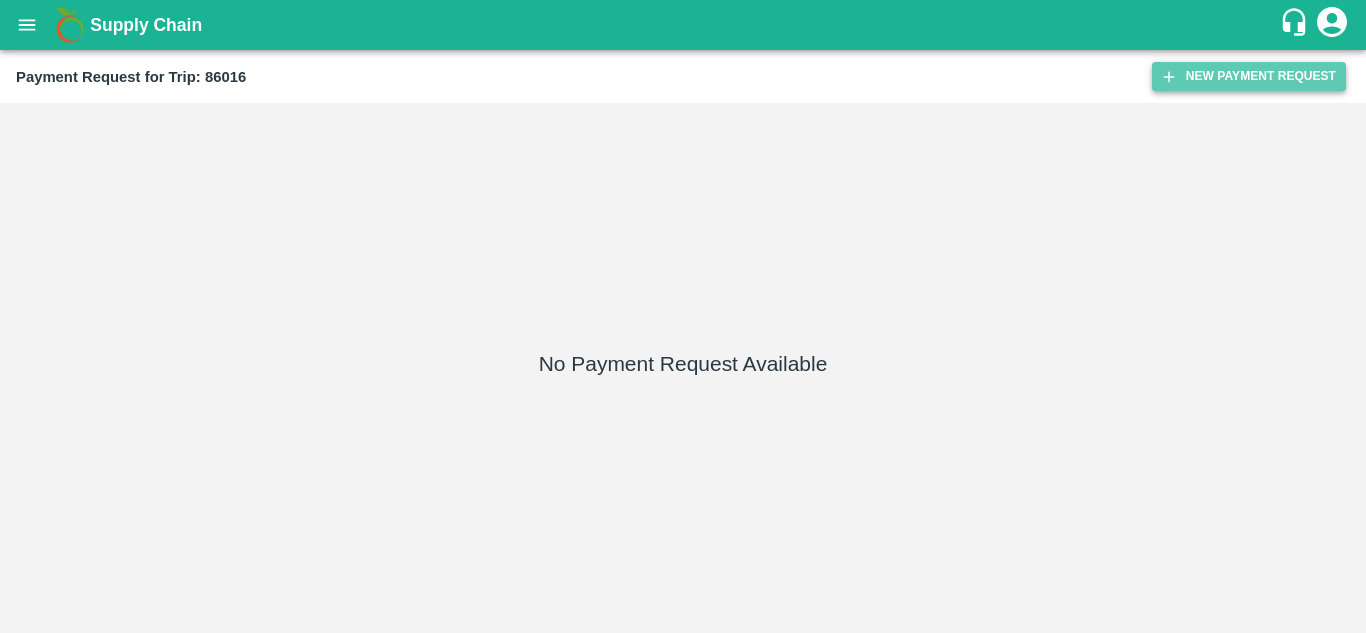 click on "New Payment Request" at bounding box center [1249, 76] 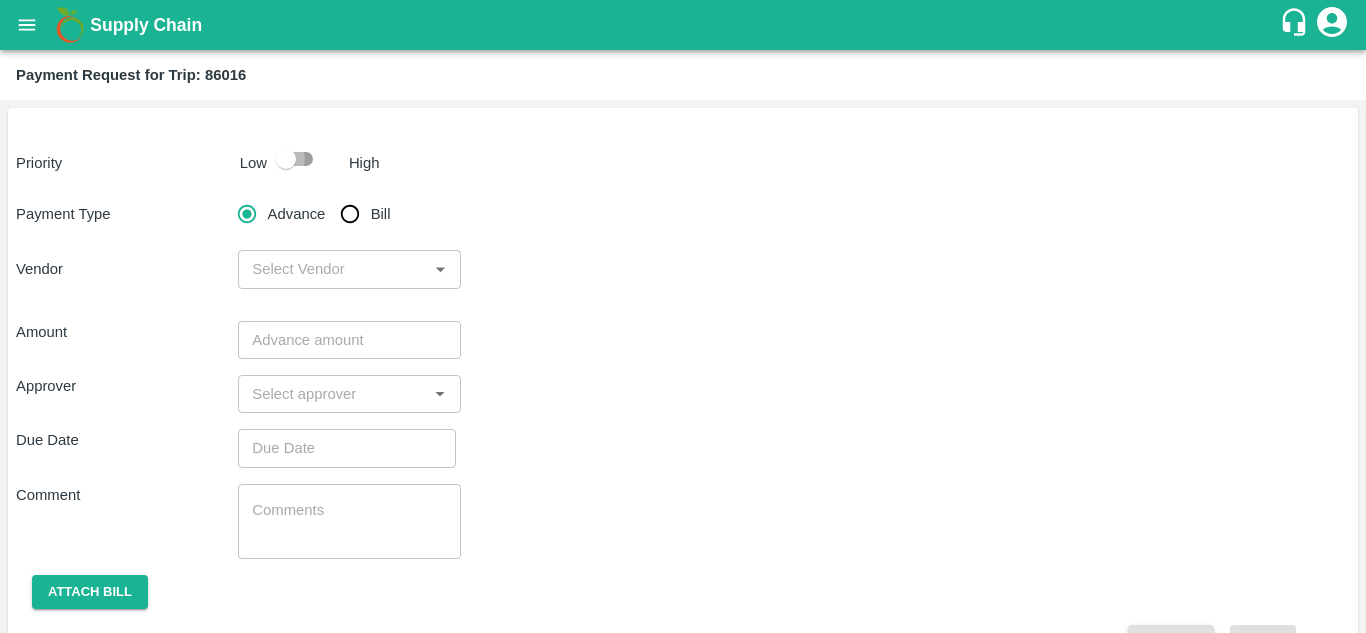 click at bounding box center (286, 159) 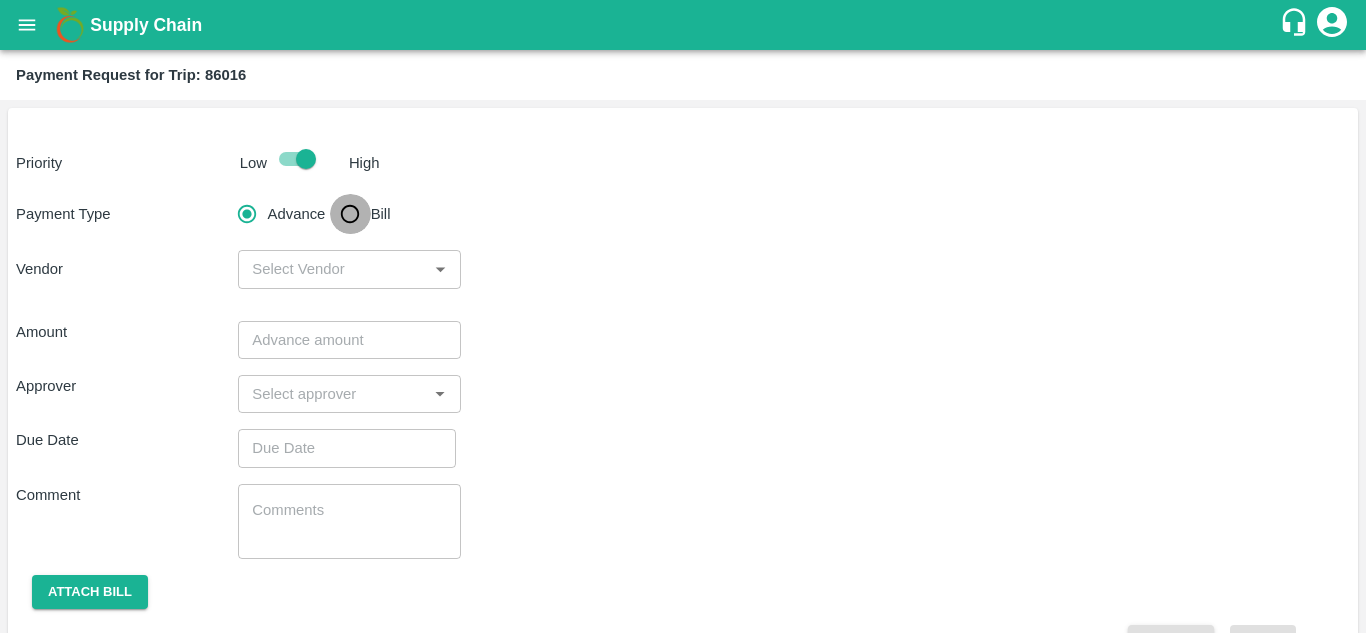 click on "Bill" at bounding box center [350, 214] 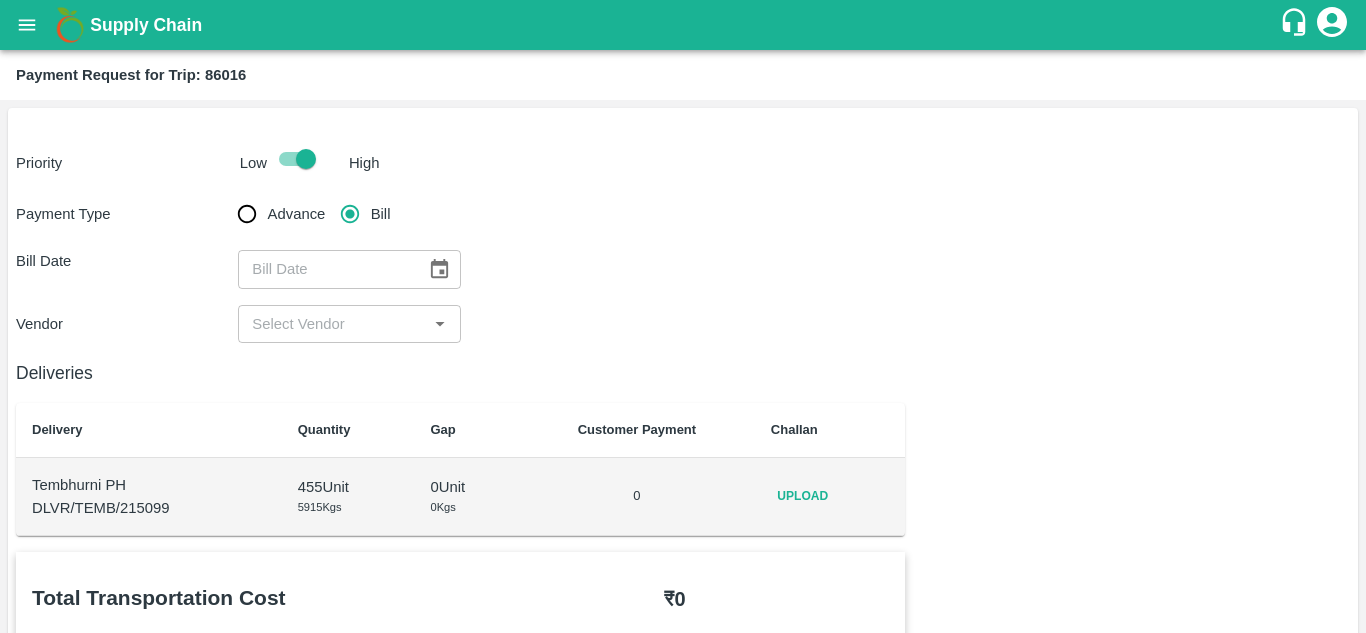 click 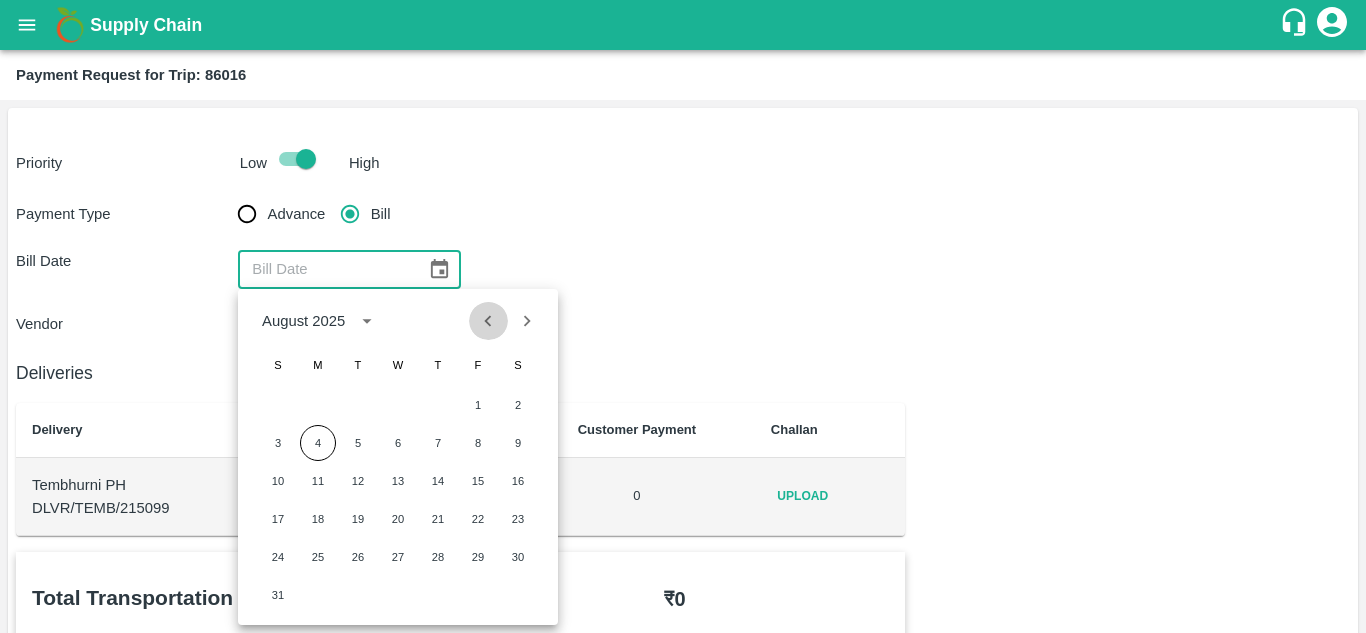 click 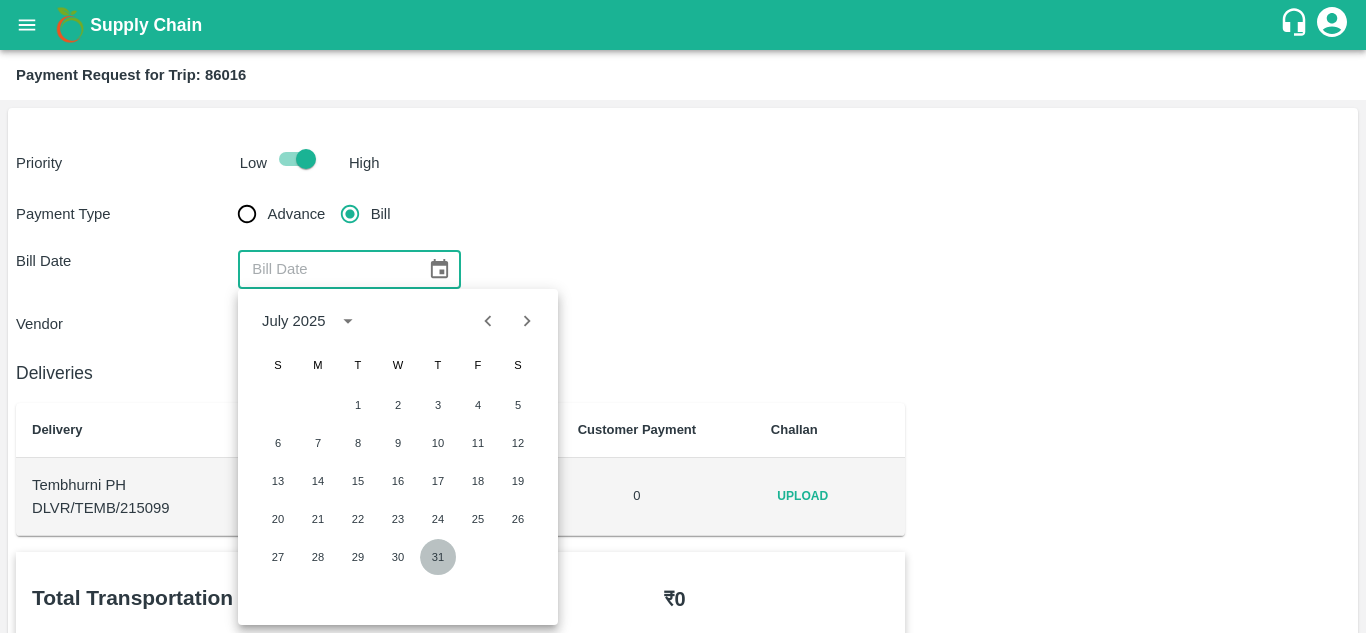 click on "31" at bounding box center [438, 557] 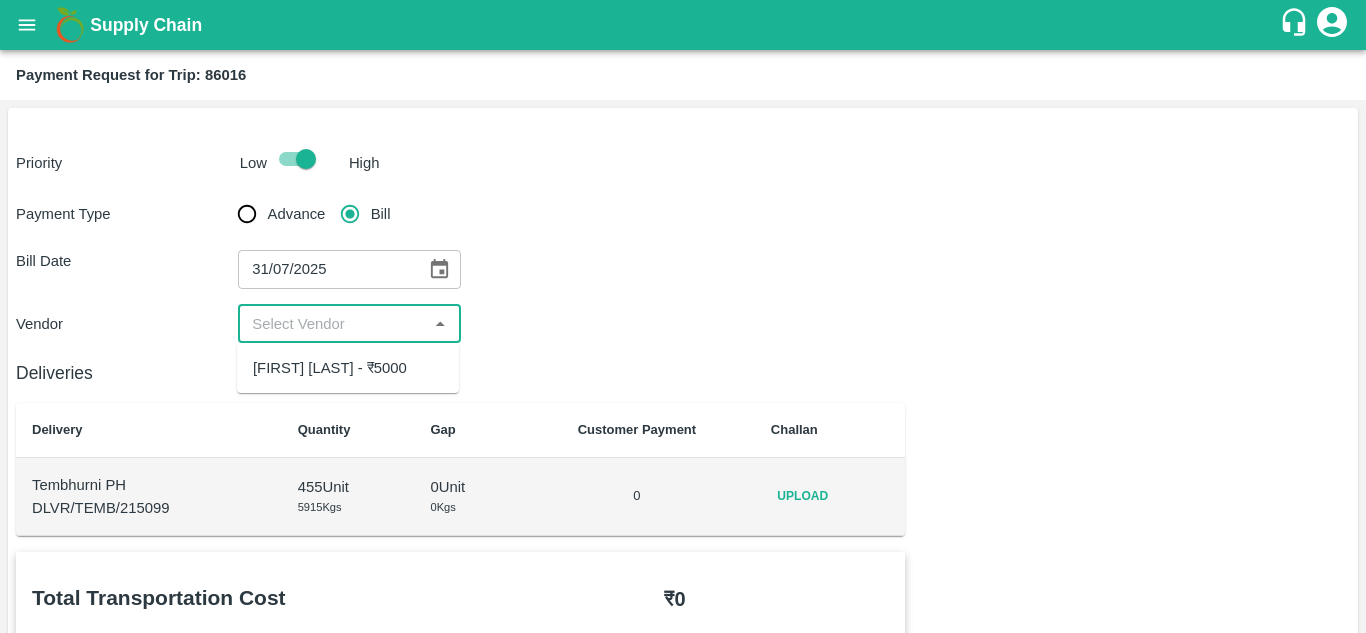 click at bounding box center [332, 324] 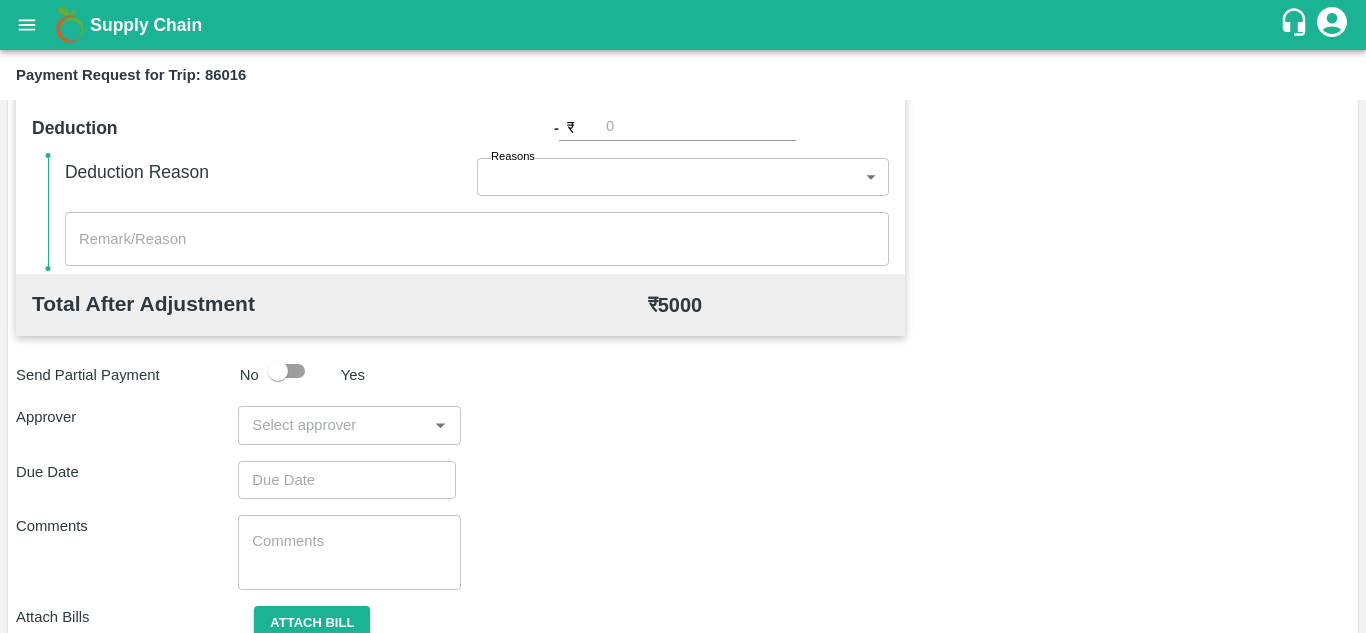 scroll, scrollTop: 864, scrollLeft: 0, axis: vertical 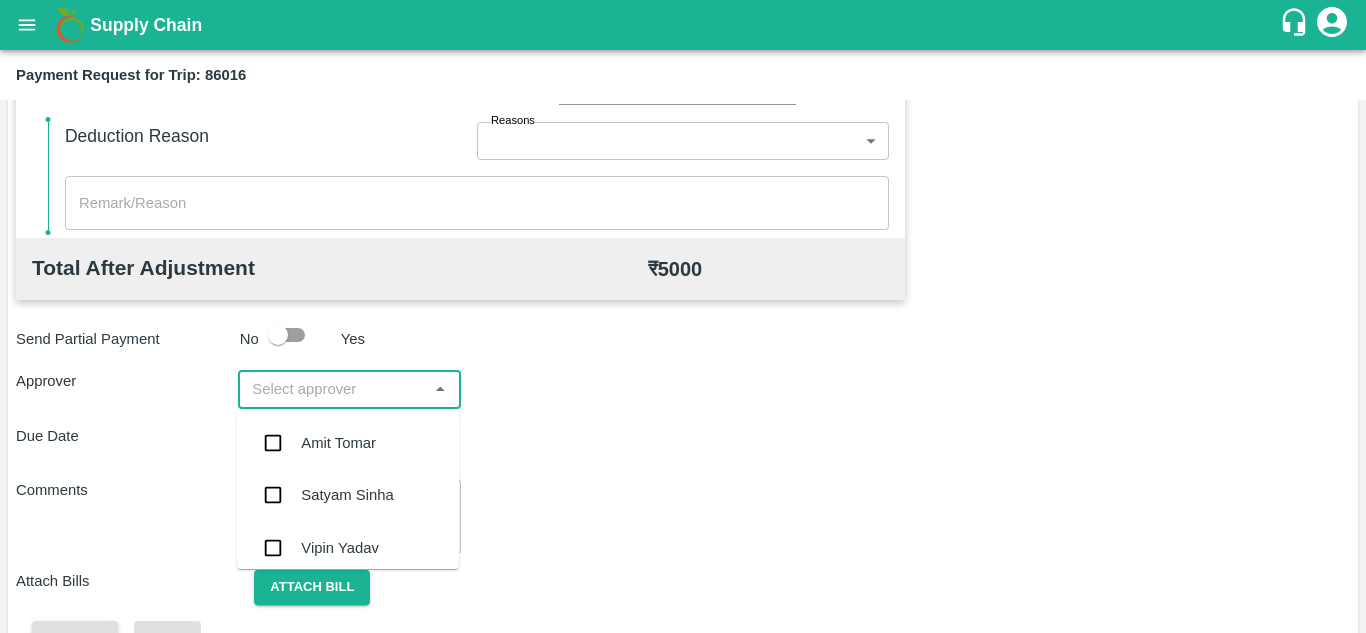 click at bounding box center [332, 389] 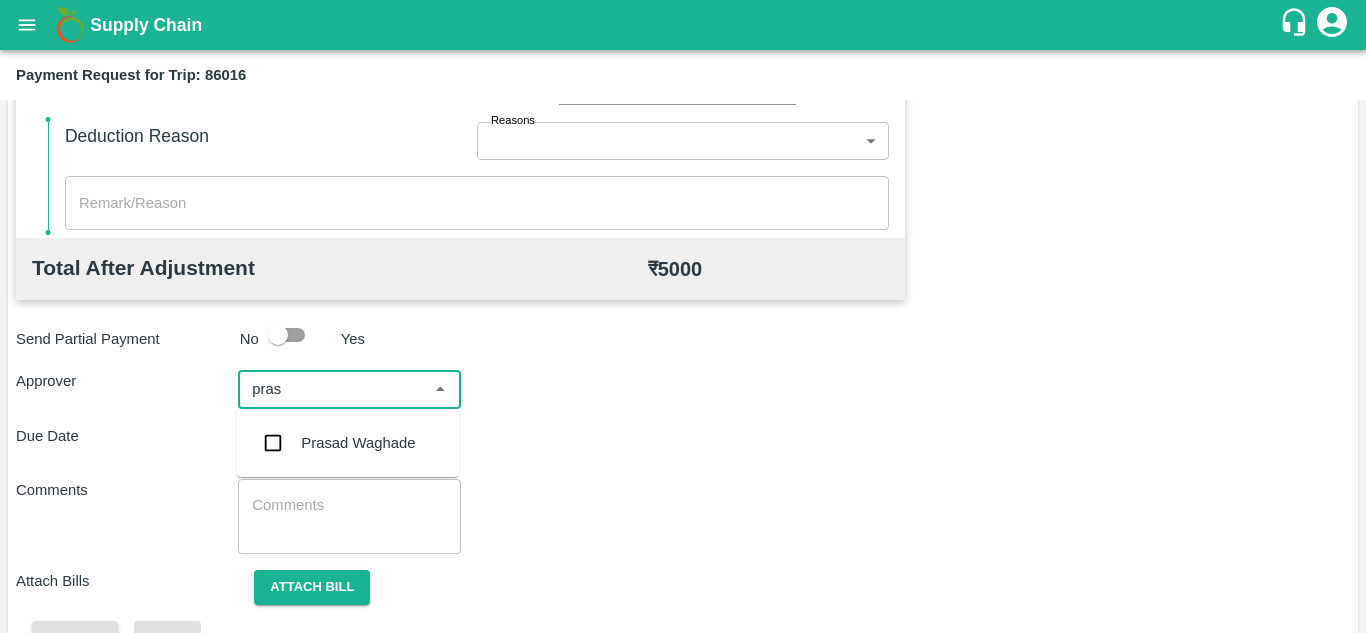 type on "prasa" 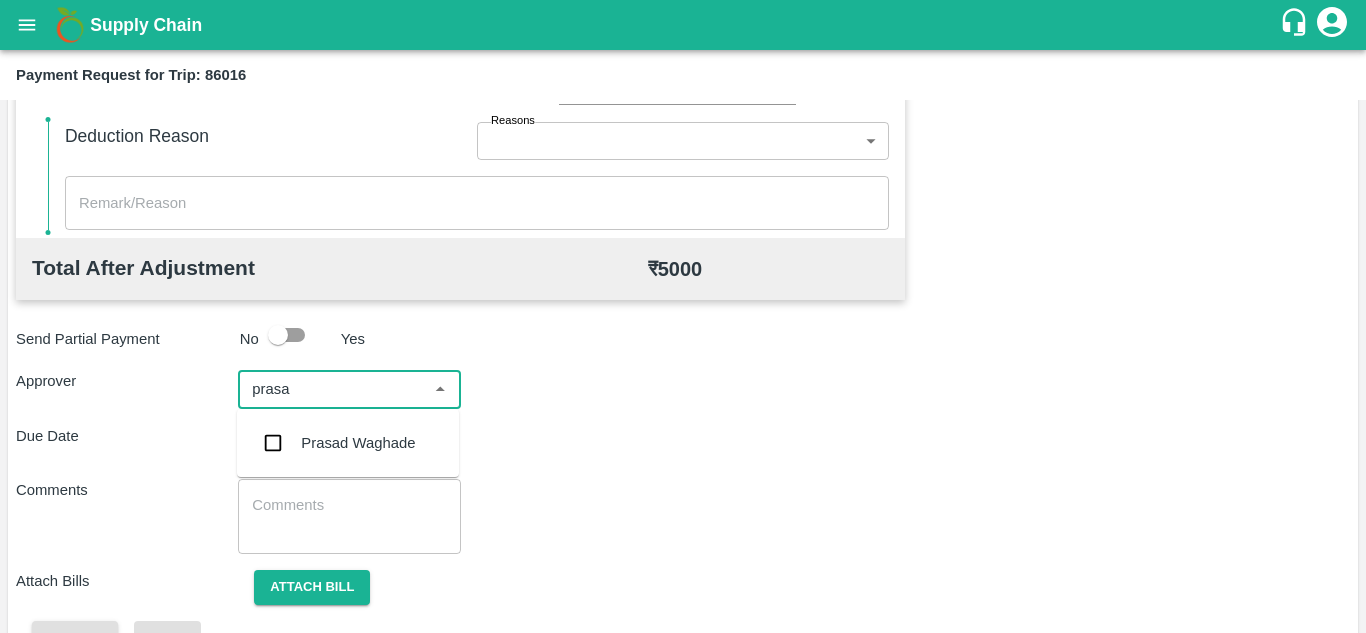 click on "Prasad Waghade" at bounding box center (358, 443) 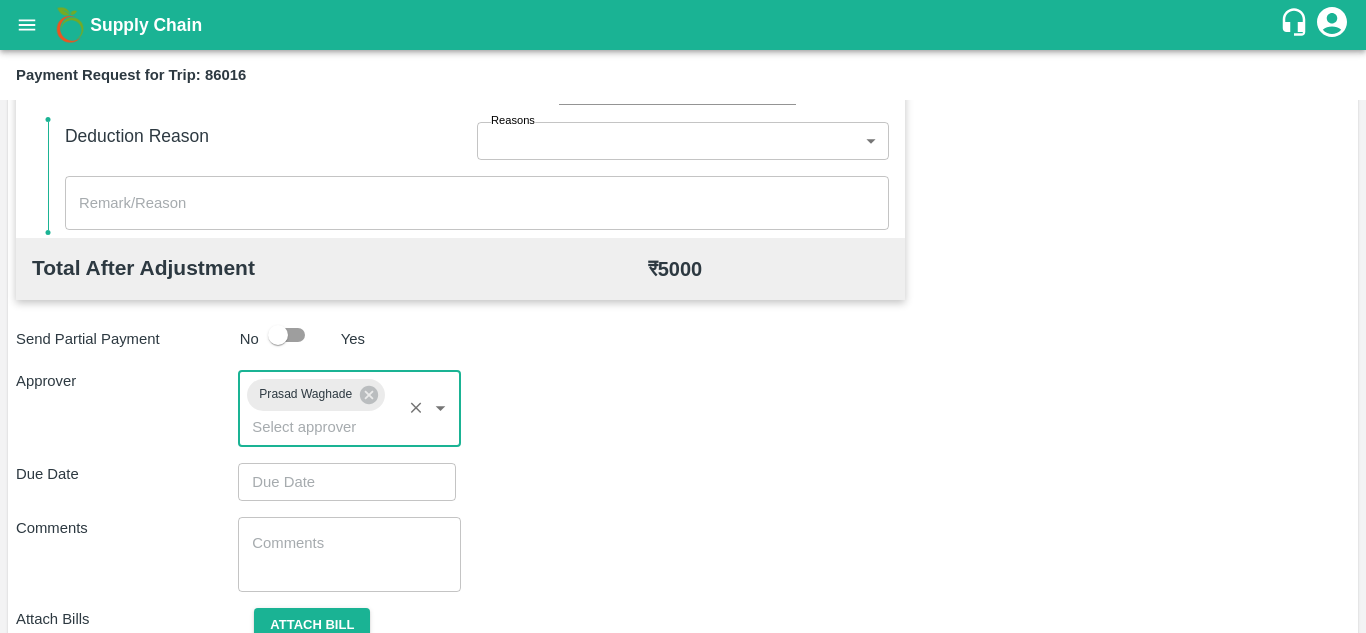 type on "DD/MM/YYYY hh:mm aa" 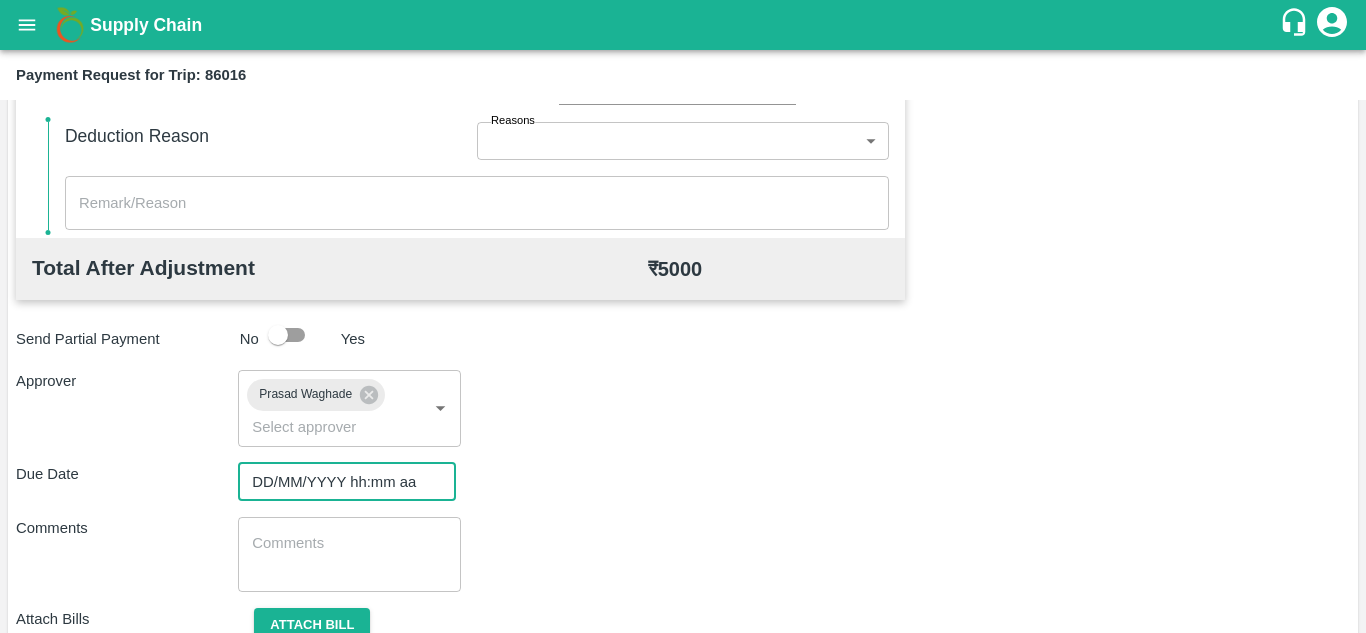 click on "DD/MM/YYYY hh:mm aa" at bounding box center (340, 482) 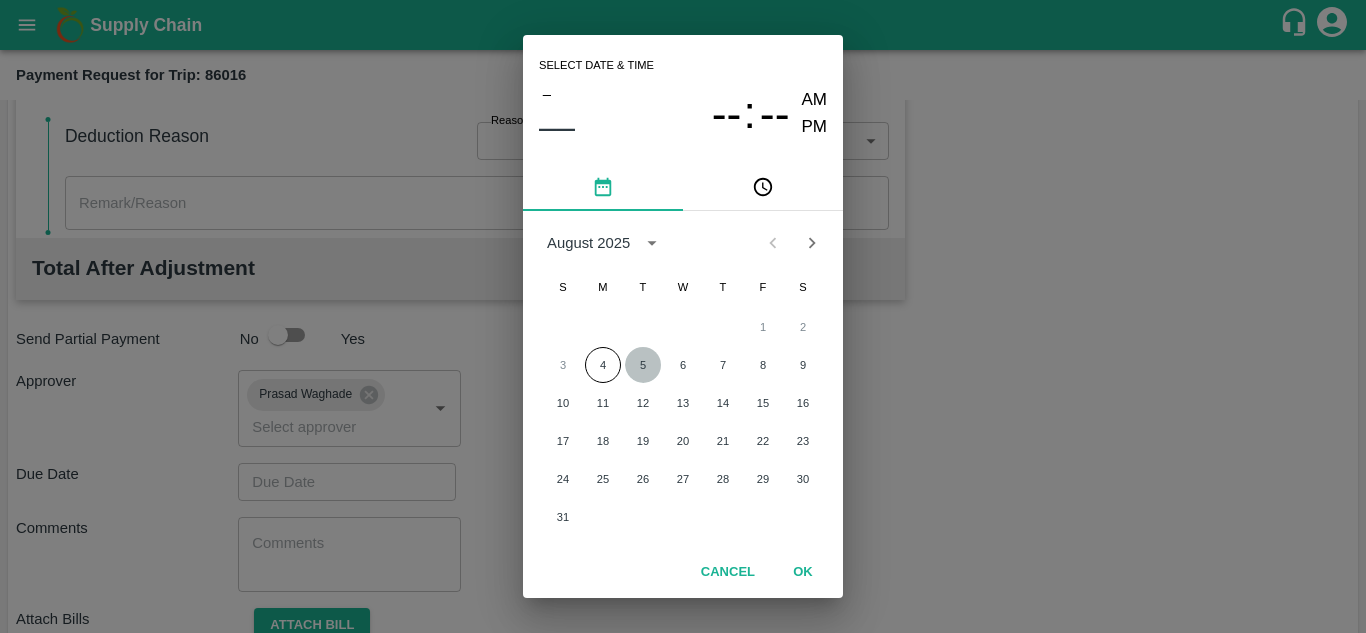 click on "5" at bounding box center [643, 365] 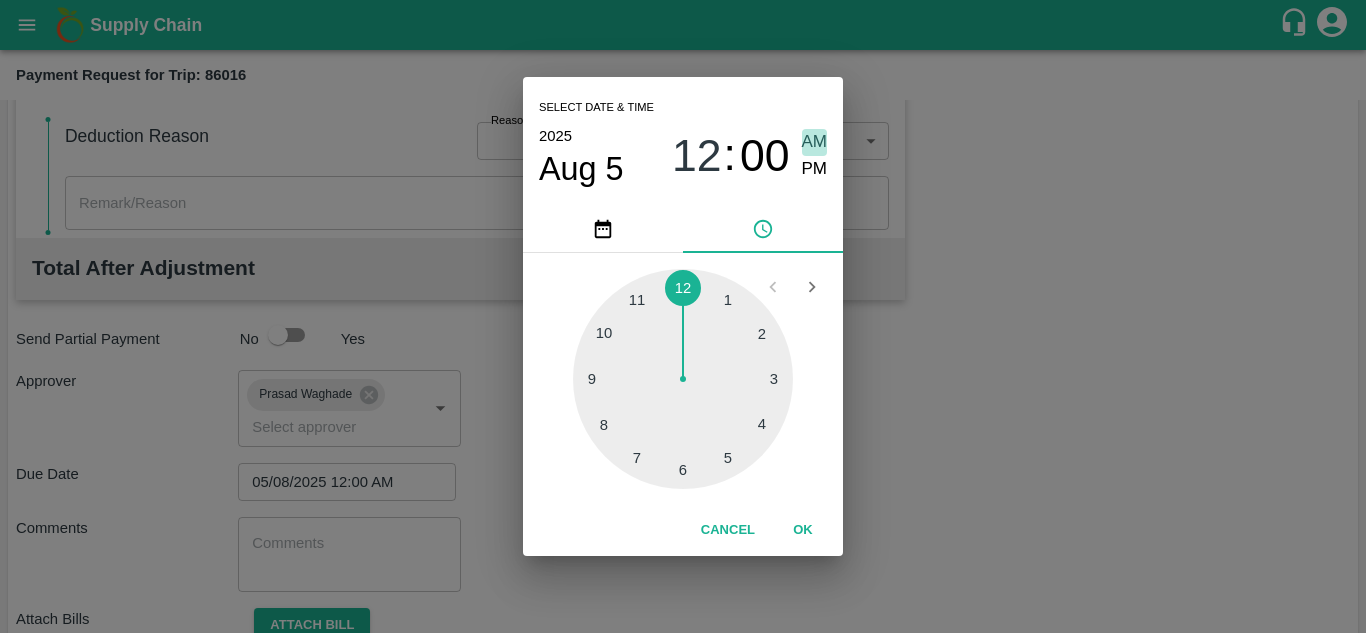 click on "AM" at bounding box center [815, 142] 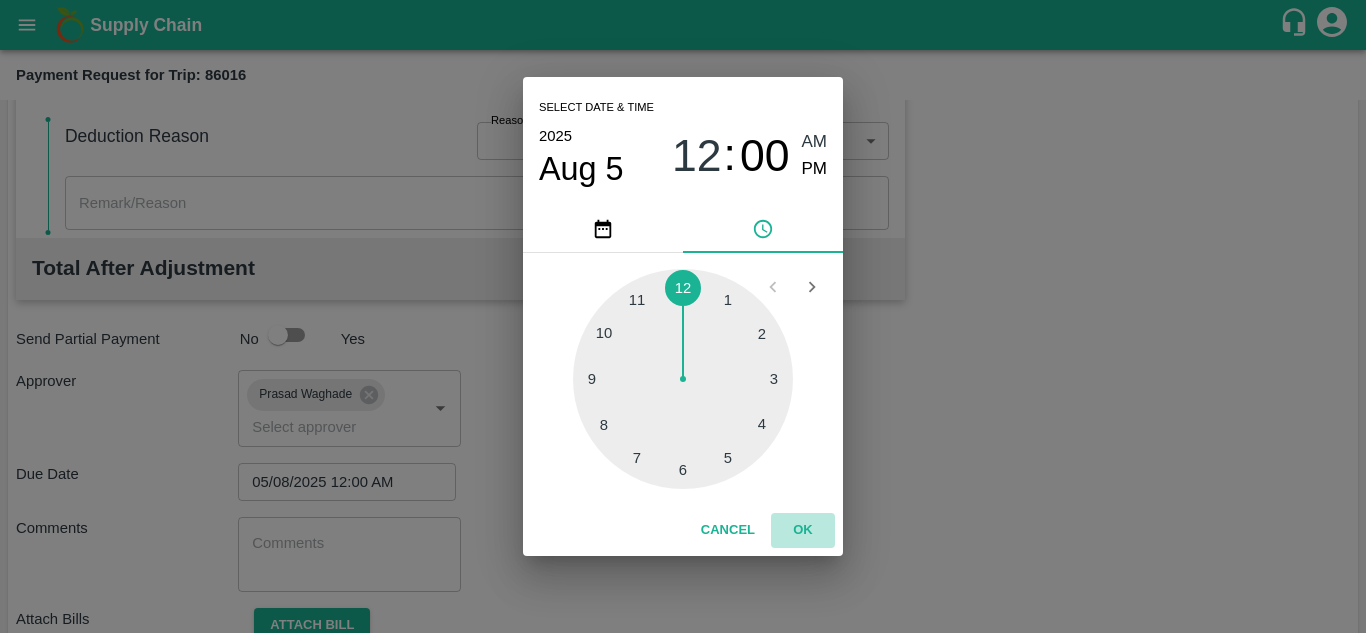 click on "OK" at bounding box center [803, 530] 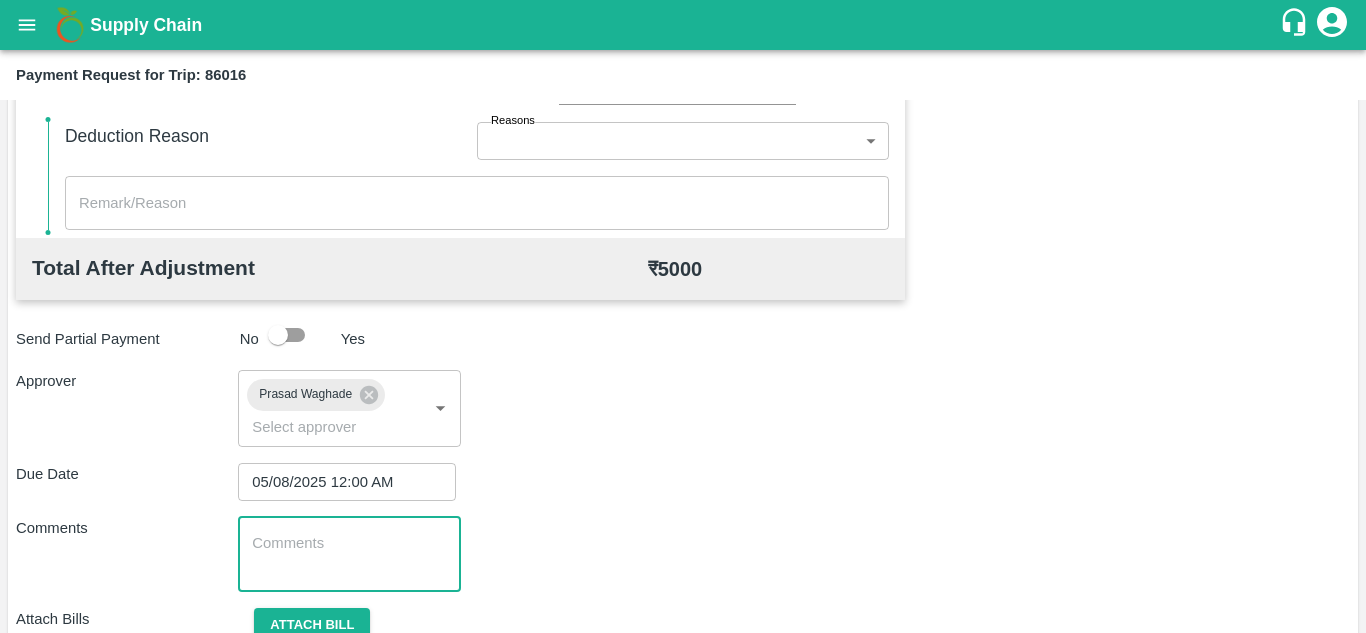 click at bounding box center [349, 554] 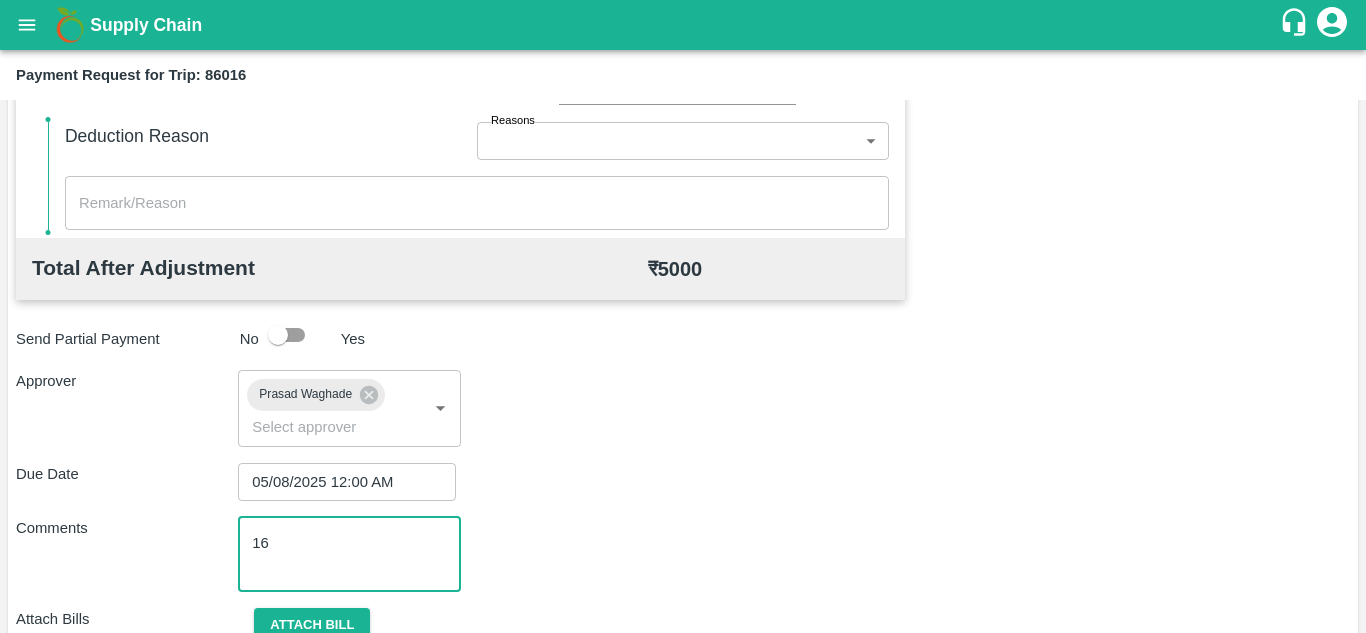 type on "1" 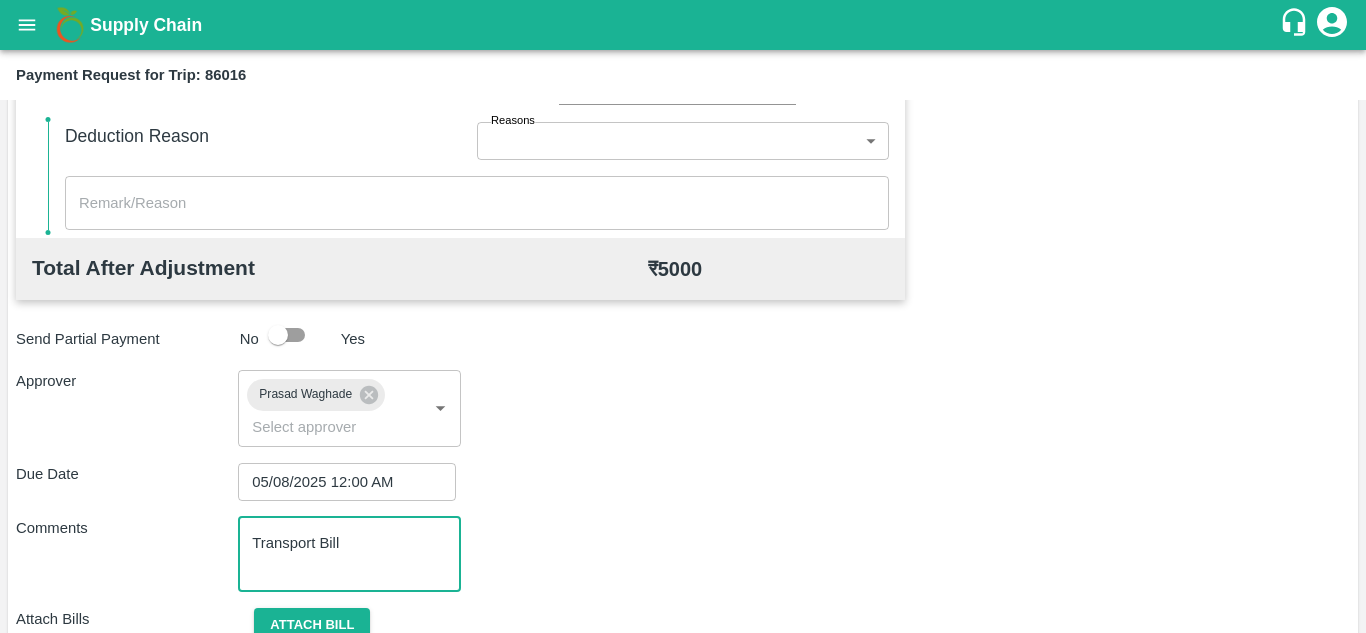 type on "Transport Bill" 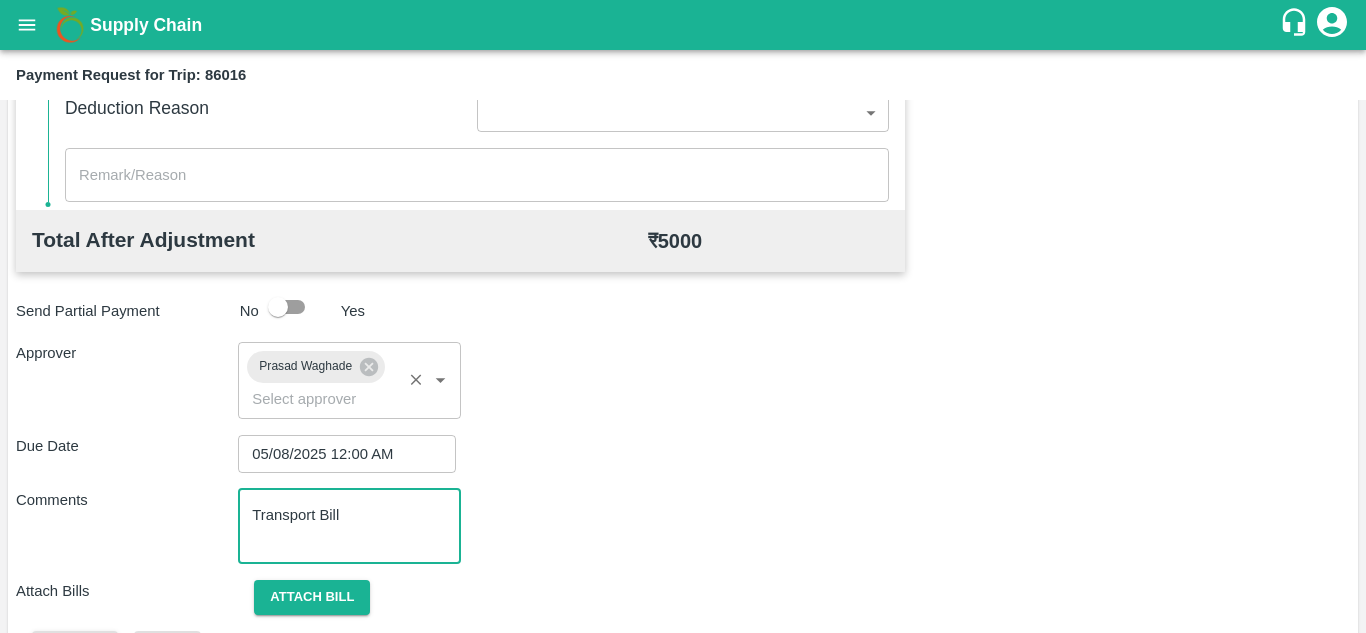 scroll, scrollTop: 948, scrollLeft: 0, axis: vertical 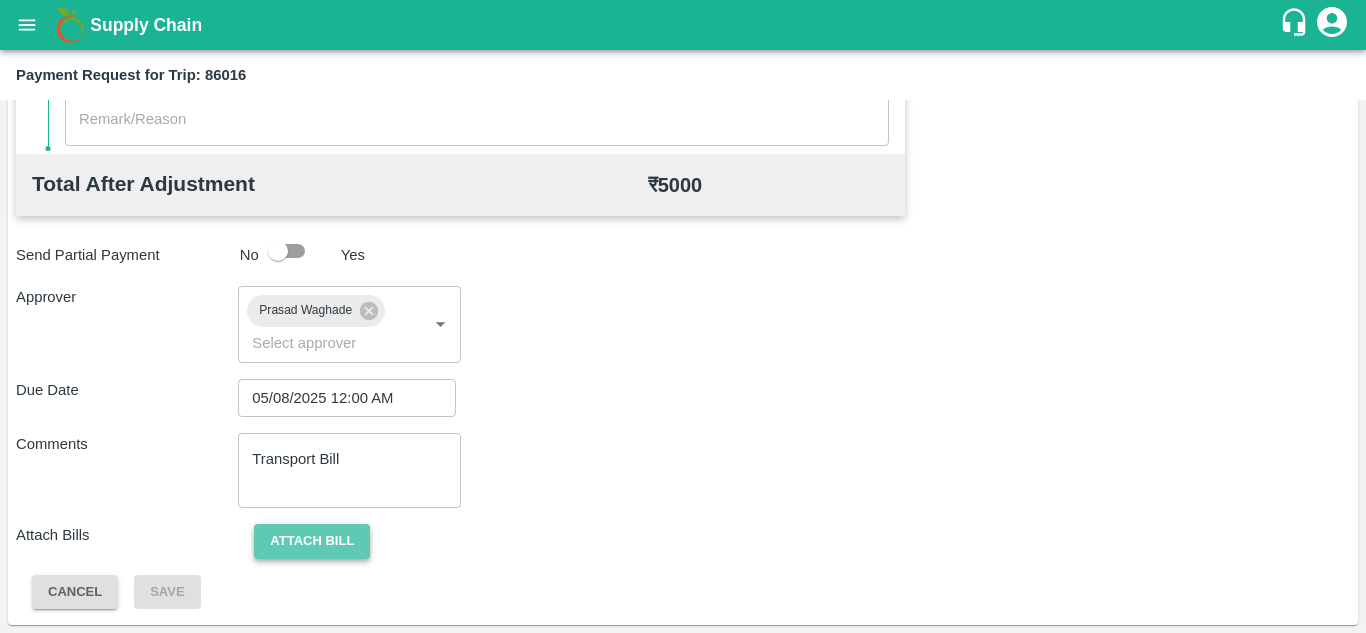 click on "Attach bill" at bounding box center [312, 541] 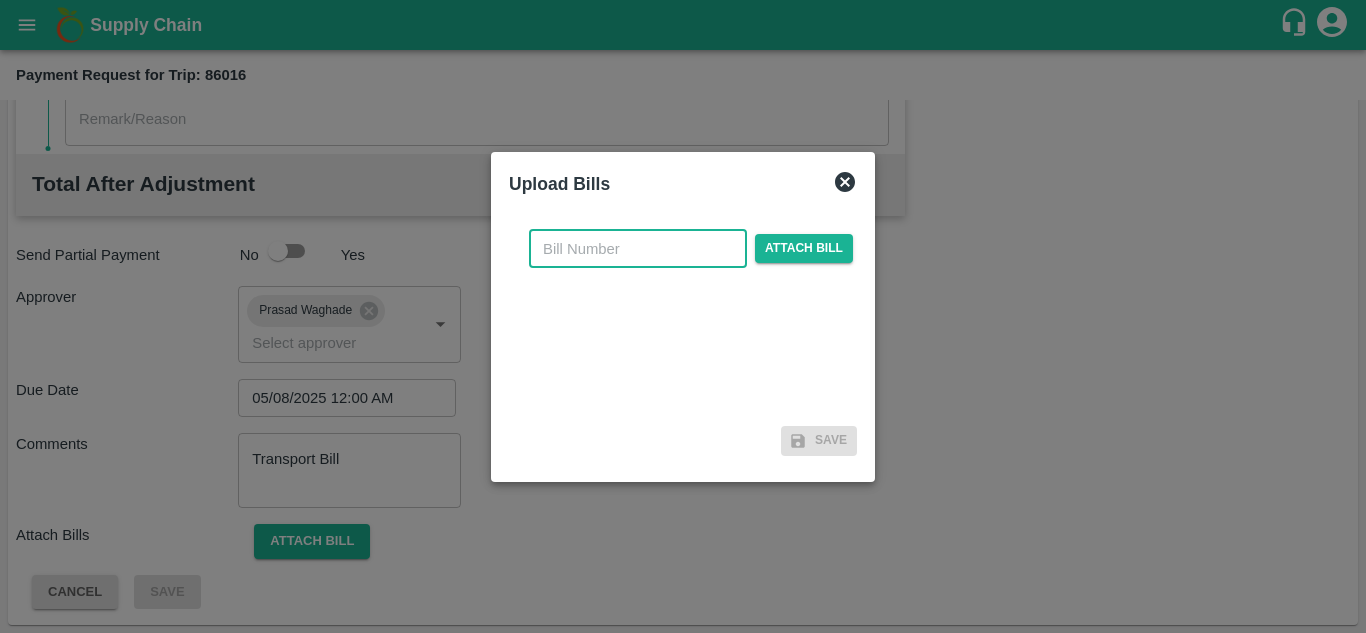 click at bounding box center (638, 249) 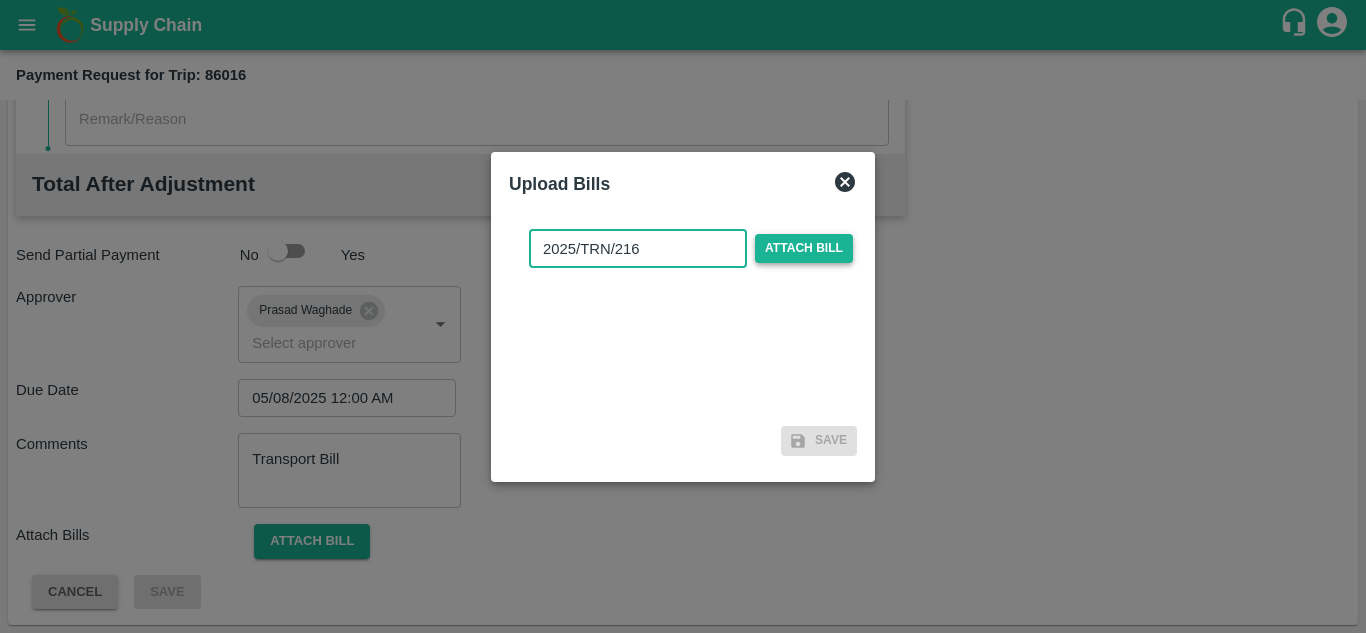 type on "2025/TRN/216" 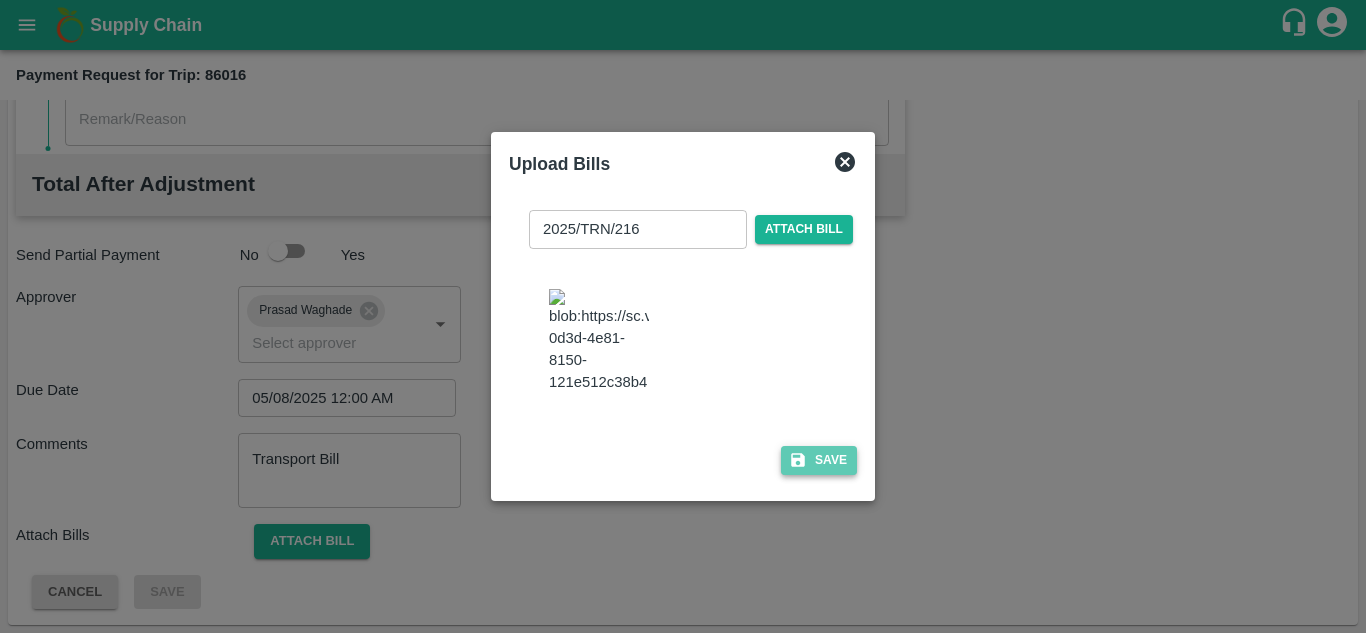 click on "Save" at bounding box center (819, 460) 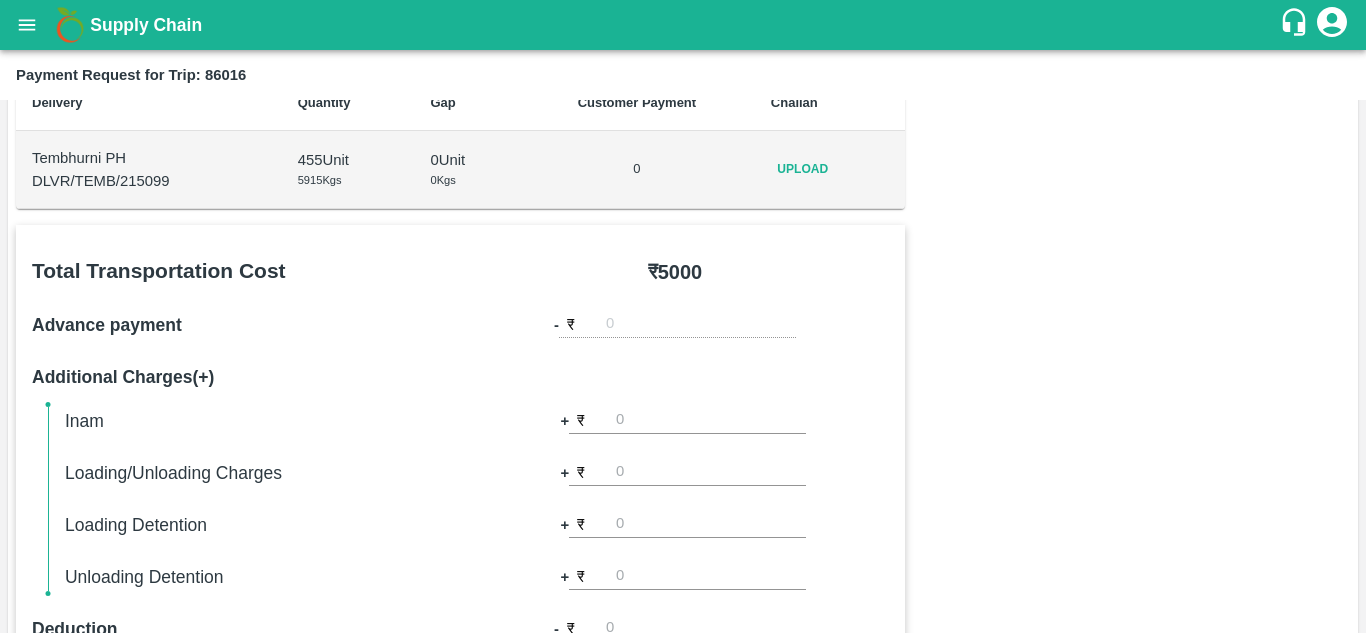 scroll, scrollTop: 0, scrollLeft: 0, axis: both 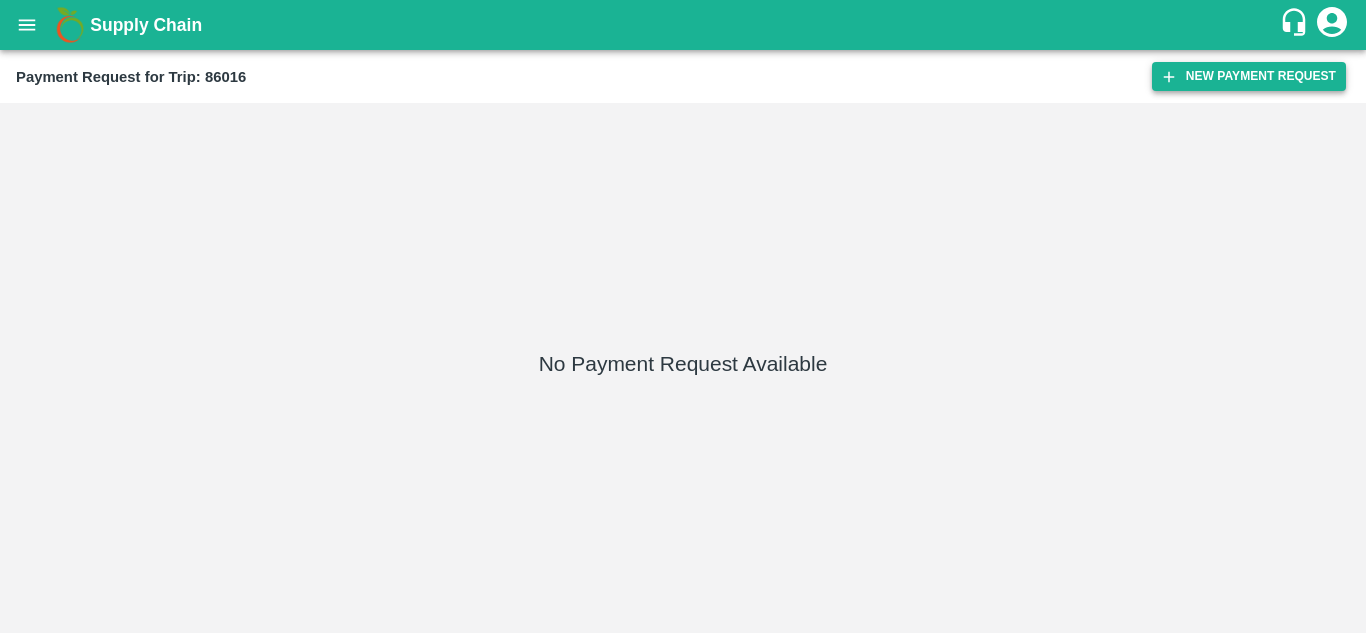 click on "New Payment Request" at bounding box center (1249, 76) 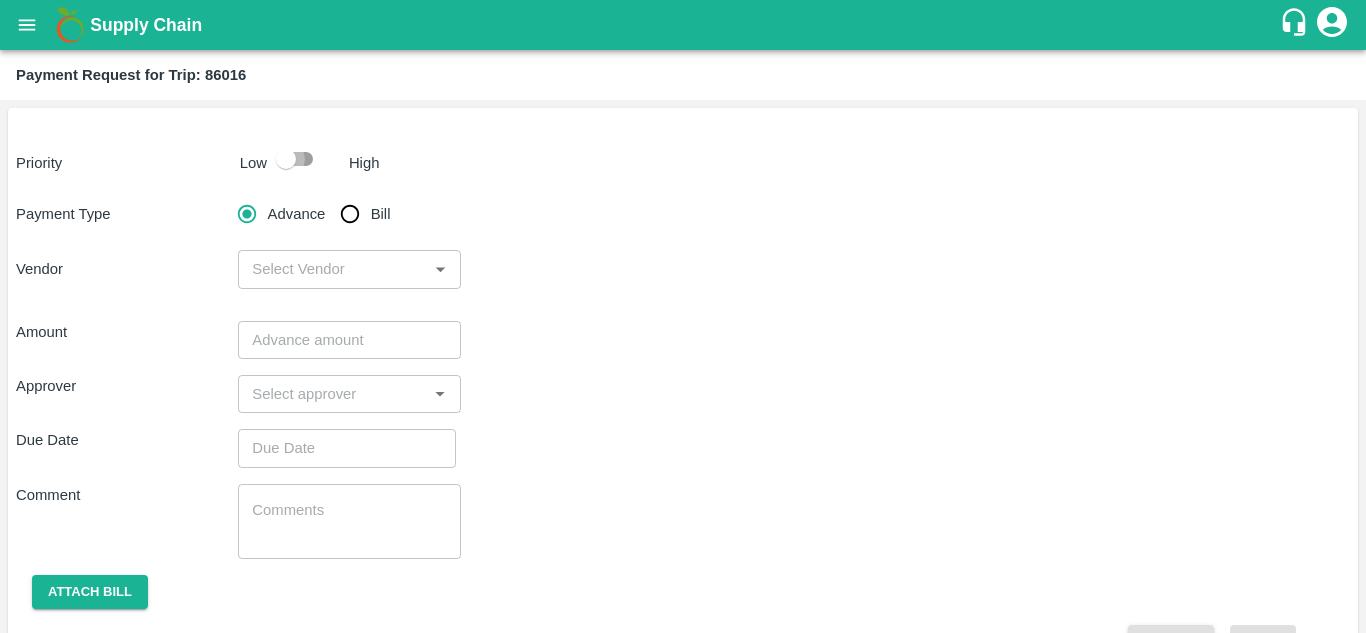click at bounding box center (286, 159) 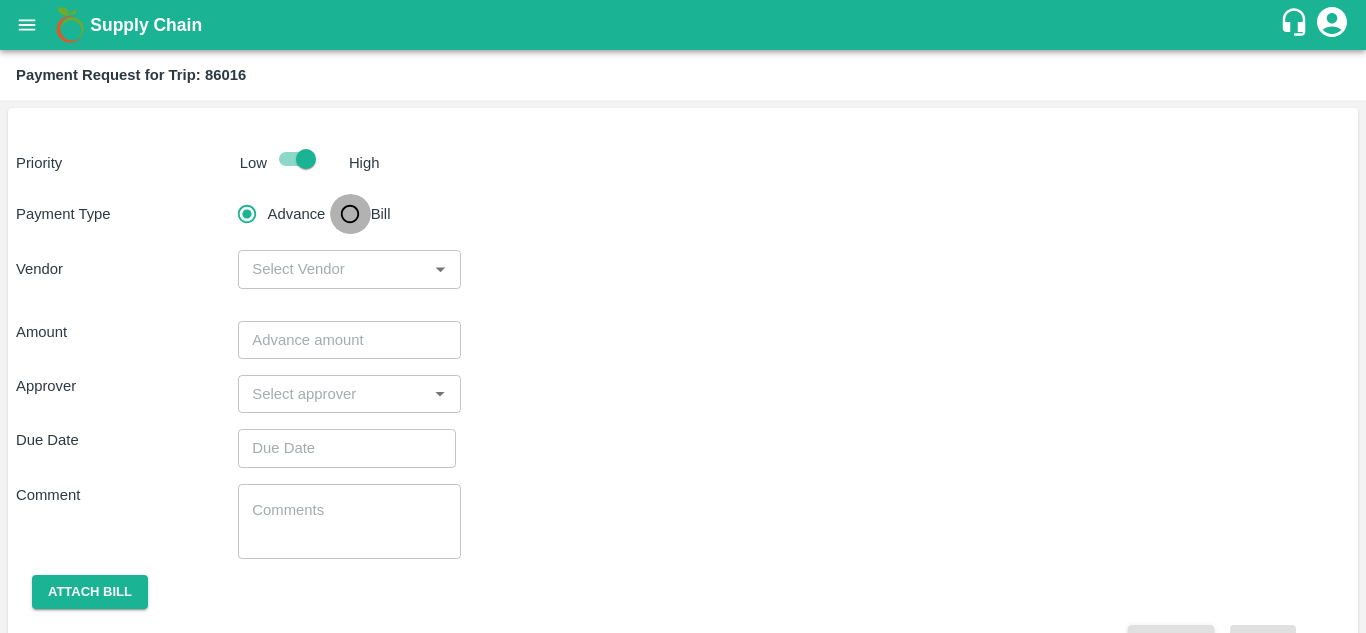click on "Bill" at bounding box center [350, 214] 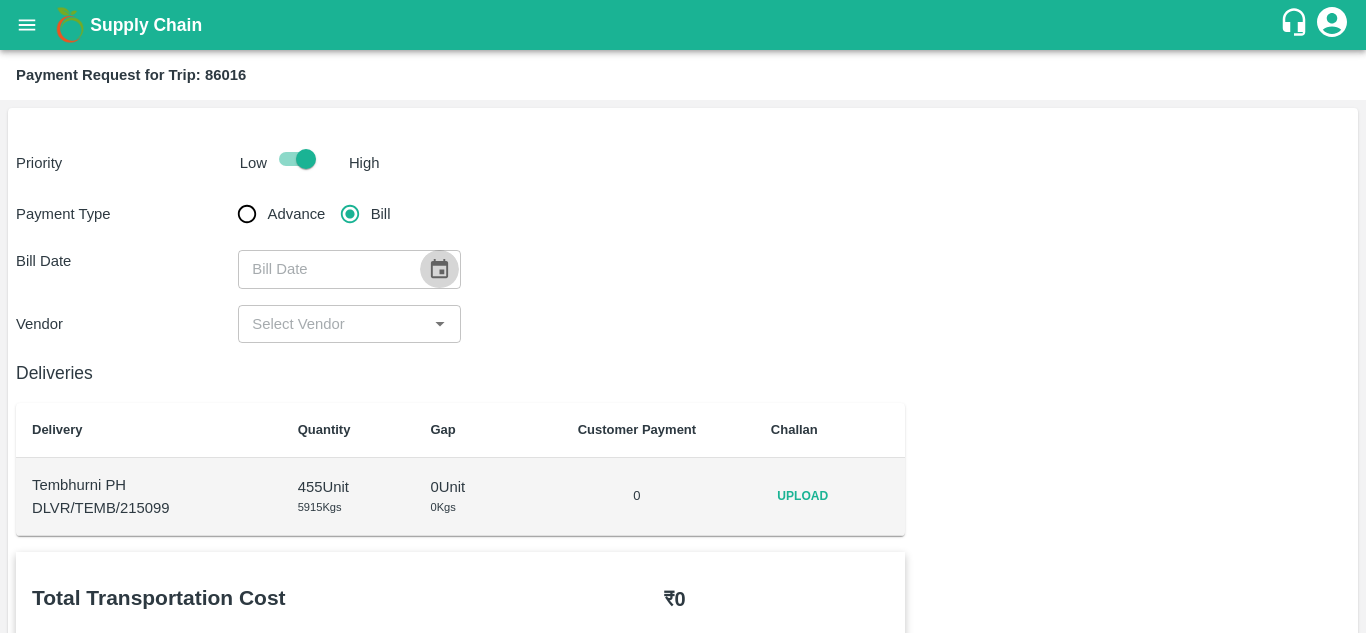 click 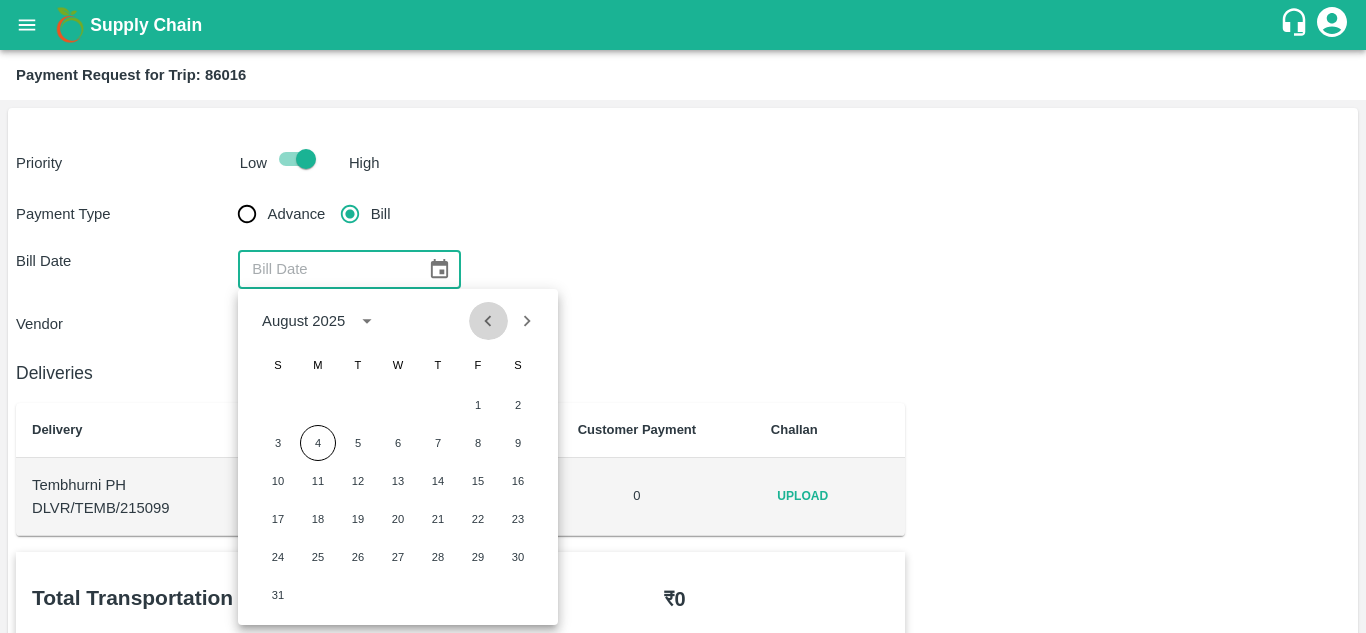 click 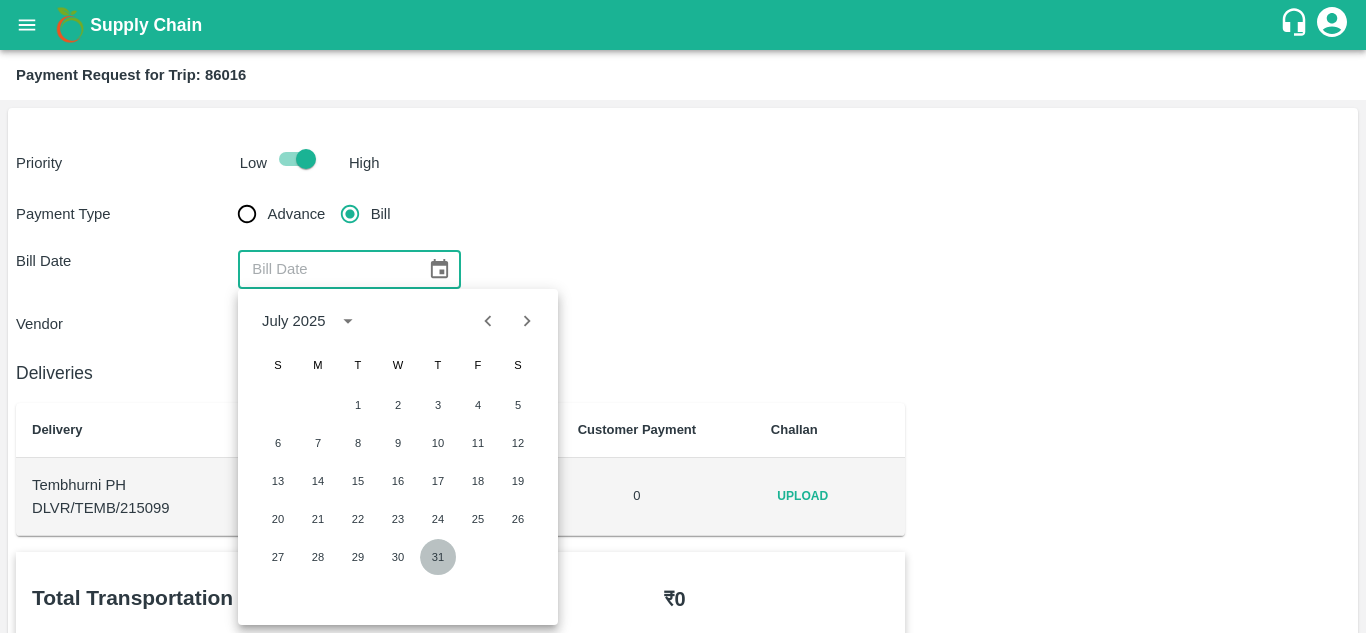 click on "31" at bounding box center [438, 557] 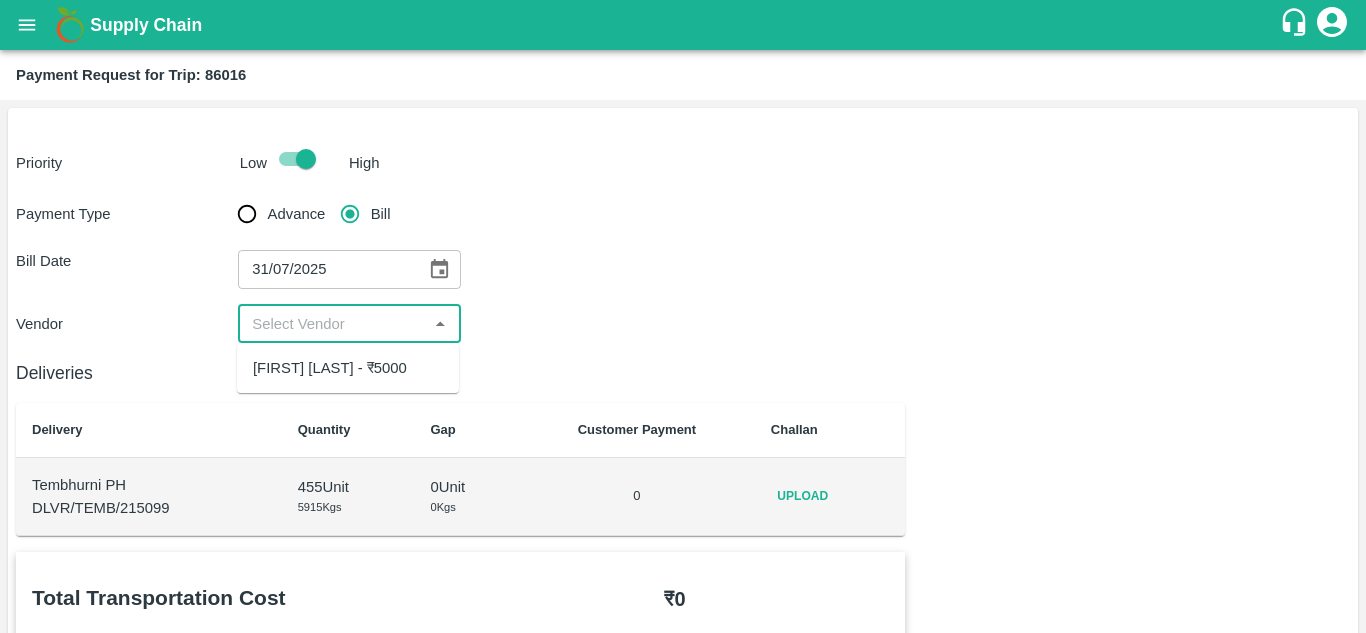 click at bounding box center (332, 324) 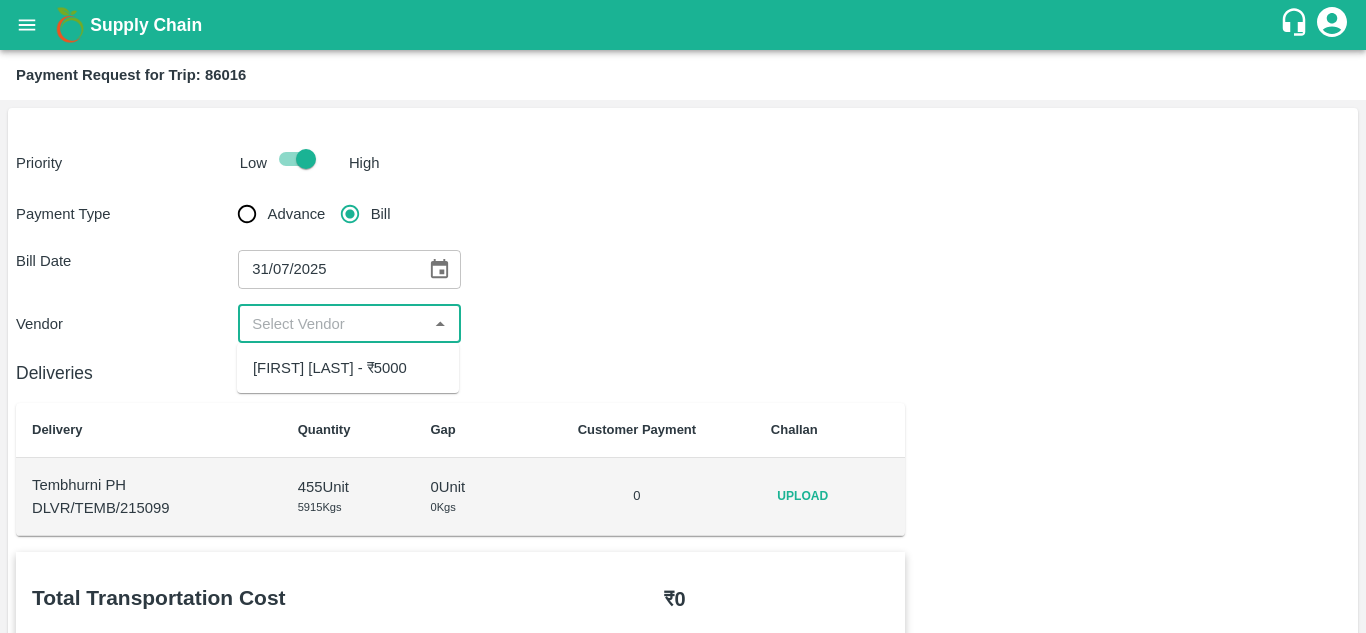 click on "[FIRST] [LAST] - ₹5000" at bounding box center (330, 368) 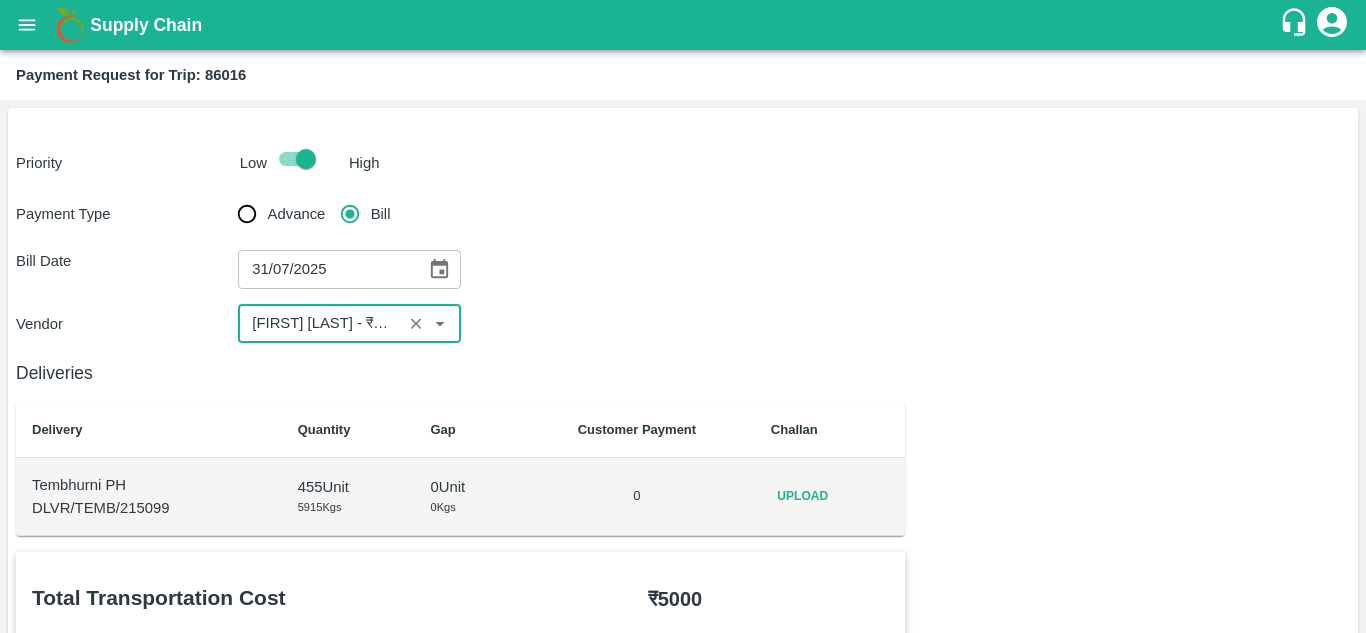 scroll, scrollTop: 910, scrollLeft: 0, axis: vertical 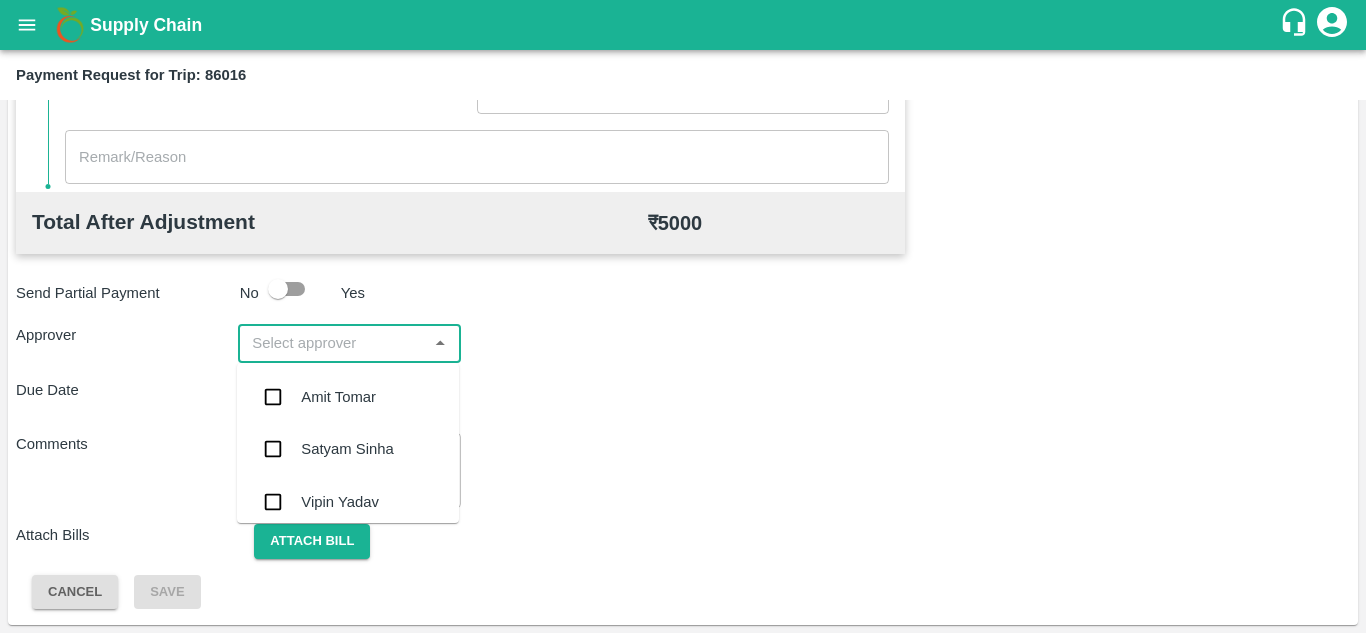 click at bounding box center (332, 343) 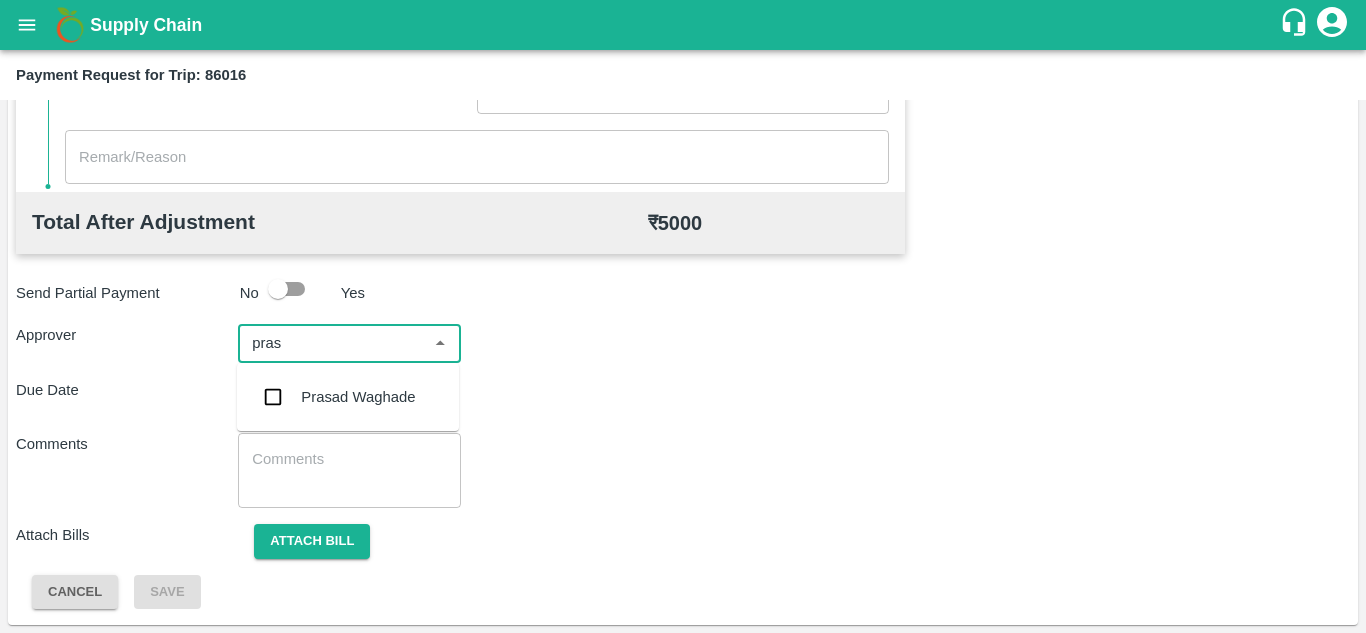 type on "prasa" 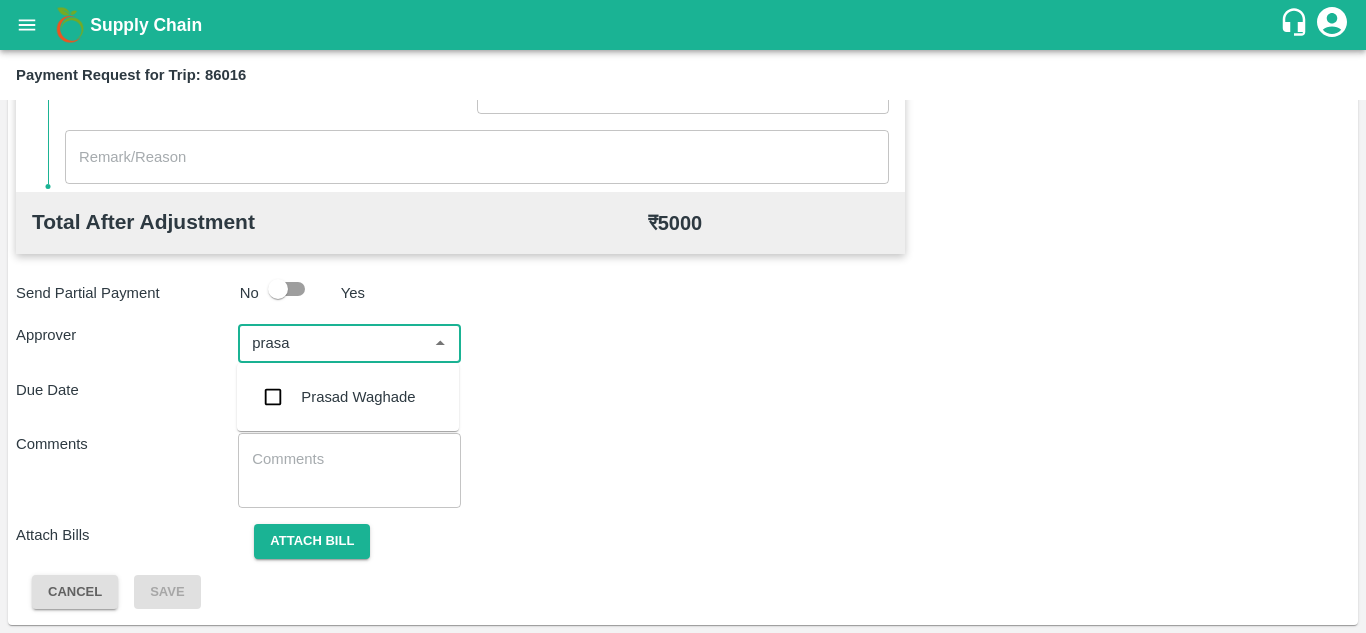 click on "Prasad Waghade" at bounding box center [358, 397] 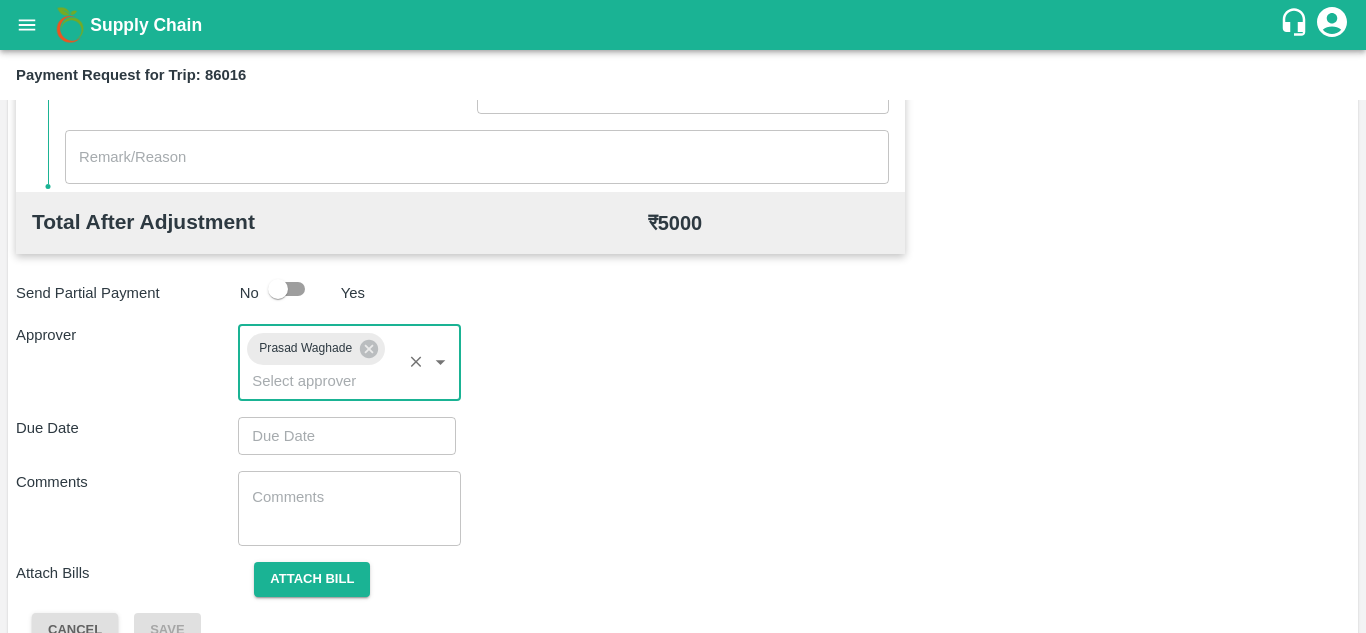 type on "DD/MM/YYYY hh:mm aa" 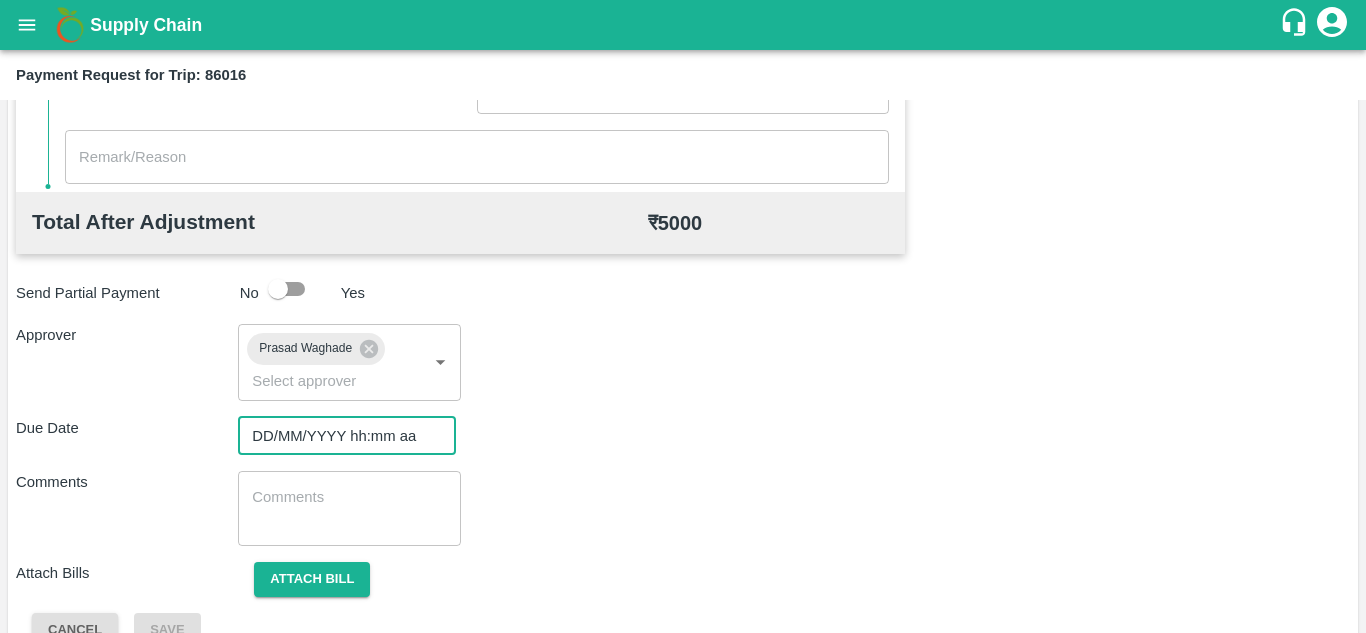 click on "DD/MM/YYYY hh:mm aa" at bounding box center [340, 436] 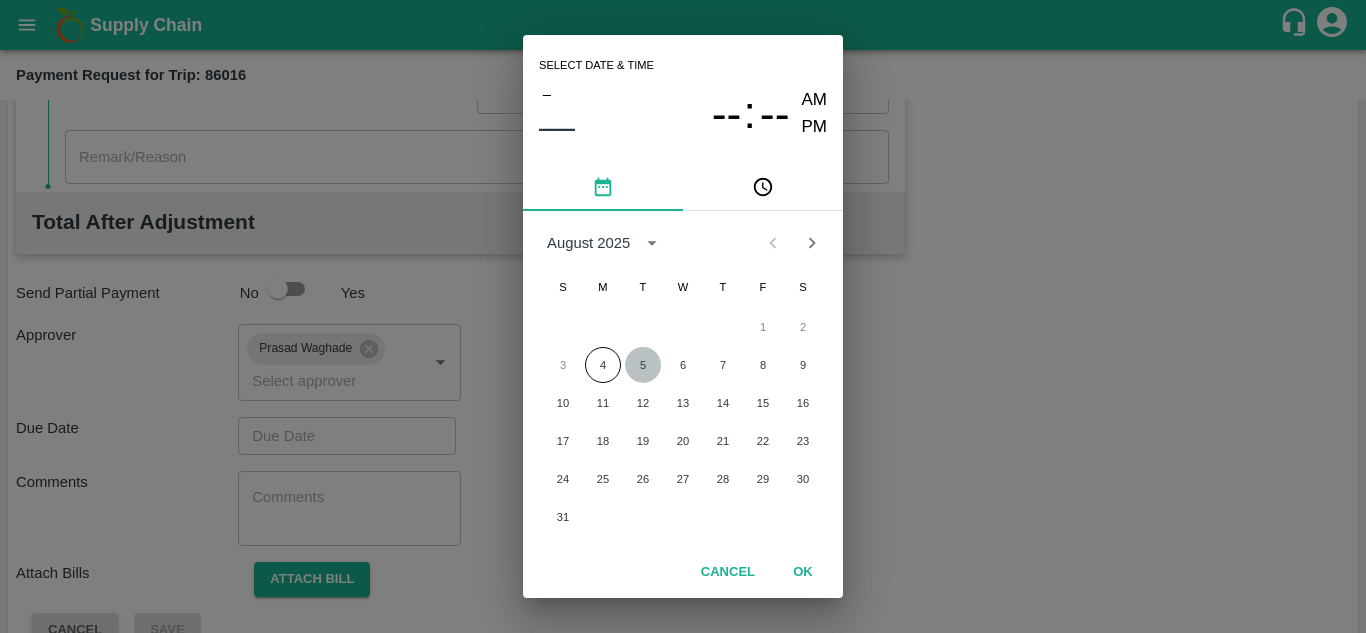 click on "5" at bounding box center (643, 365) 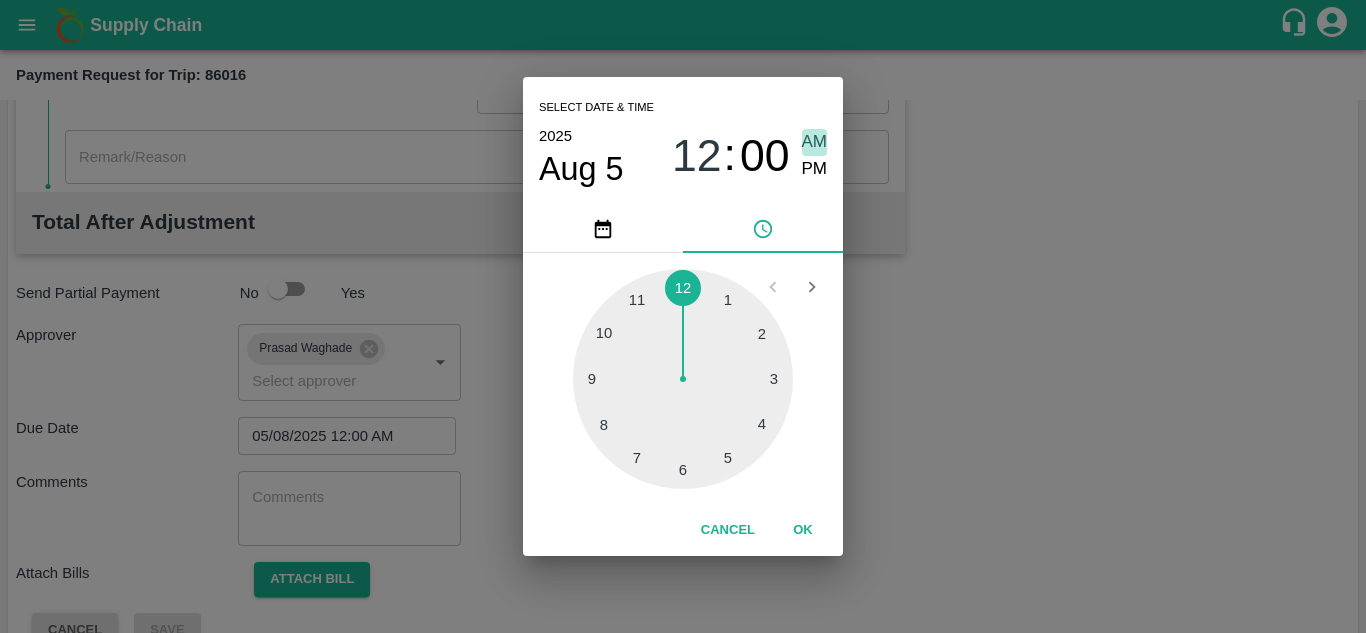 click on "AM" at bounding box center [815, 142] 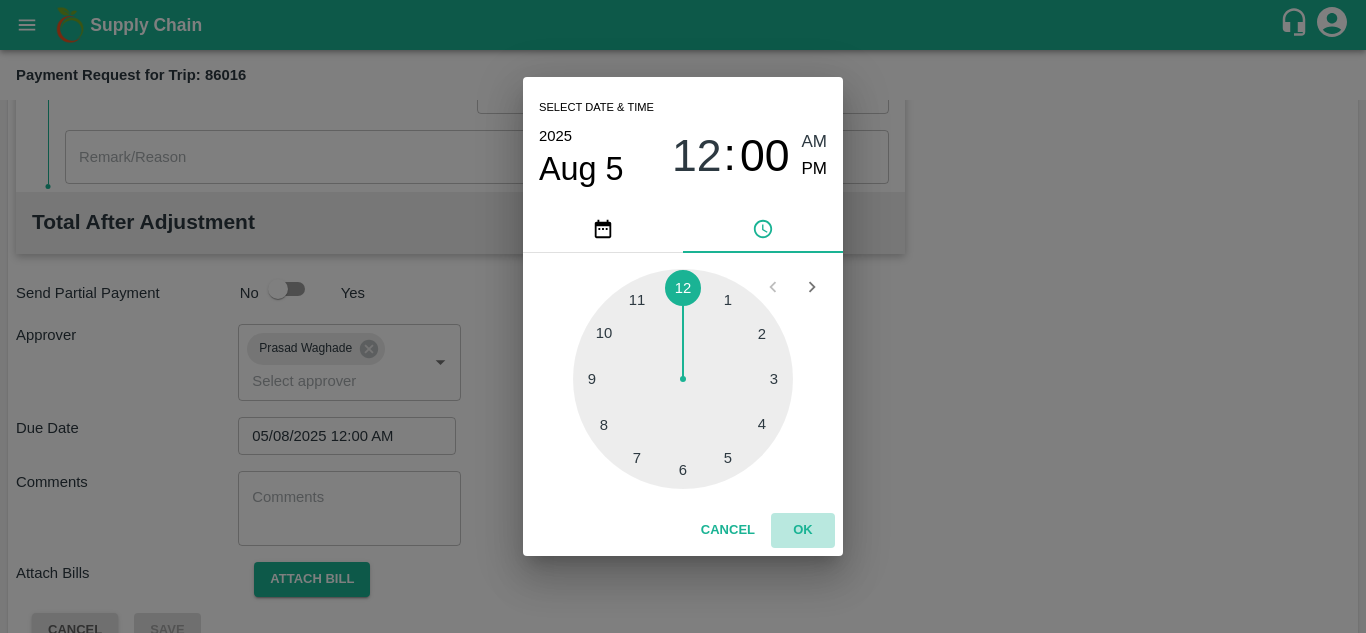 click on "OK" at bounding box center (803, 530) 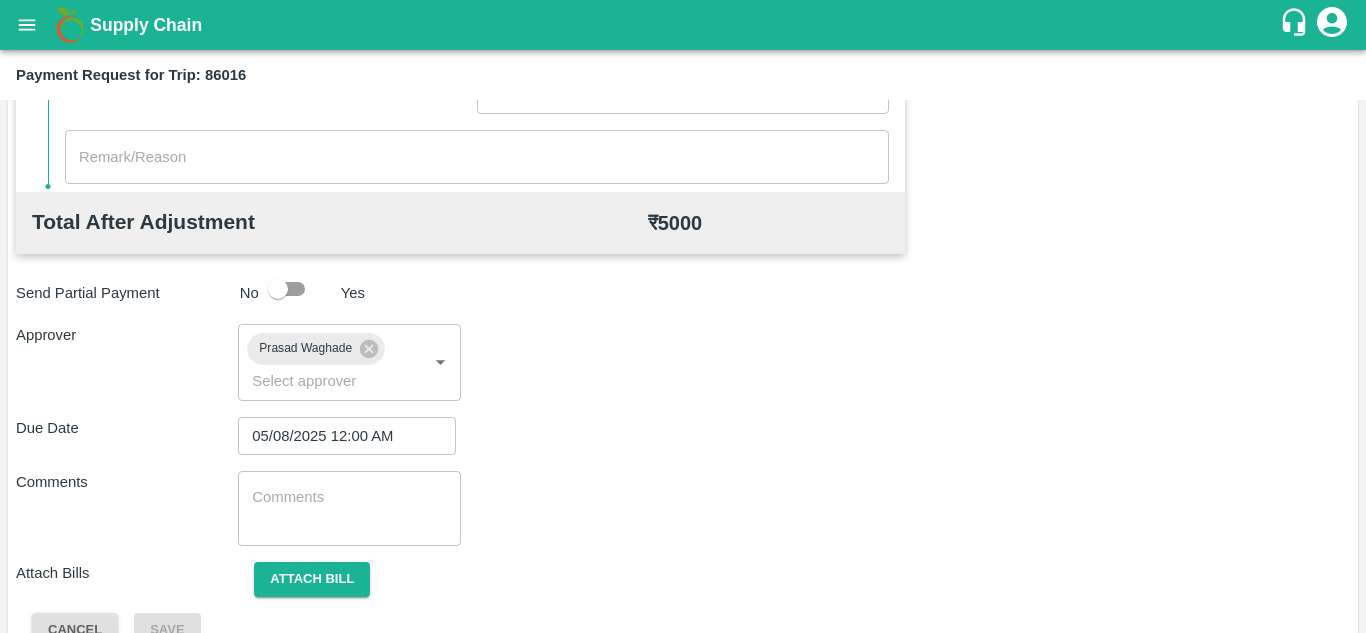 click on "x ​" at bounding box center [349, 508] 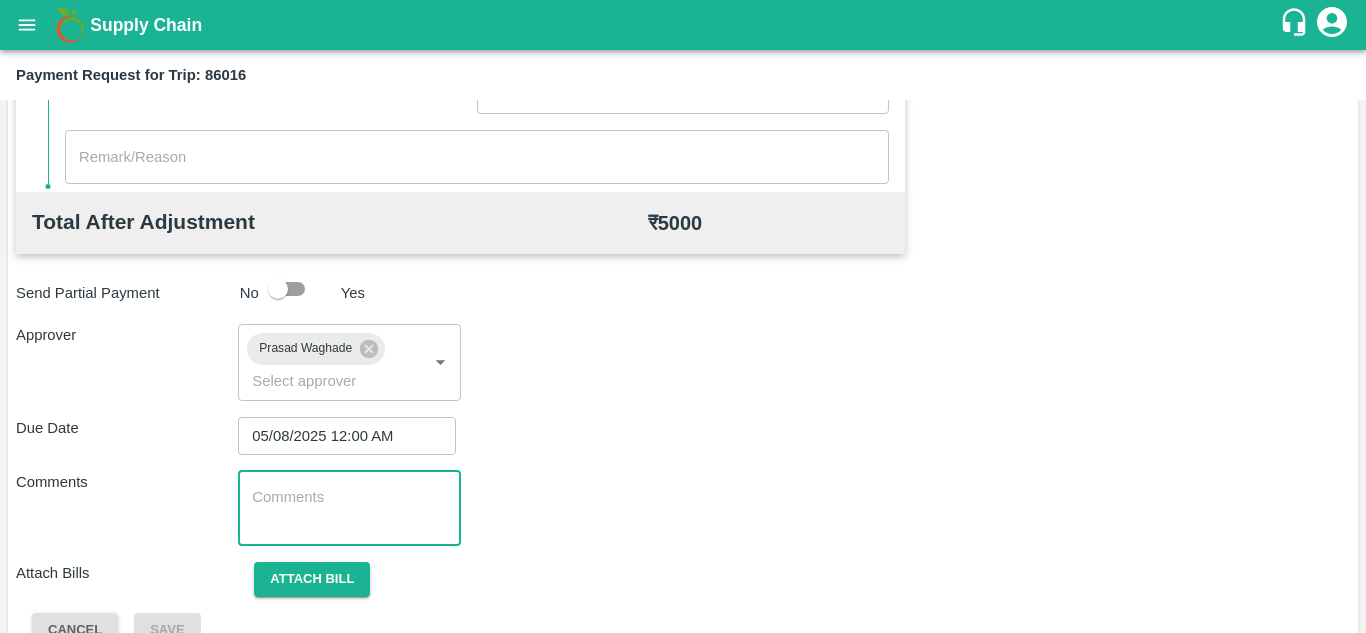 paste on "T" 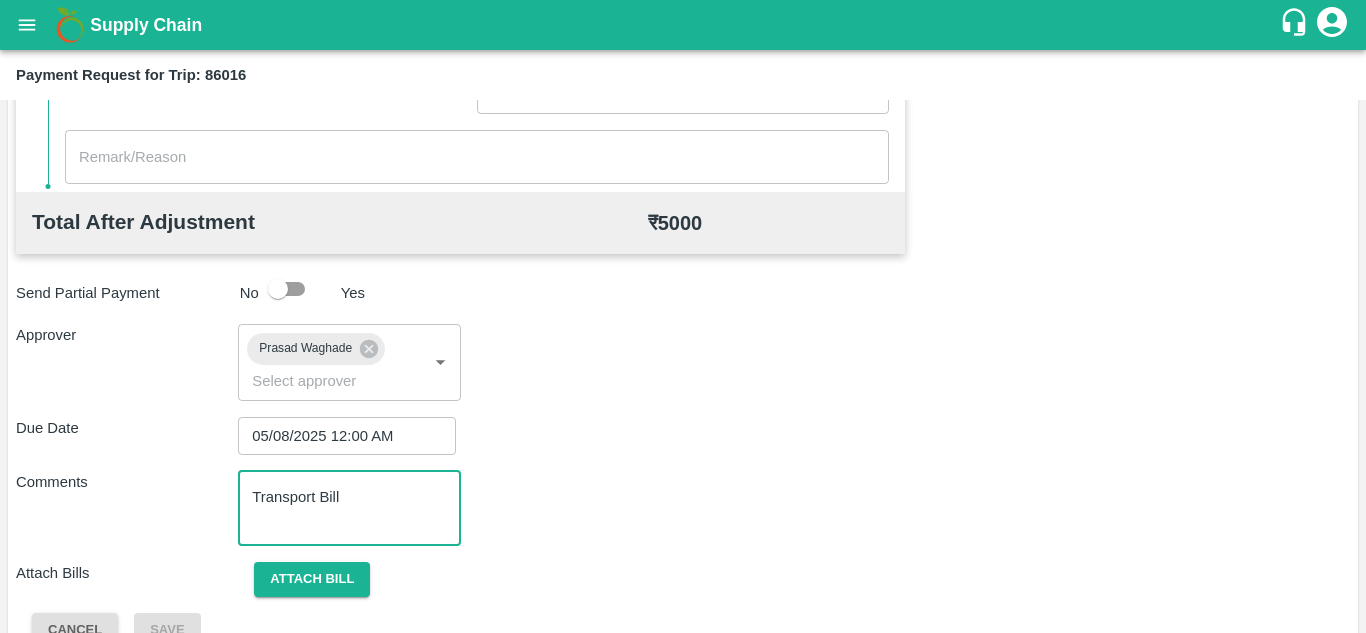scroll, scrollTop: 948, scrollLeft: 0, axis: vertical 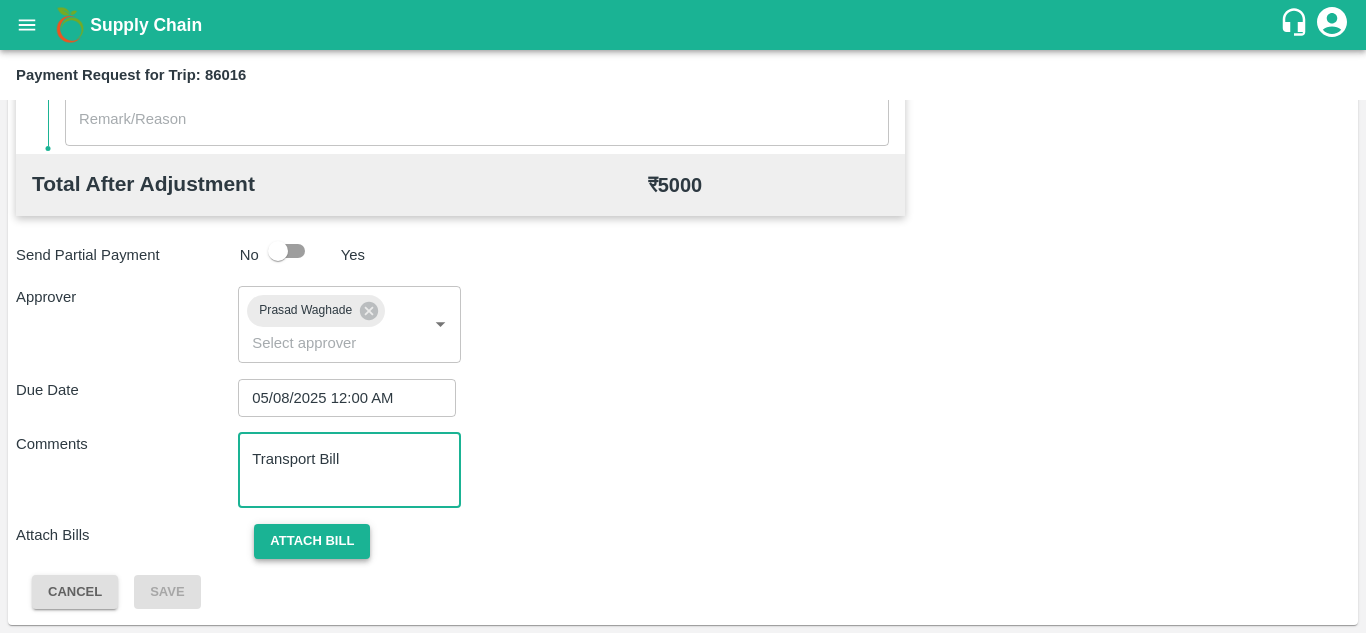 type on "Transport Bill" 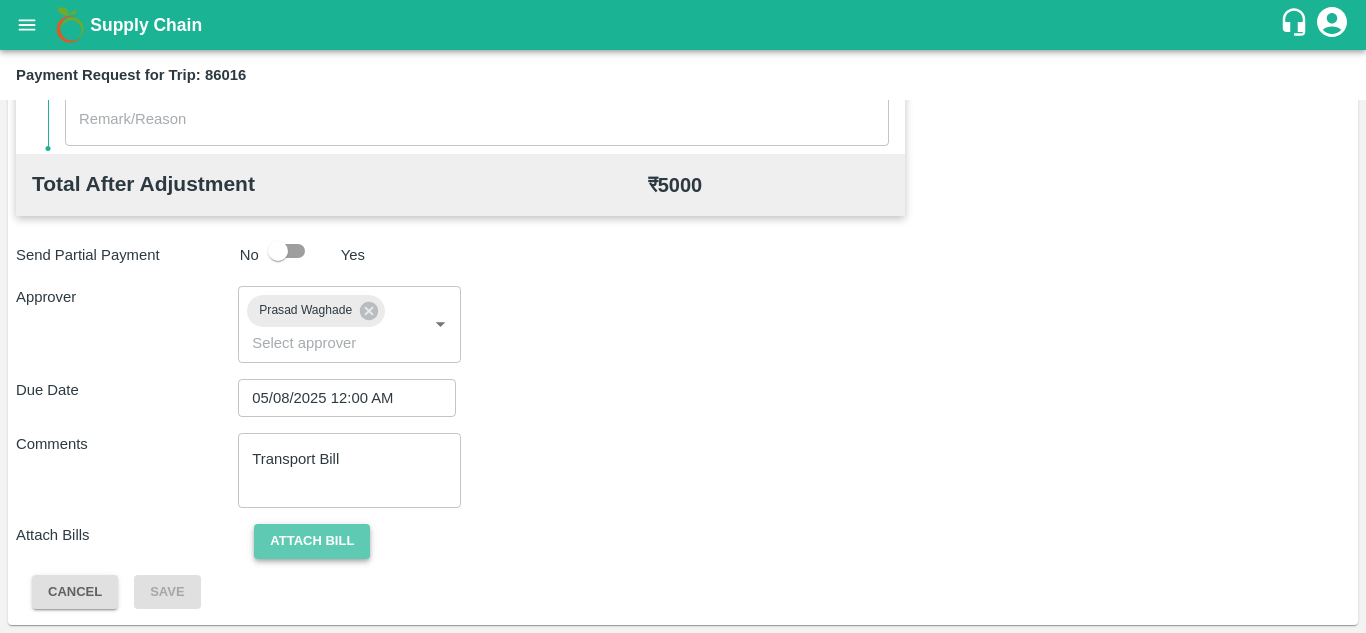 click on "Attach bill" at bounding box center (312, 541) 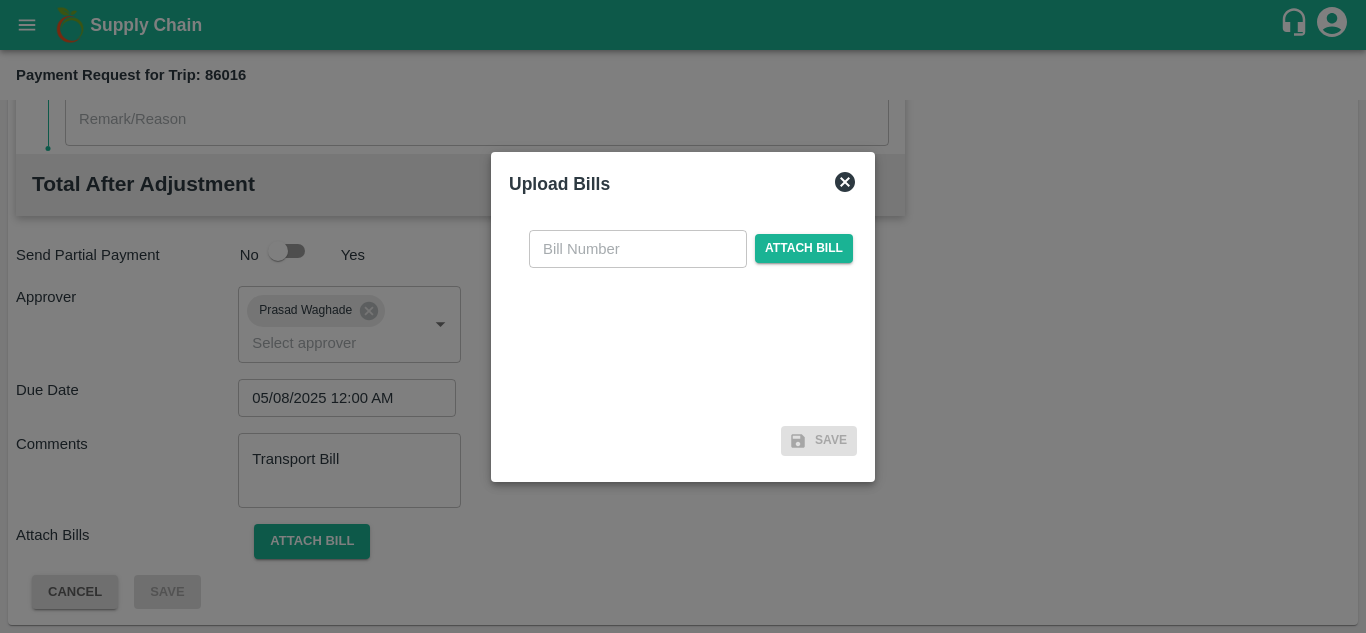 click at bounding box center [638, 249] 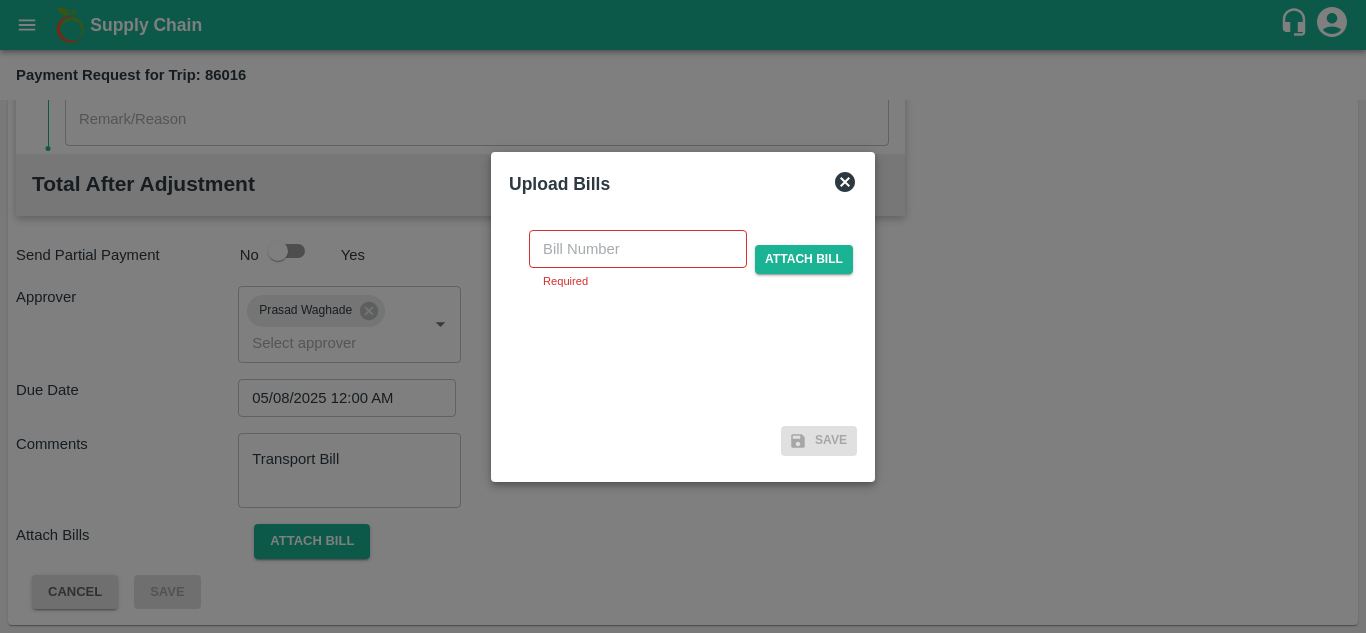 click at bounding box center [683, 316] 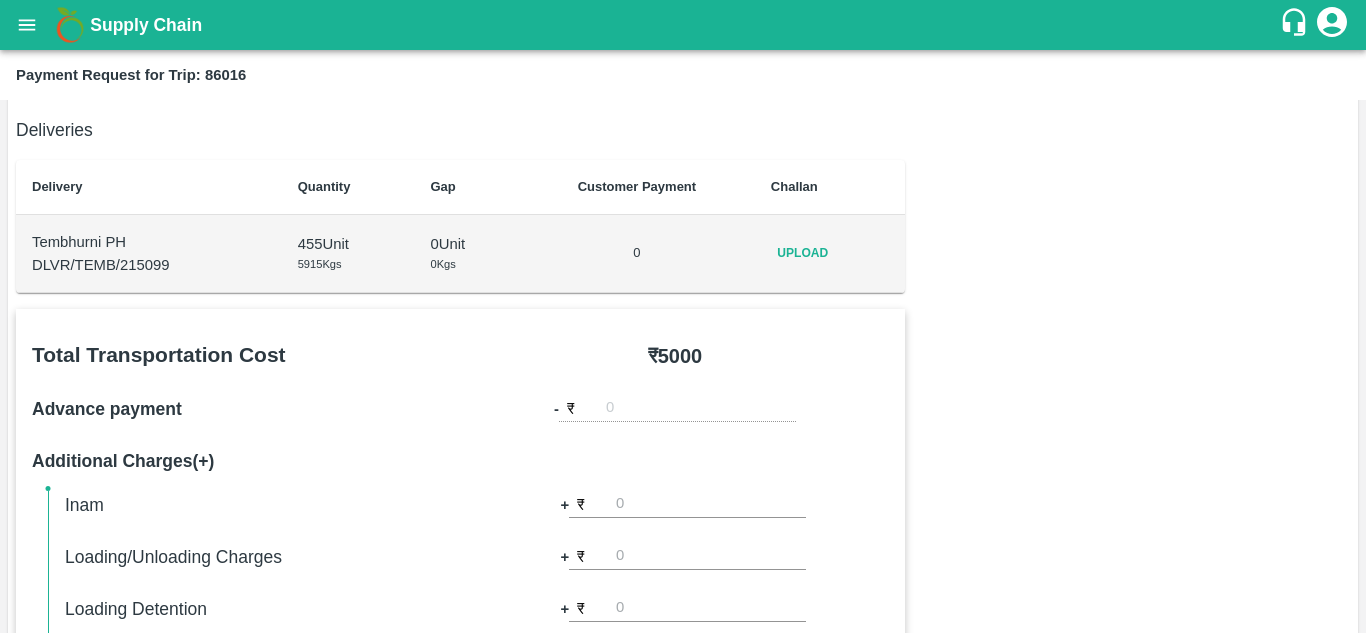 scroll, scrollTop: 242, scrollLeft: 0, axis: vertical 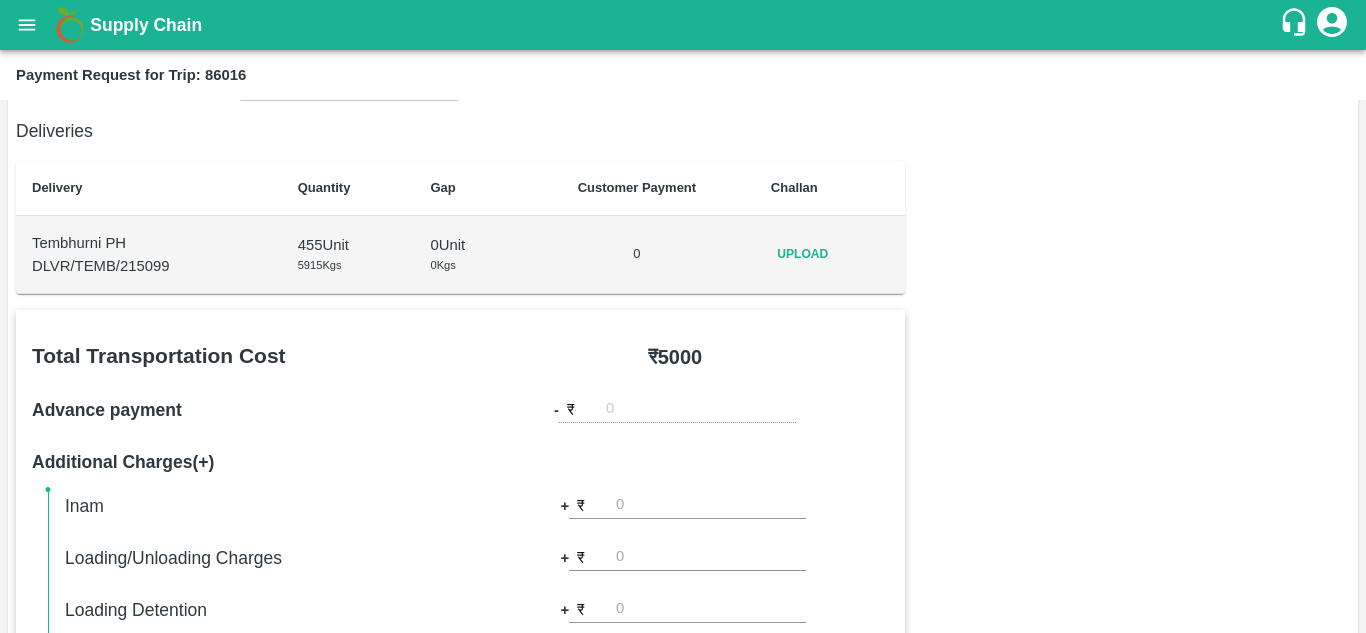 click on "Upload" at bounding box center (803, 254) 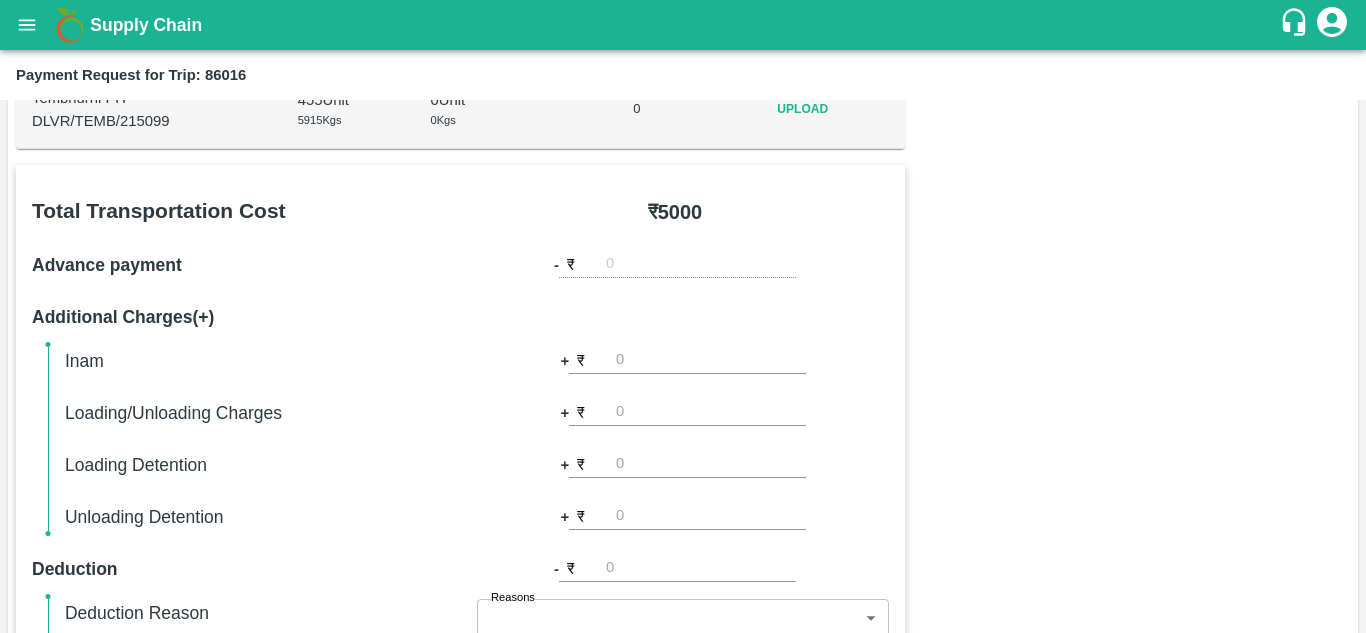 type 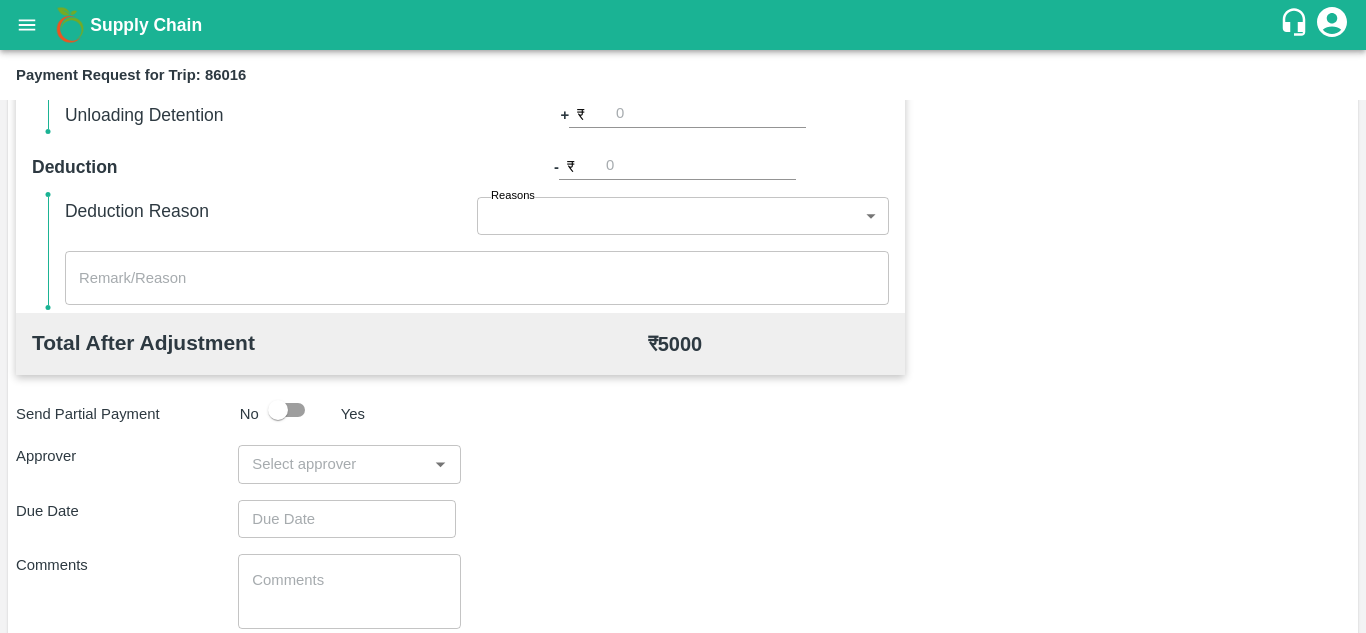 scroll, scrollTop: 910, scrollLeft: 0, axis: vertical 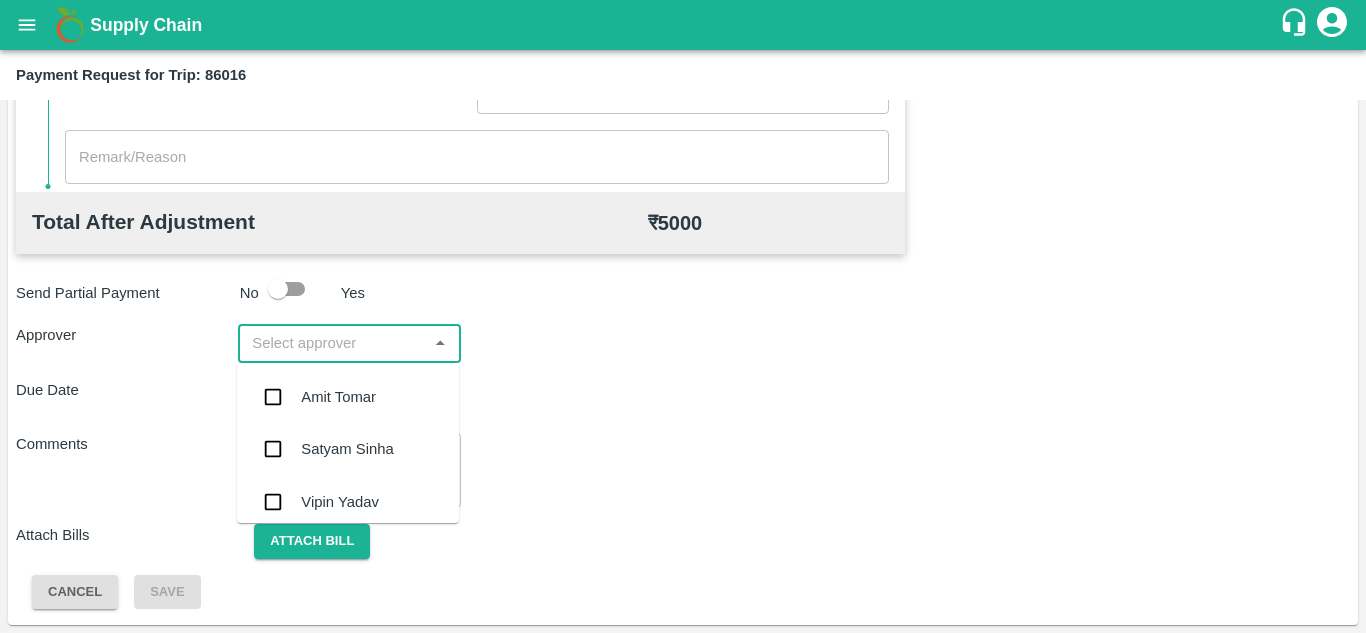 click at bounding box center (332, 343) 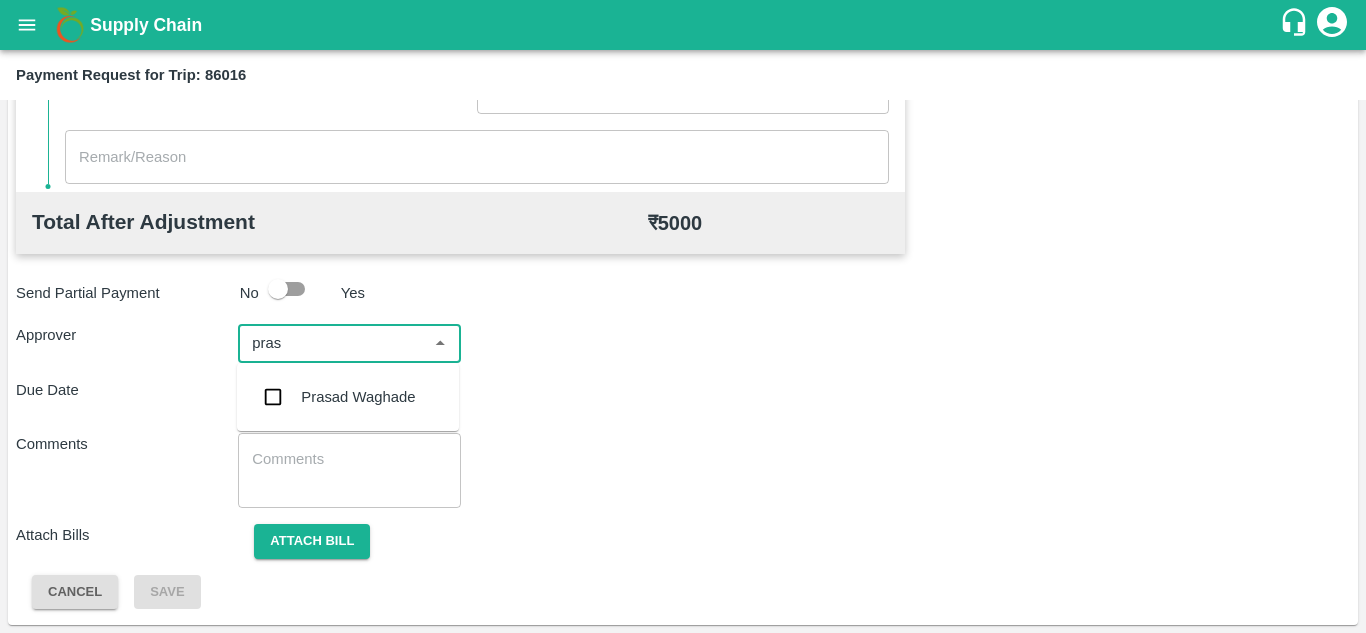 type on "prasa" 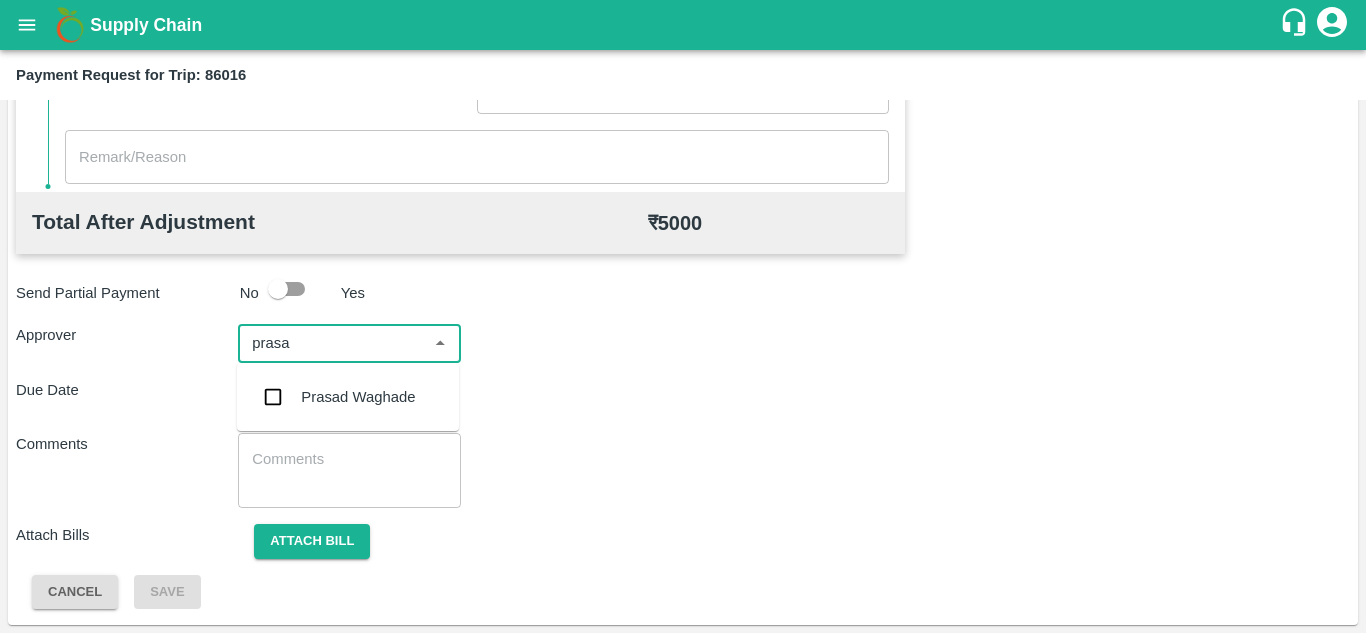 click on "Prasad Waghade" at bounding box center [358, 397] 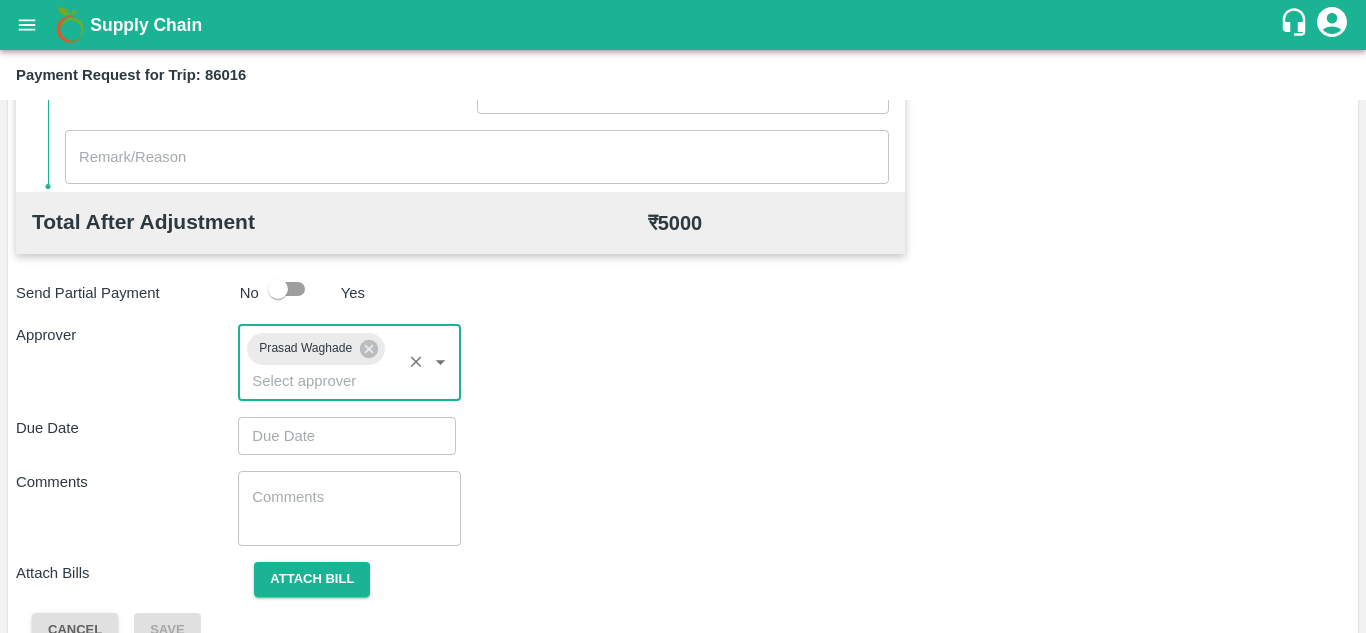 type on "DD/MM/YYYY hh:mm aa" 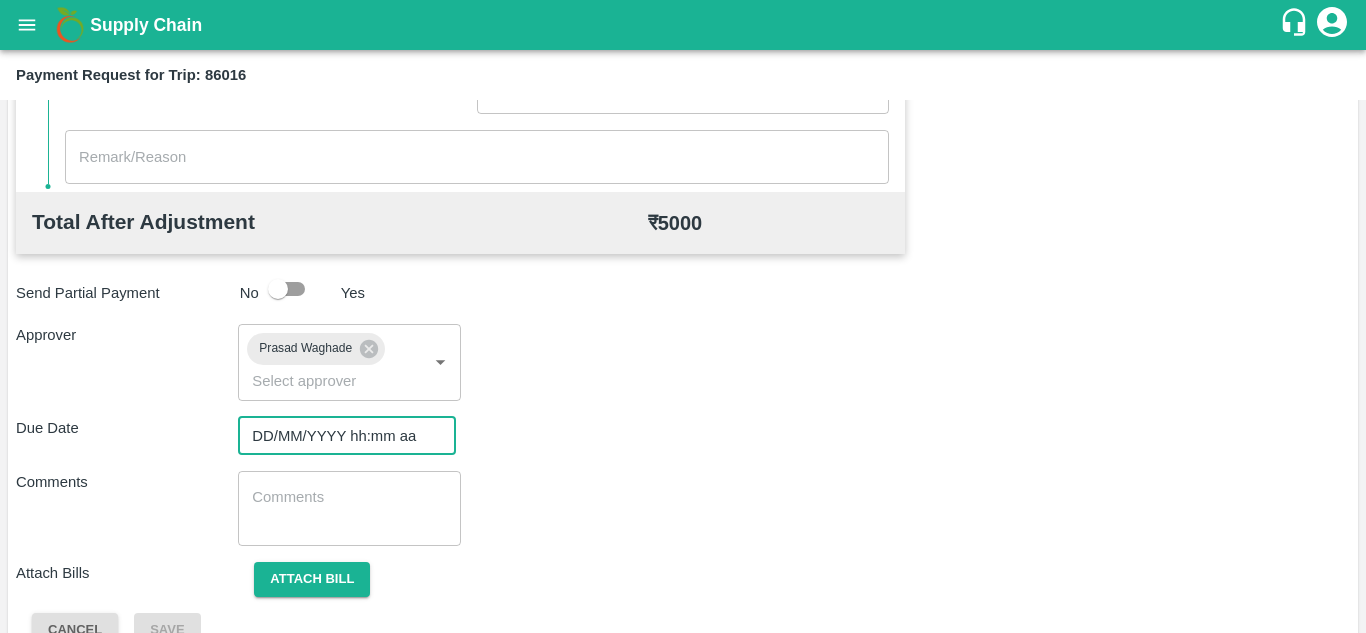 click on "DD/MM/YYYY hh:mm aa" at bounding box center [340, 436] 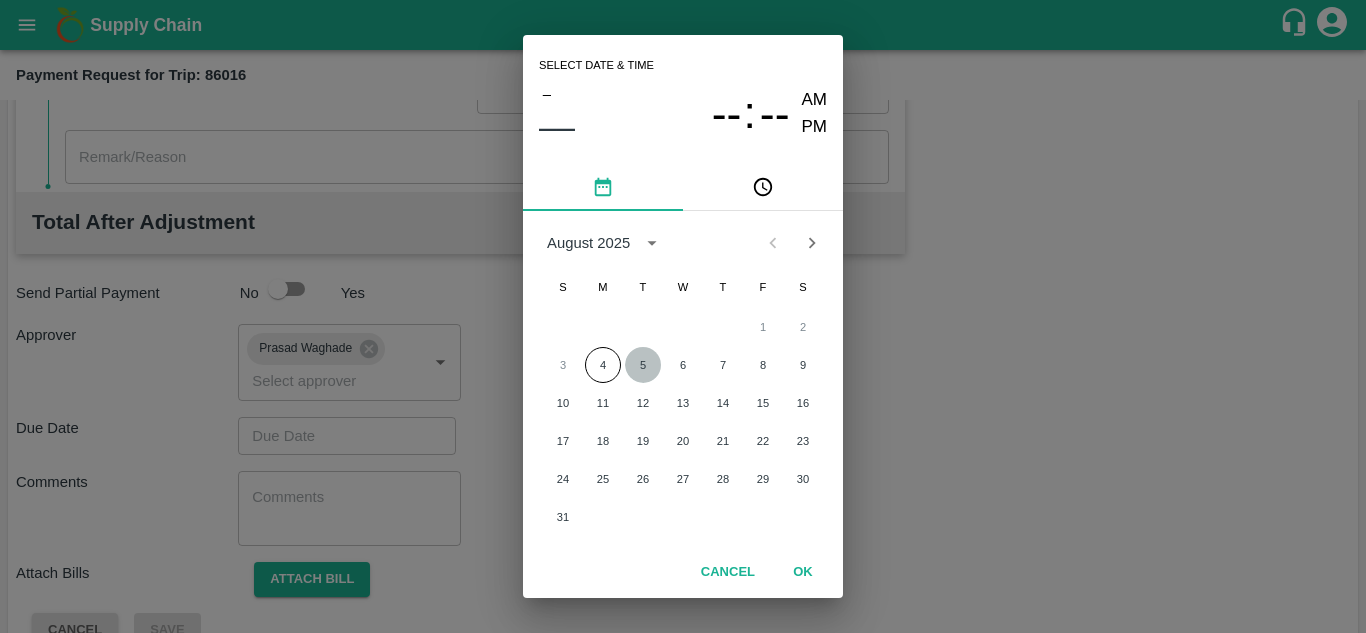 click on "5" at bounding box center [643, 365] 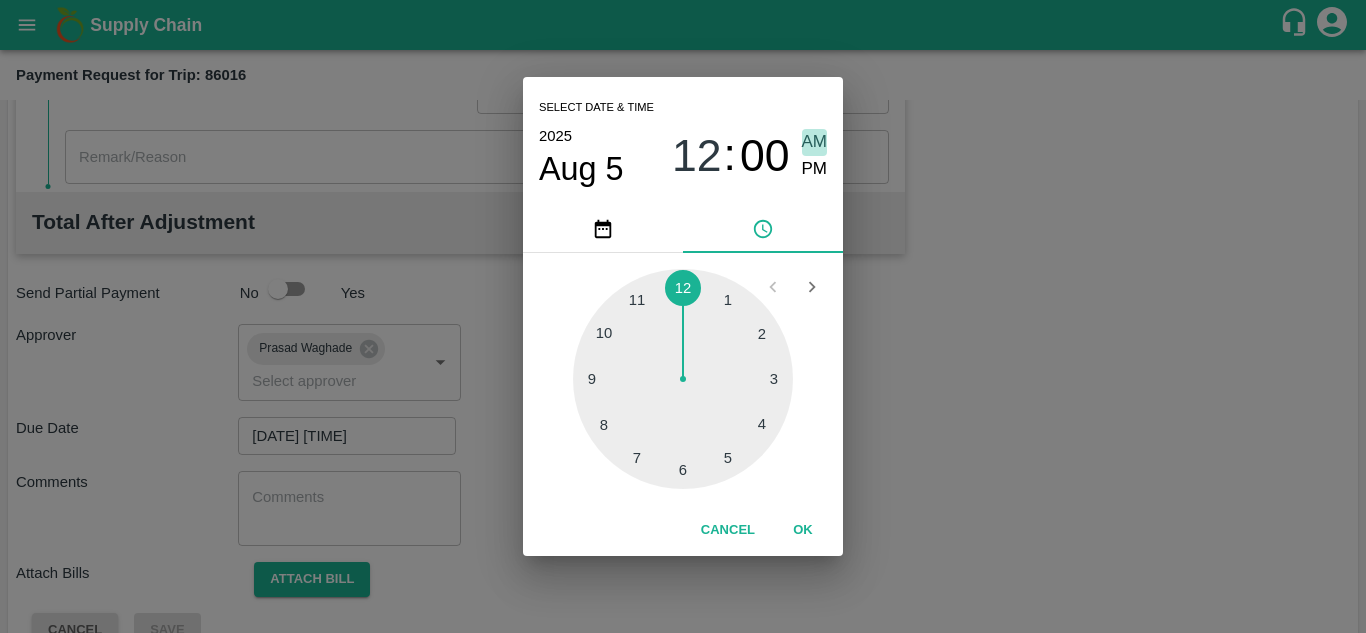 drag, startPoint x: 808, startPoint y: 144, endPoint x: 700, endPoint y: 395, distance: 273.24896 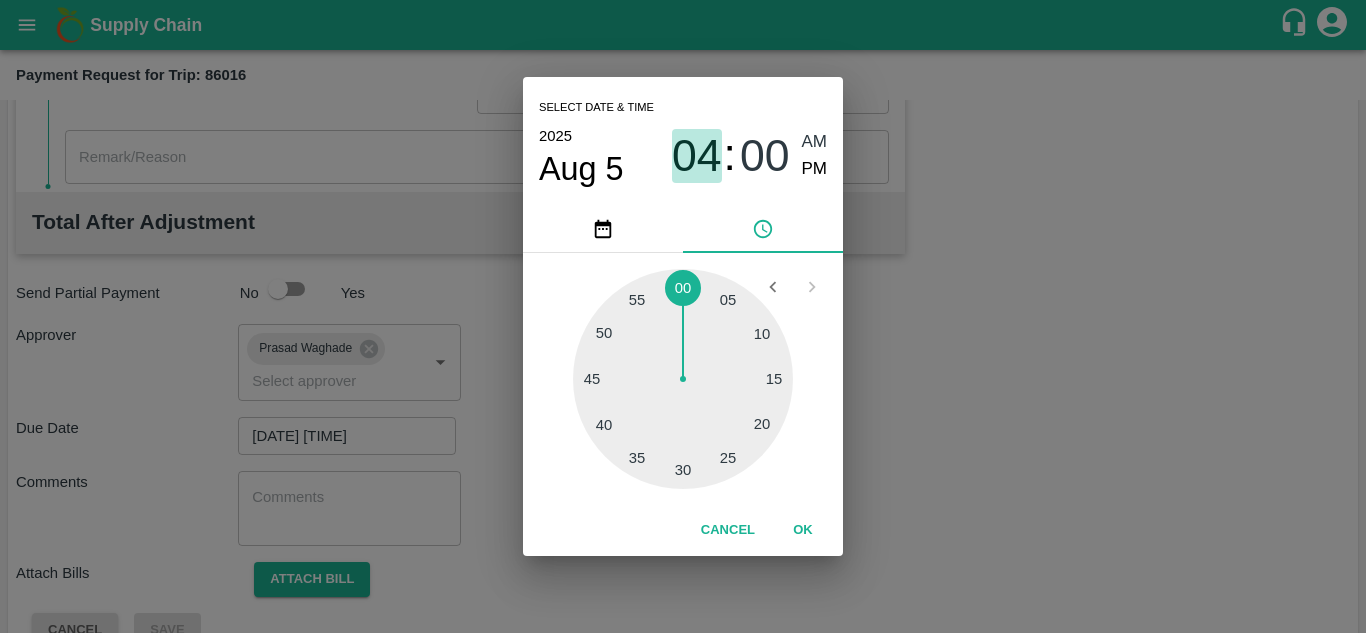 click on "04" at bounding box center (697, 156) 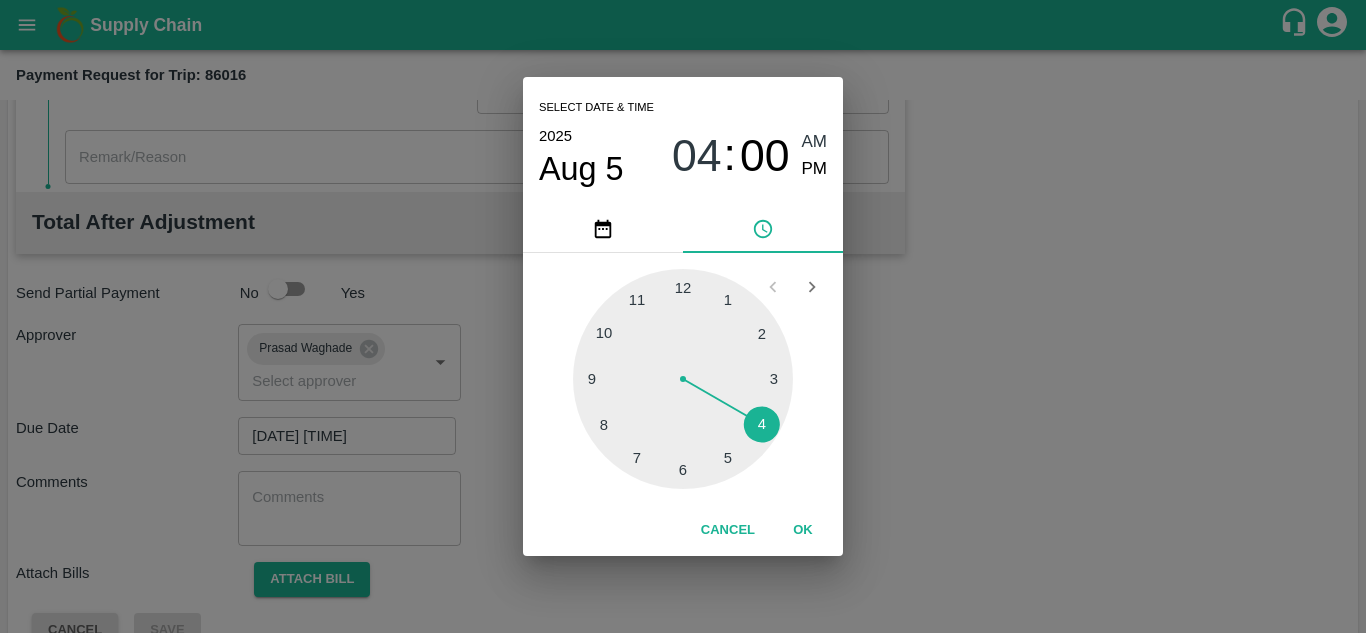 click at bounding box center [683, 379] 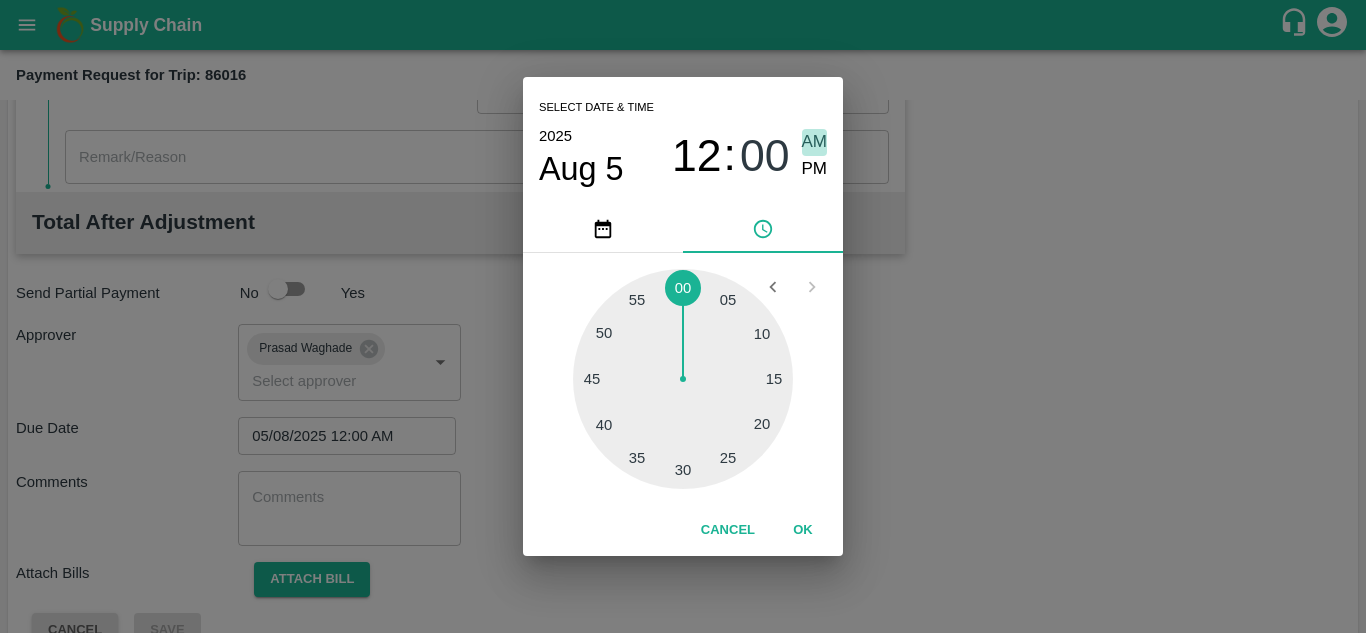 click on "AM" at bounding box center [815, 142] 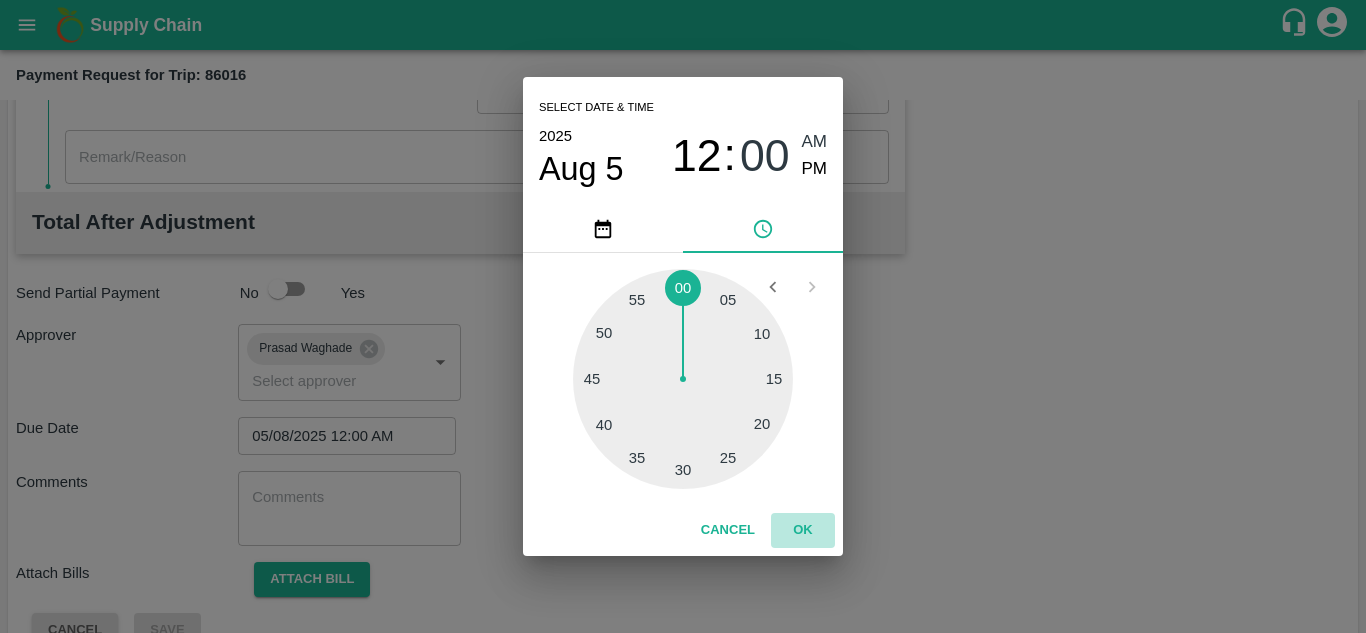 click on "OK" at bounding box center (803, 530) 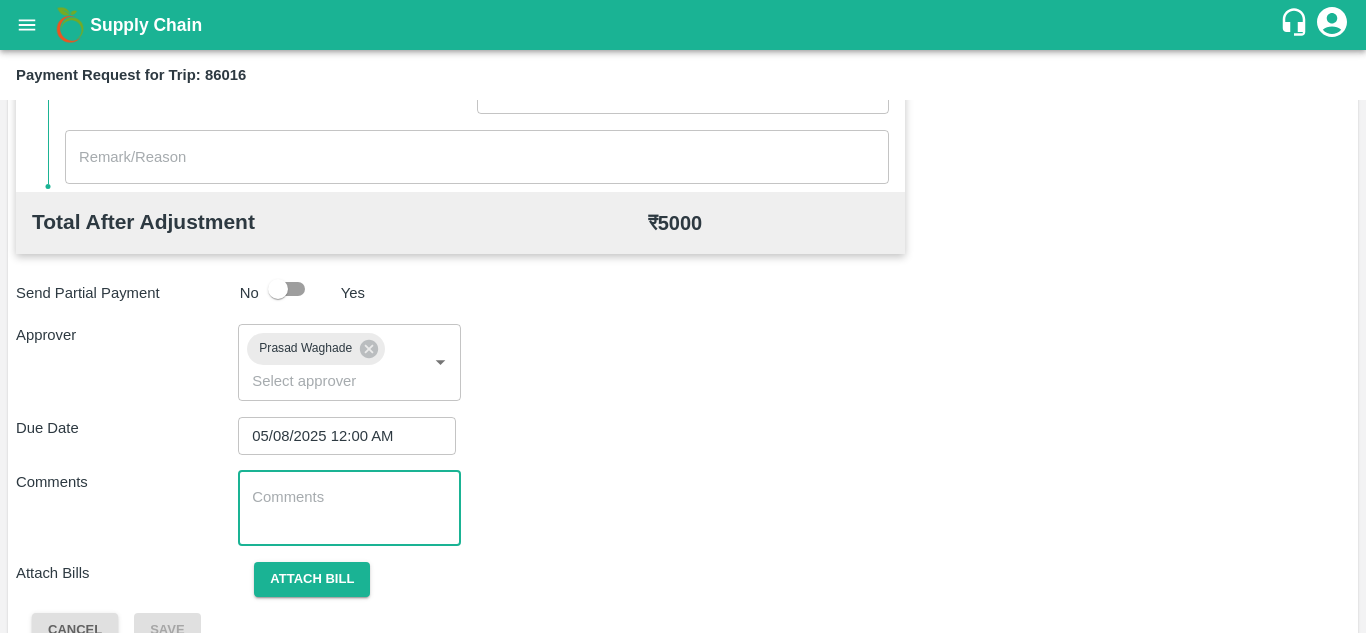 click at bounding box center [349, 508] 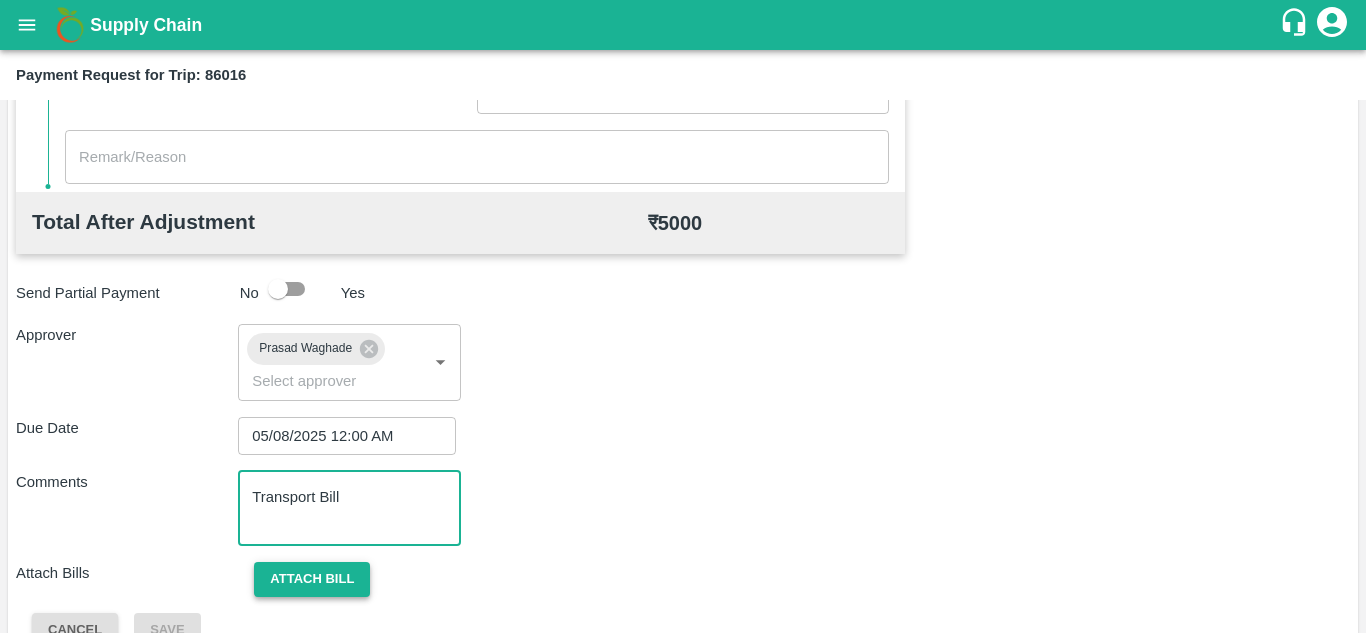 type on "Transport Bill" 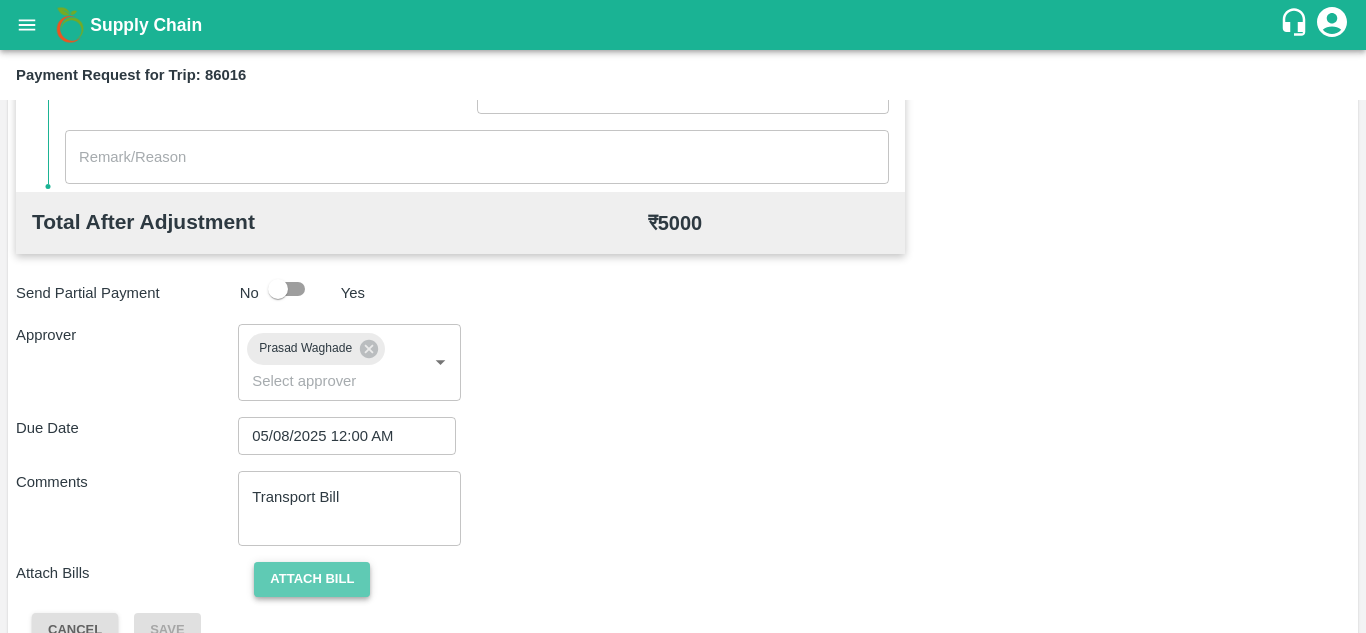click on "Attach bill" at bounding box center [312, 579] 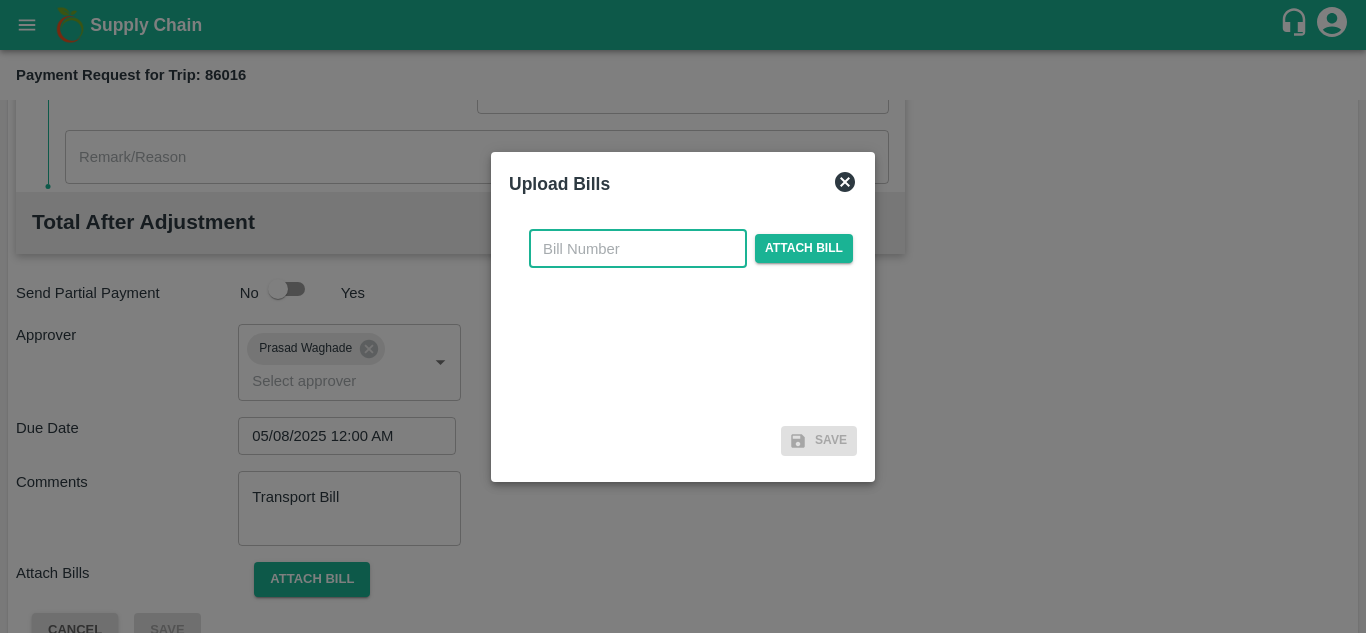 click at bounding box center (638, 249) 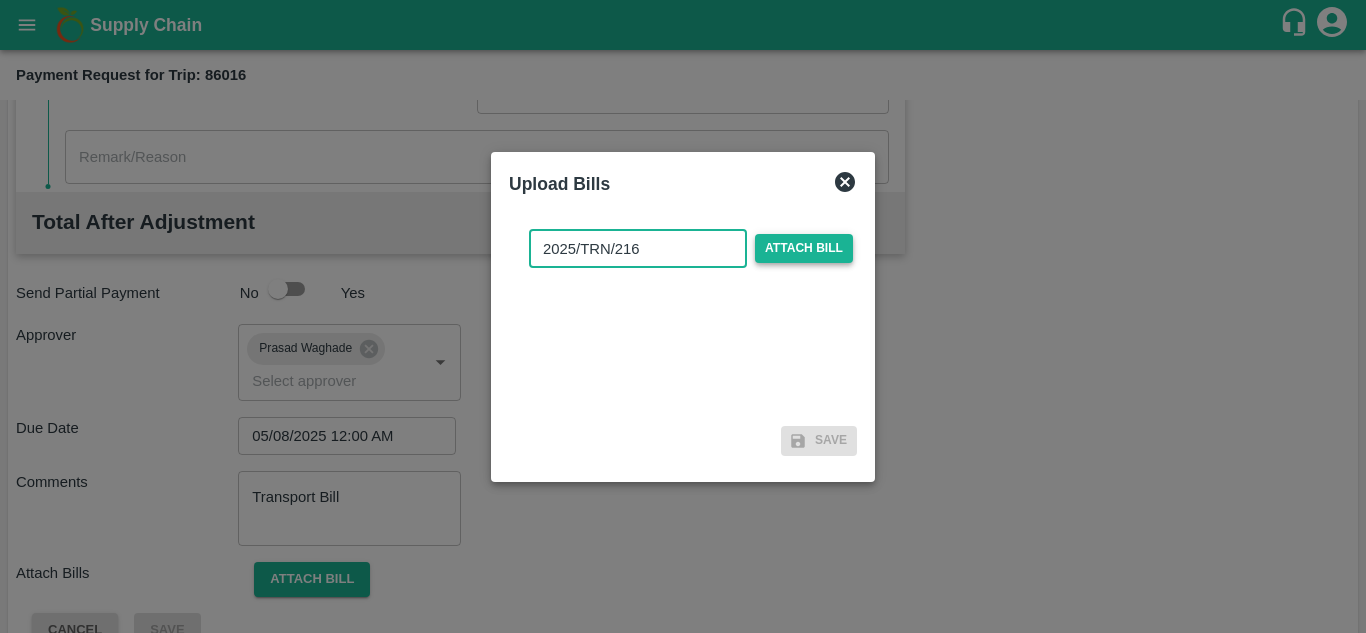 type on "2025/TRN/216" 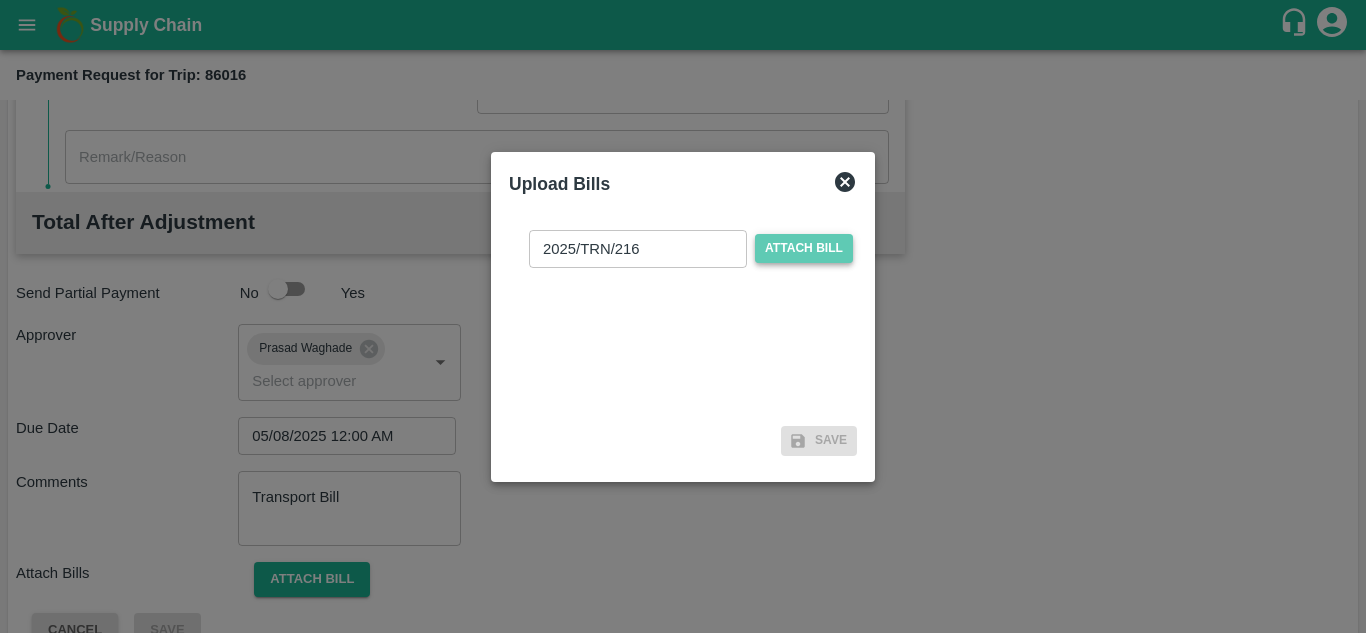 click on "Attach bill" at bounding box center (804, 248) 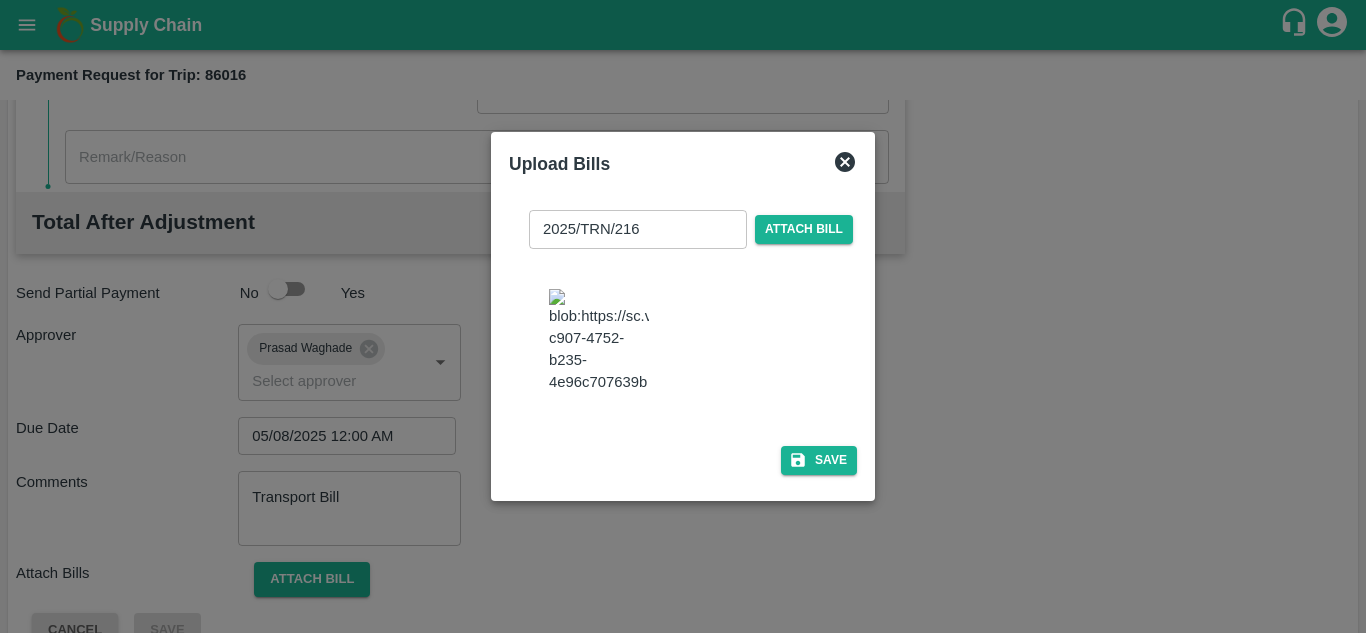 click at bounding box center (599, 341) 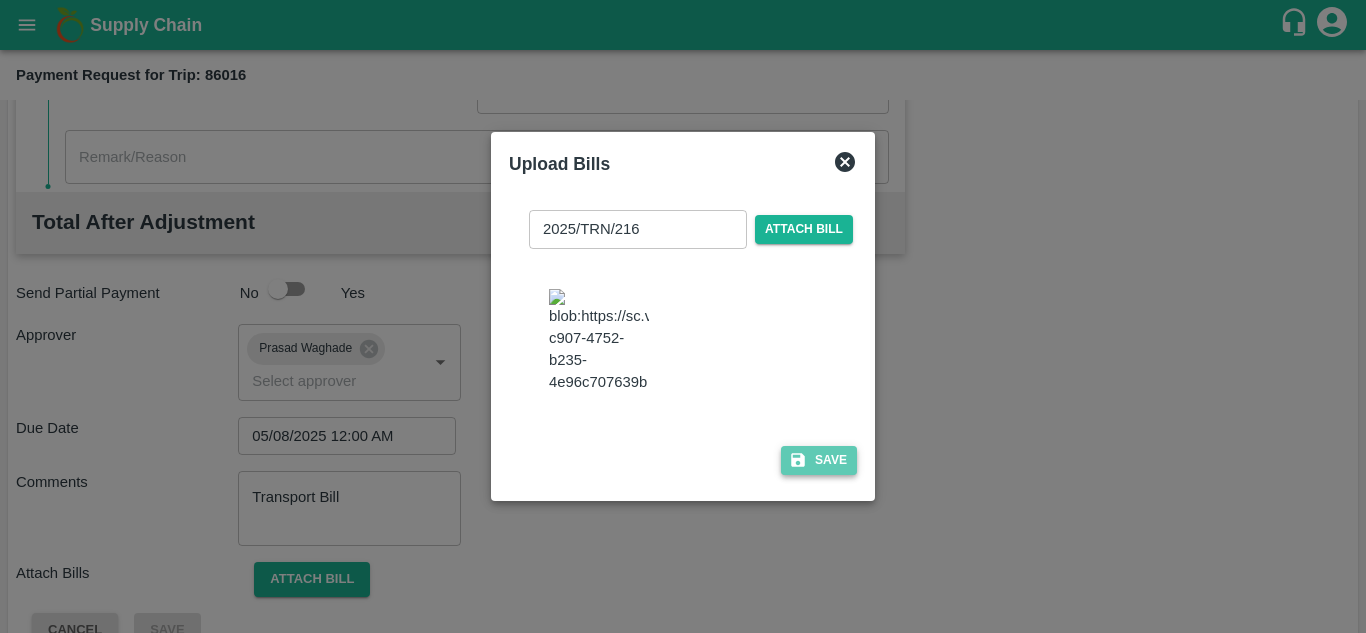 click on "Save" at bounding box center [819, 460] 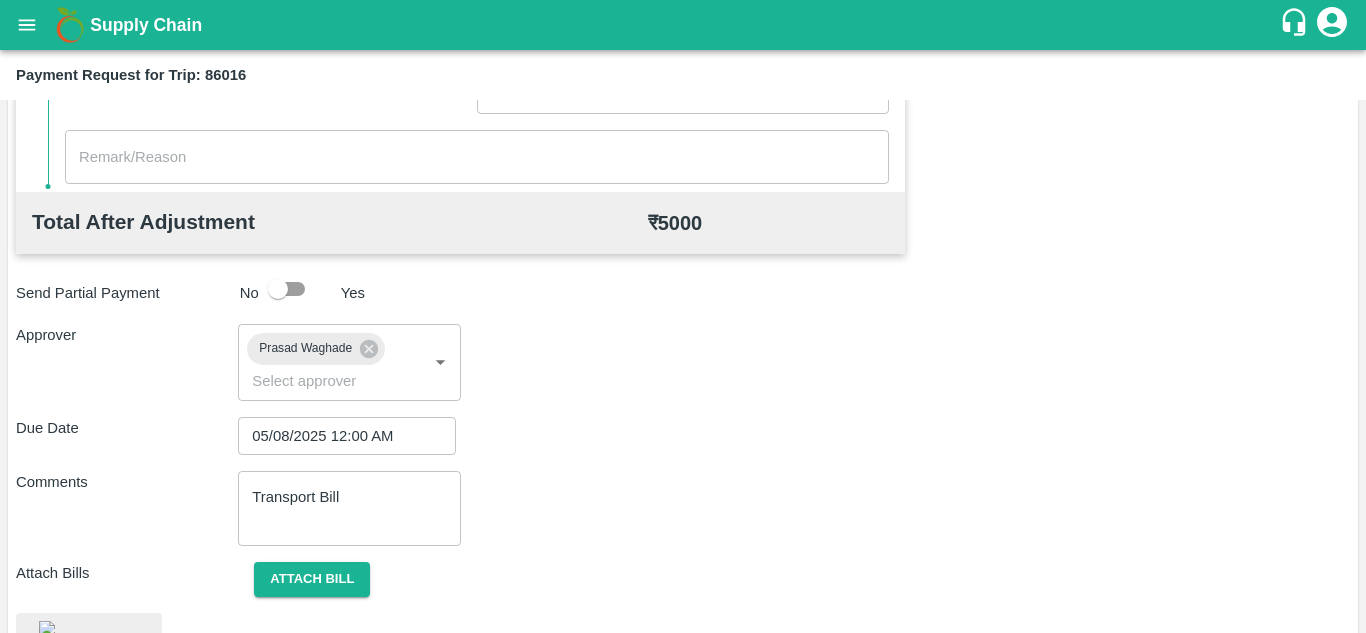 scroll, scrollTop: 1111, scrollLeft: 0, axis: vertical 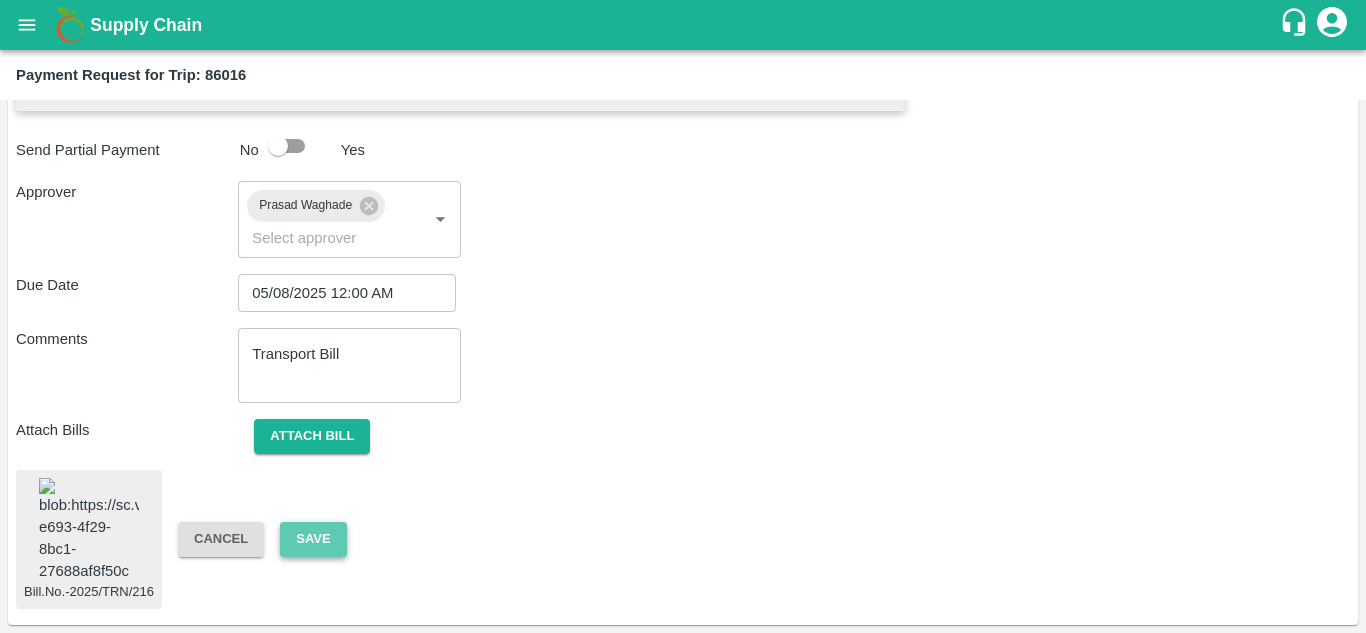 click on "Save" at bounding box center (313, 539) 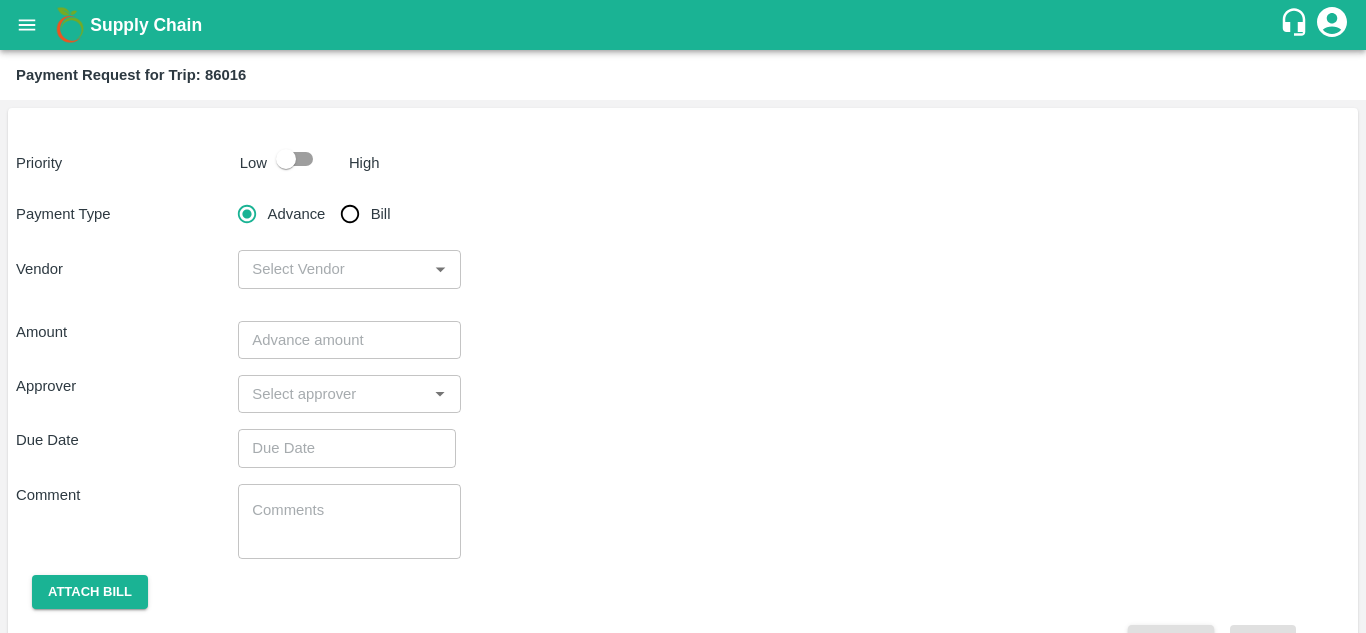 scroll, scrollTop: 51, scrollLeft: 0, axis: vertical 